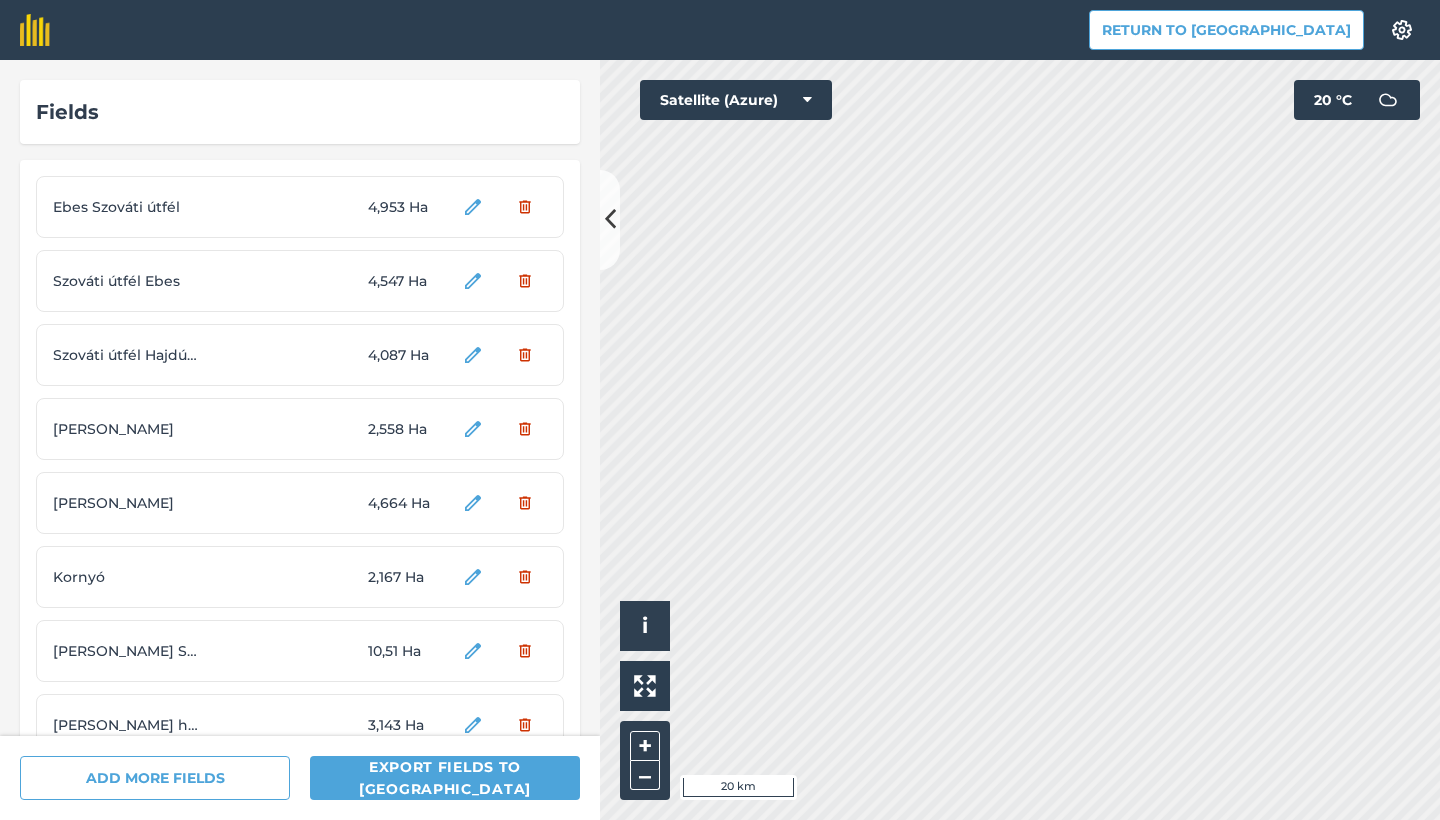 scroll, scrollTop: 0, scrollLeft: 0, axis: both 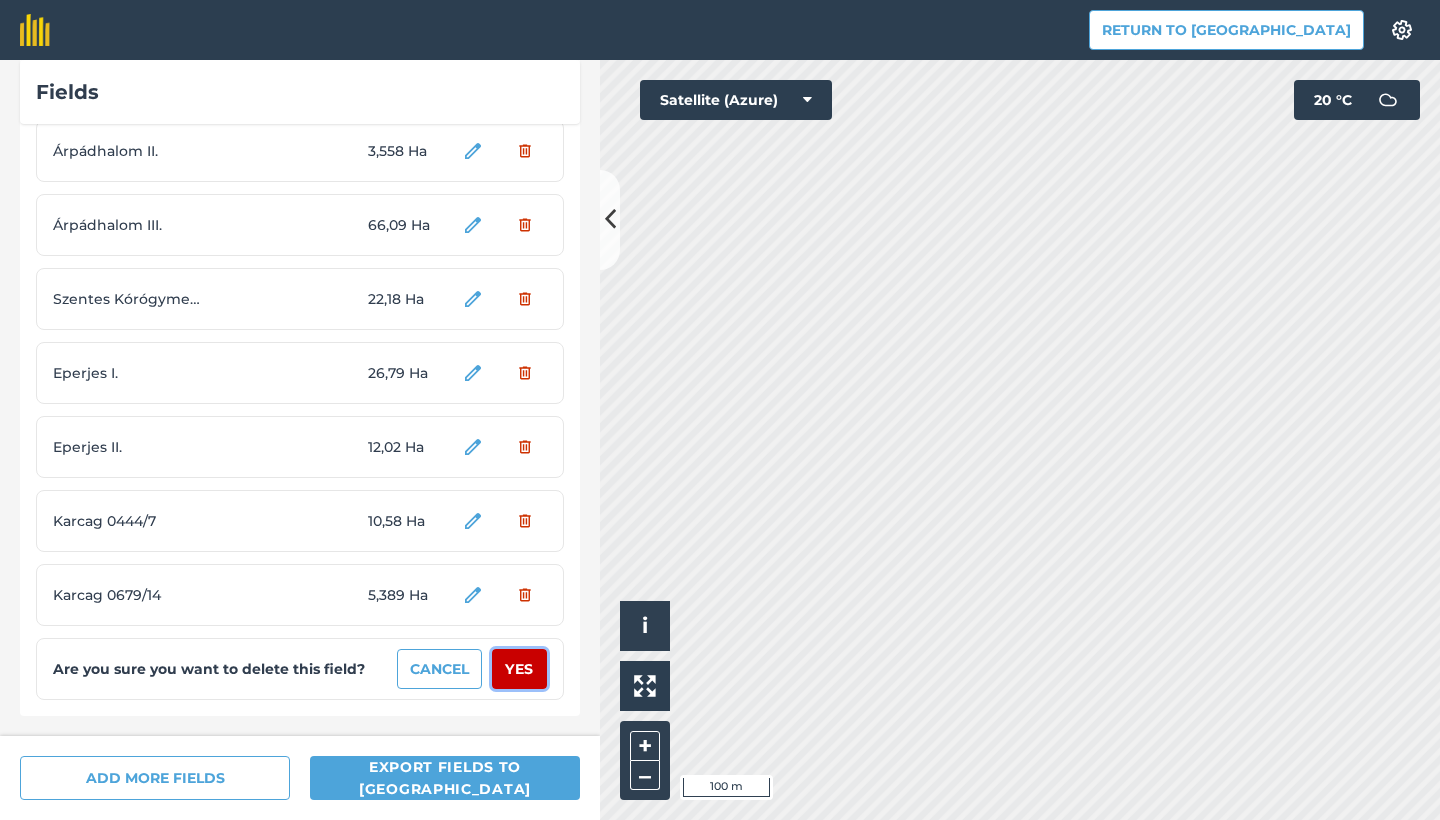 click on "Yes" at bounding box center [519, 669] 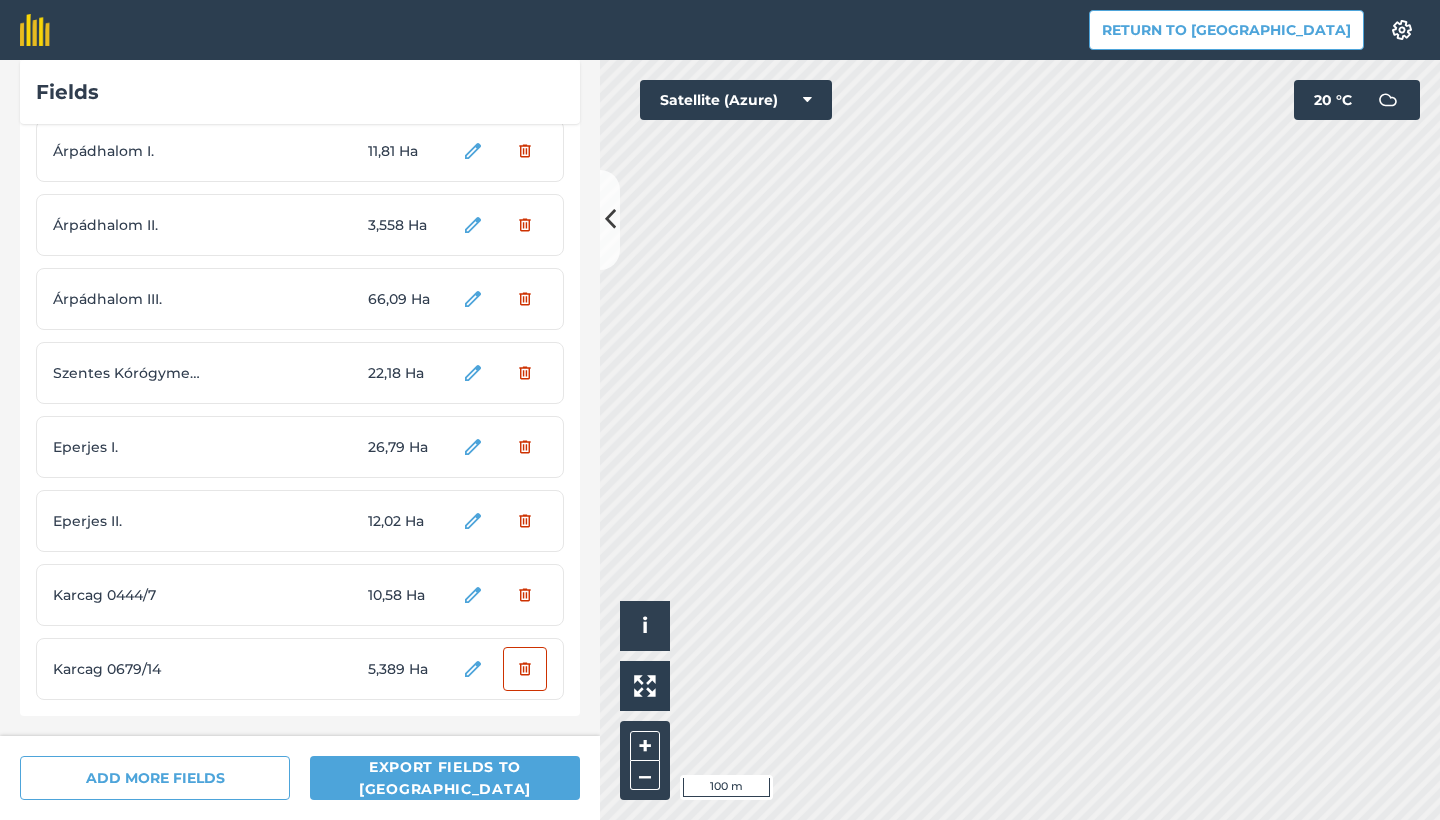 scroll, scrollTop: 5310, scrollLeft: 0, axis: vertical 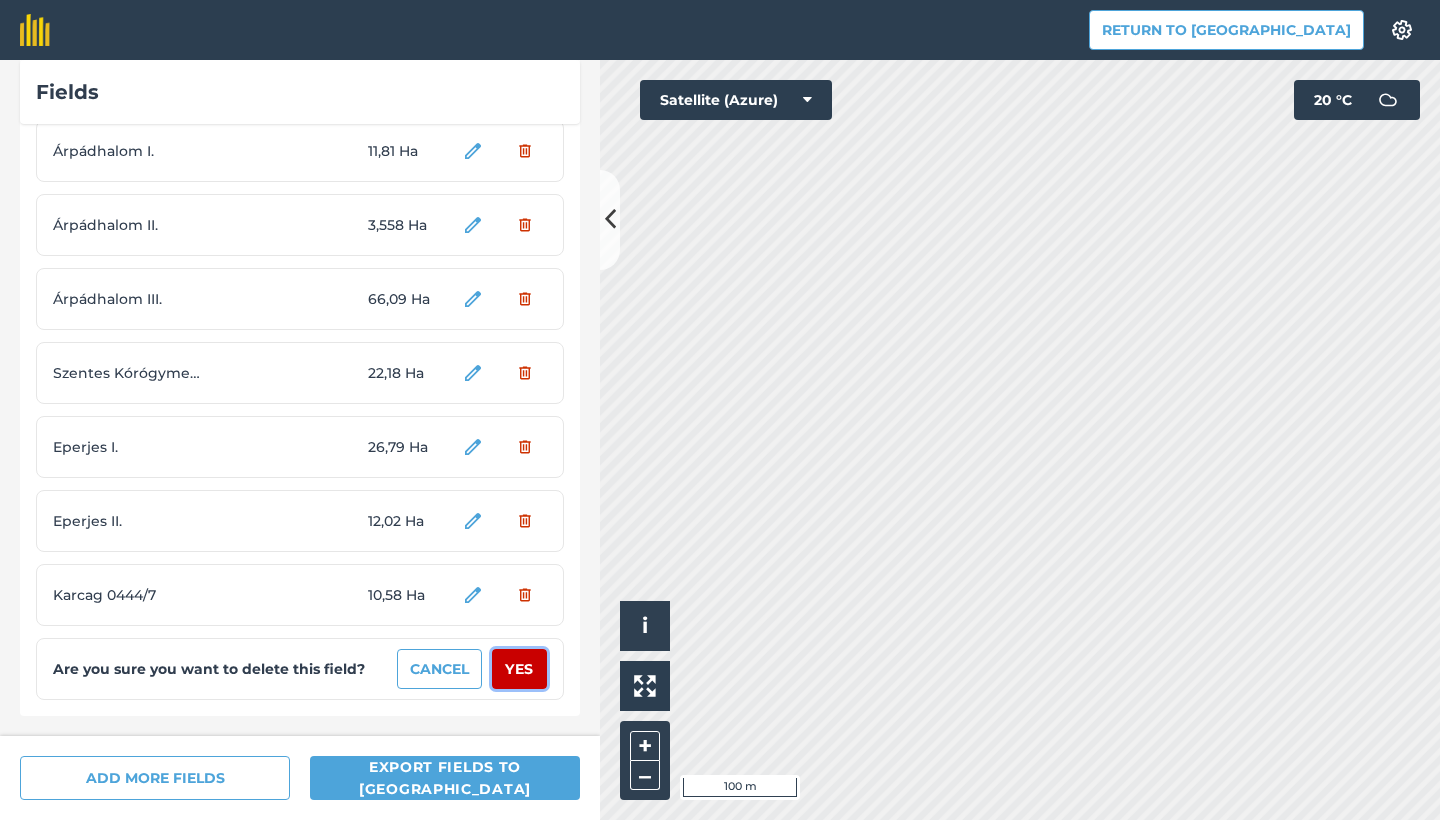 click on "Yes" at bounding box center (519, 669) 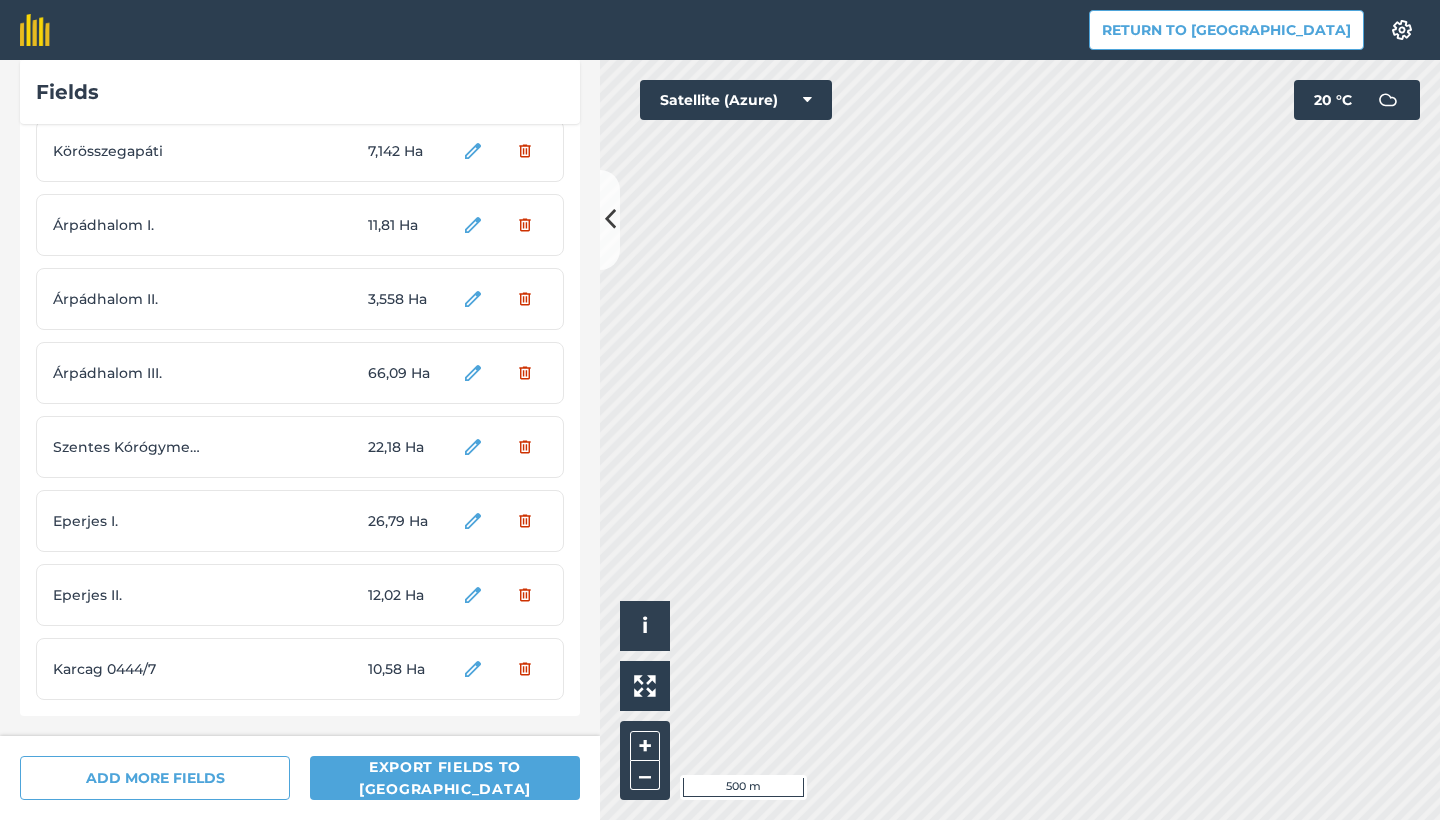 scroll, scrollTop: 5236, scrollLeft: 0, axis: vertical 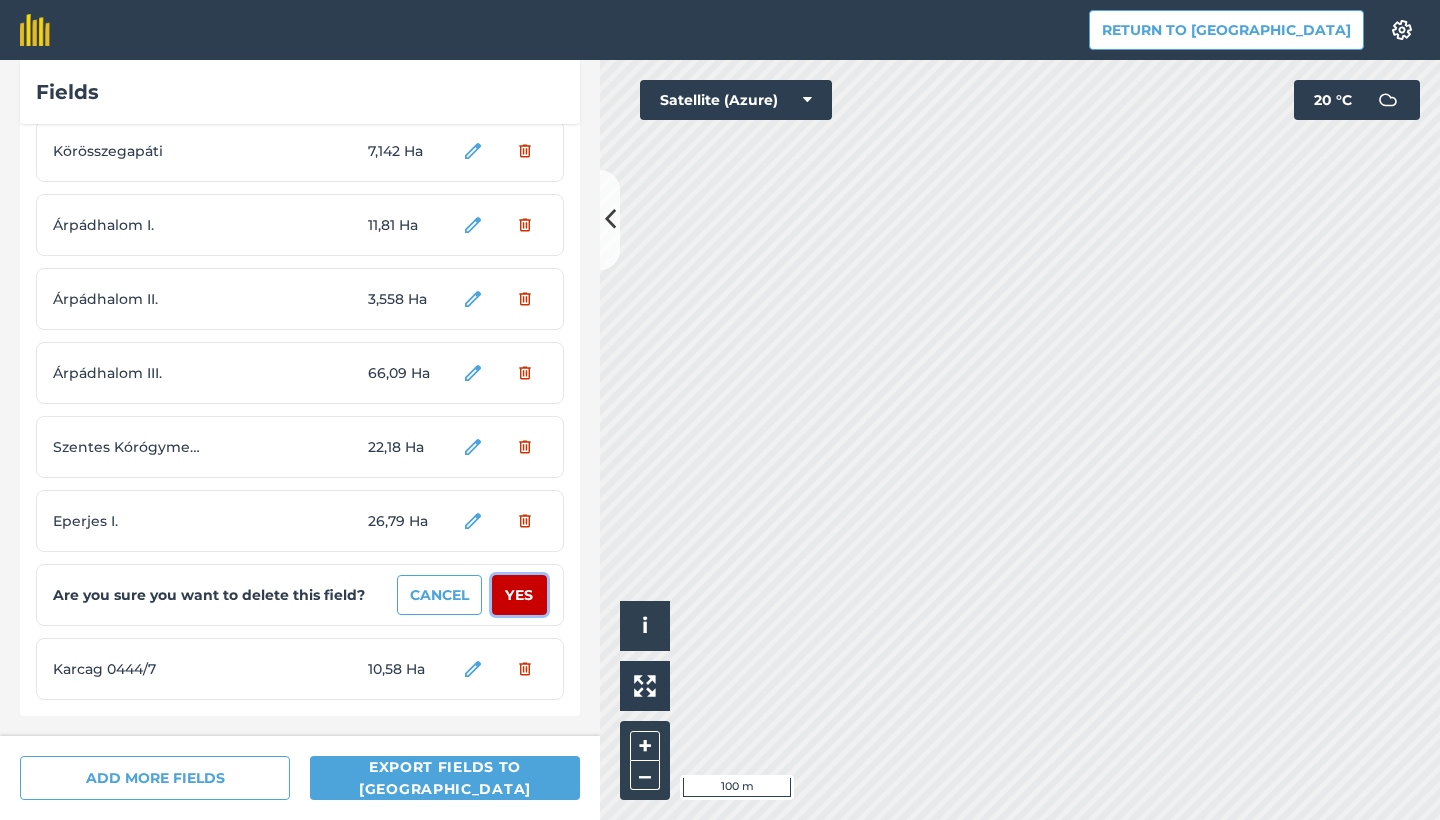 click on "Yes" at bounding box center [519, 595] 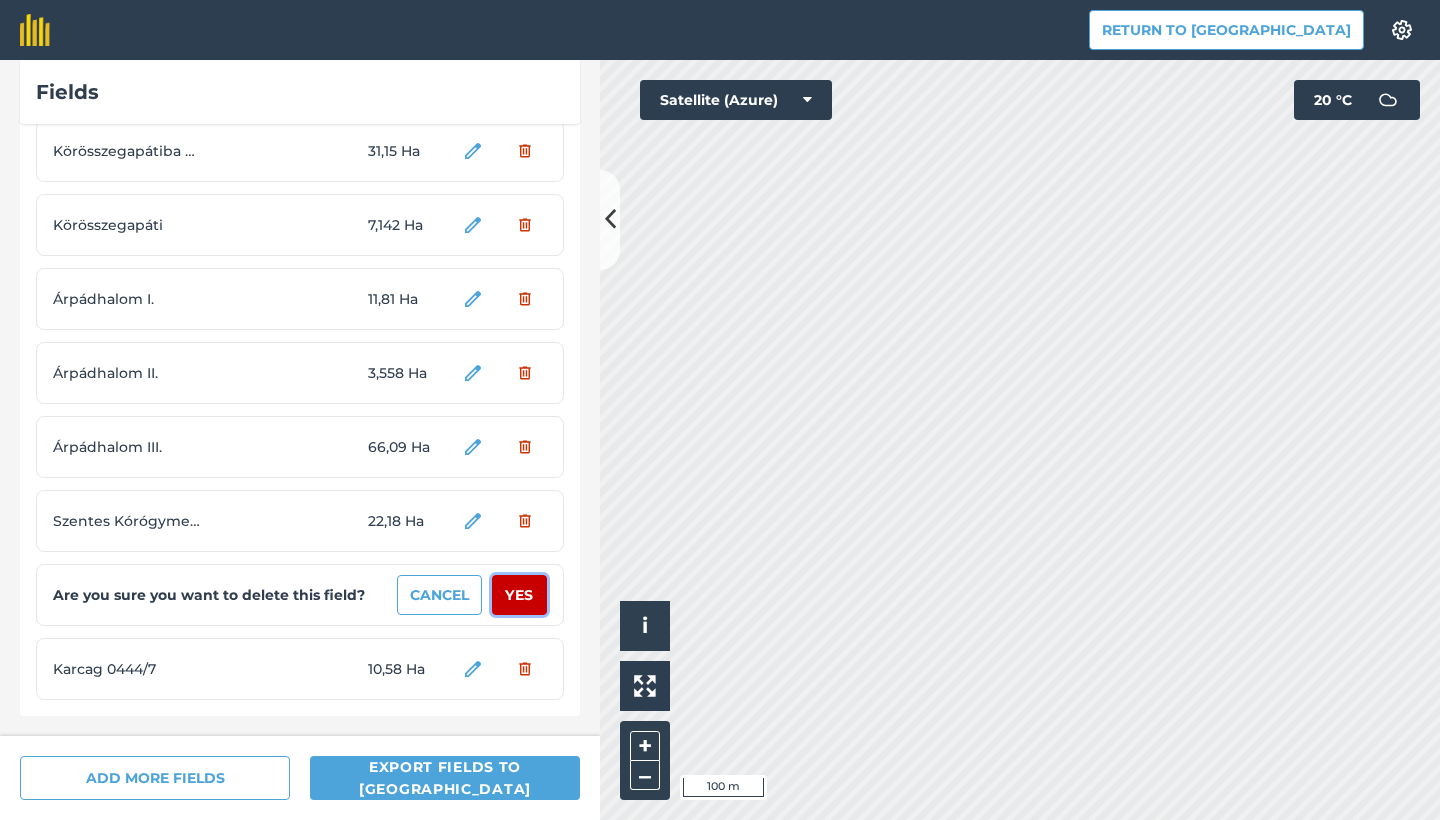 click on "Yes" at bounding box center [519, 595] 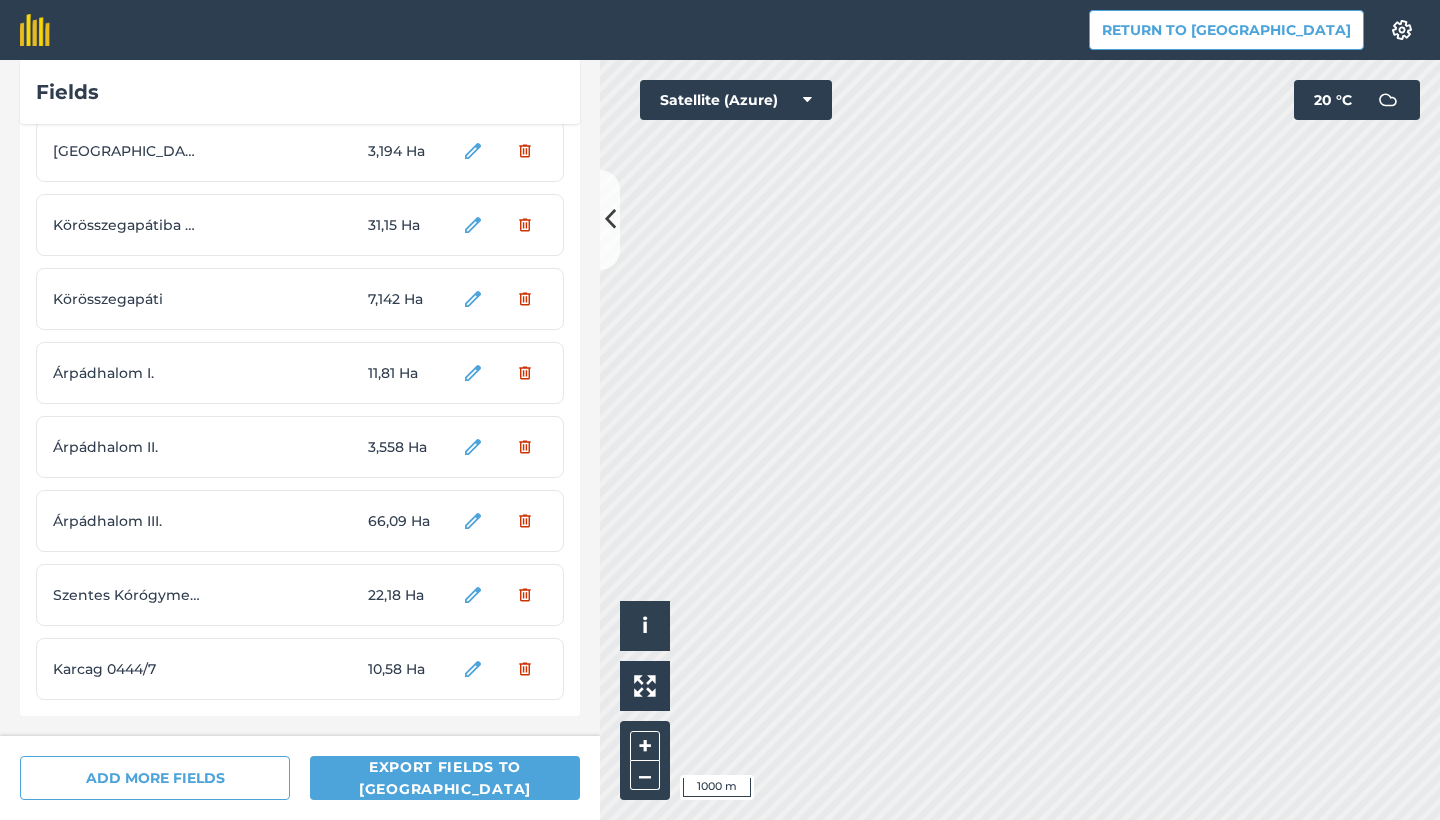 scroll, scrollTop: 5088, scrollLeft: 0, axis: vertical 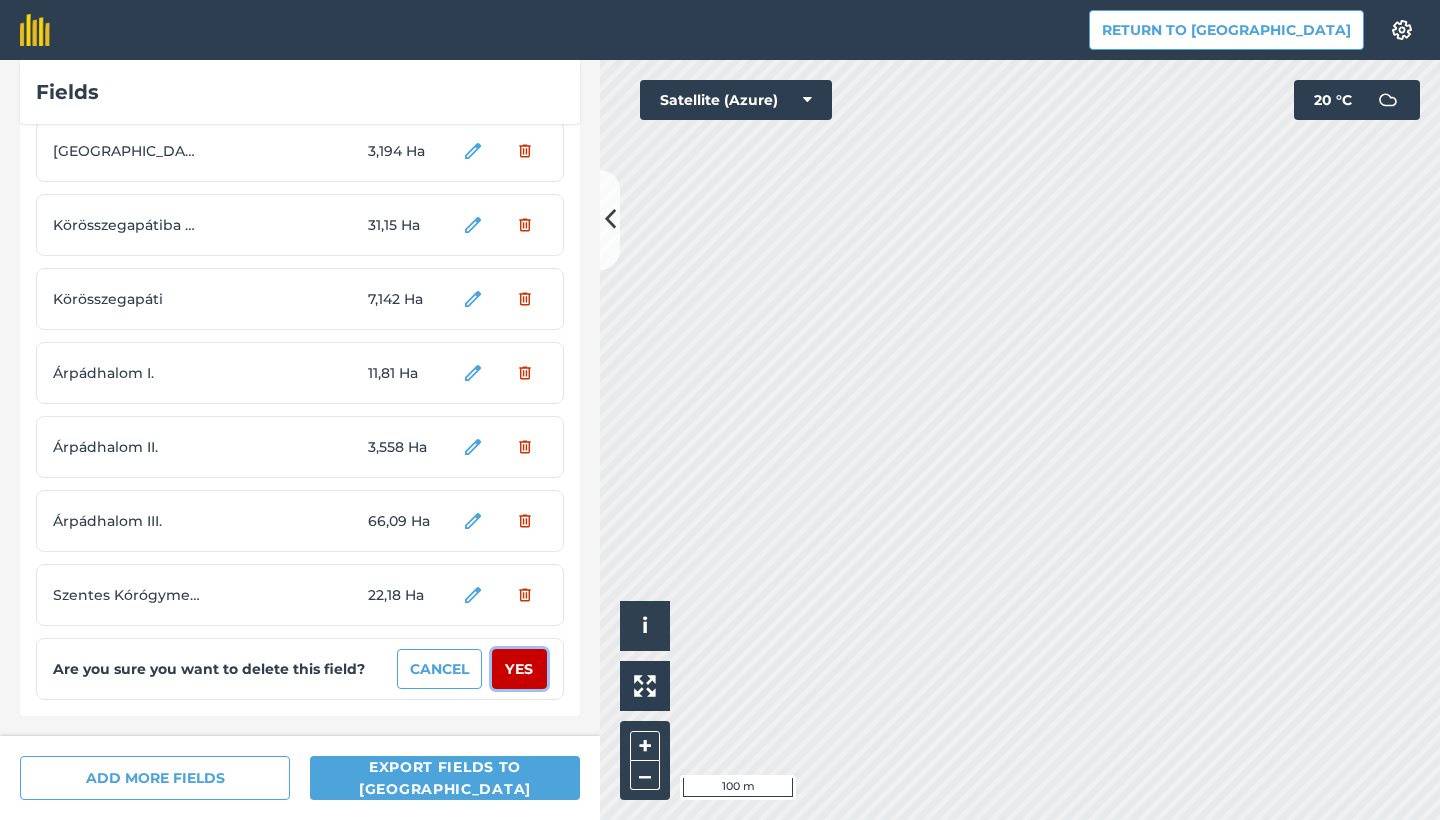 click on "Yes" at bounding box center (519, 669) 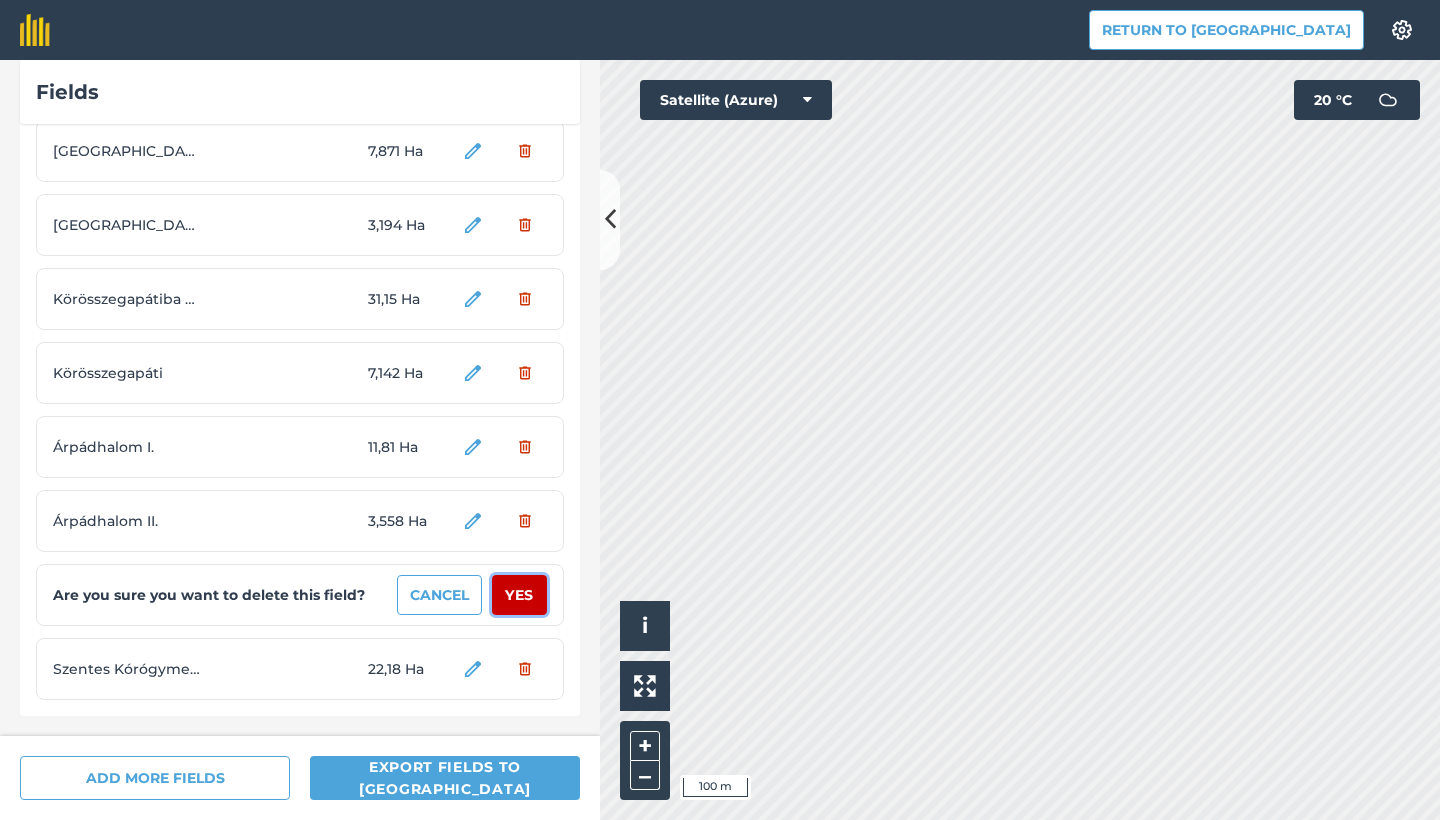 click on "Yes" at bounding box center (519, 595) 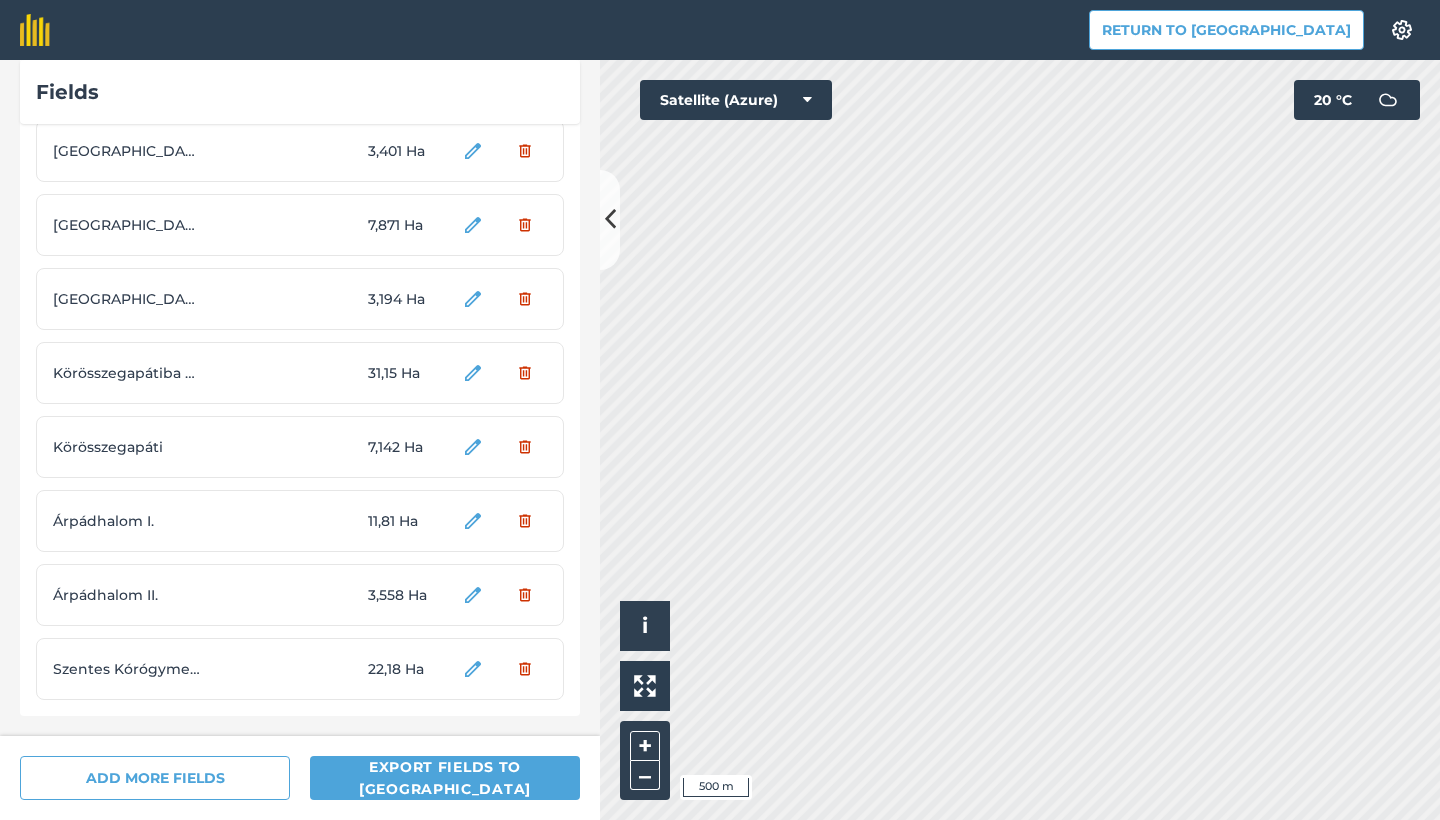 scroll, scrollTop: 4940, scrollLeft: 0, axis: vertical 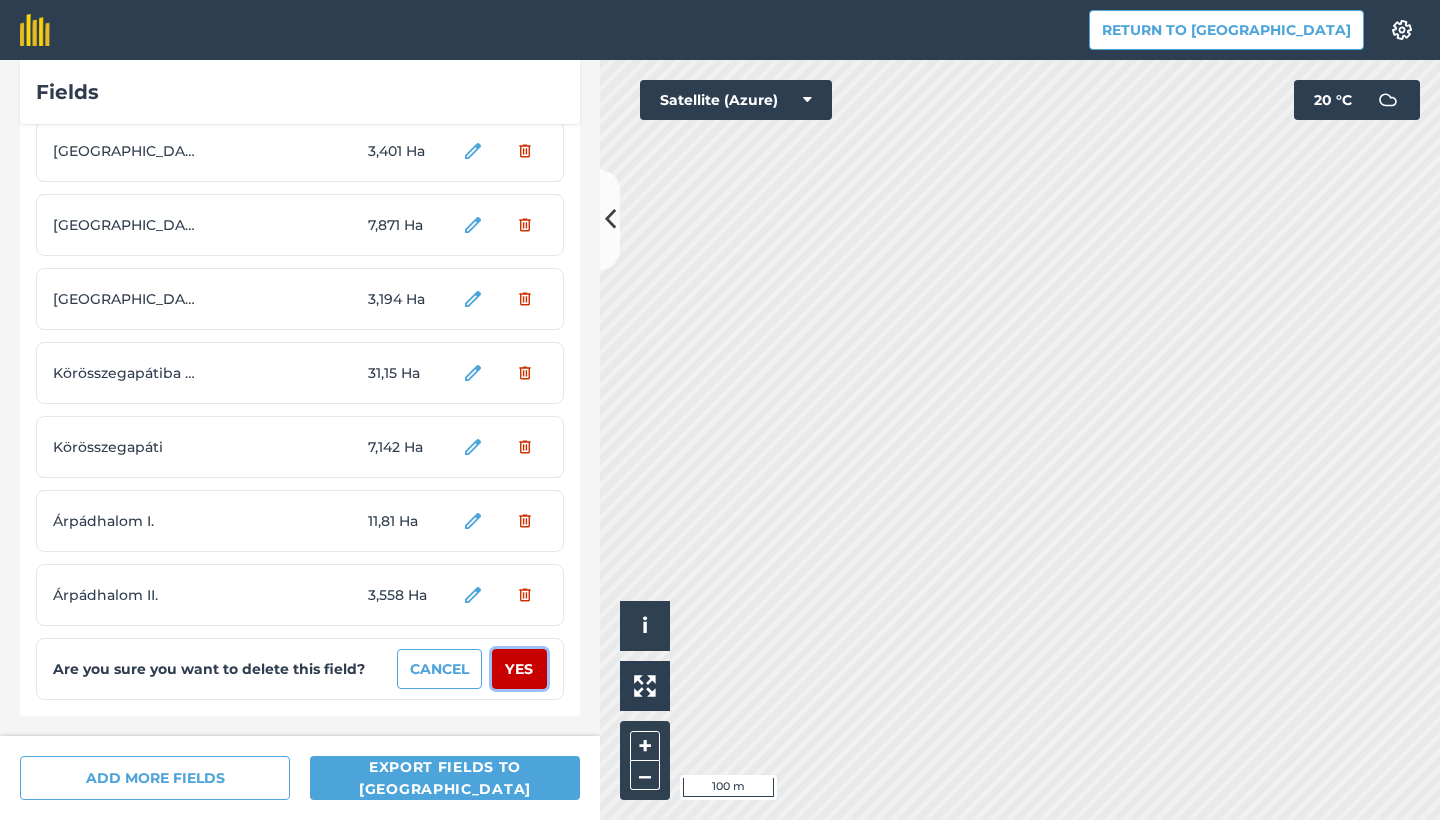 click on "Yes" at bounding box center (519, 669) 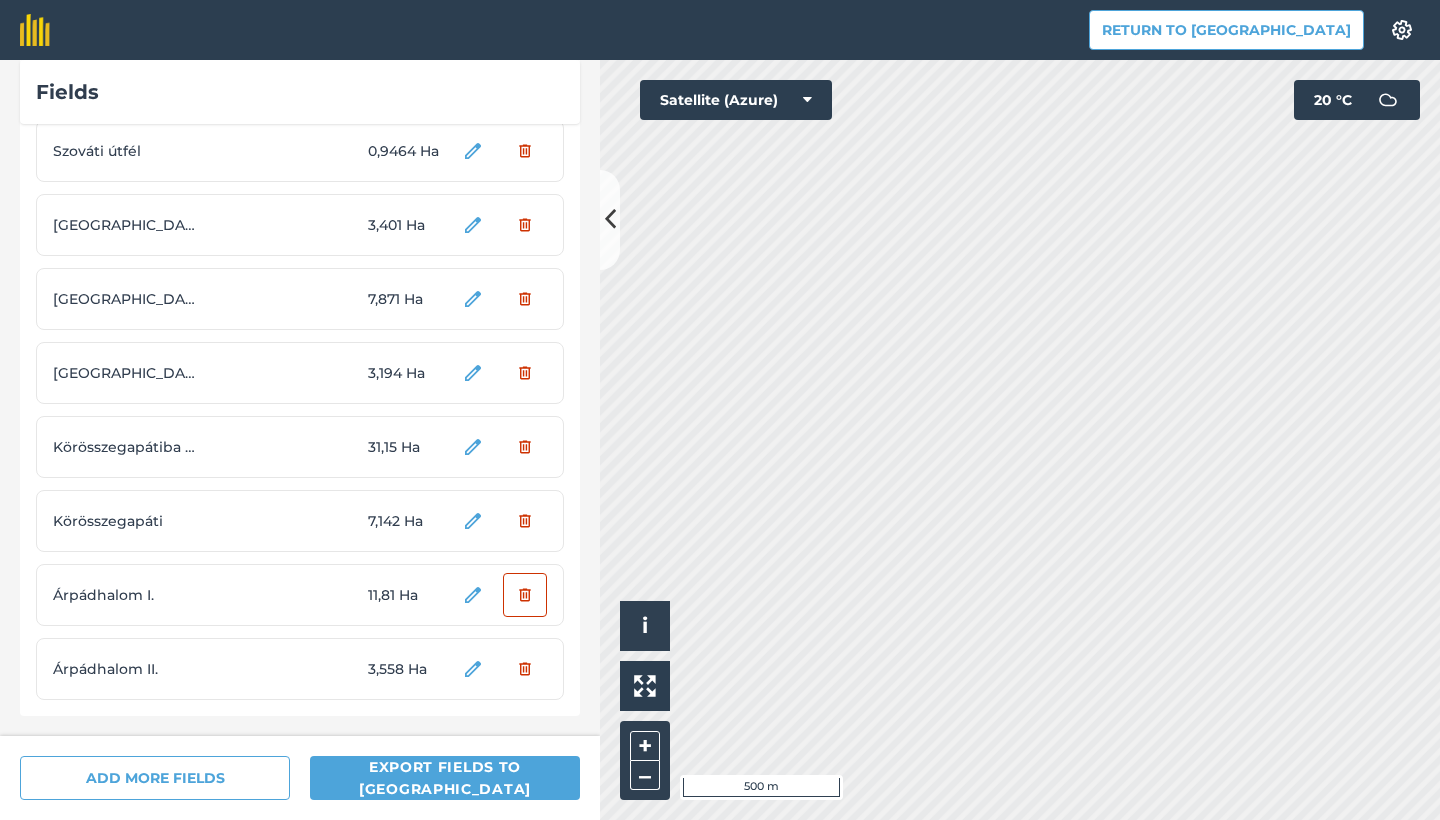 scroll, scrollTop: 4866, scrollLeft: 0, axis: vertical 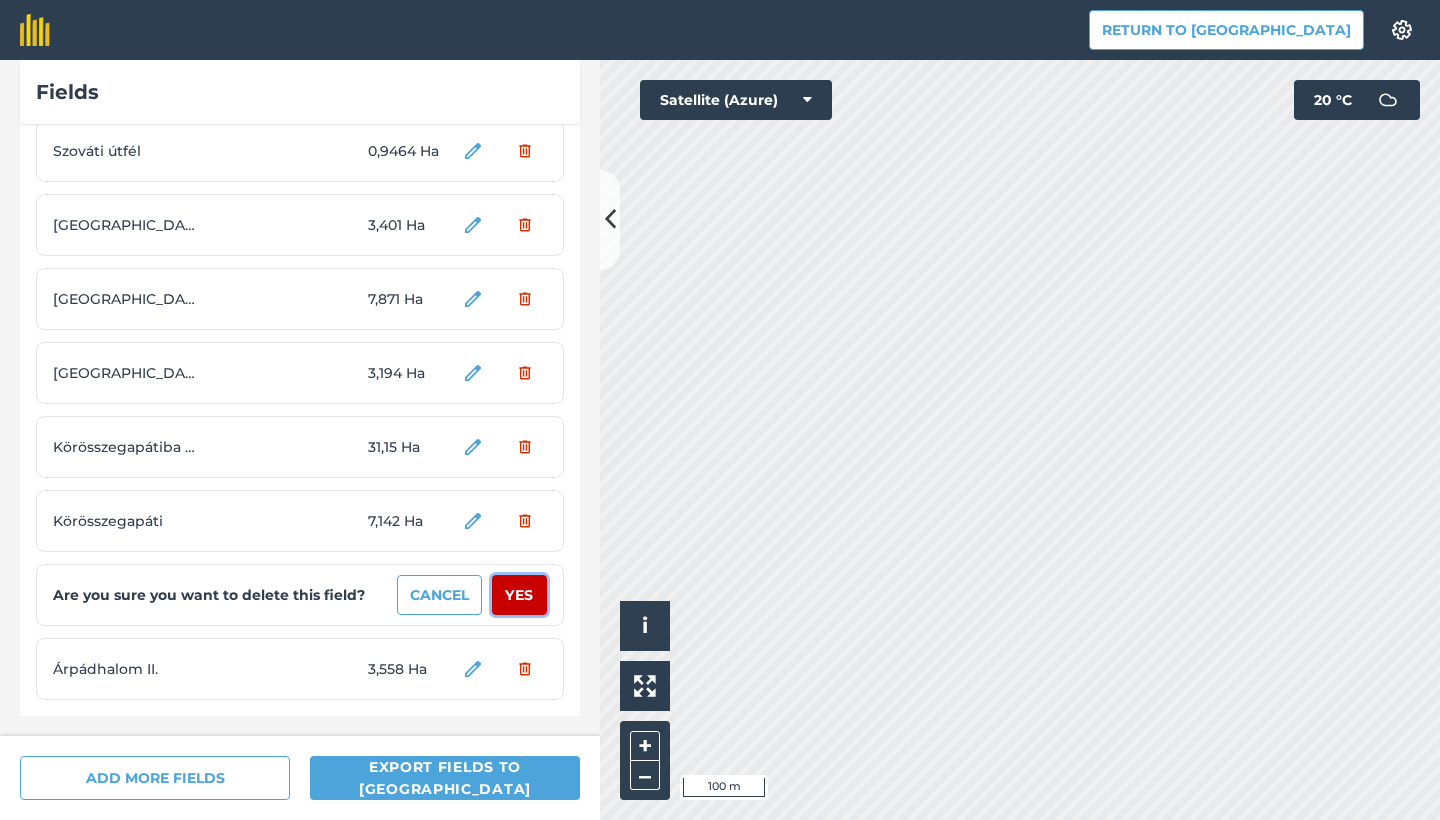 click on "Yes" at bounding box center [519, 595] 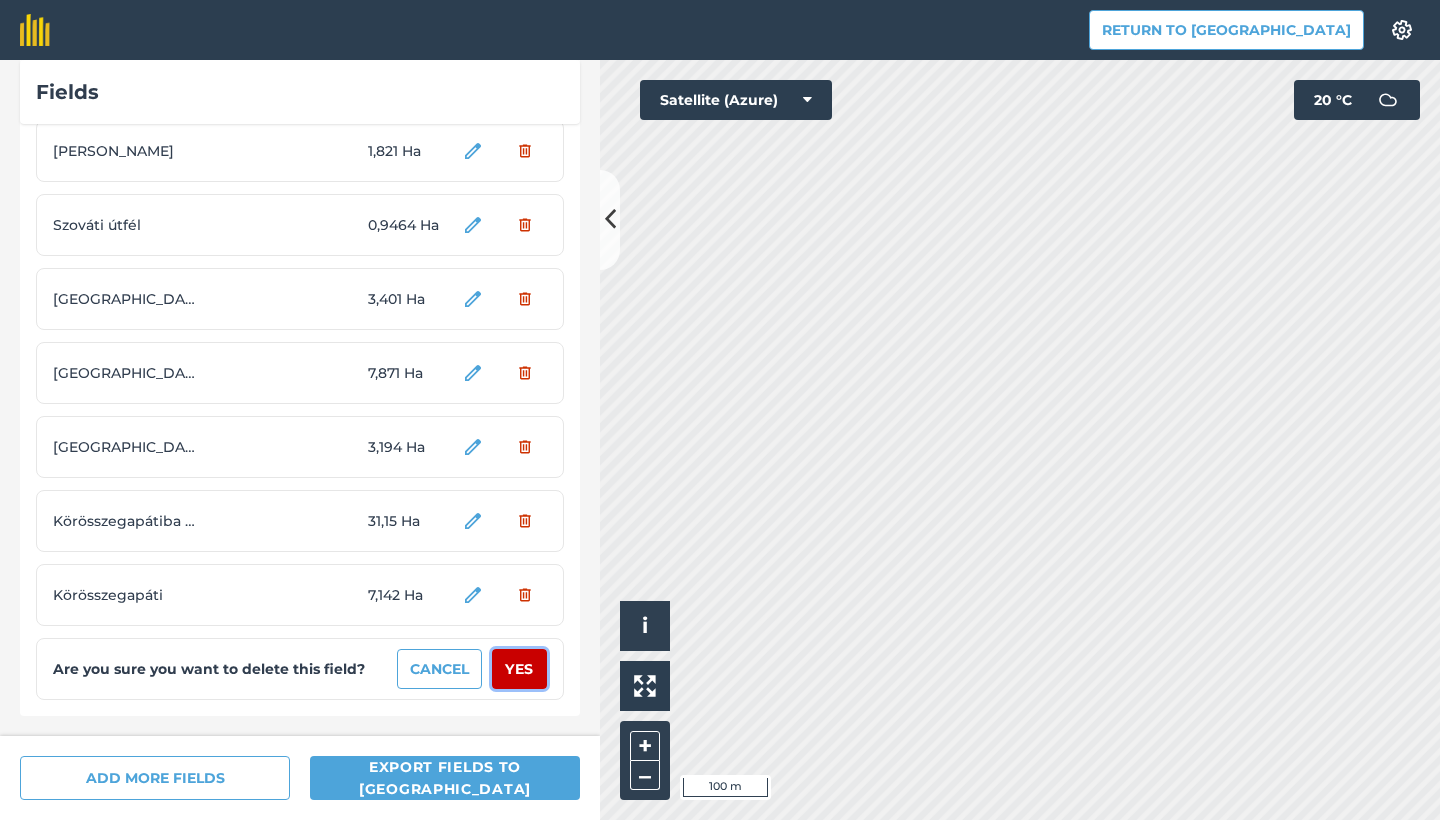 click on "Yes" at bounding box center [519, 669] 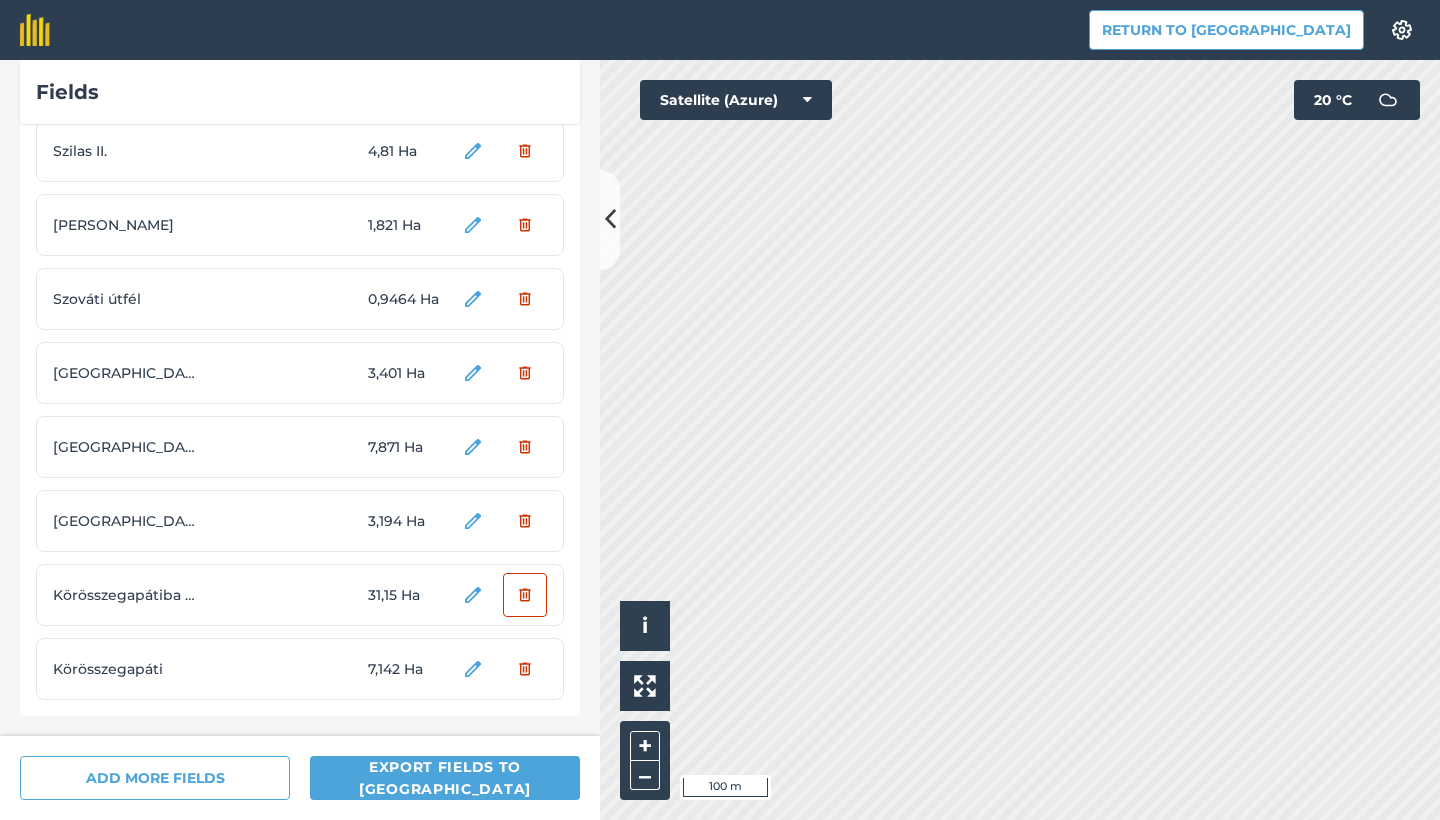 scroll, scrollTop: 4718, scrollLeft: 0, axis: vertical 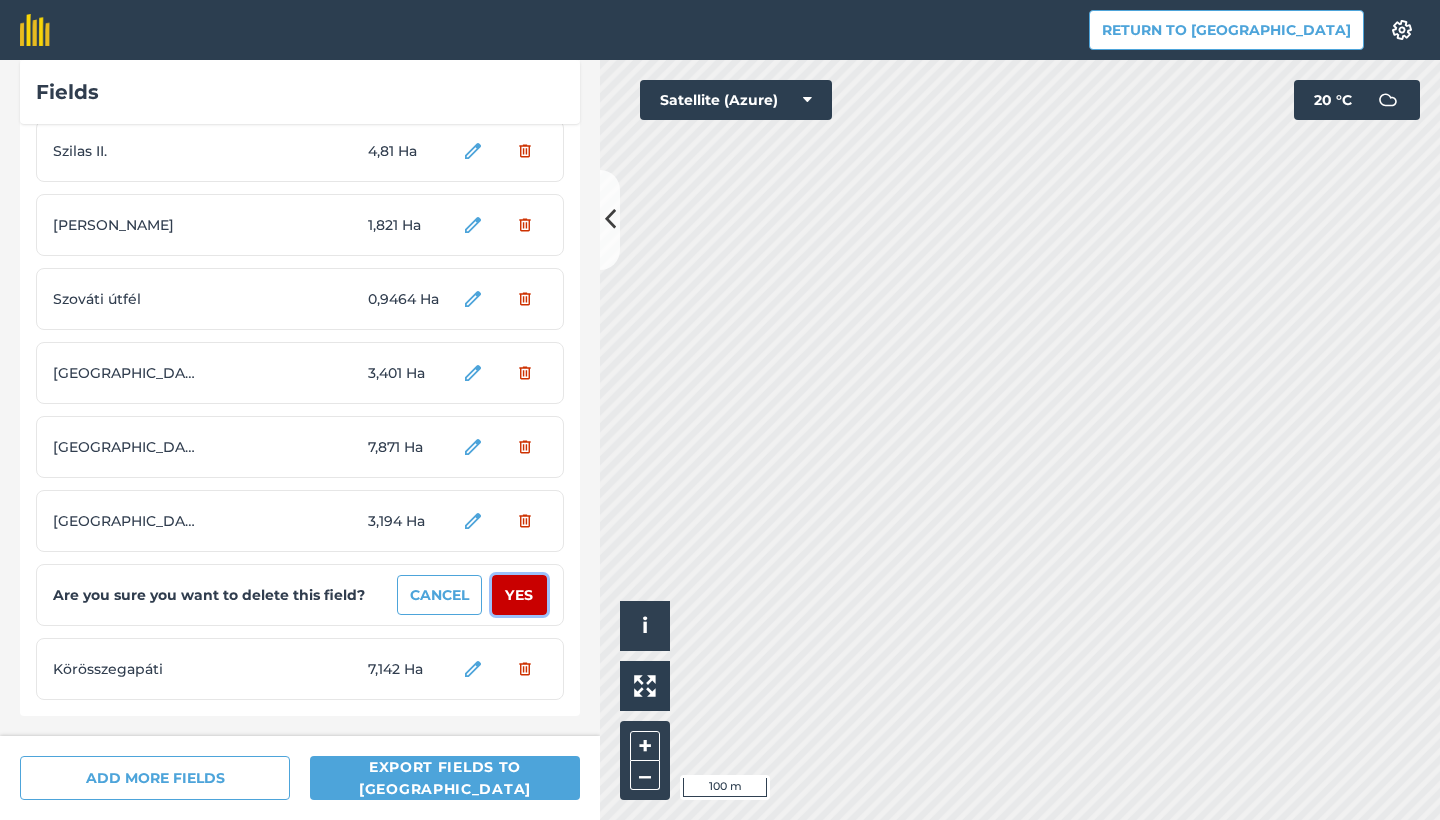 click on "Yes" at bounding box center (519, 595) 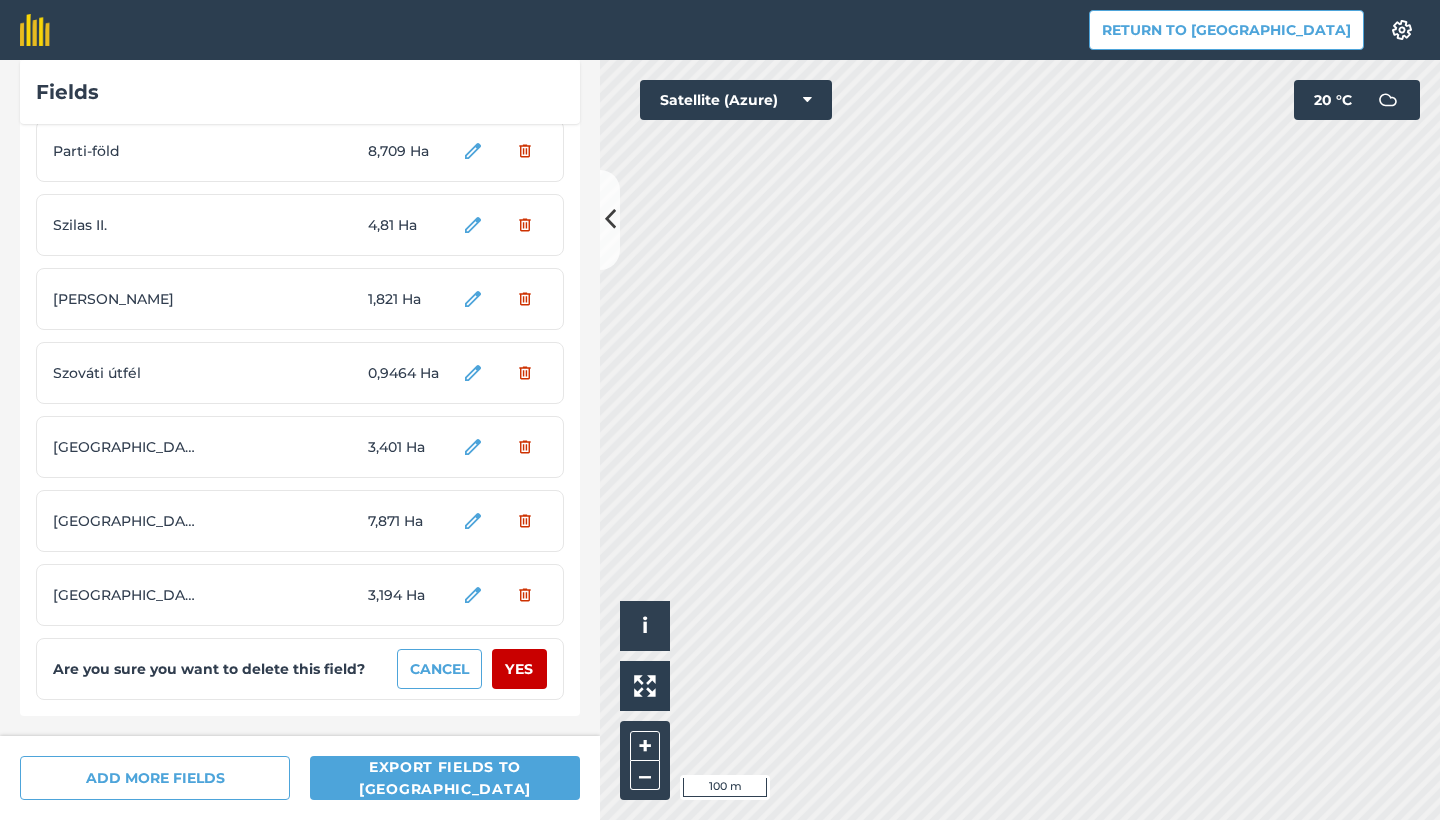 scroll, scrollTop: 4644, scrollLeft: 0, axis: vertical 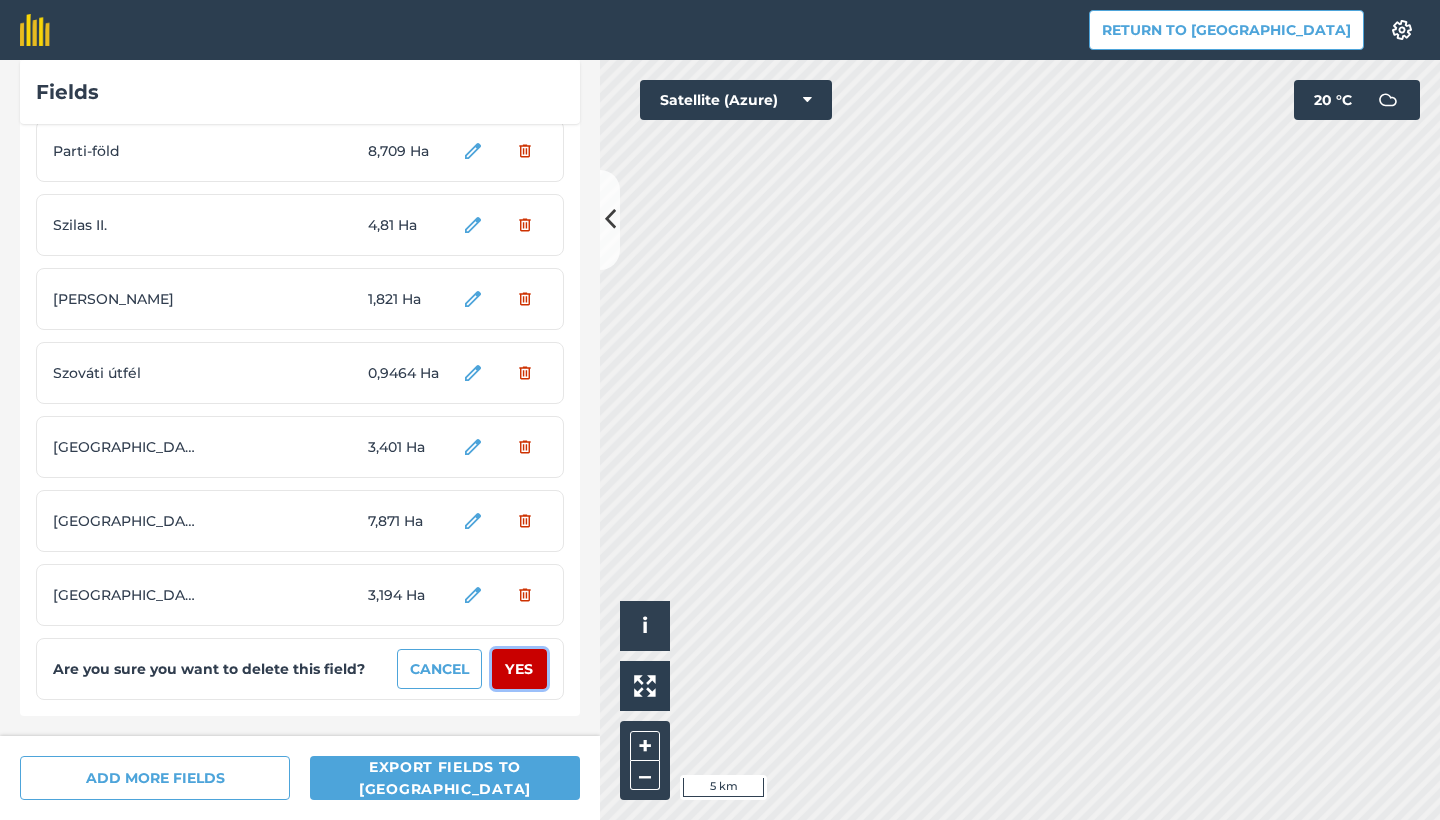 click on "Yes" at bounding box center [519, 669] 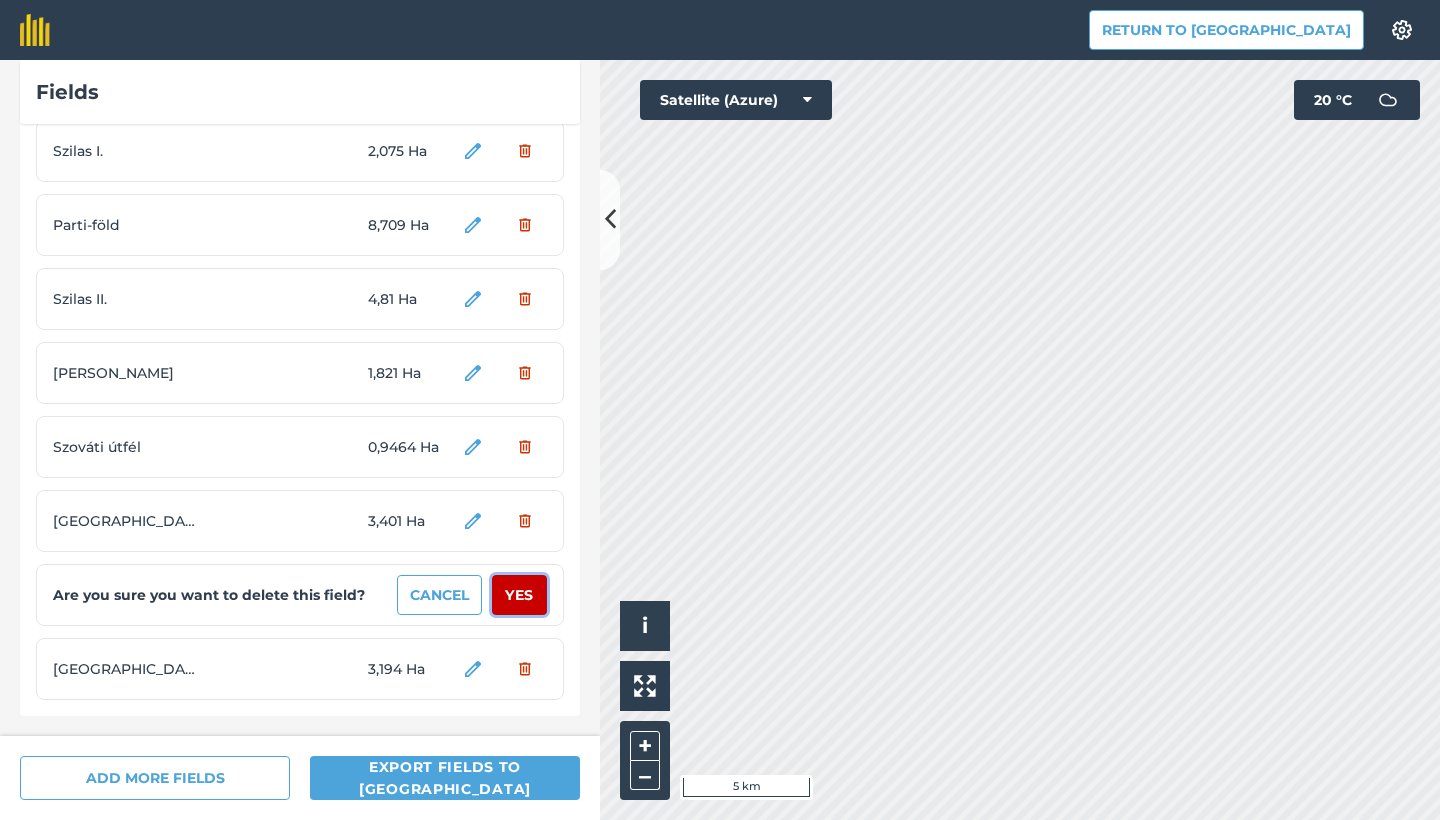 click on "Yes" at bounding box center (519, 595) 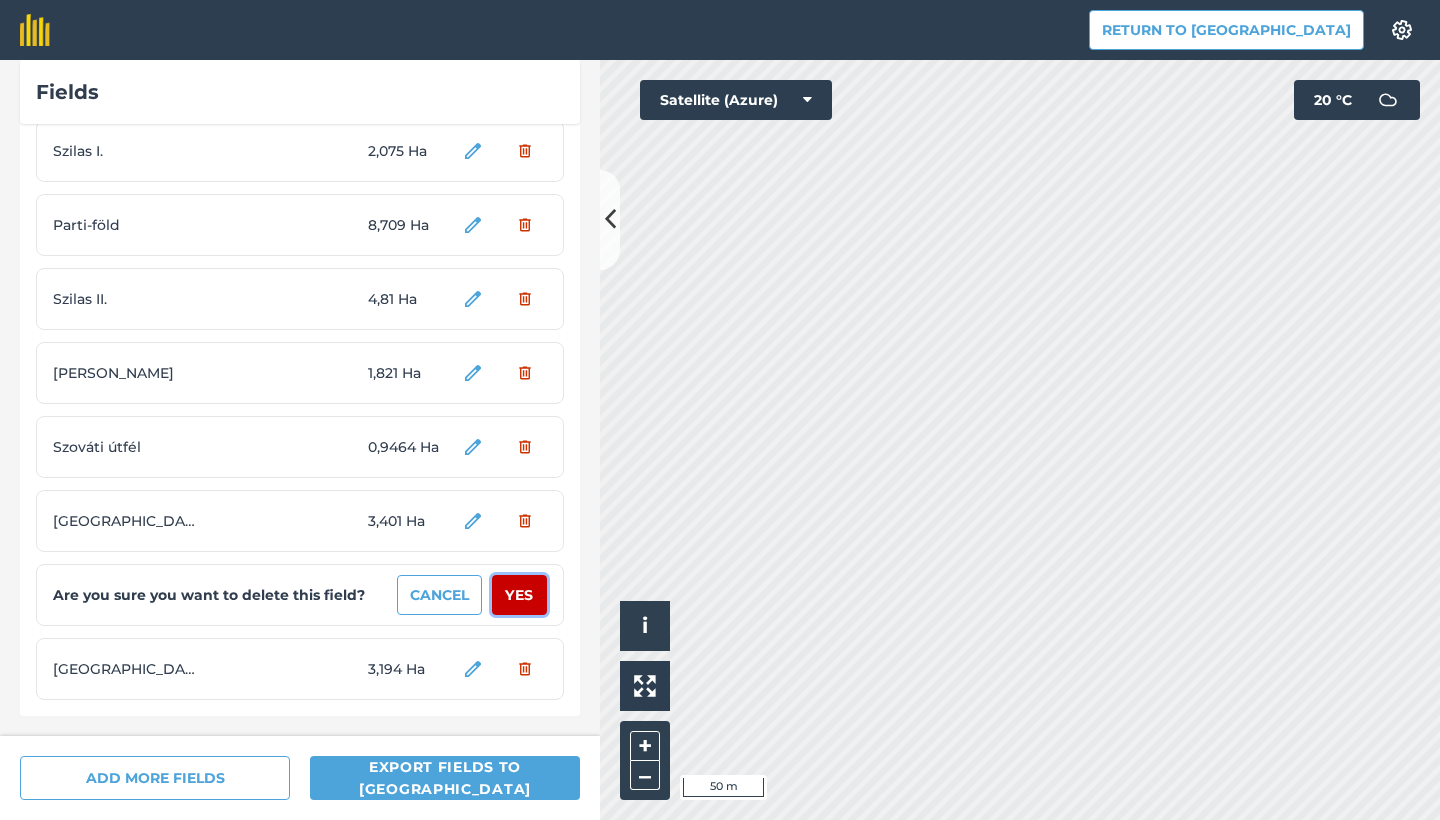 scroll, scrollTop: 4496, scrollLeft: 0, axis: vertical 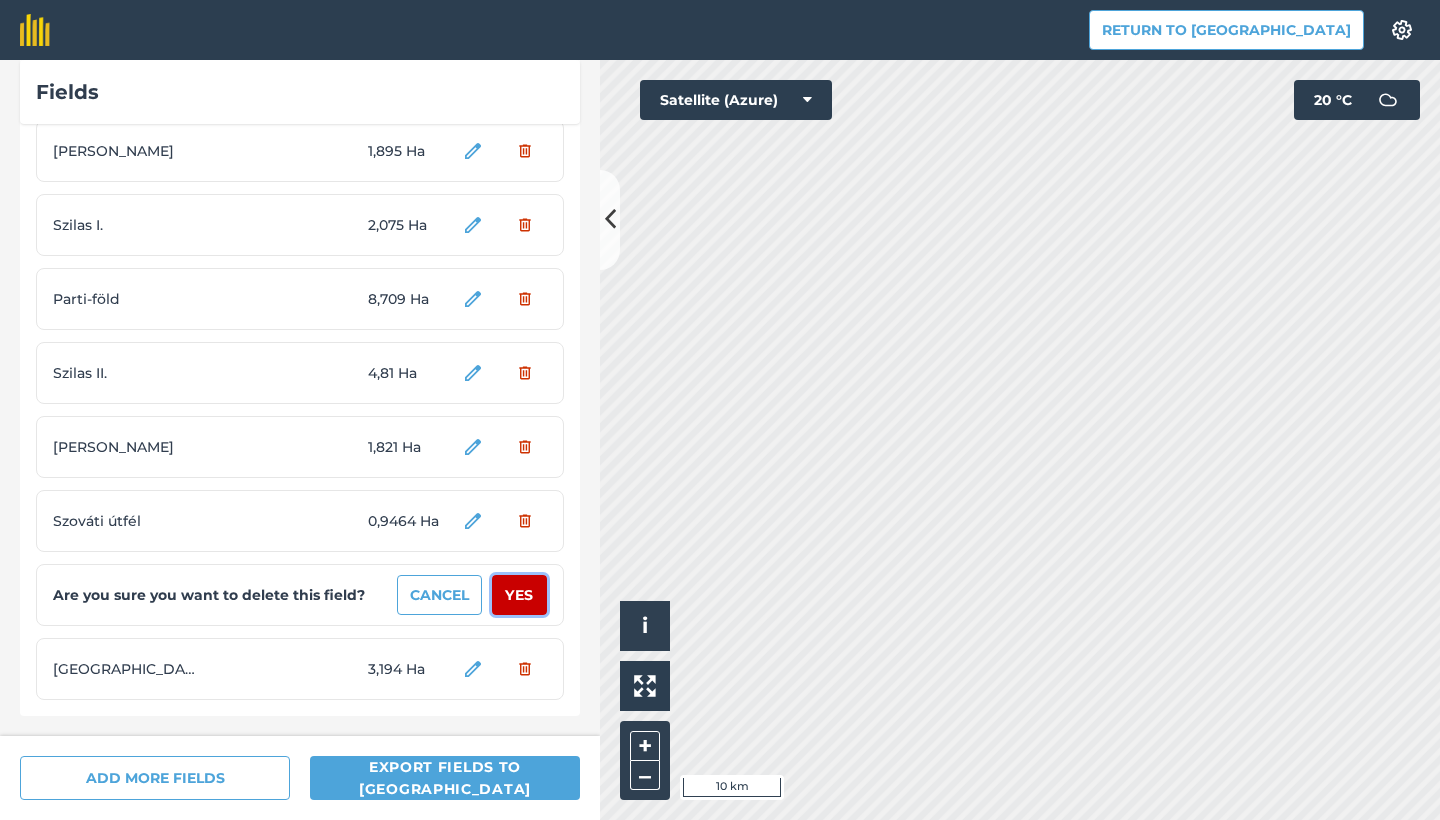 click on "Yes" at bounding box center [519, 595] 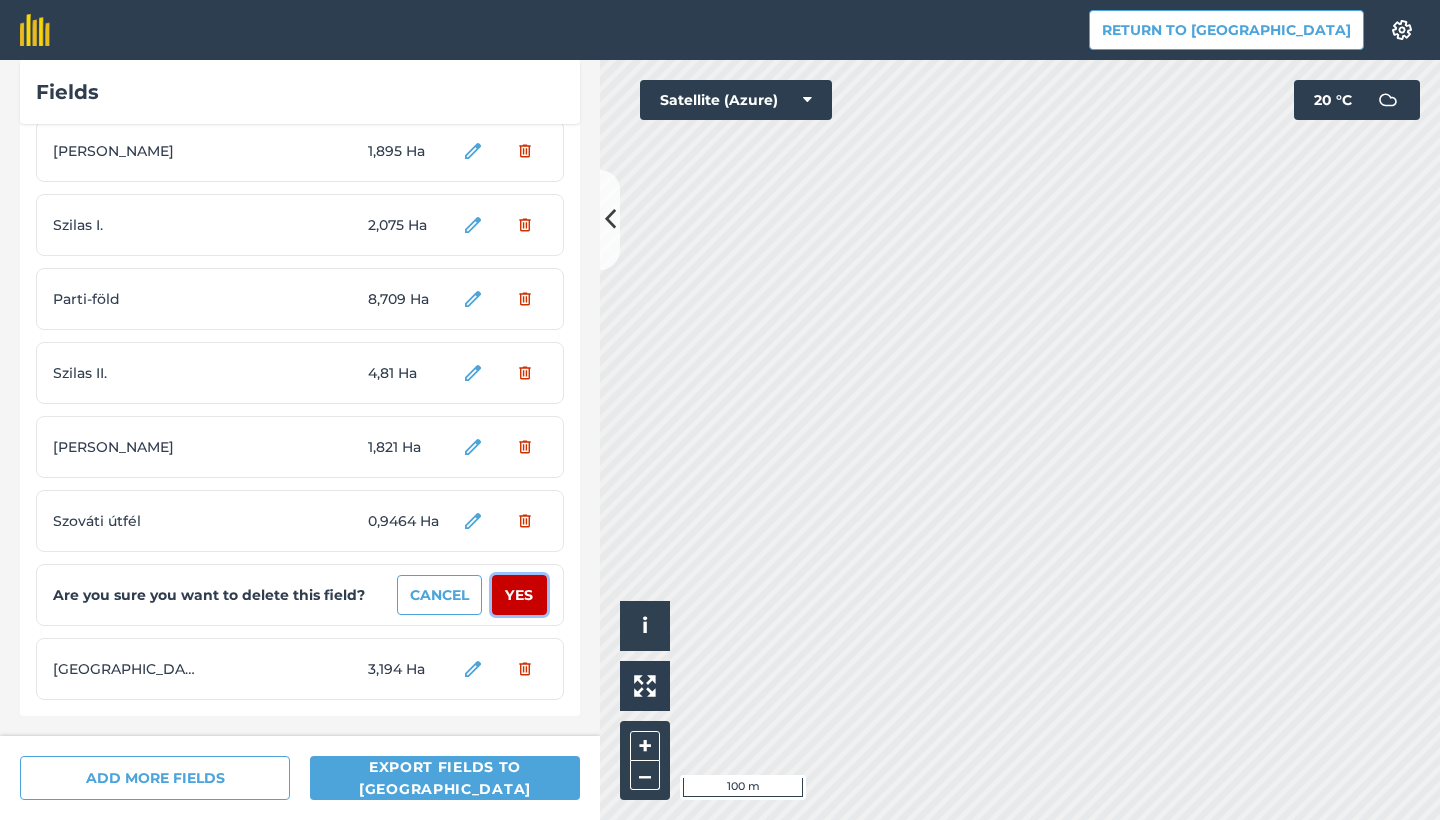 click on "Yes" at bounding box center (519, 595) 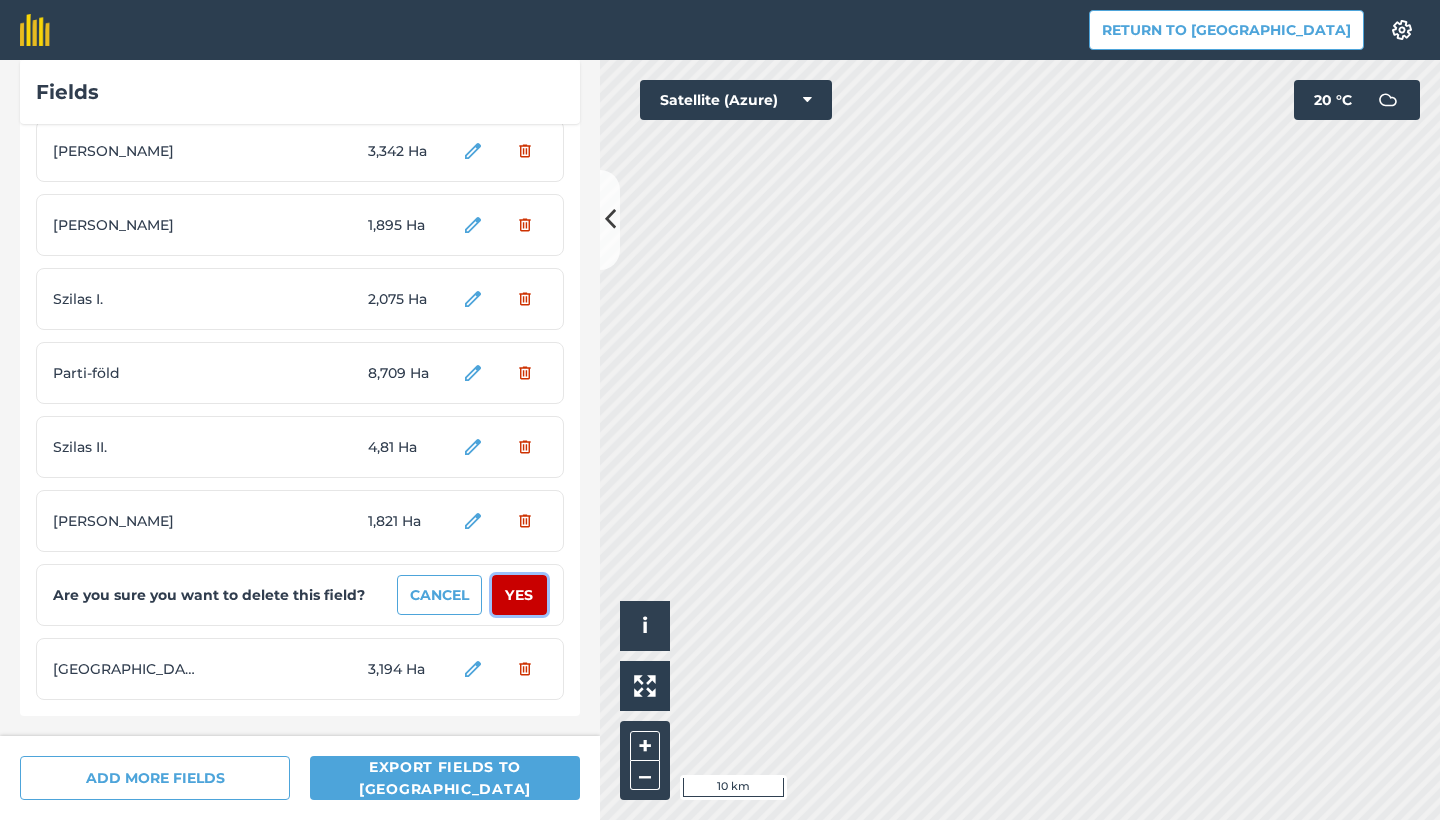 click on "Yes" at bounding box center [519, 595] 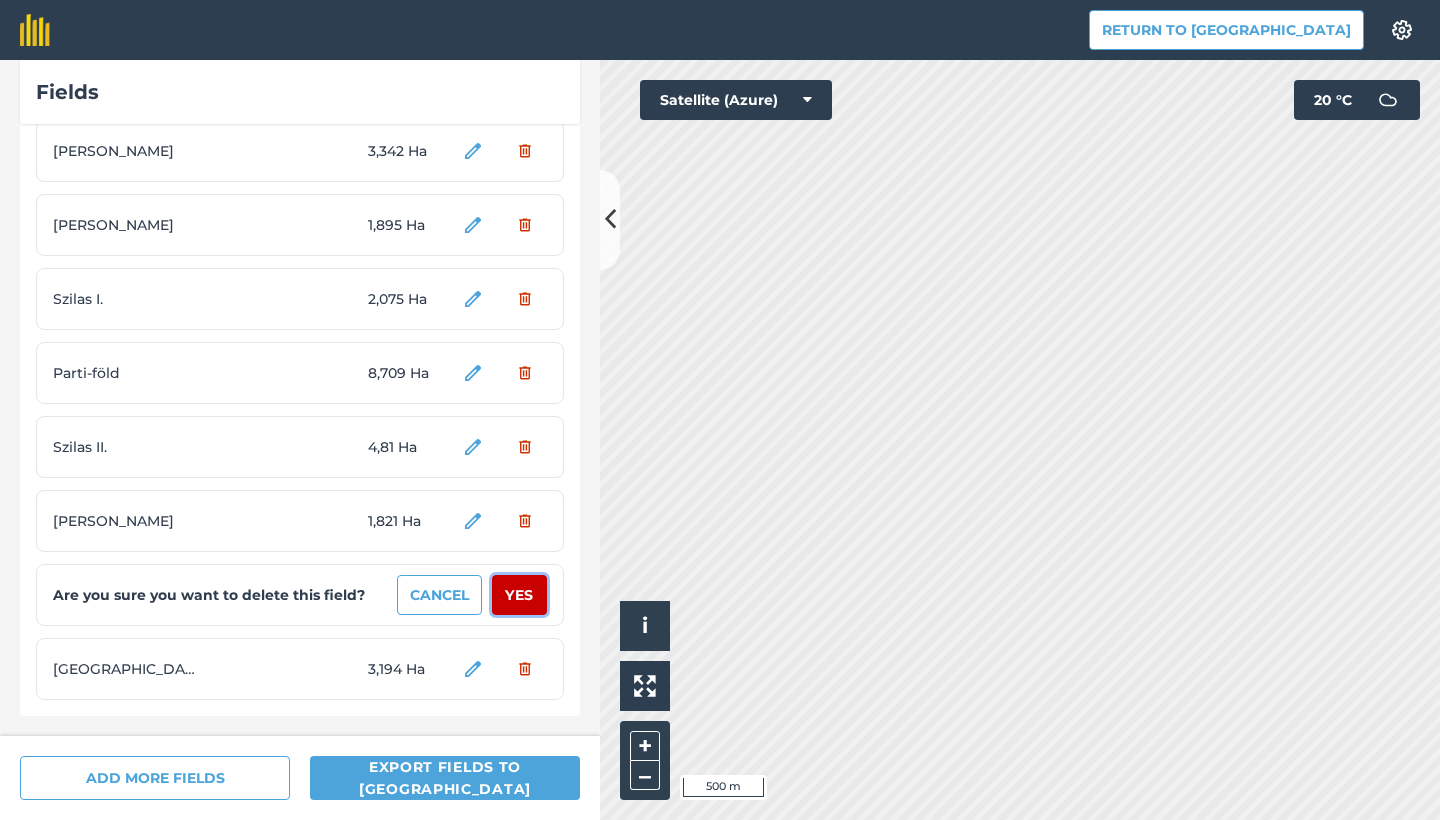click on "Yes" at bounding box center [519, 595] 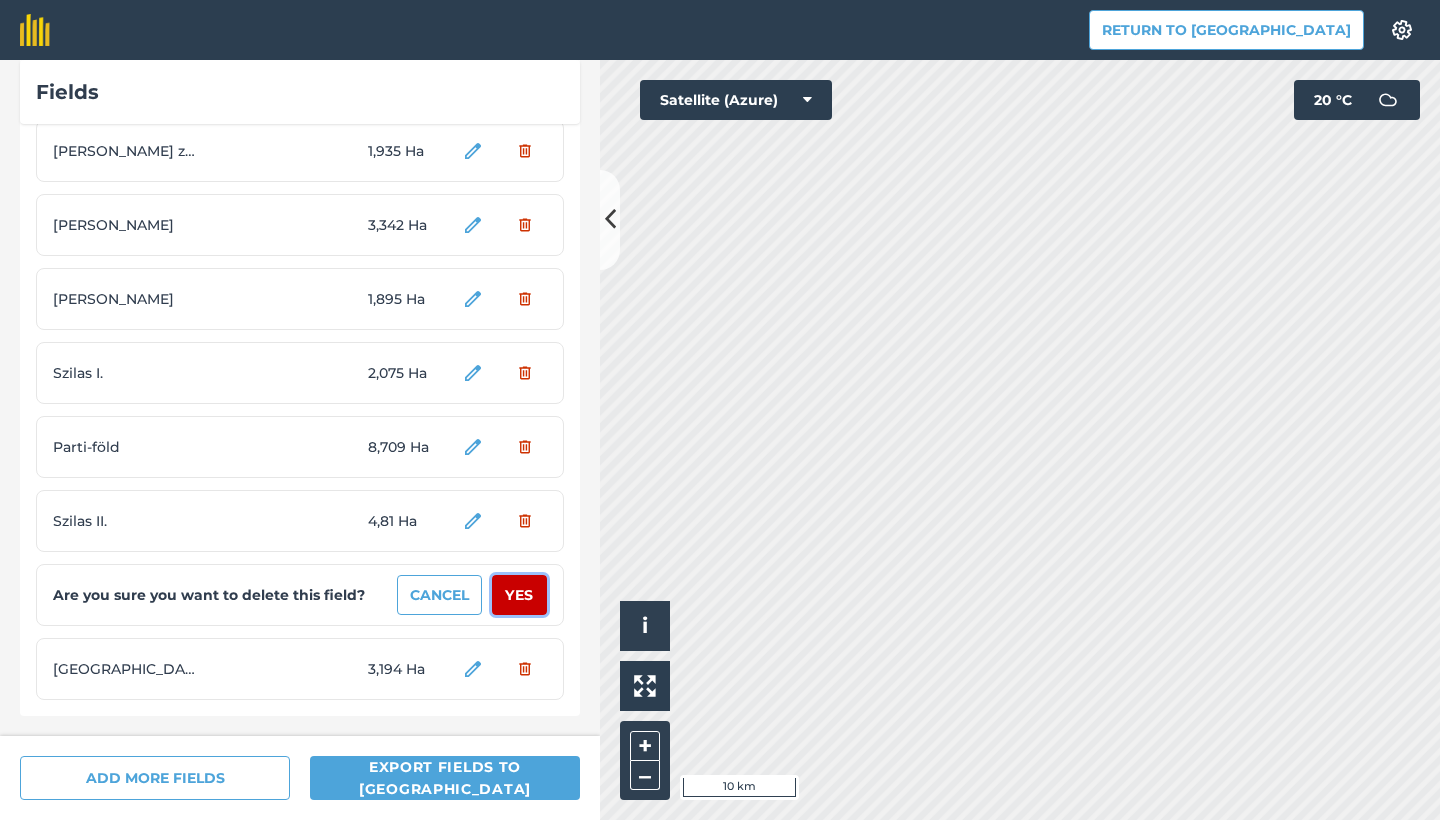 click on "Yes" at bounding box center (519, 595) 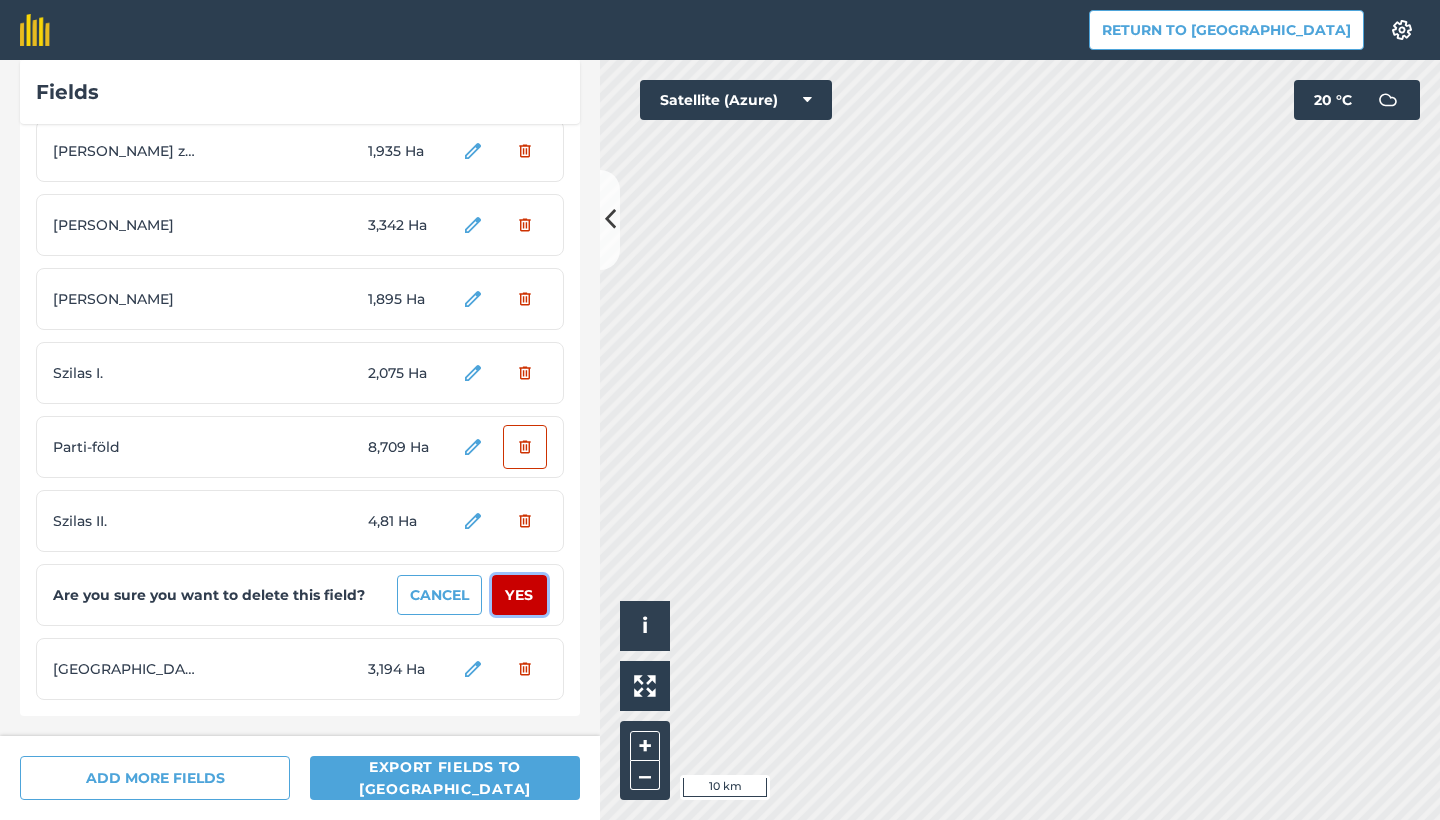 scroll, scrollTop: 4274, scrollLeft: 0, axis: vertical 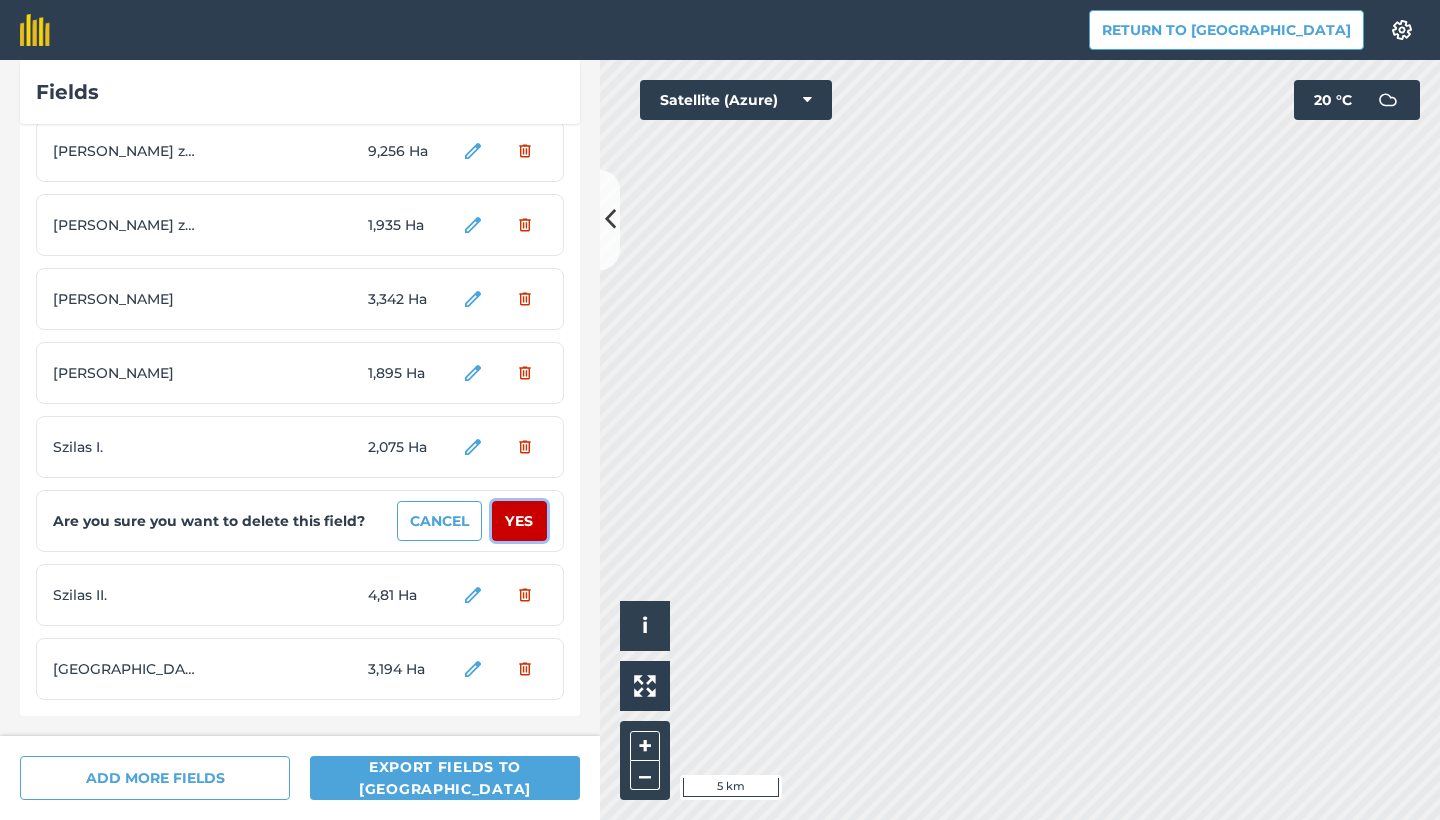 click on "Yes" at bounding box center (519, 521) 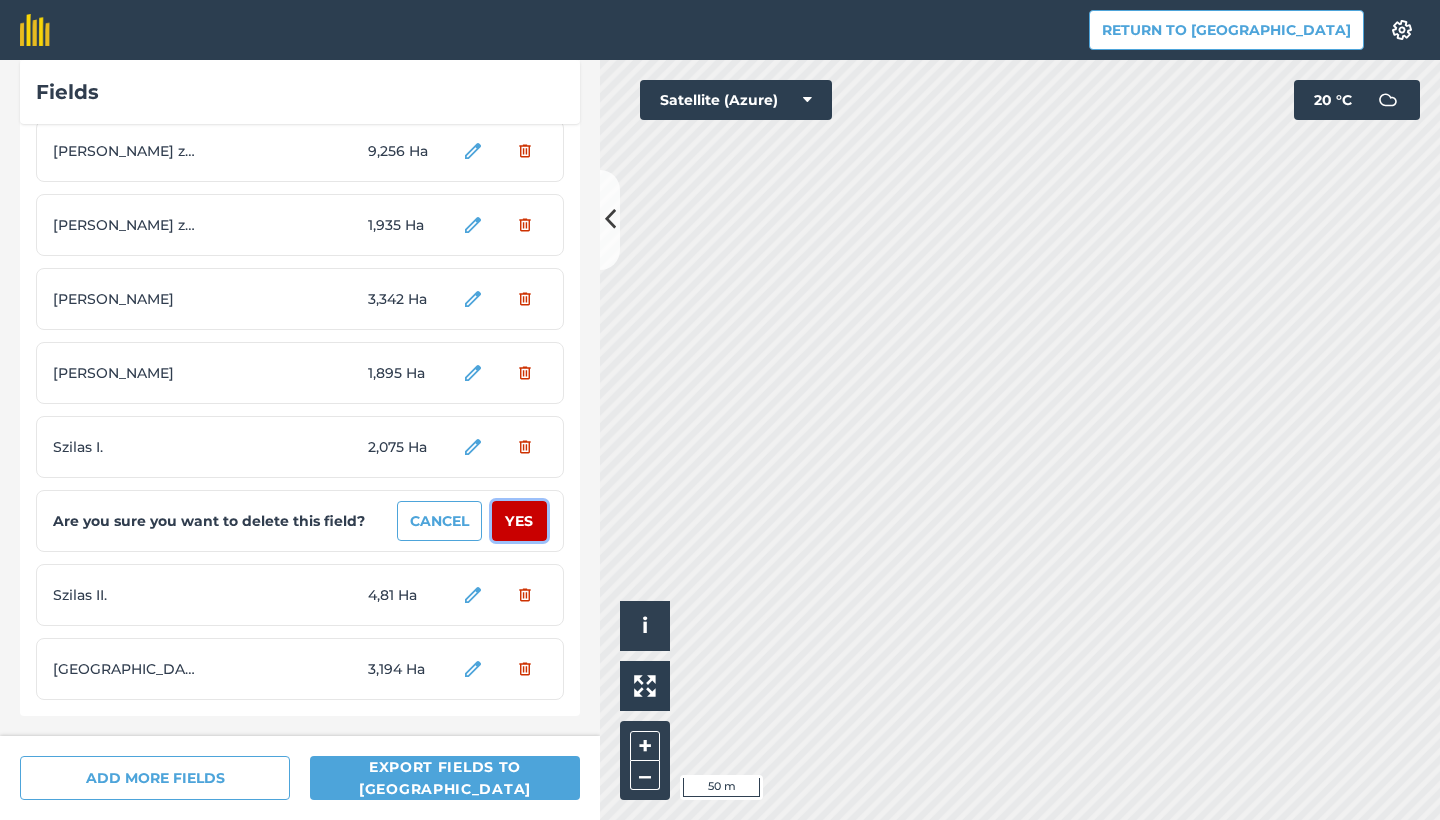 click on "Yes" at bounding box center (519, 521) 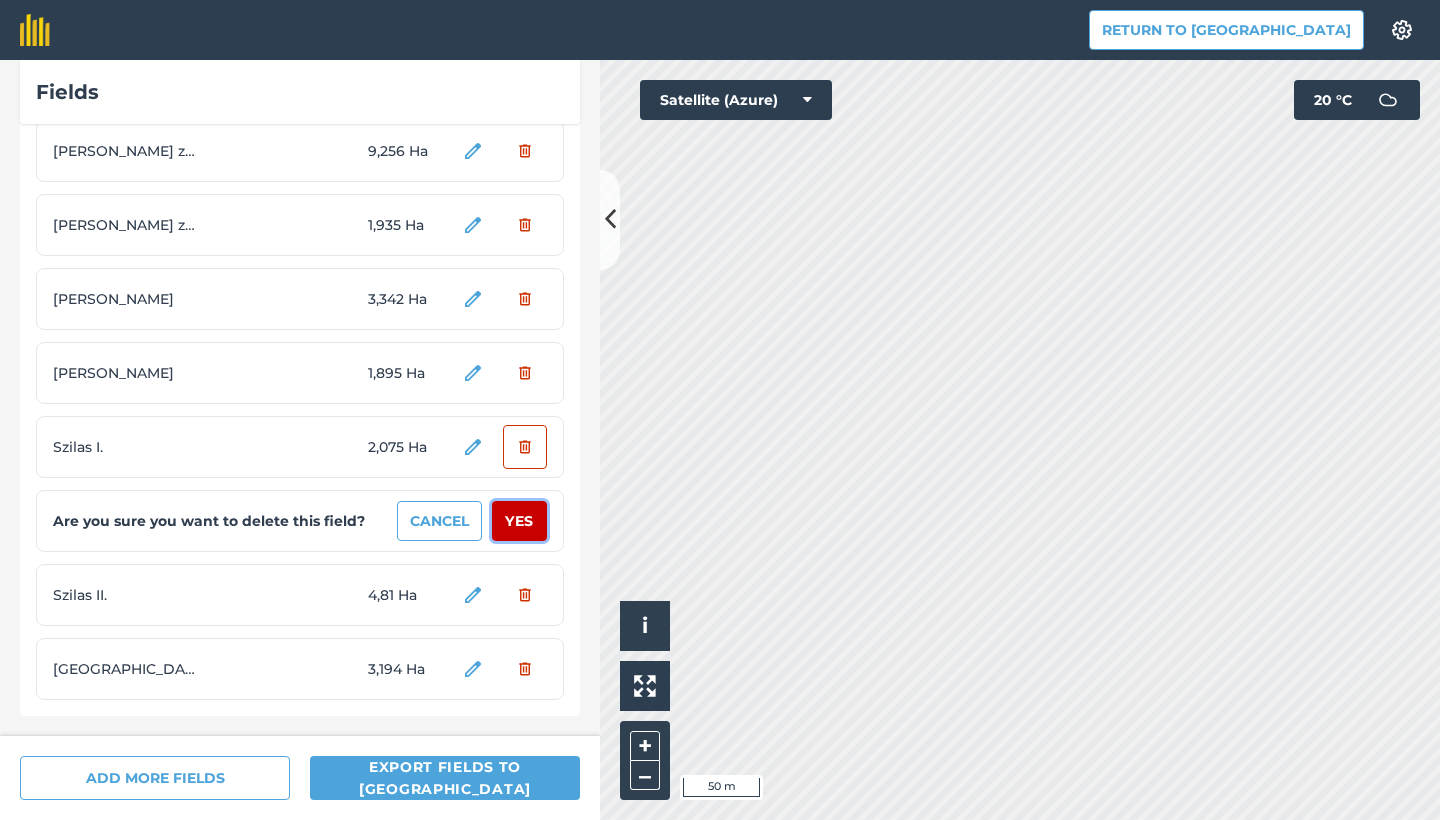 scroll, scrollTop: 4200, scrollLeft: 0, axis: vertical 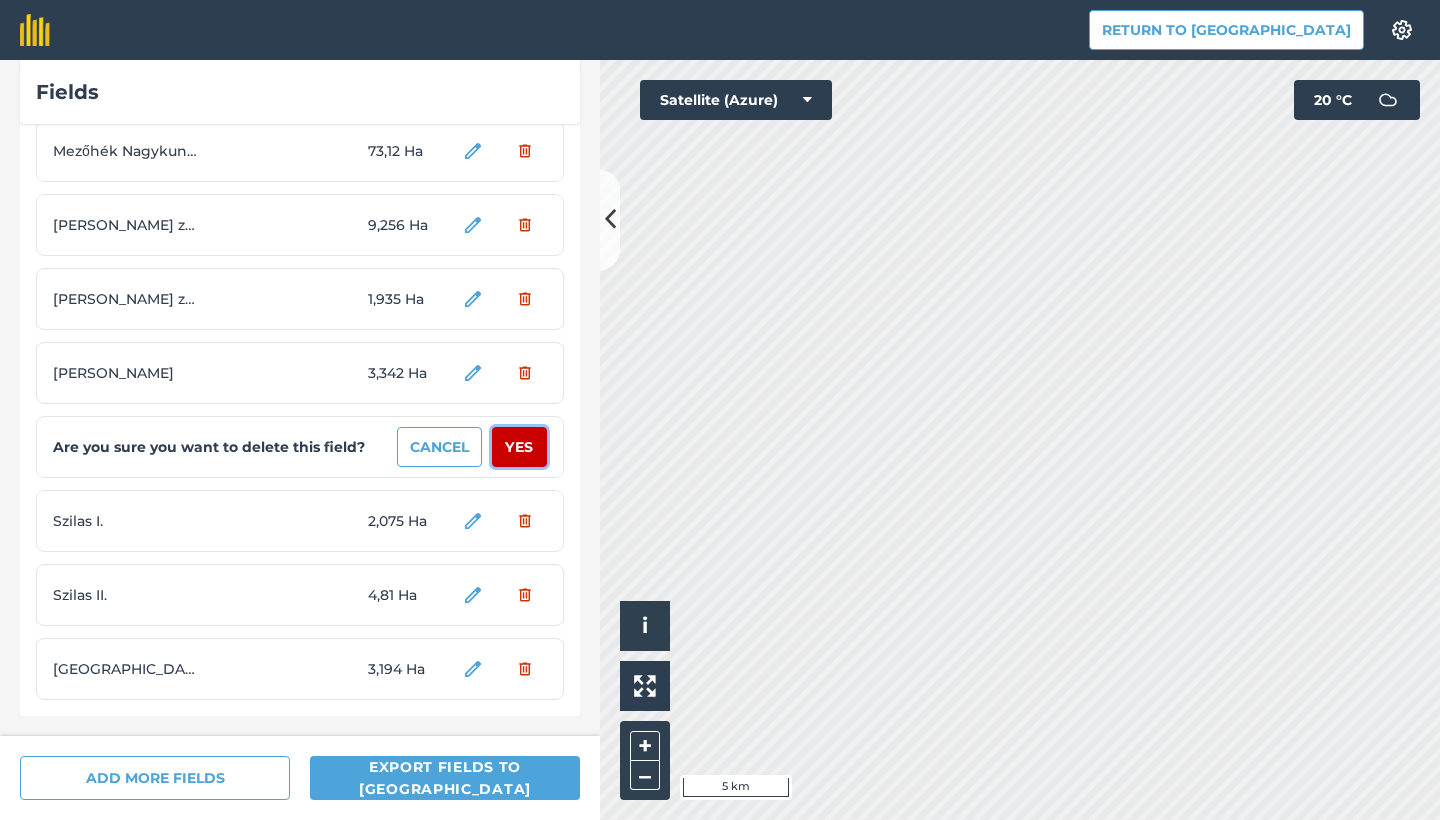 click on "Yes" at bounding box center [519, 447] 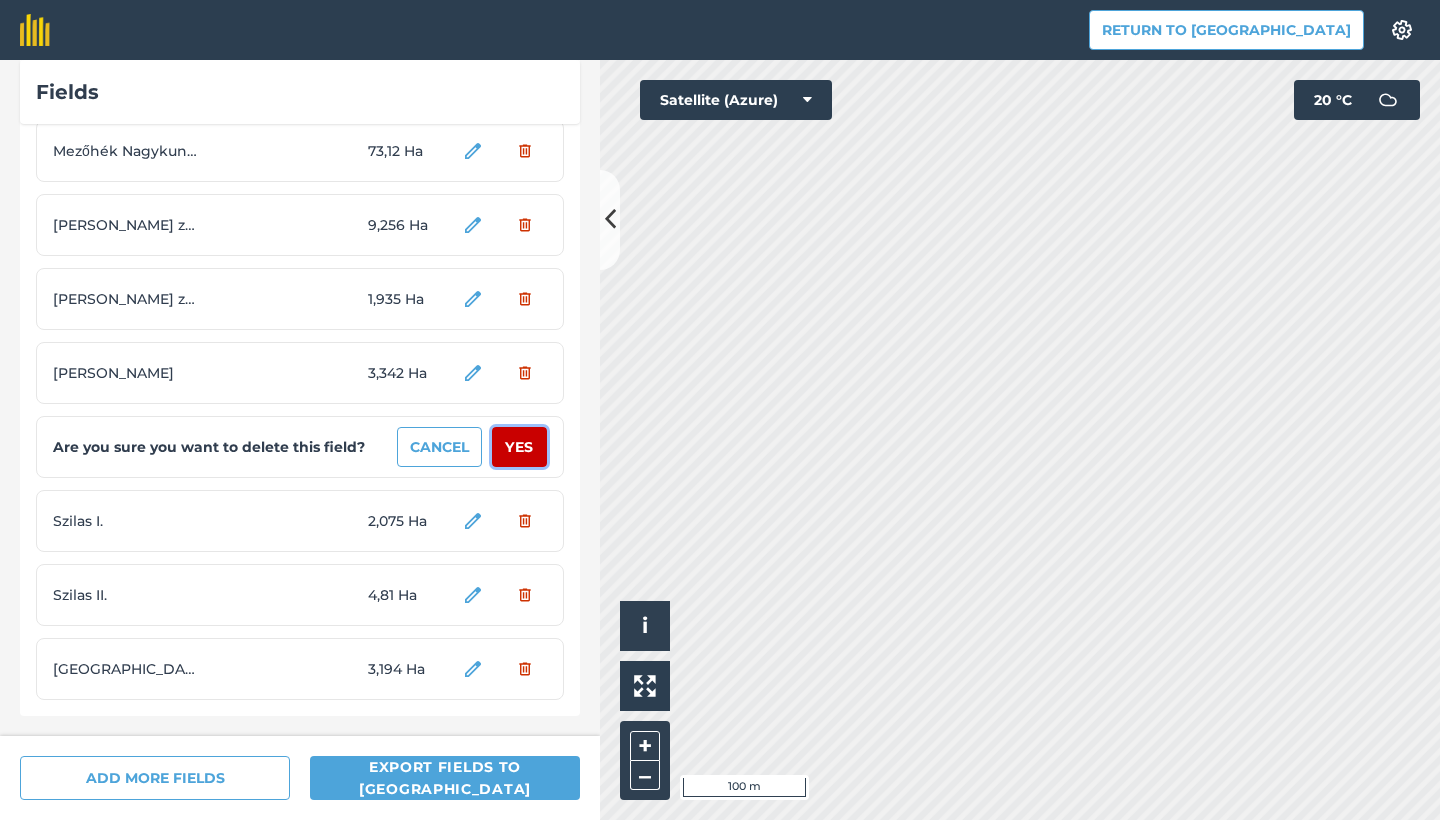 scroll, scrollTop: 4126, scrollLeft: 0, axis: vertical 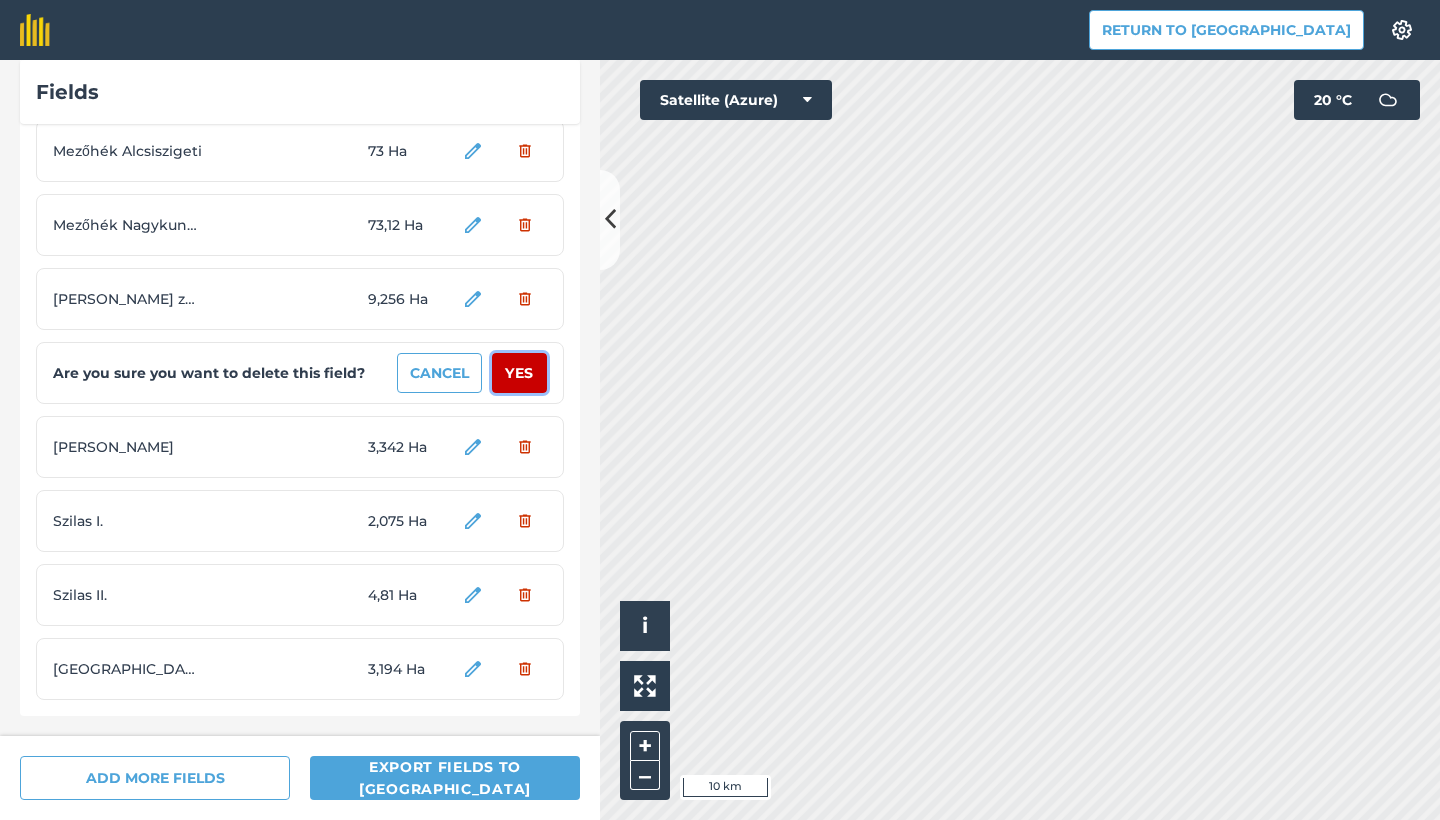 click on "Yes" at bounding box center [519, 373] 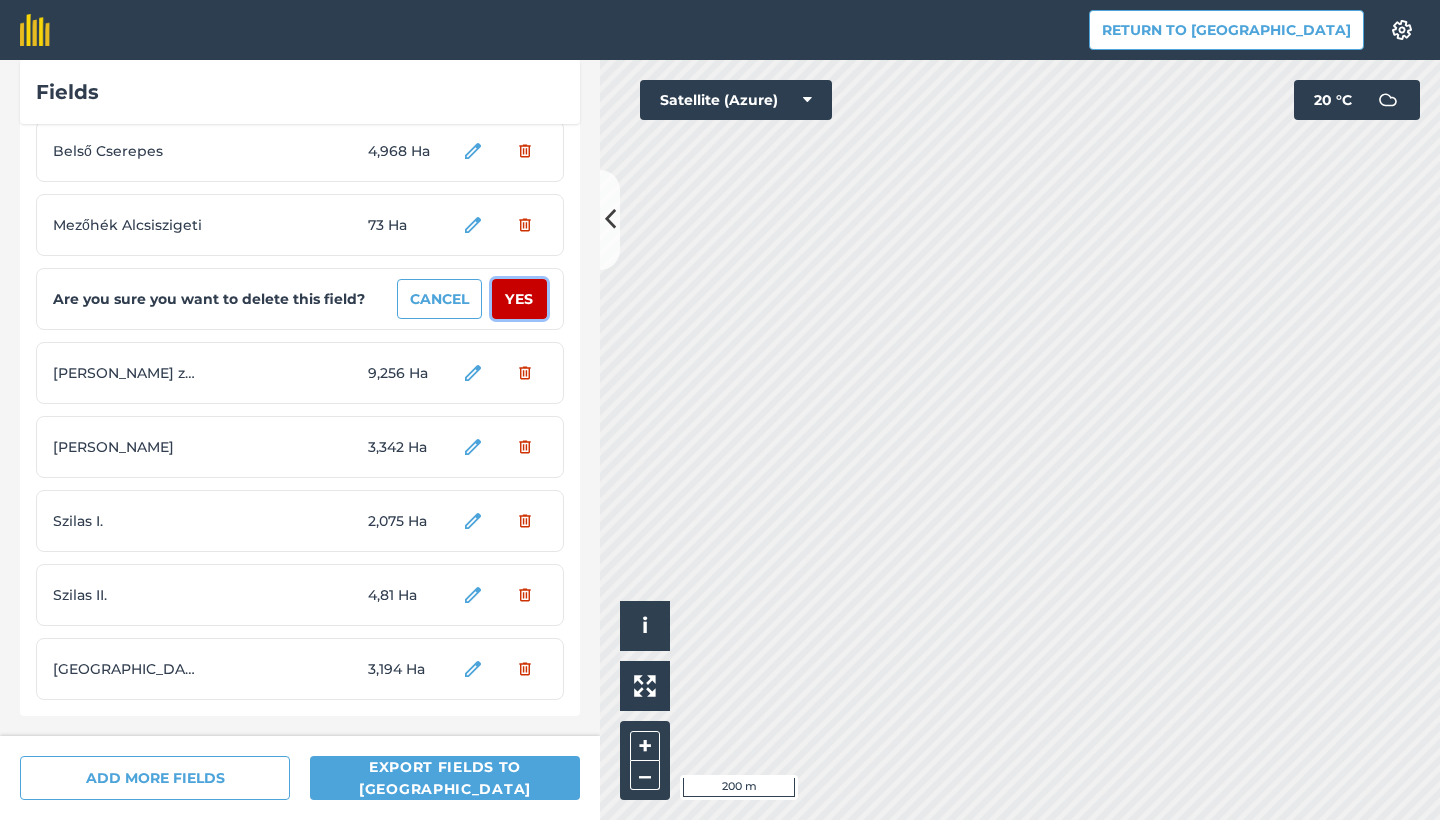 scroll, scrollTop: 3978, scrollLeft: 0, axis: vertical 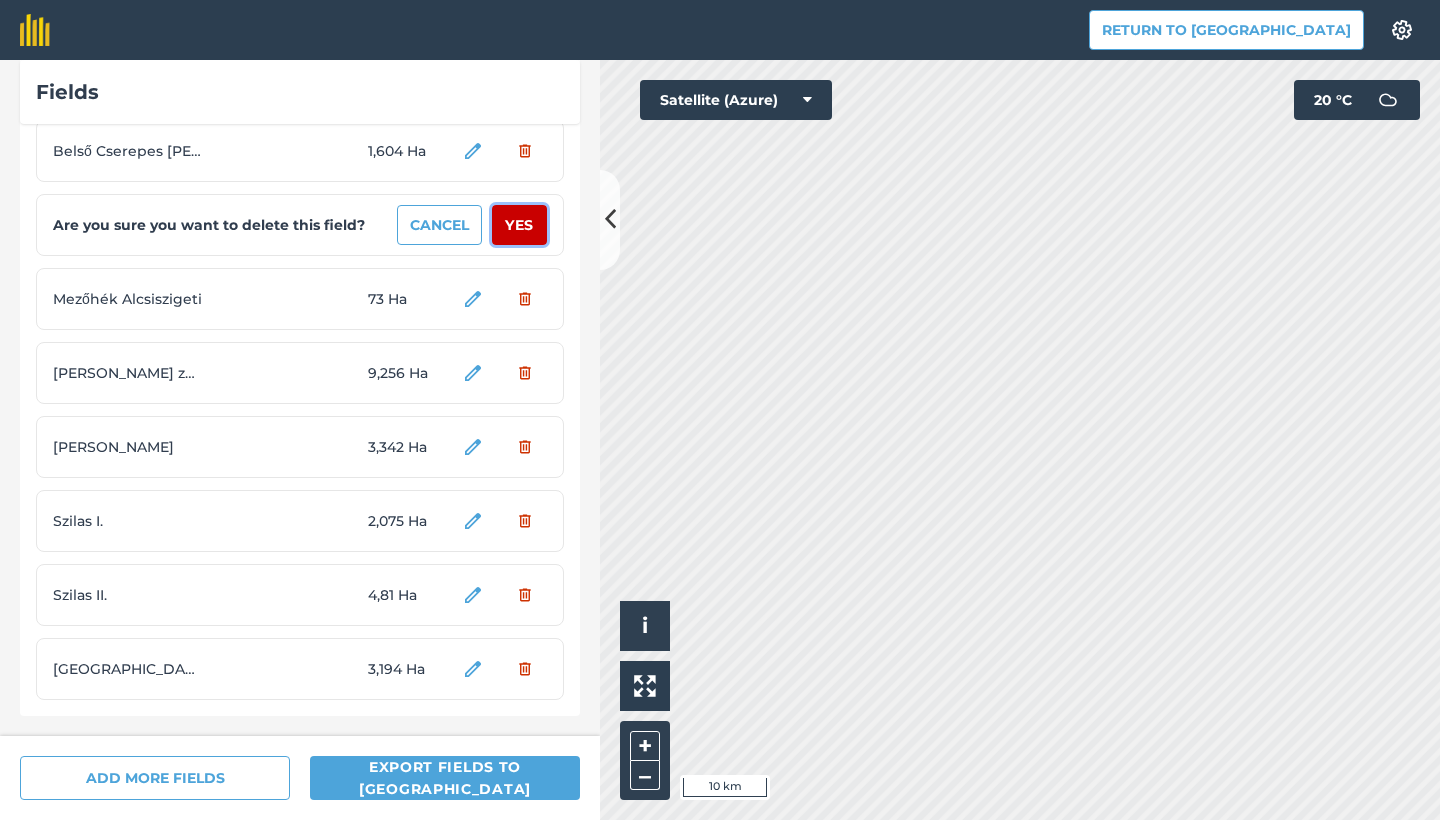 click on "Yes" at bounding box center [519, 225] 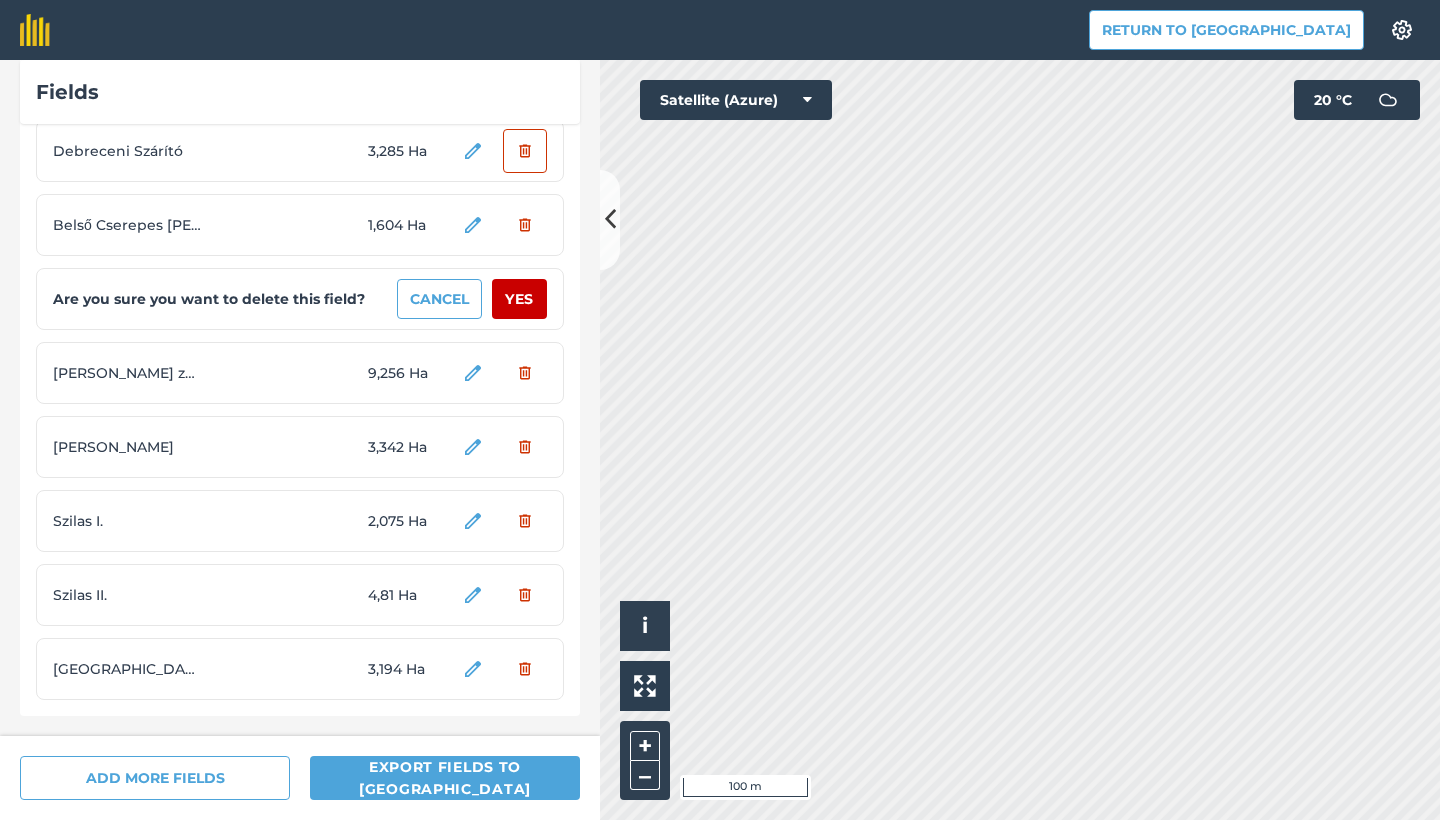 scroll, scrollTop: 3904, scrollLeft: 0, axis: vertical 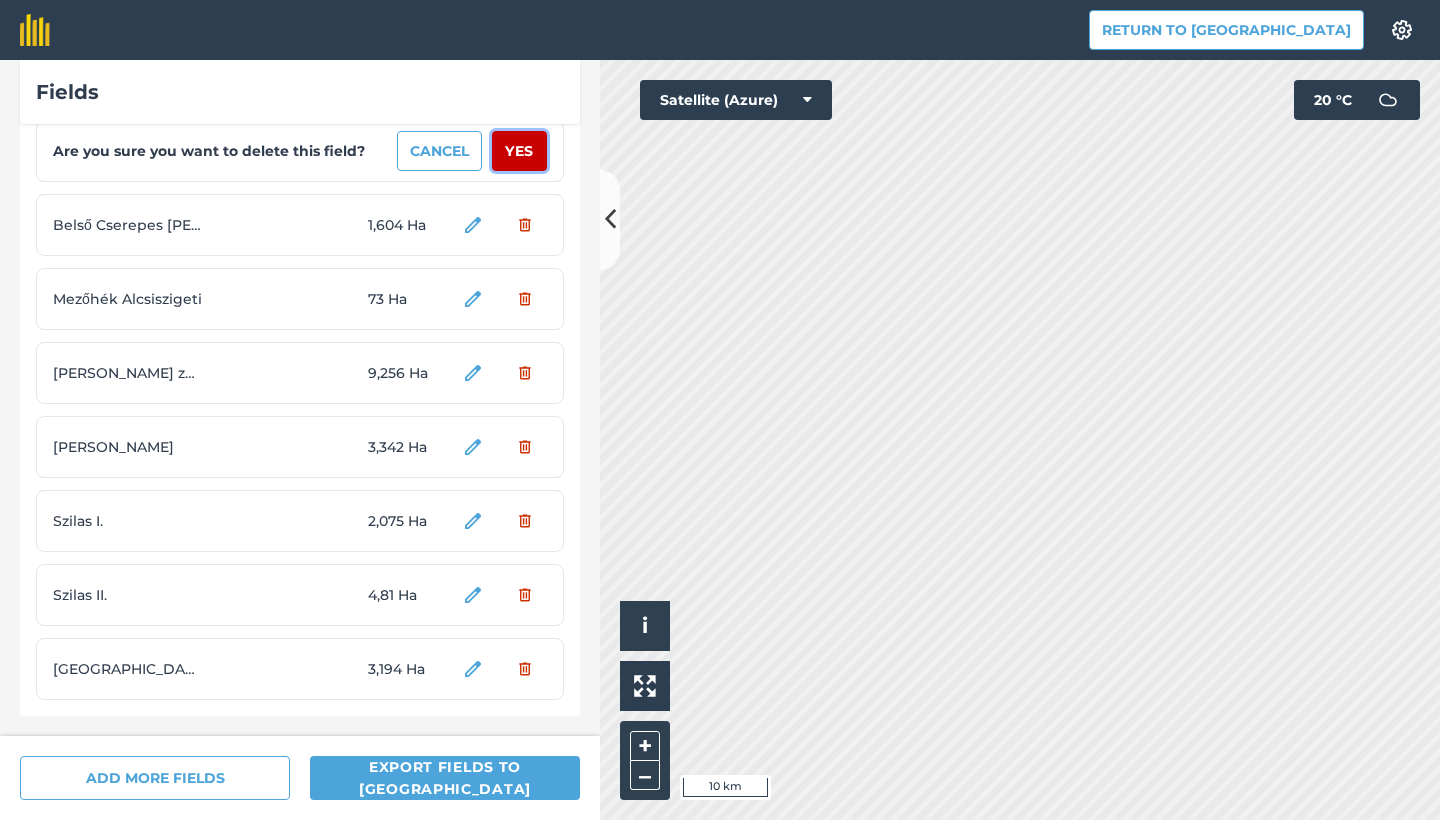 click on "Yes" at bounding box center [519, 151] 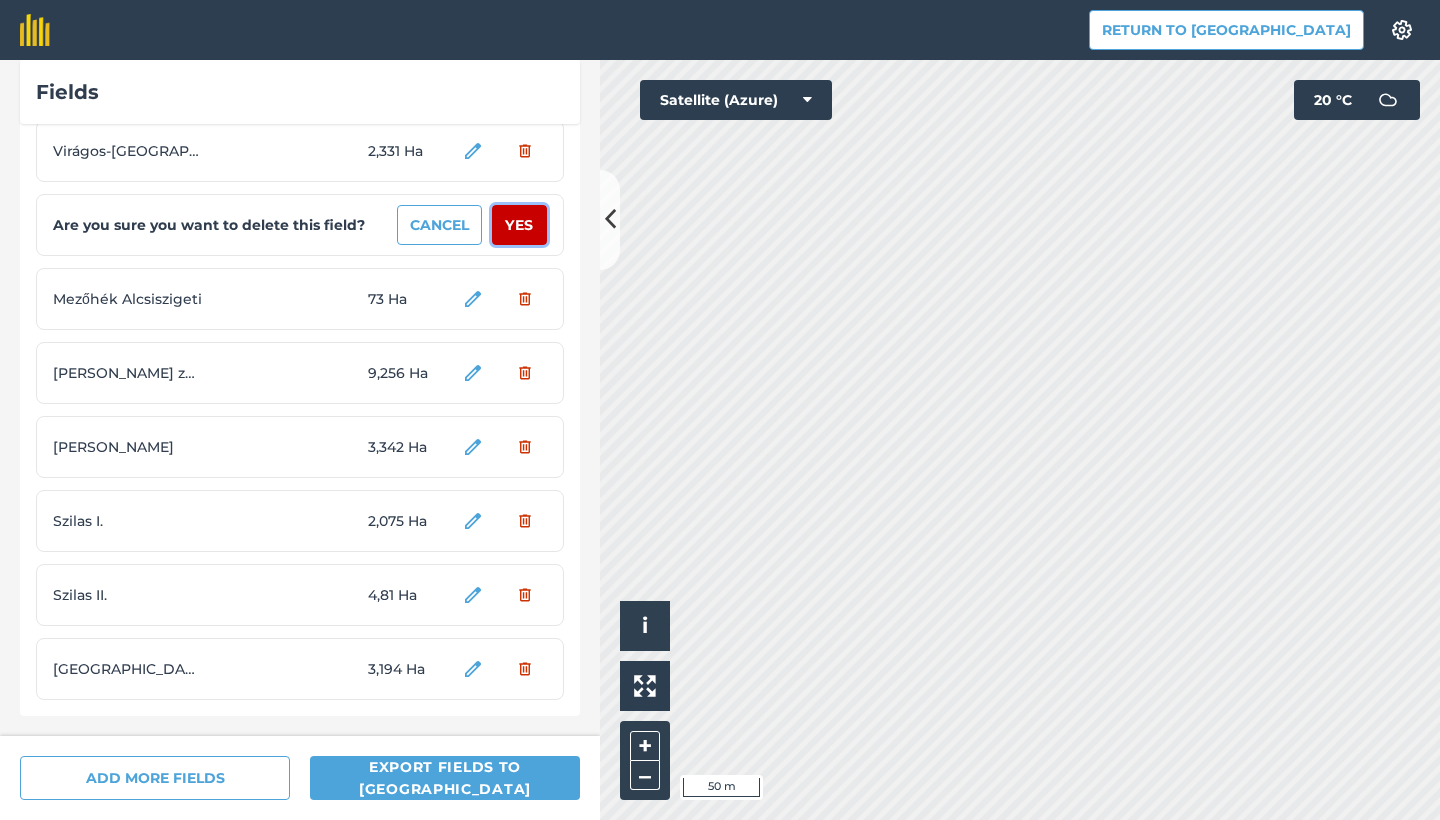 scroll, scrollTop: 3756, scrollLeft: 0, axis: vertical 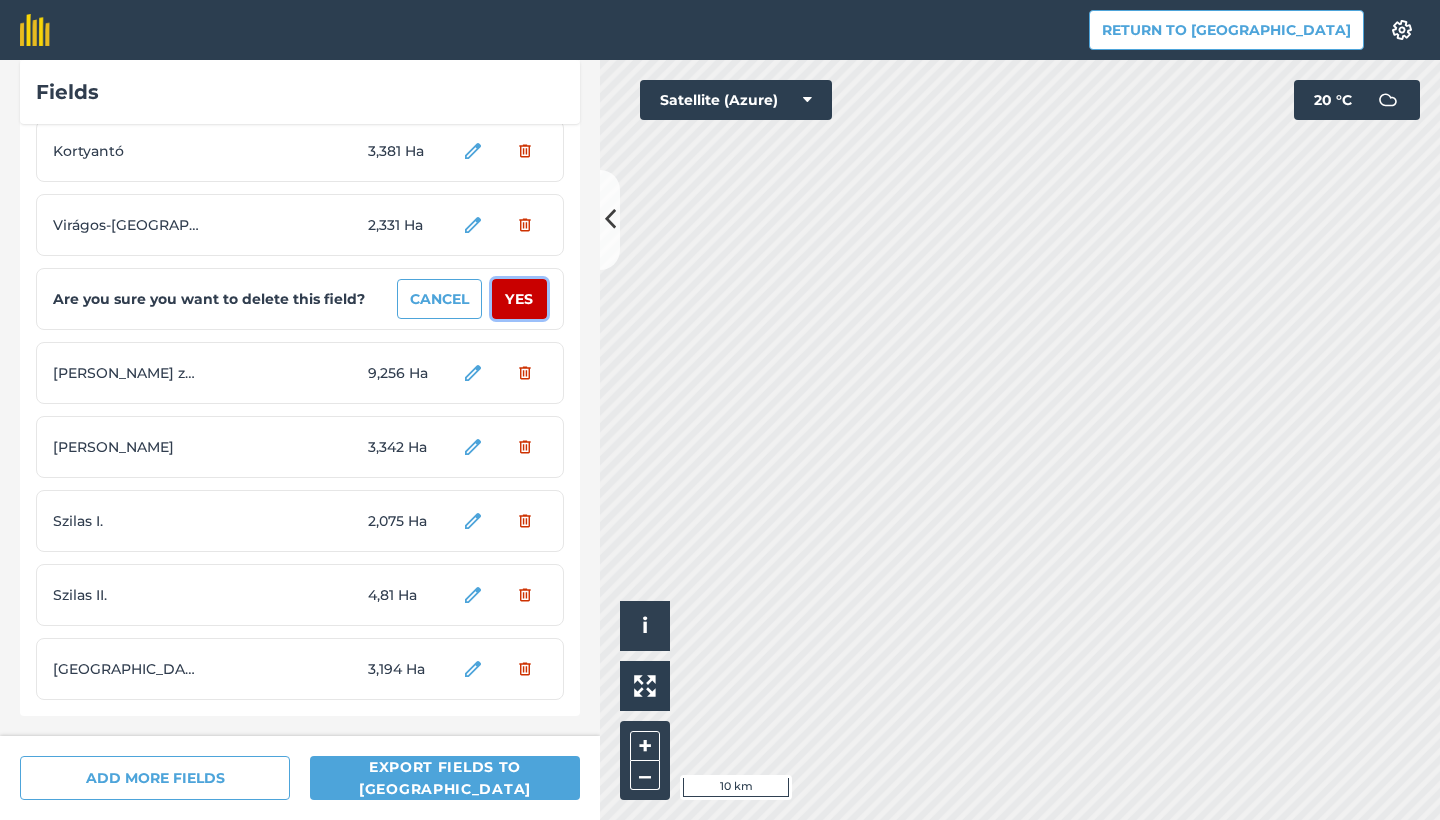 click on "Yes" at bounding box center (519, 299) 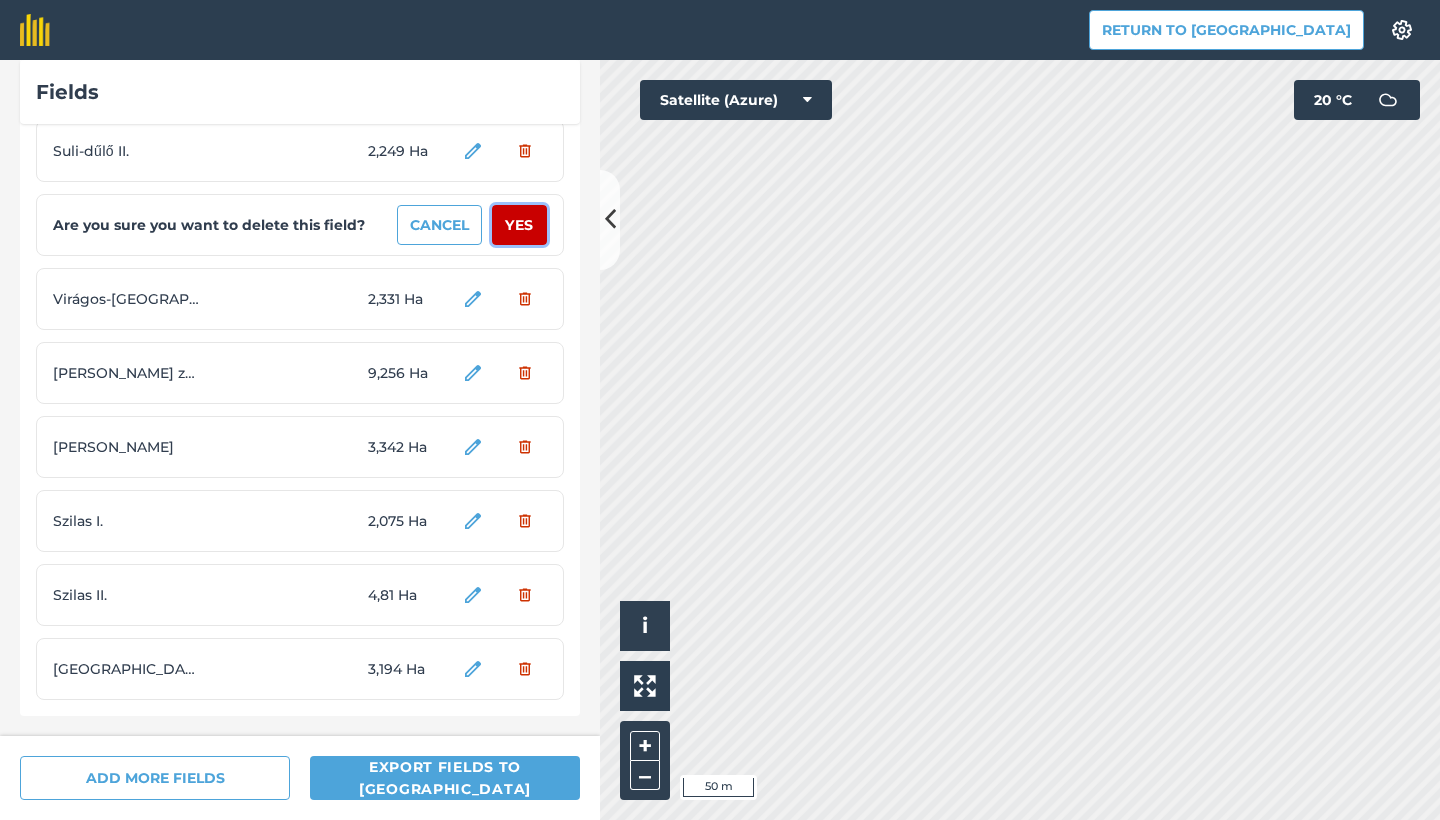 scroll, scrollTop: 3608, scrollLeft: 0, axis: vertical 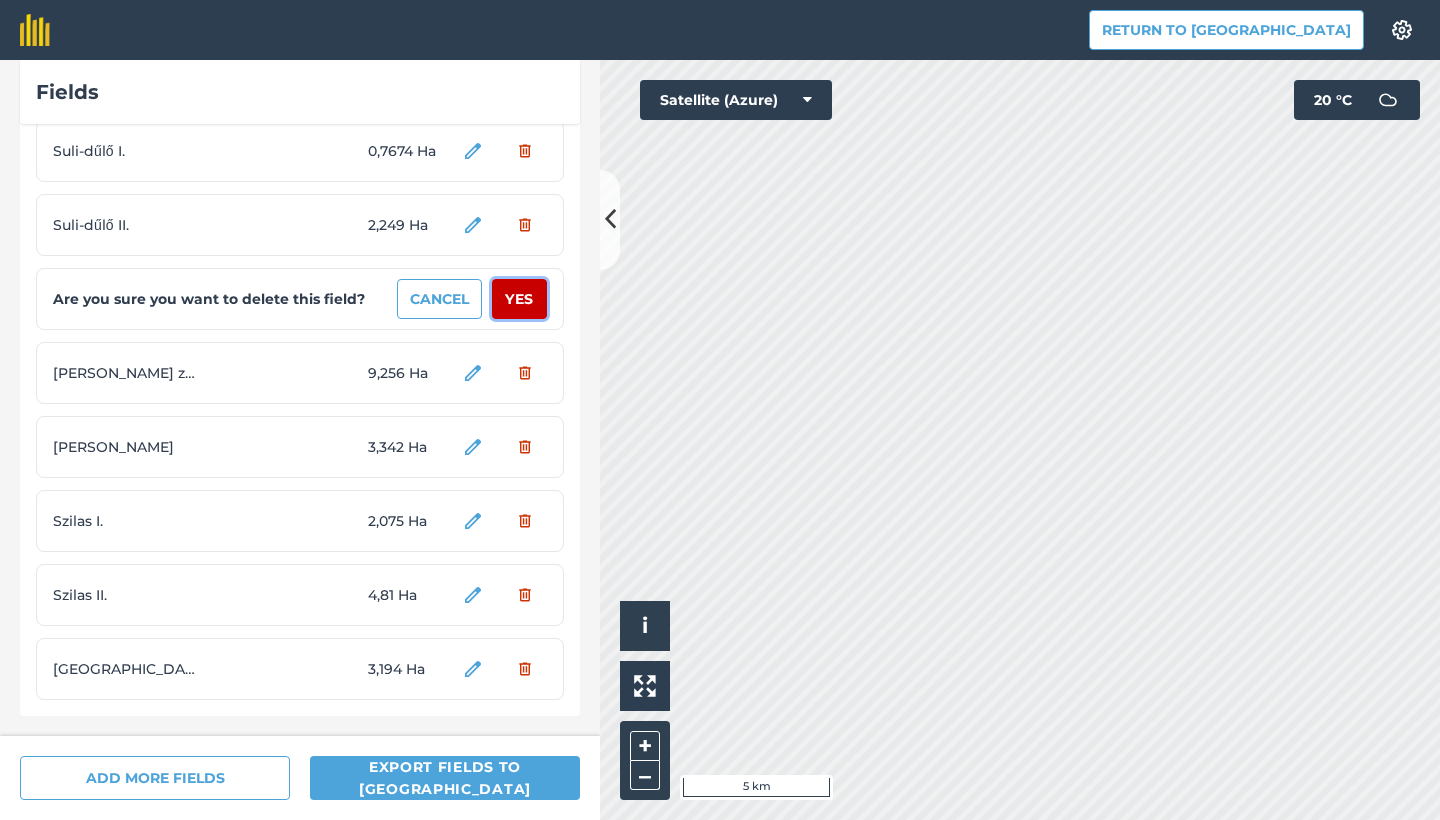 click on "Yes" at bounding box center (519, 299) 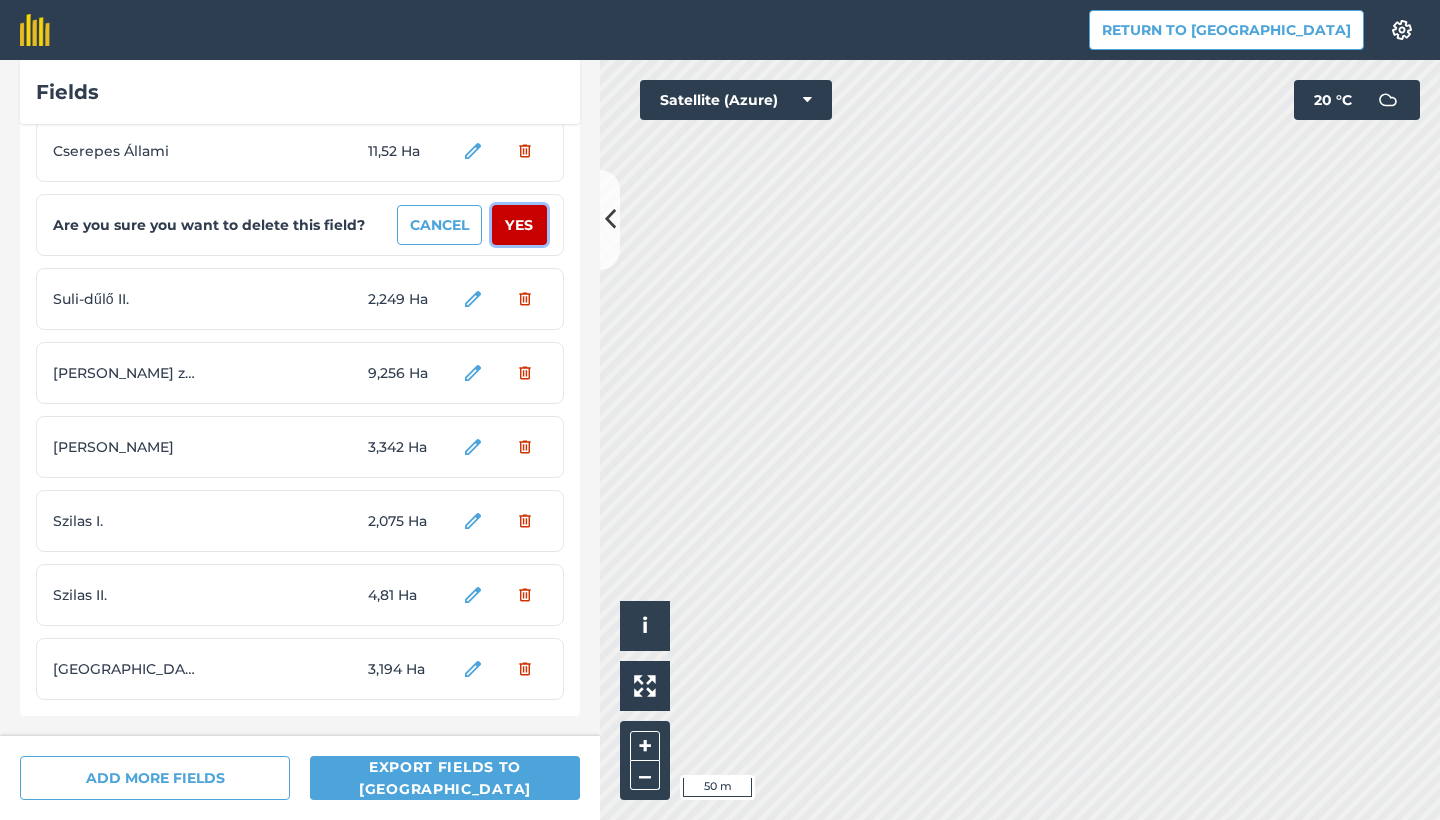 scroll, scrollTop: 3460, scrollLeft: 0, axis: vertical 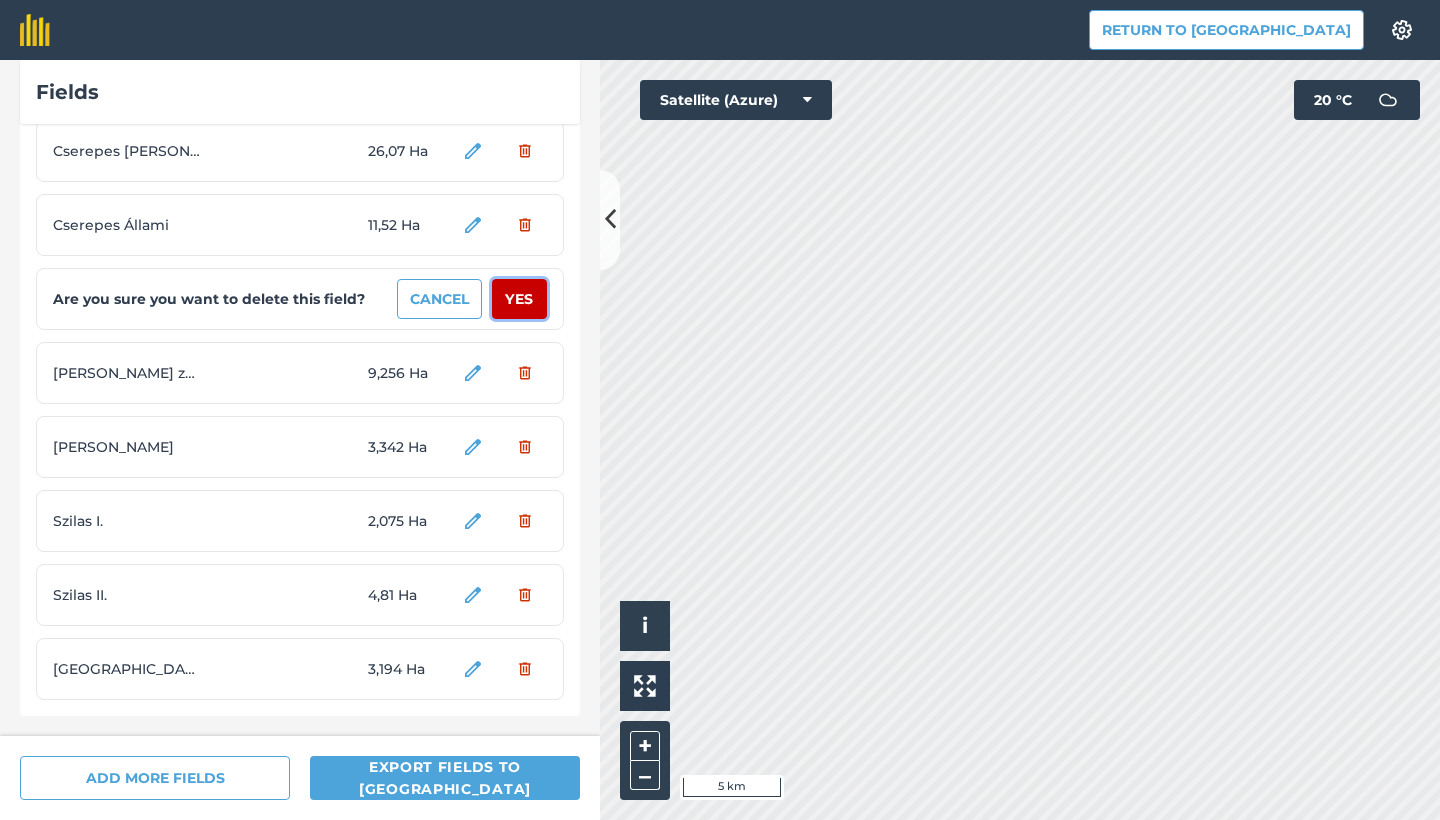 click on "Yes" at bounding box center [519, 299] 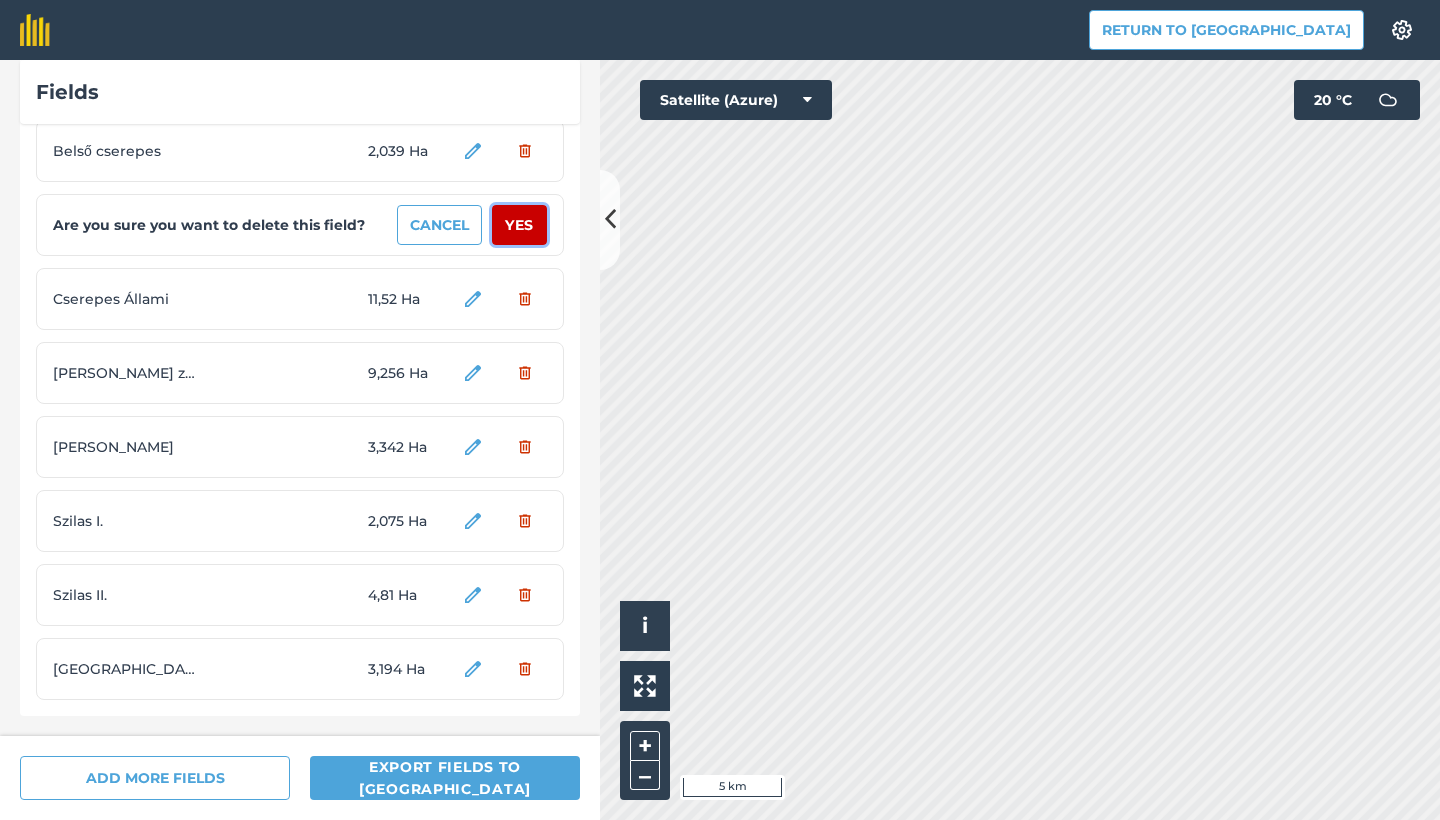 click on "Yes" at bounding box center [519, 225] 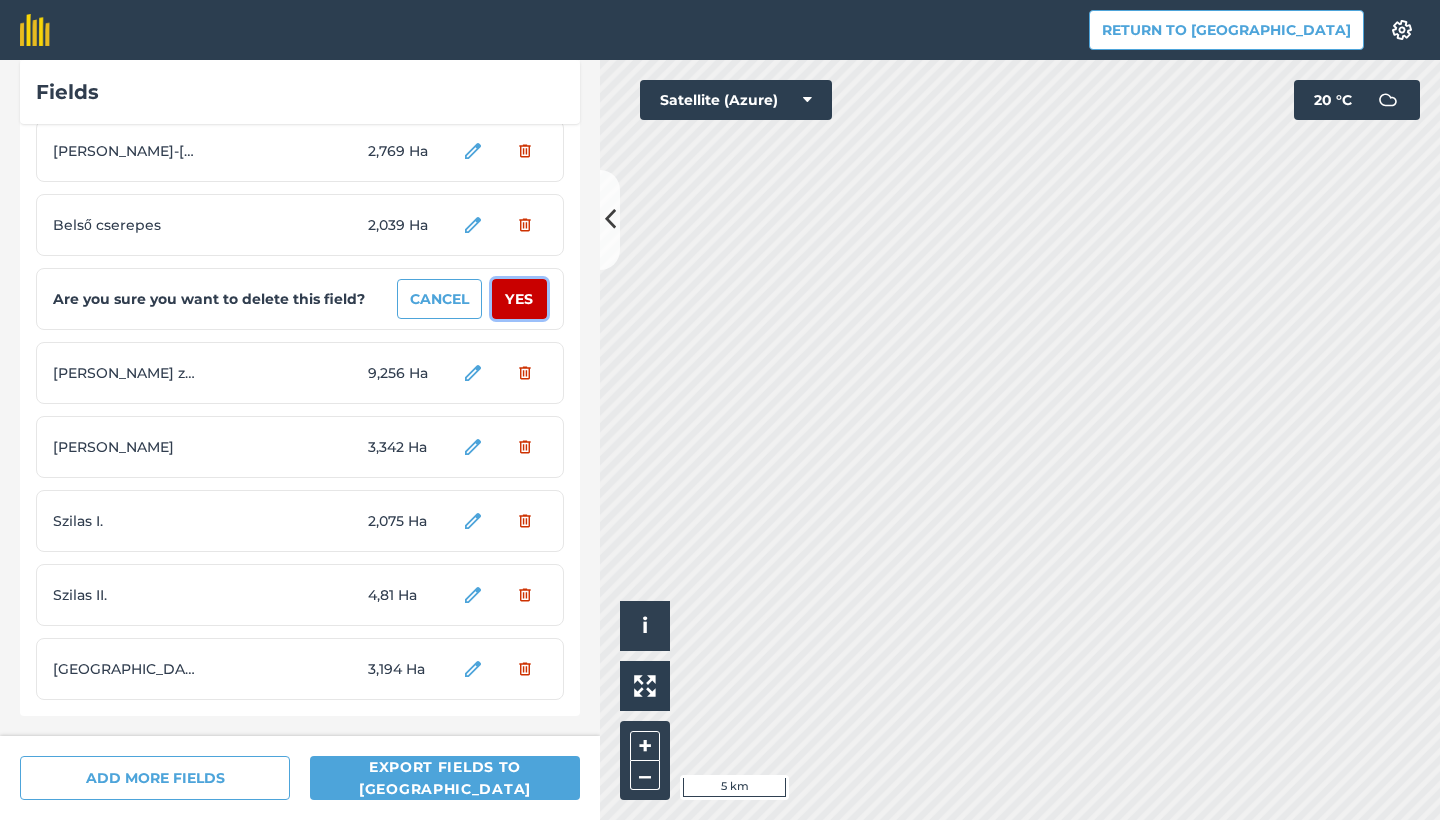 click on "Yes" at bounding box center (519, 299) 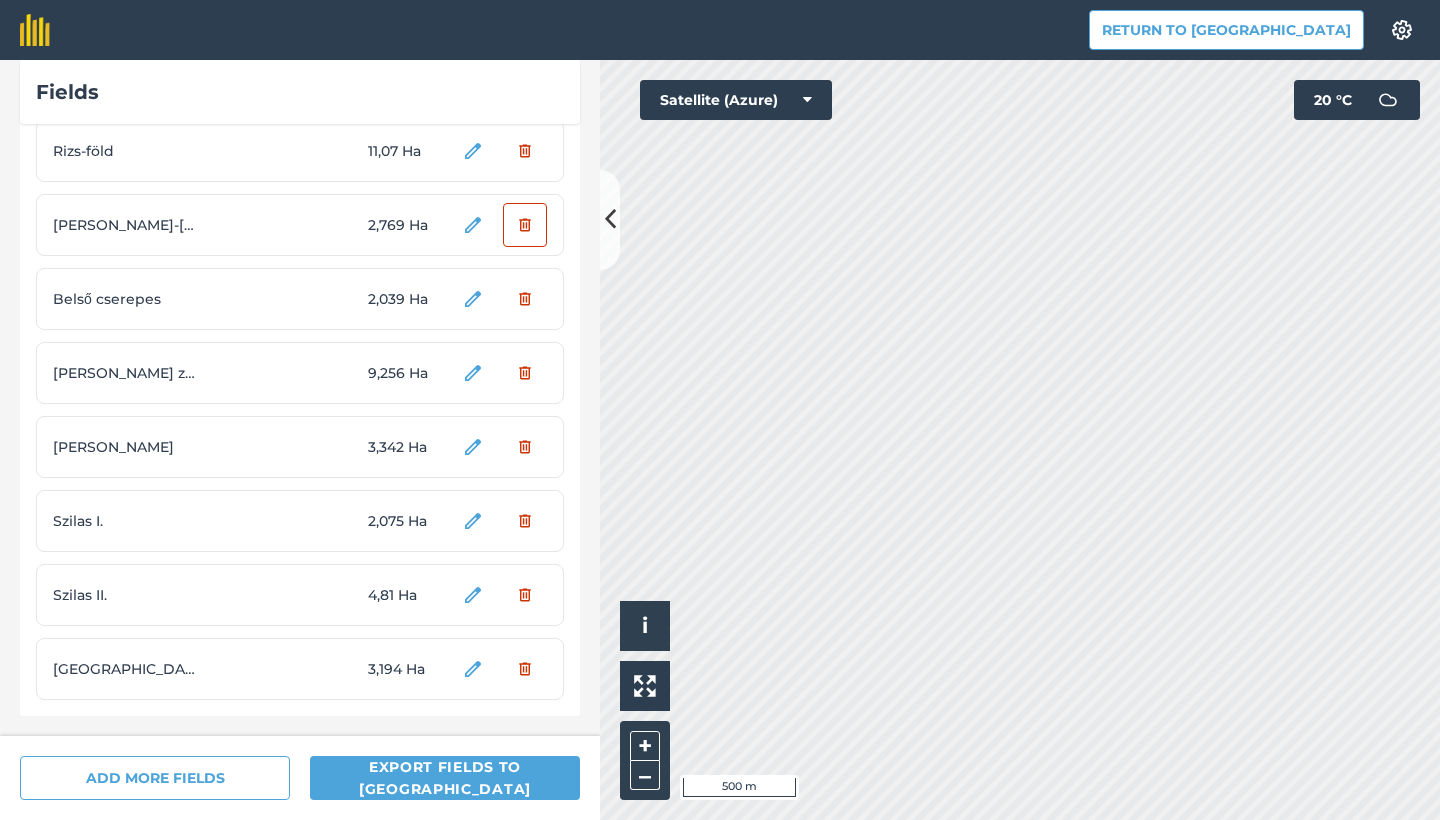 scroll, scrollTop: 3238, scrollLeft: 0, axis: vertical 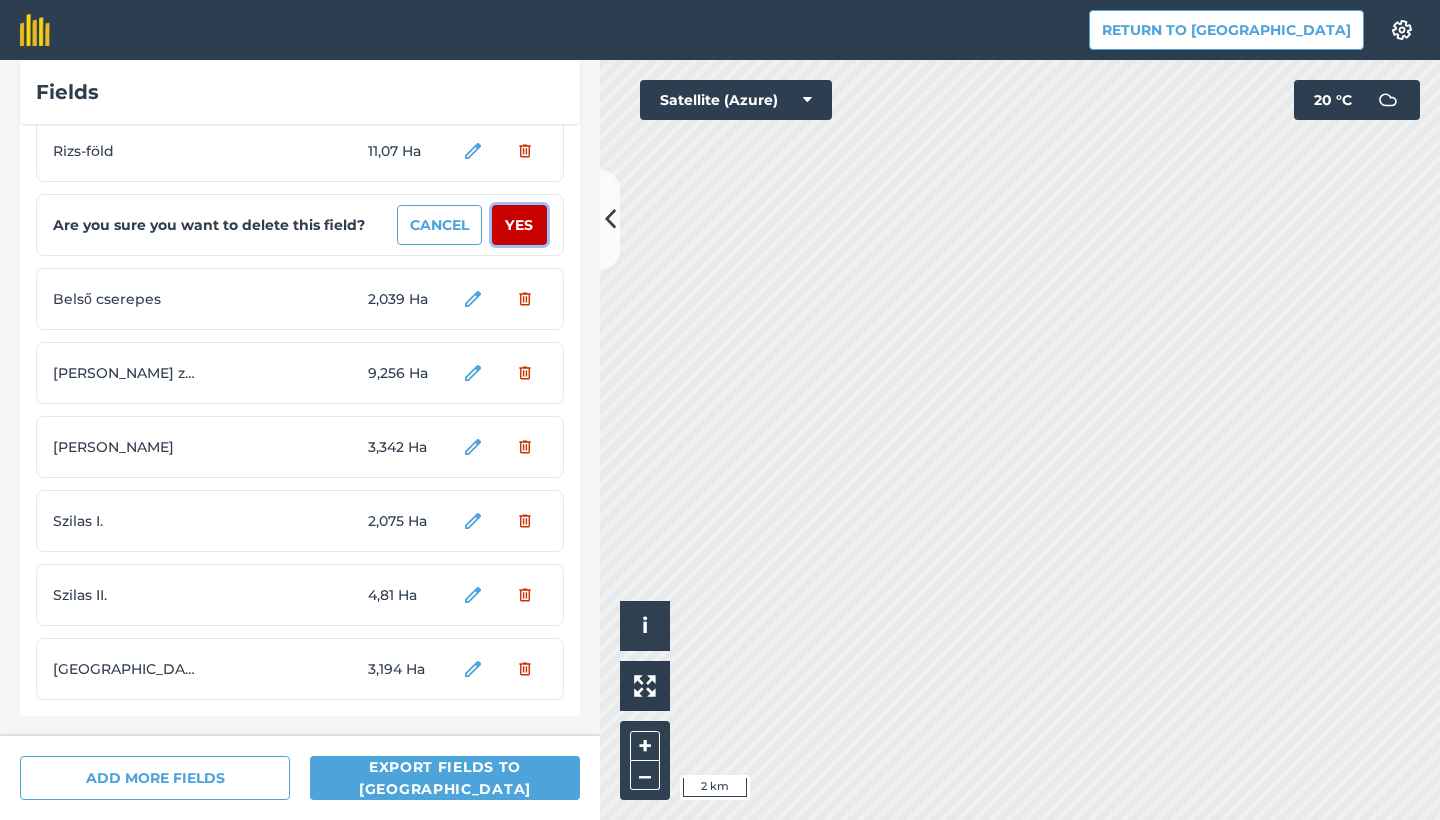 click on "Yes" at bounding box center (519, 225) 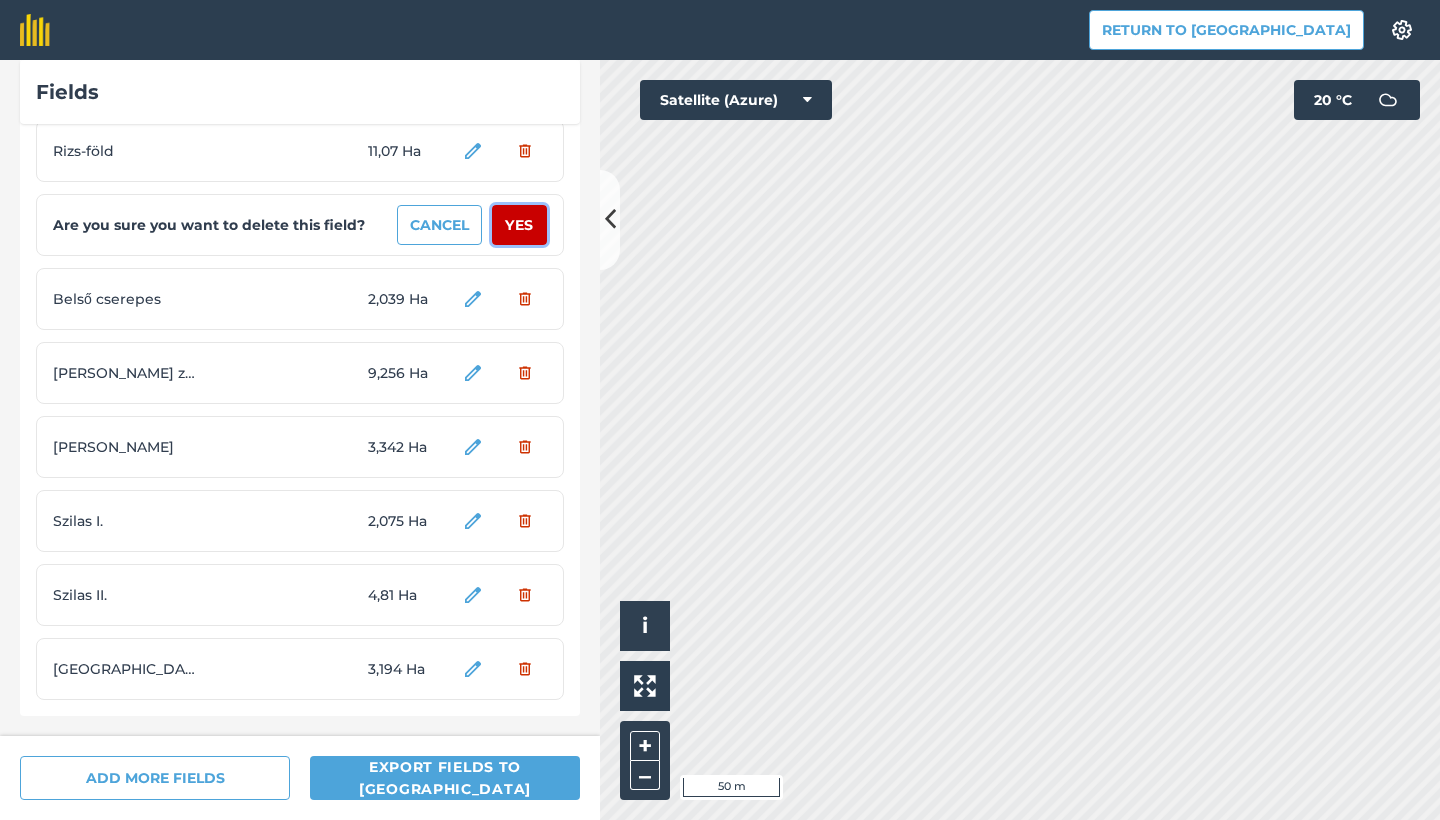 scroll, scrollTop: 3164, scrollLeft: 0, axis: vertical 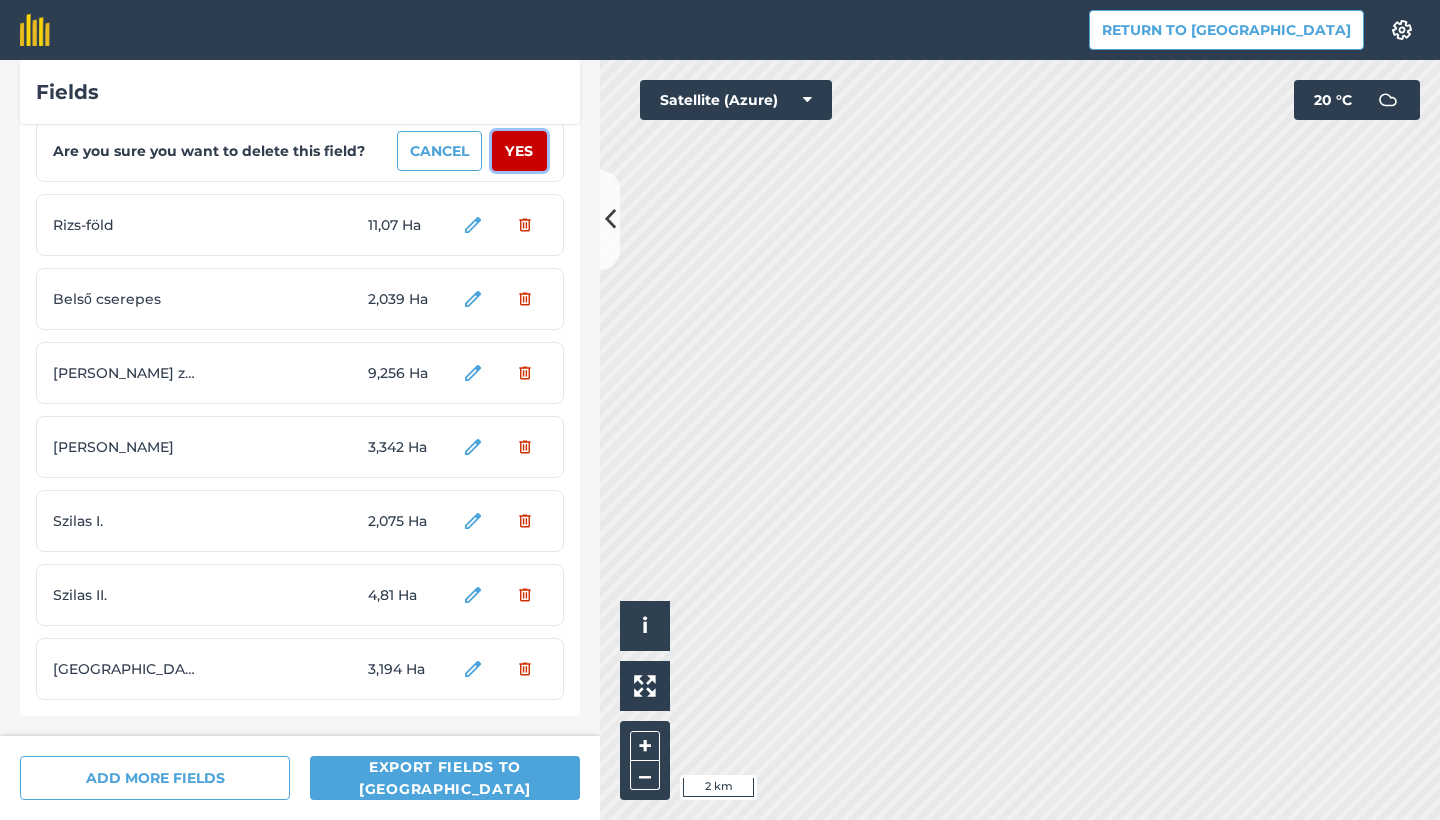 click on "Yes" at bounding box center [519, 151] 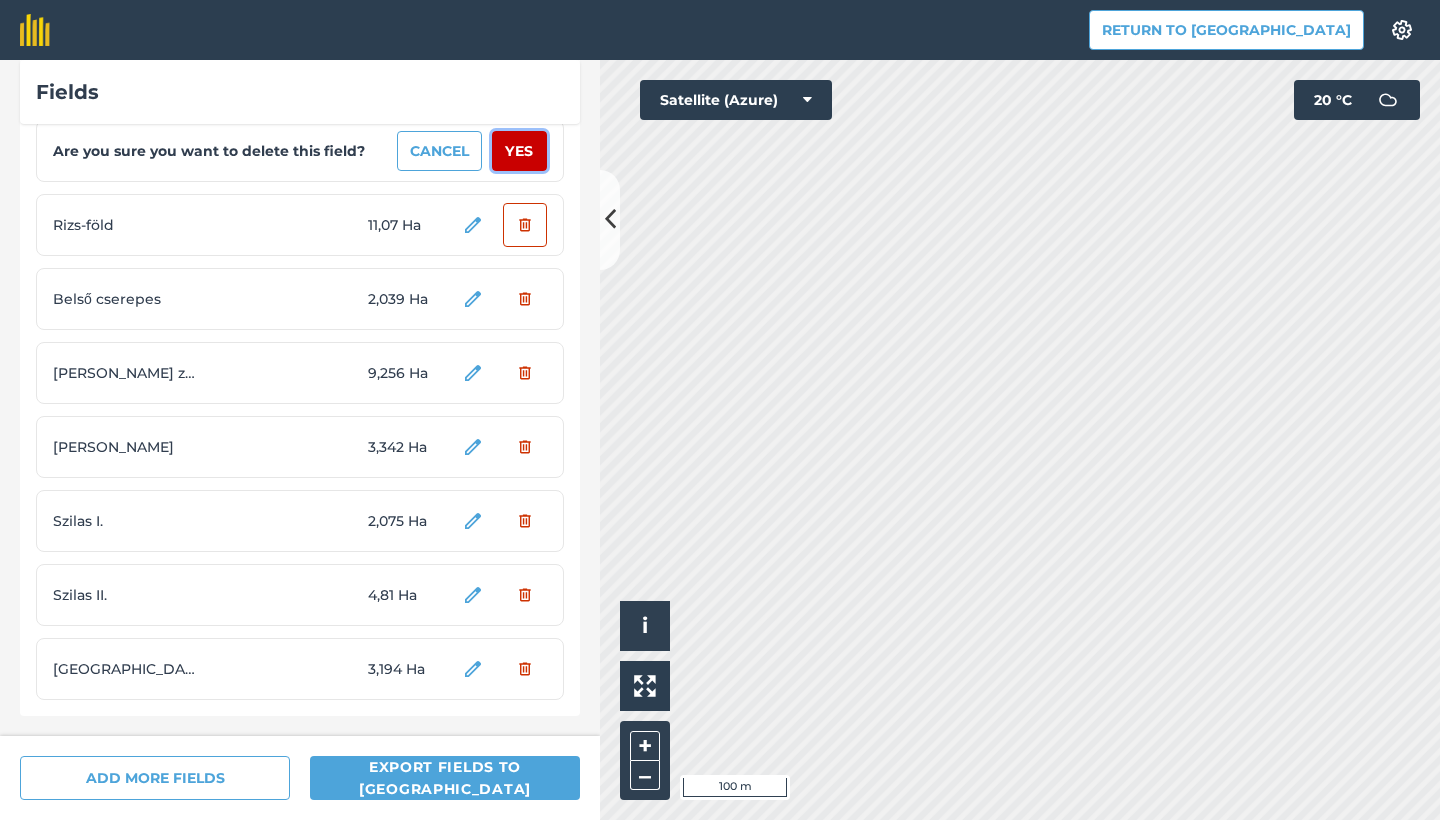 scroll, scrollTop: 3090, scrollLeft: 0, axis: vertical 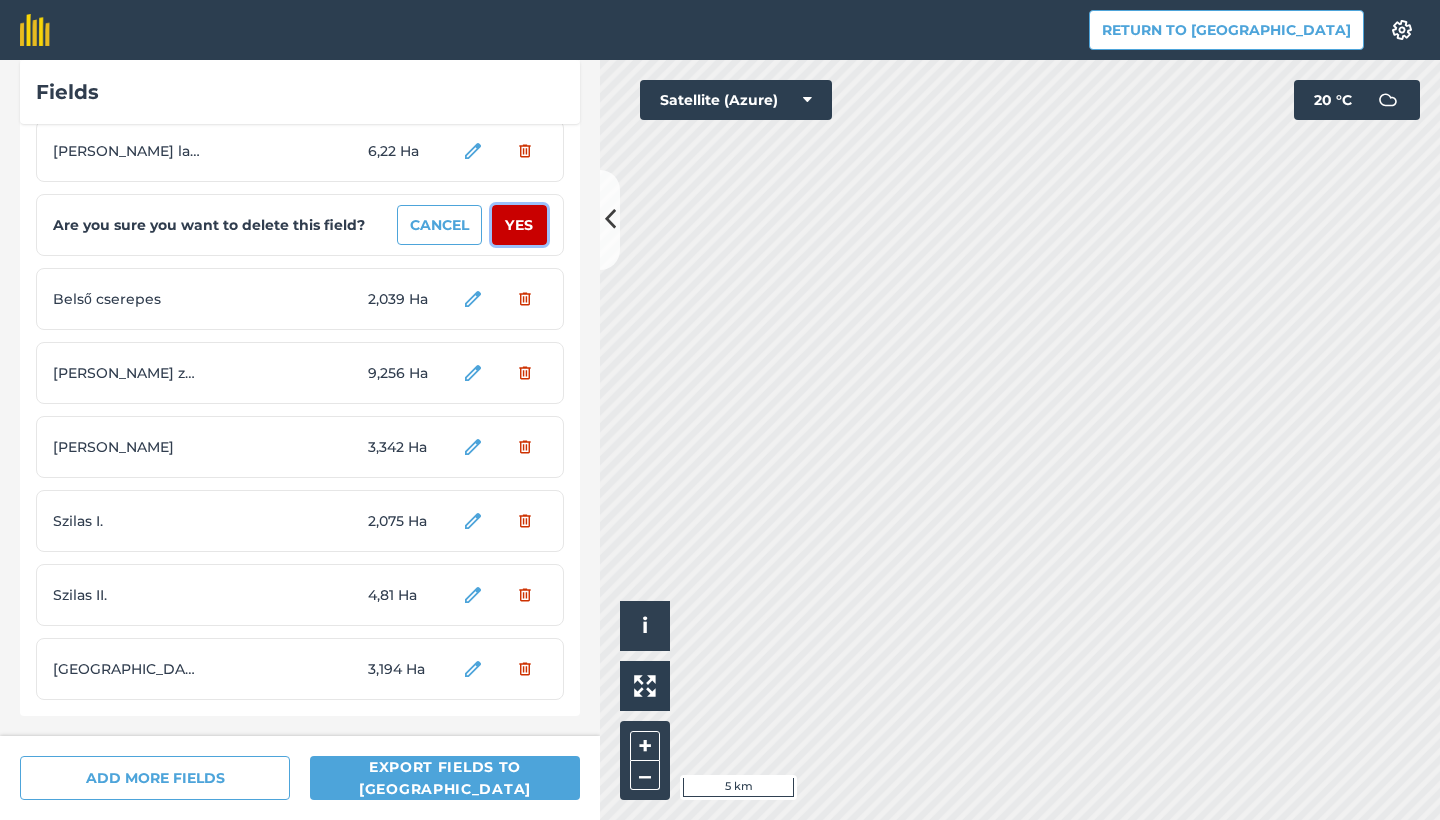 click on "Yes" at bounding box center [519, 225] 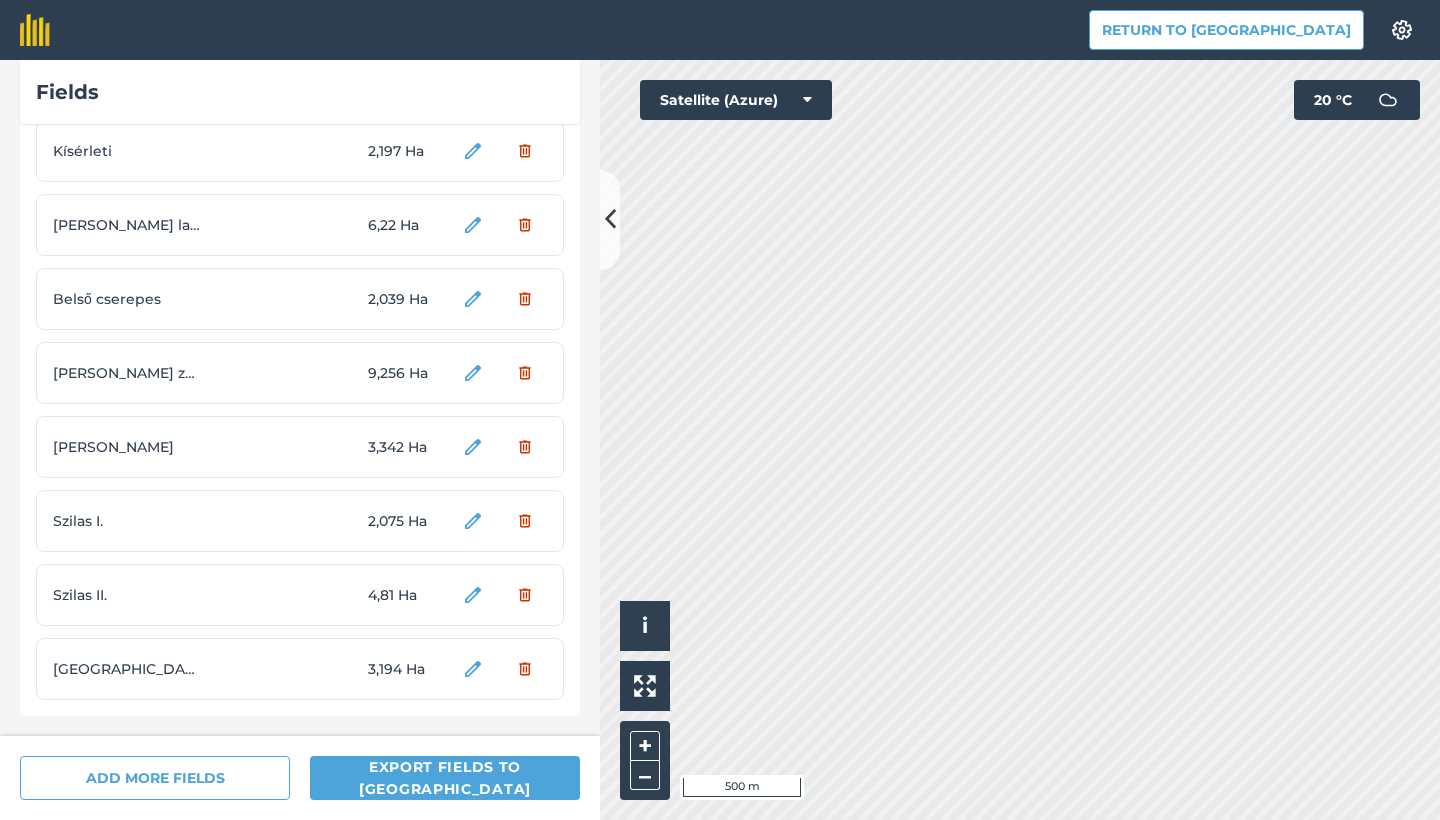scroll 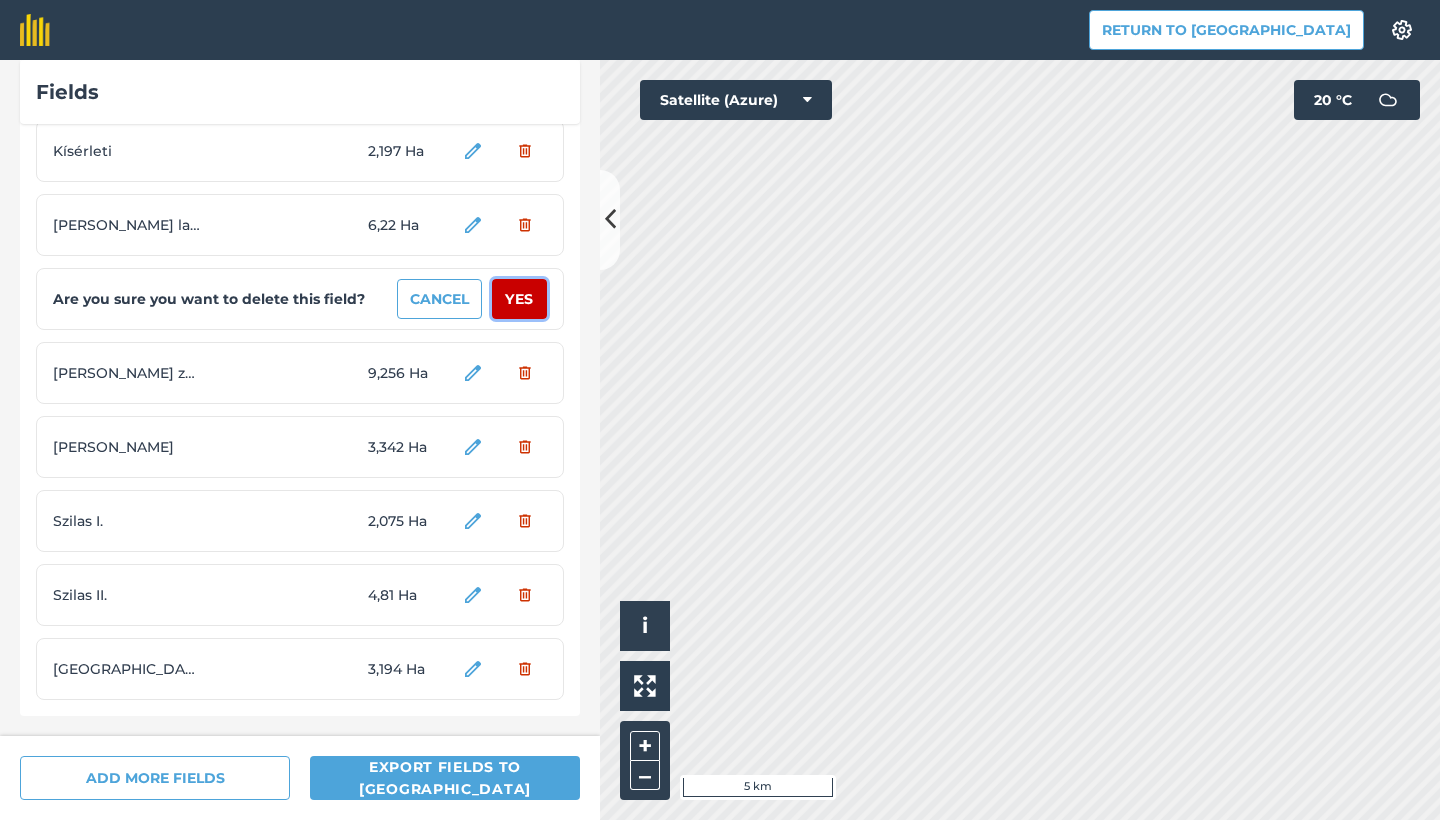 click on "Yes" at bounding box center [519, 299] 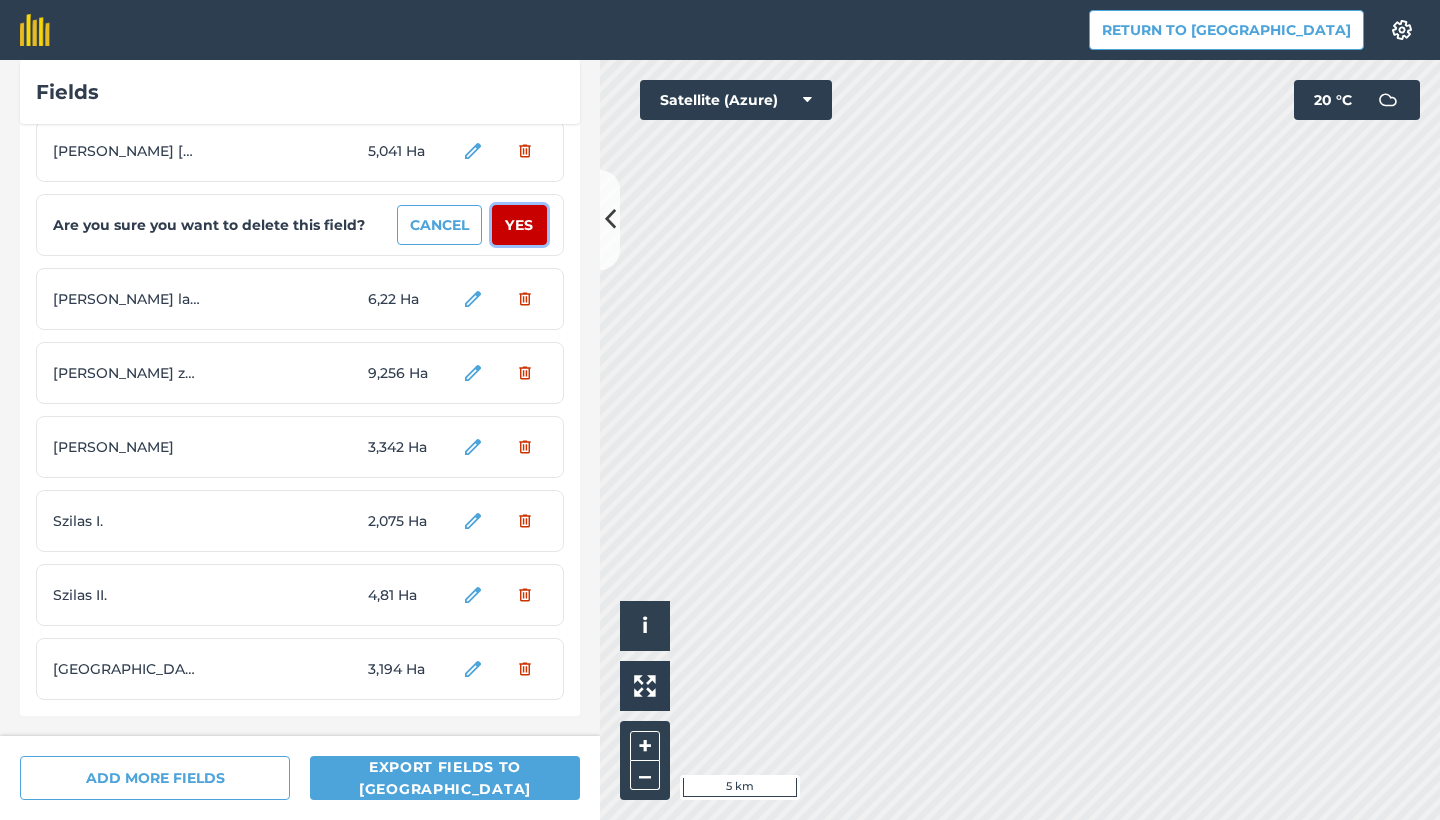 click on "Yes" at bounding box center (519, 225) 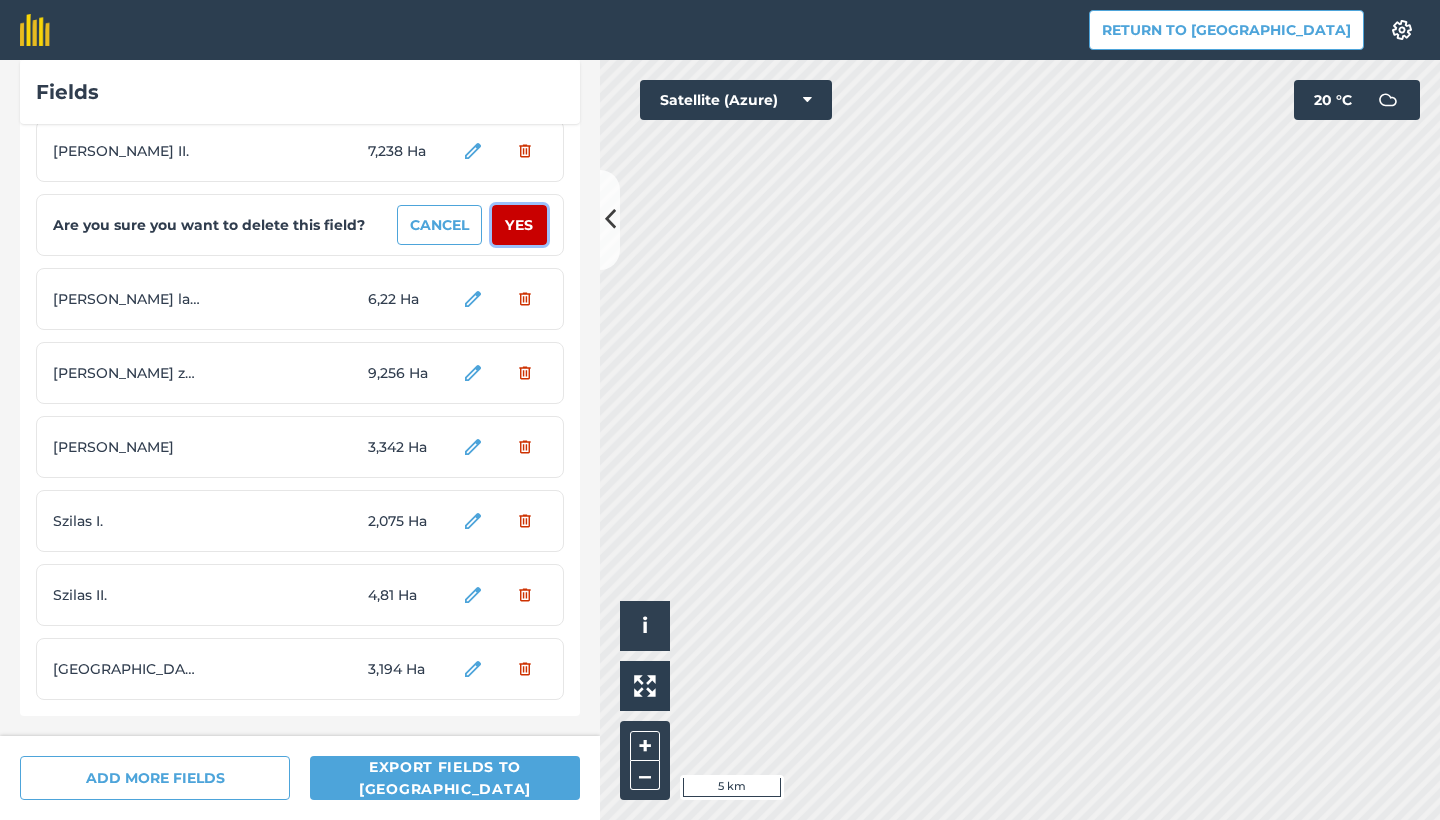 click on "Yes" at bounding box center [519, 225] 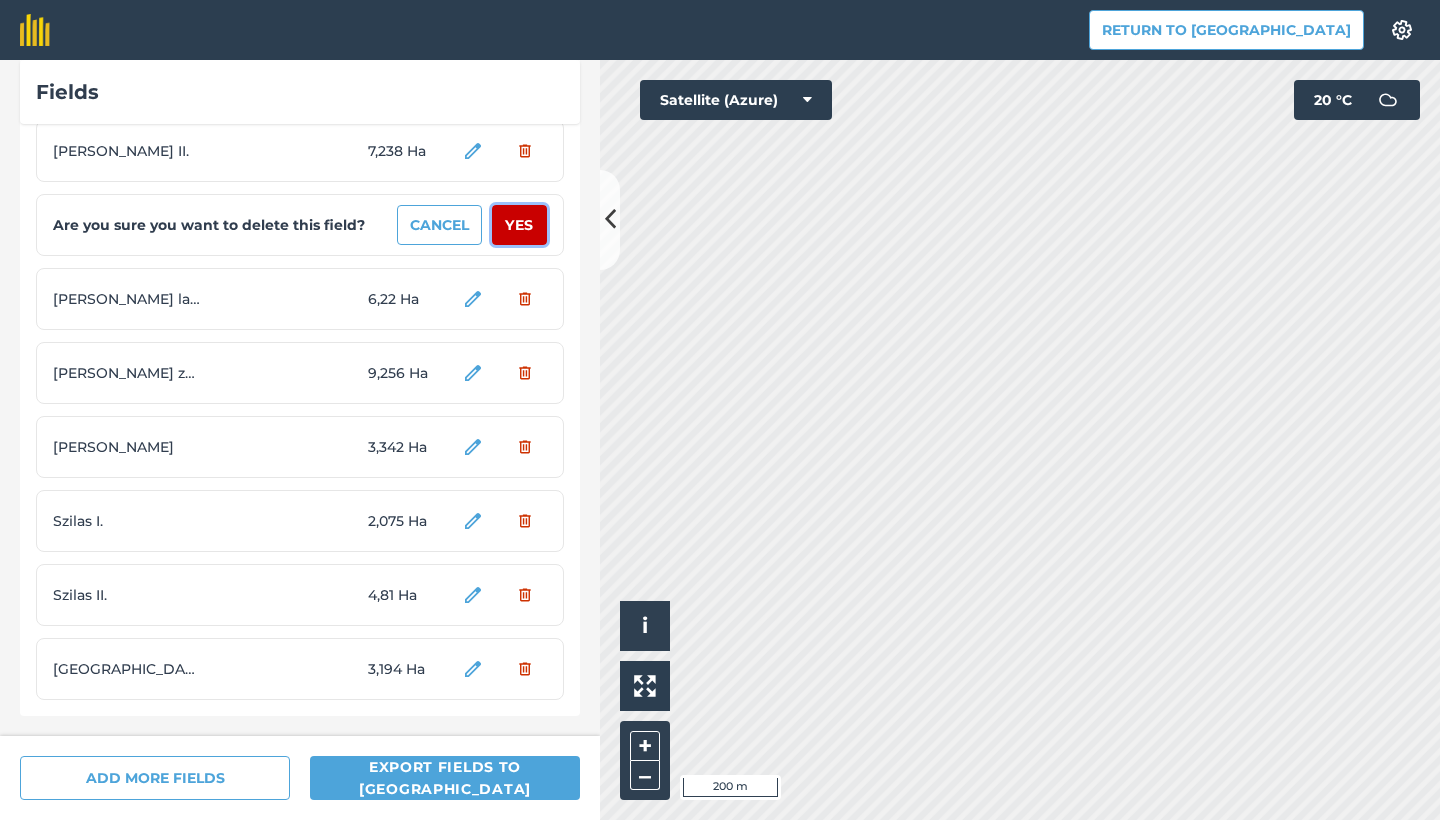 click on "Yes" at bounding box center [519, 225] 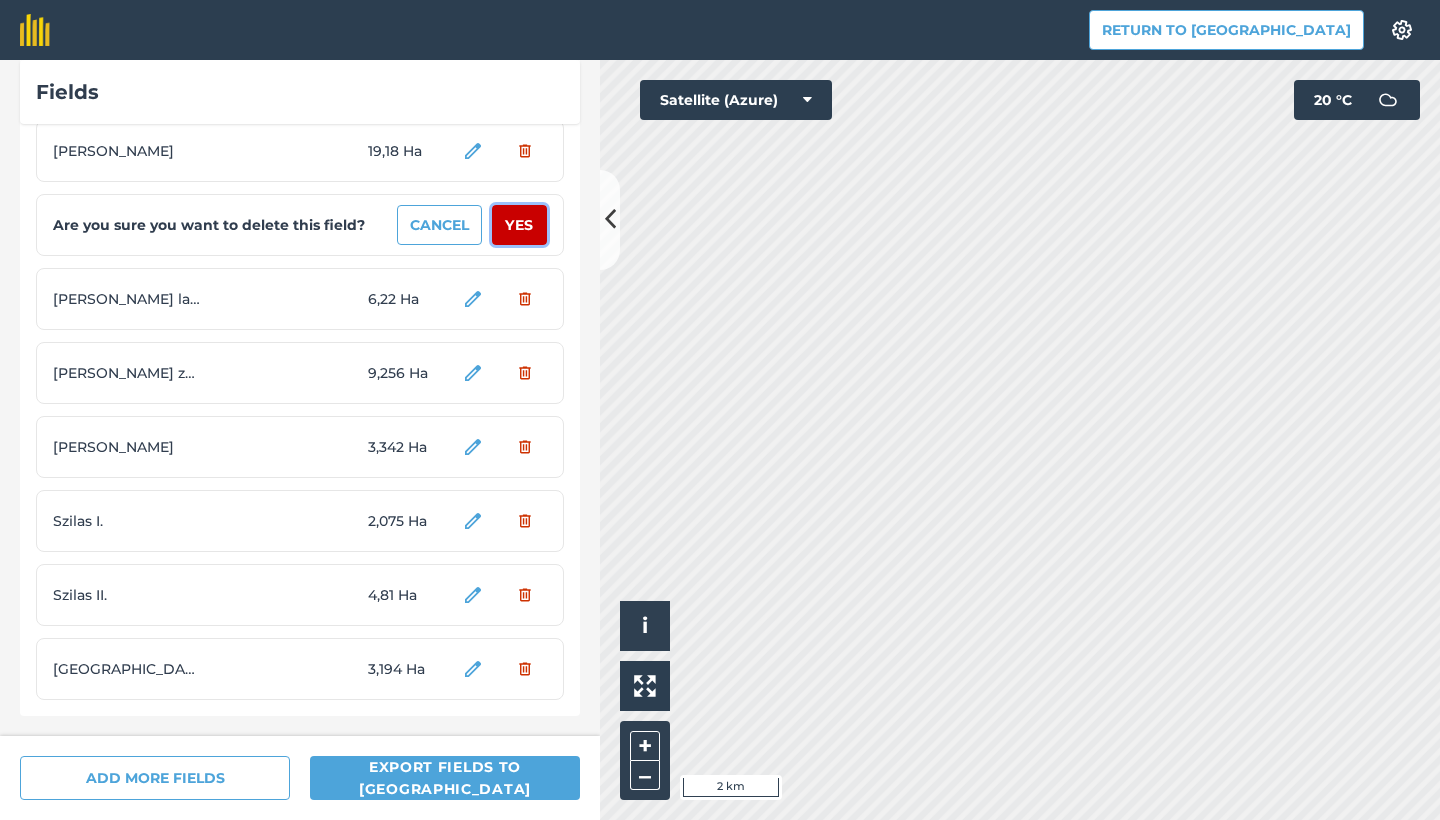 click on "Yes" at bounding box center (519, 225) 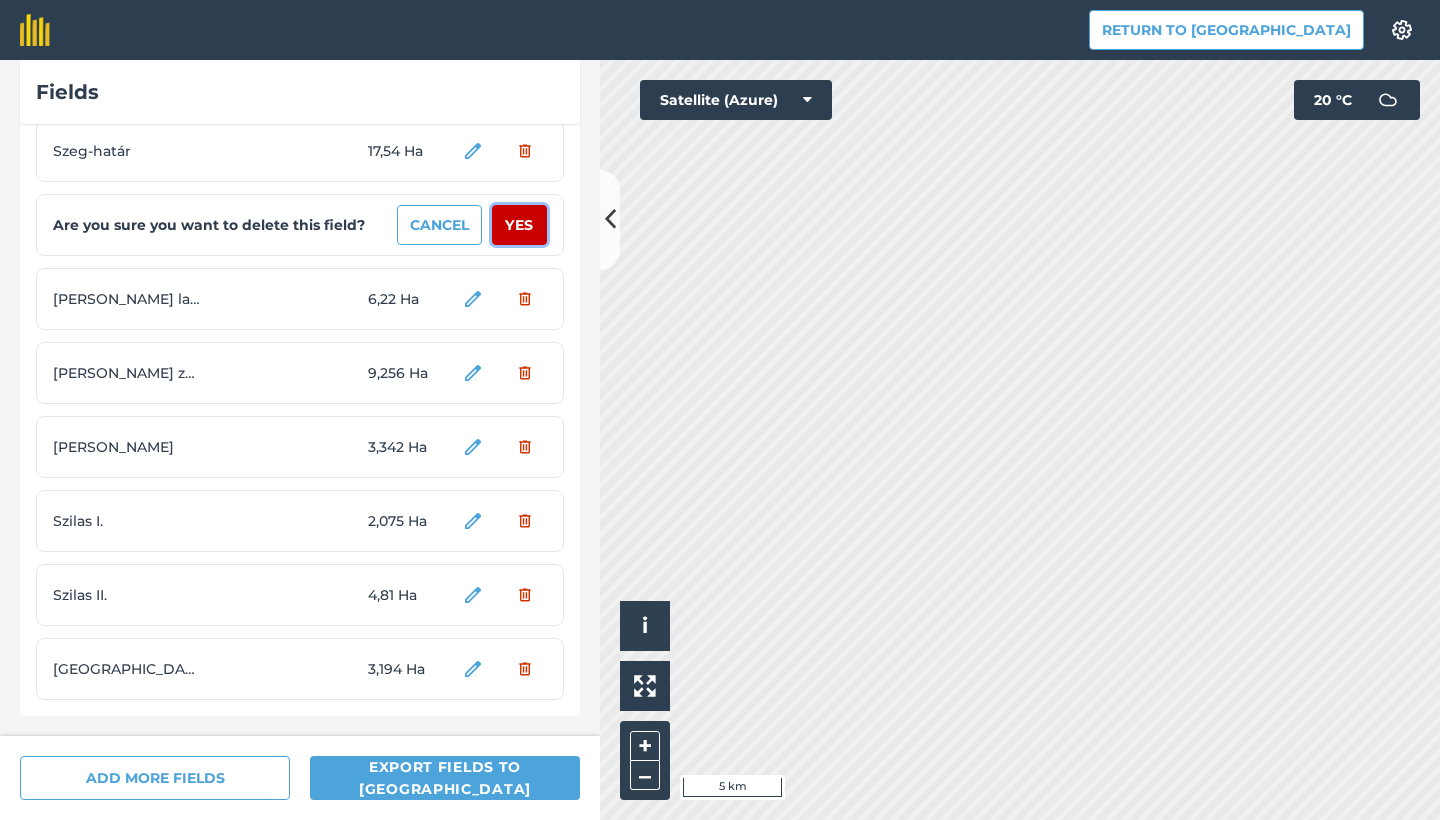 click on "Yes" at bounding box center [519, 225] 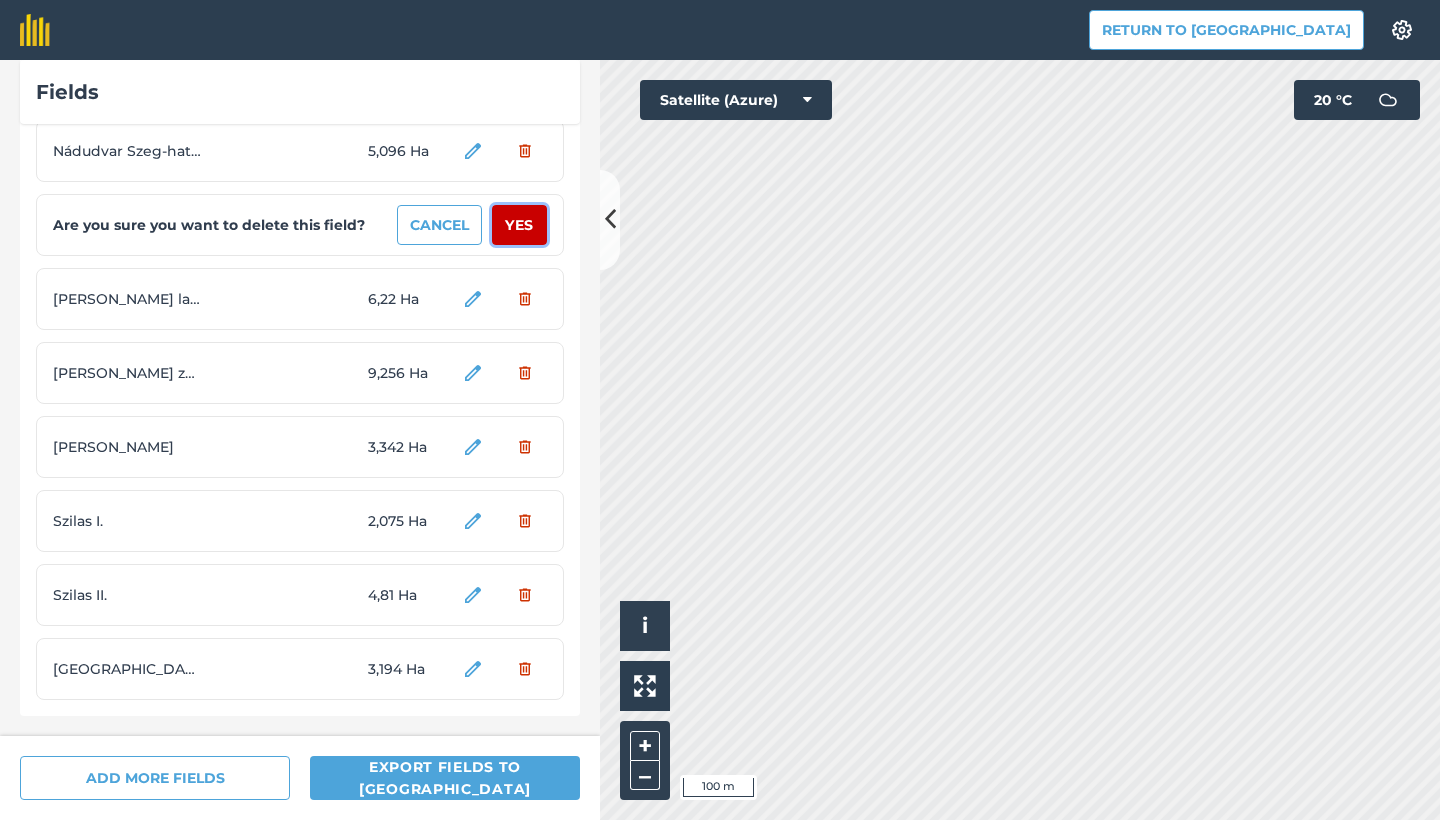 click on "Yes" at bounding box center (519, 225) 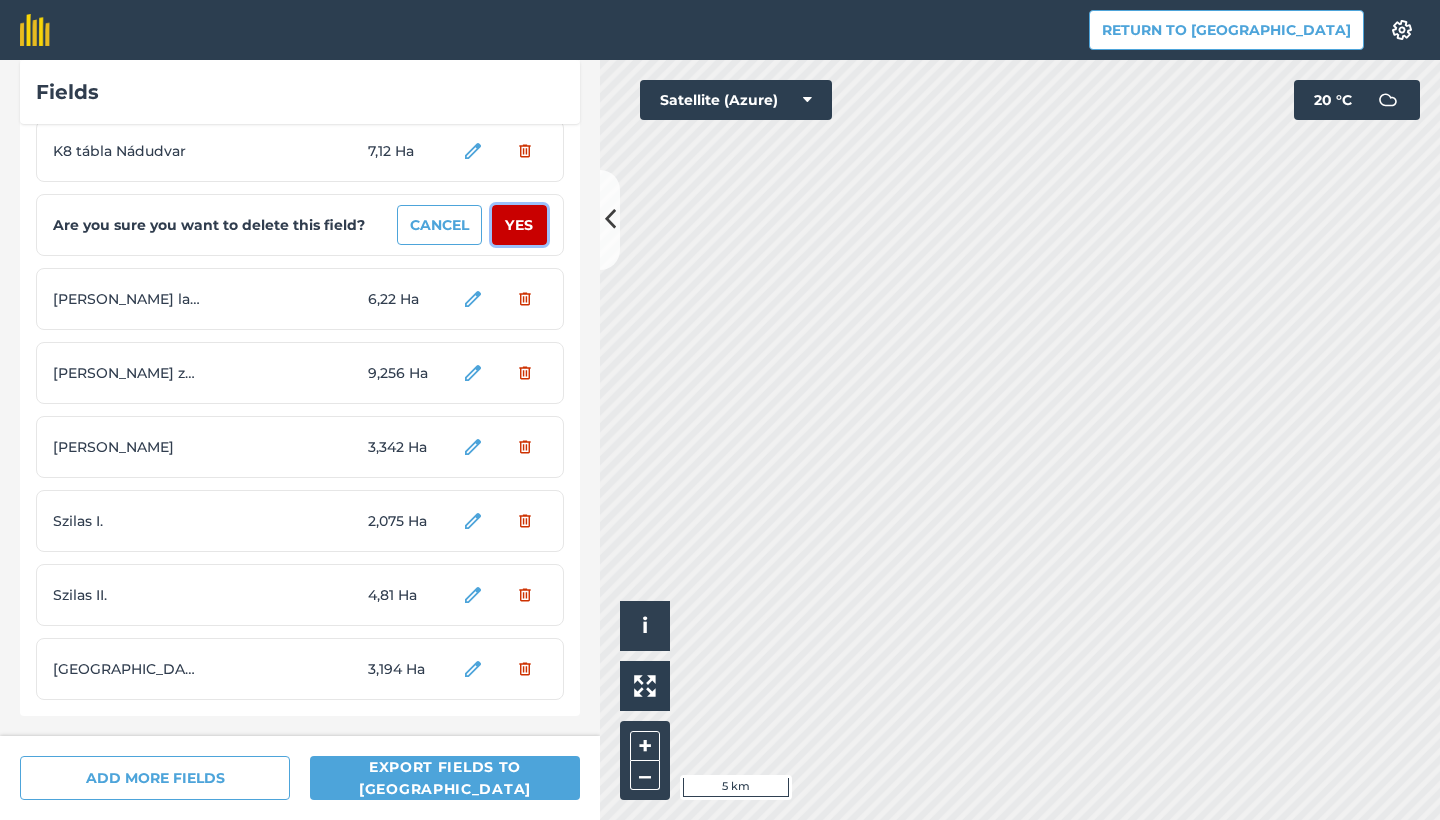 click on "Yes" at bounding box center [519, 225] 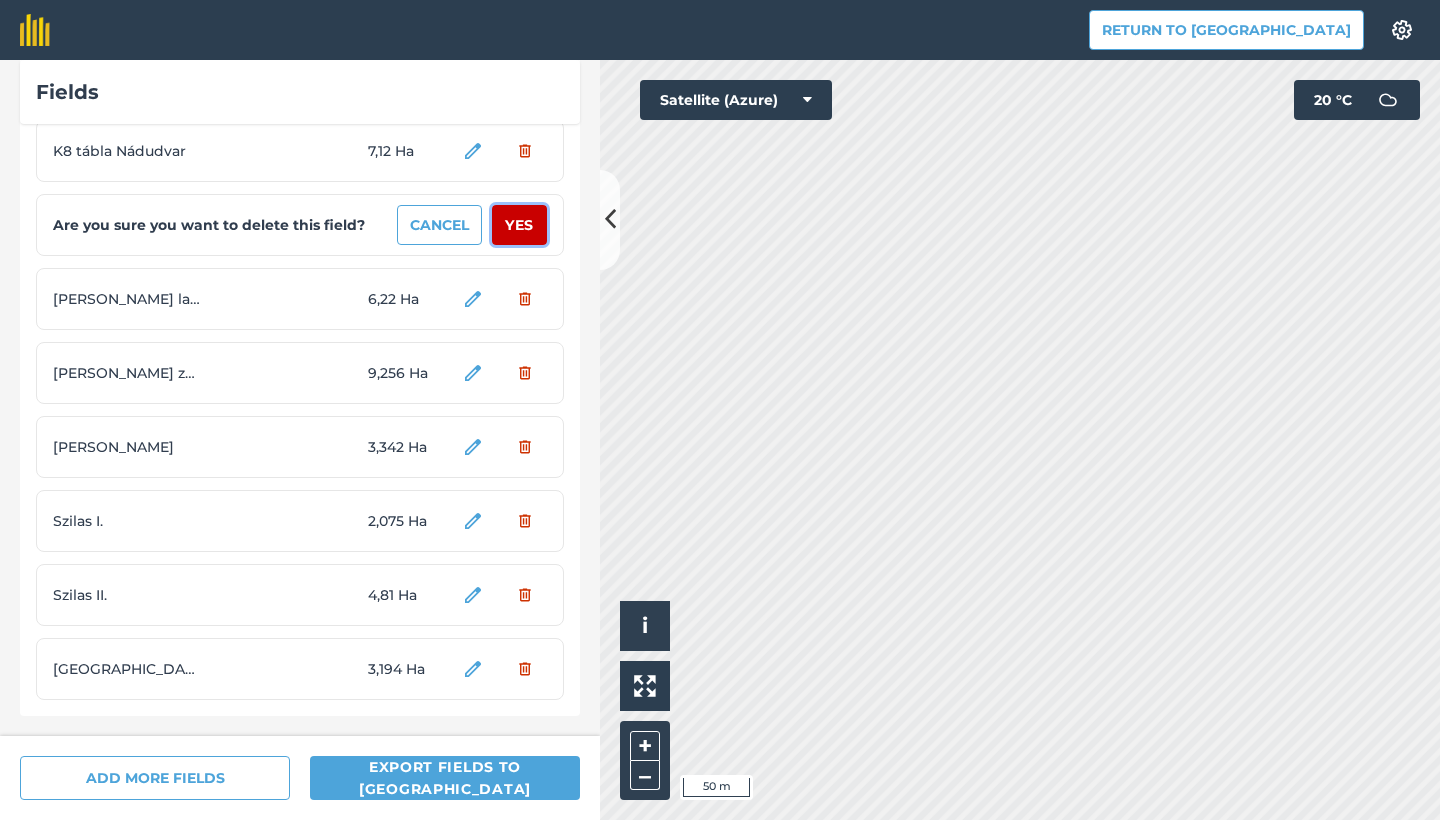 click on "Yes" at bounding box center (519, 225) 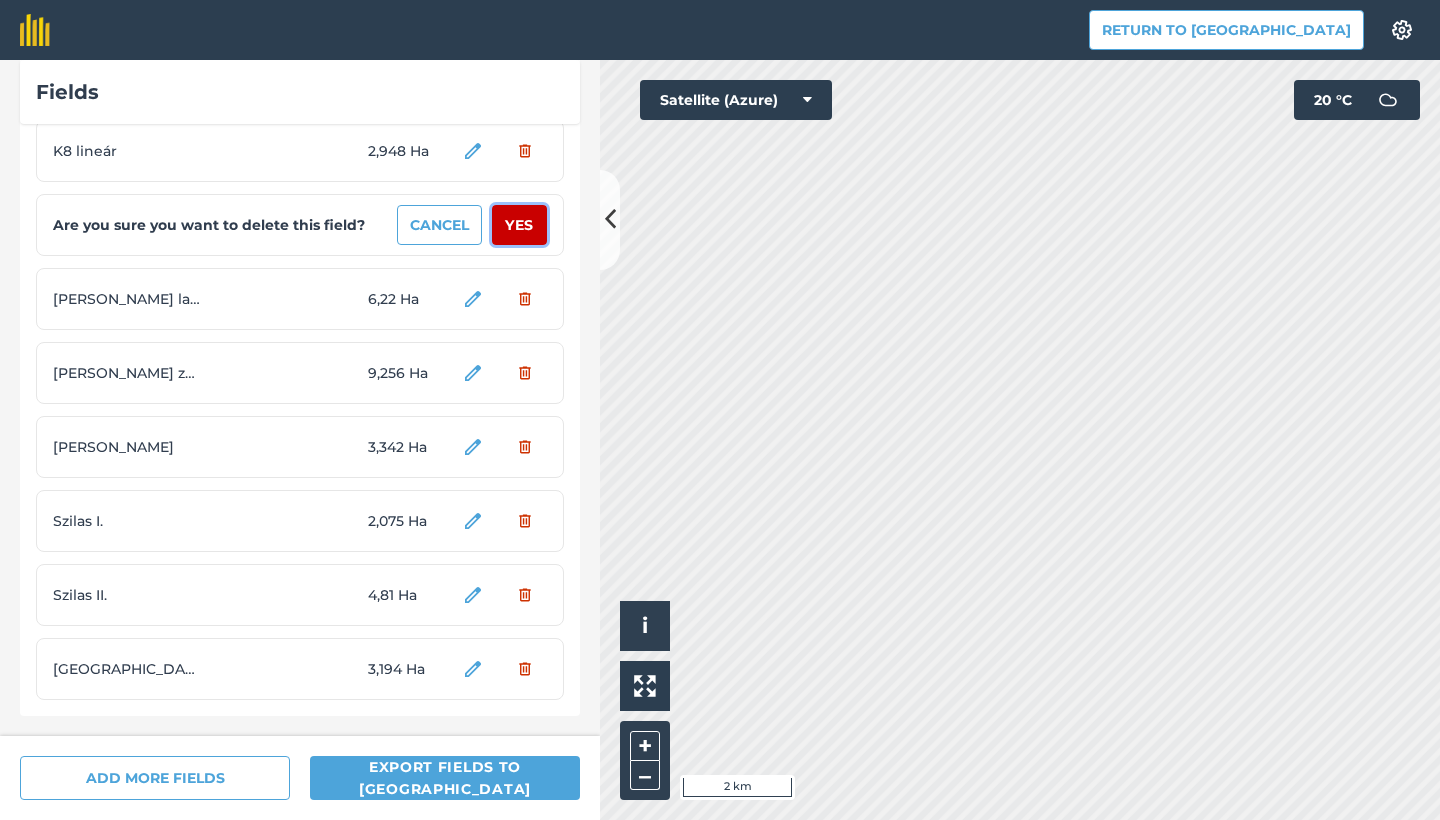 click on "Yes" at bounding box center [519, 225] 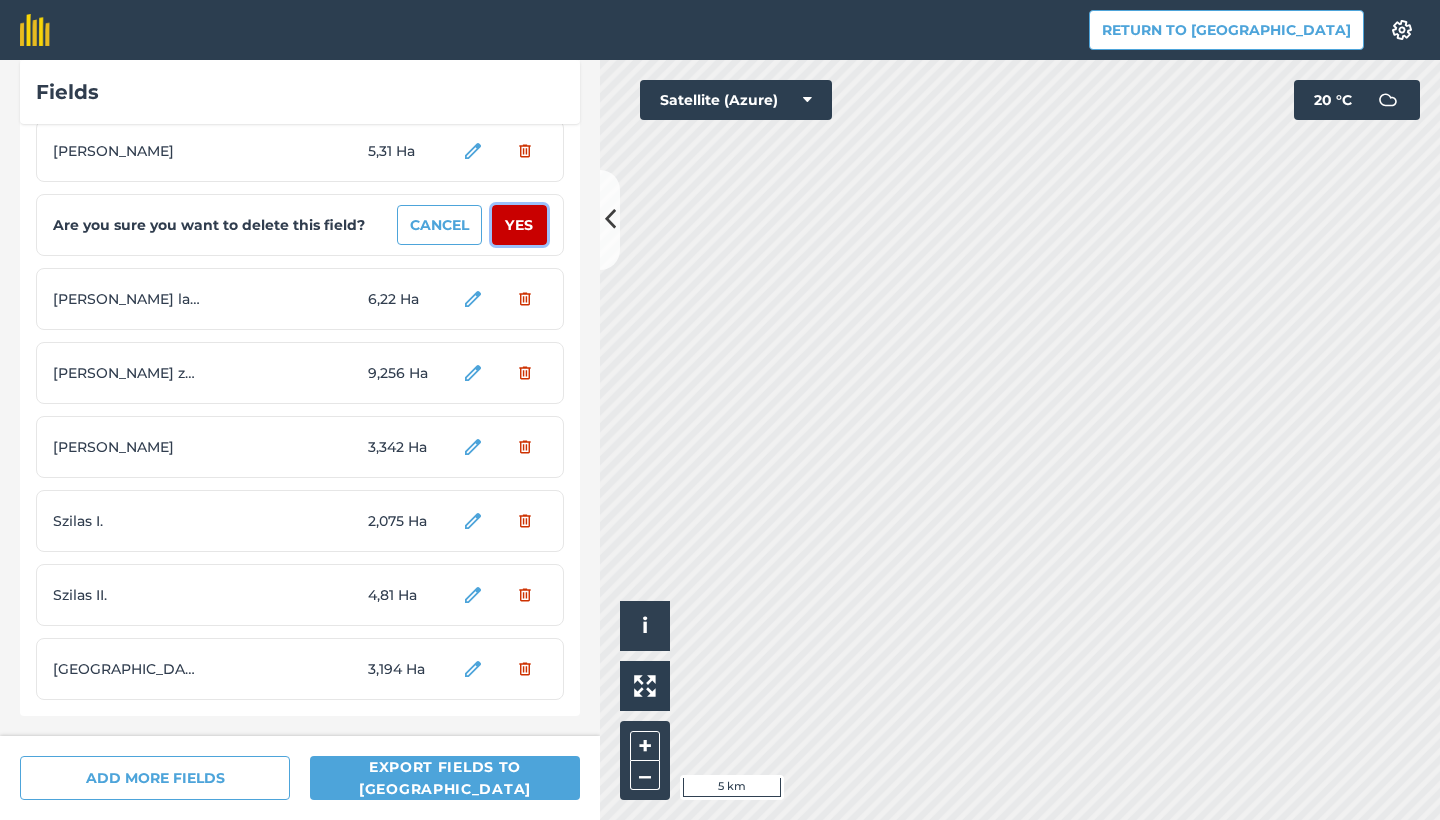 click on "Yes" at bounding box center (519, 225) 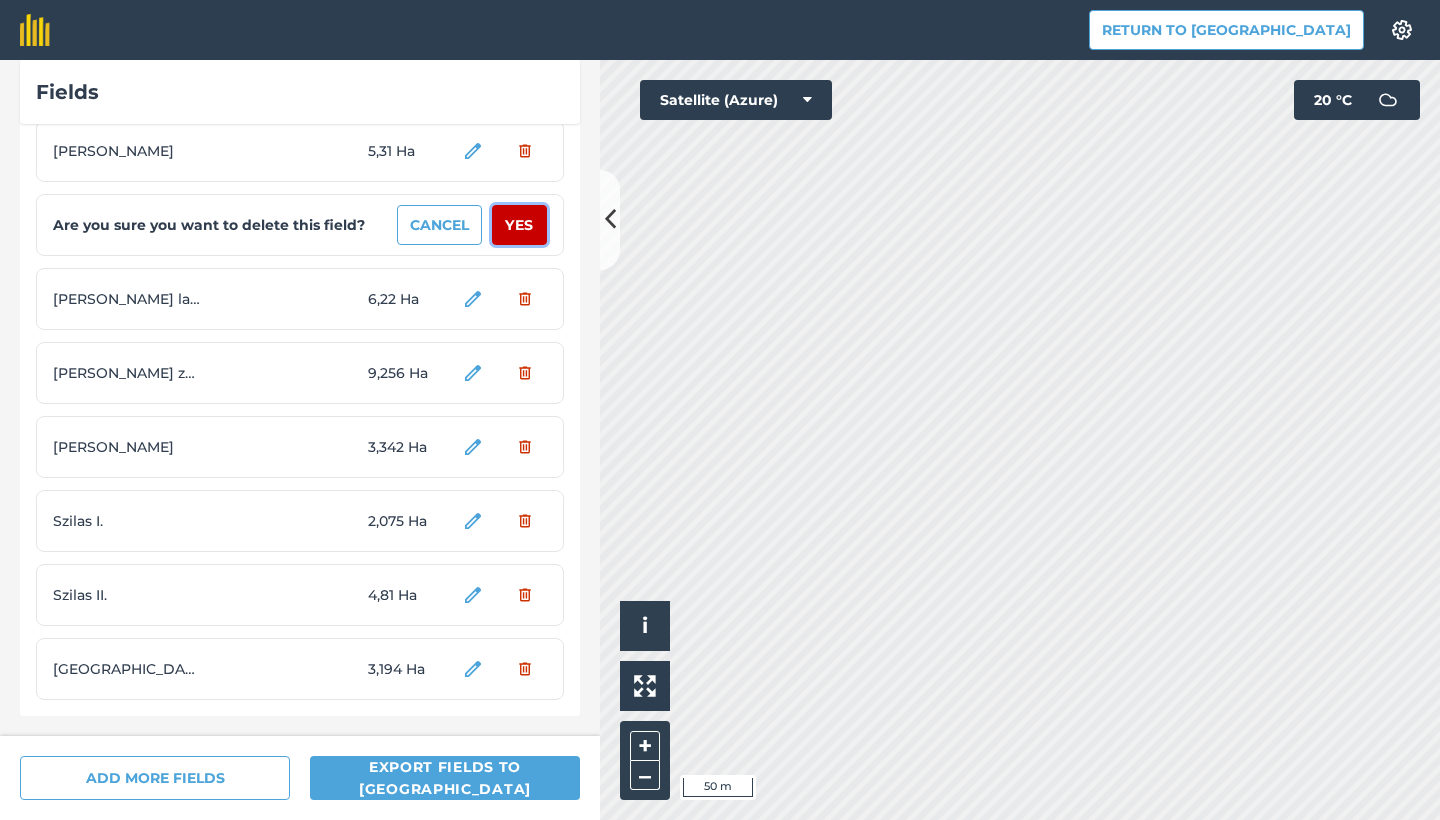 click on "Yes" at bounding box center [519, 225] 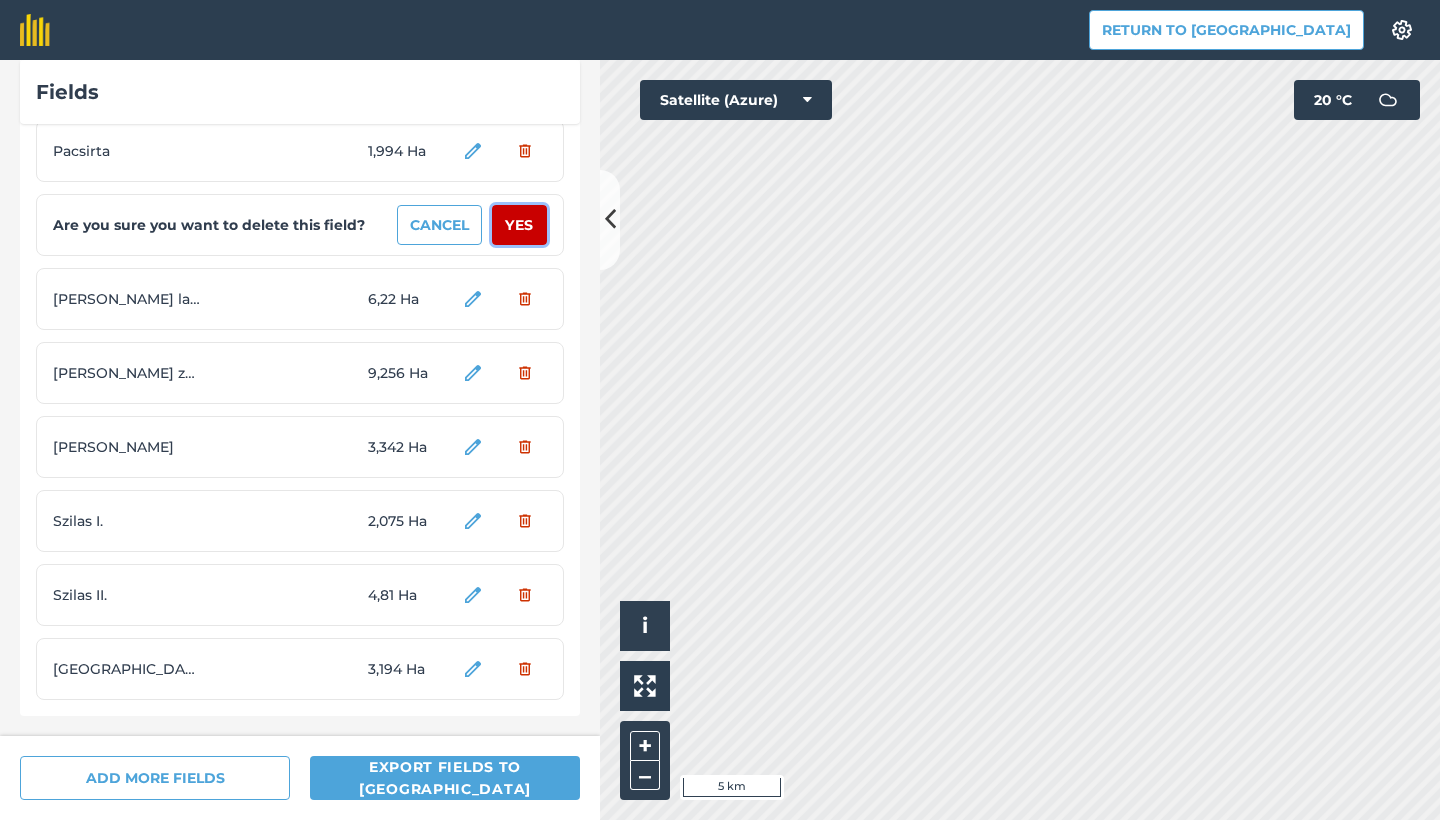 click on "Yes" at bounding box center (519, 225) 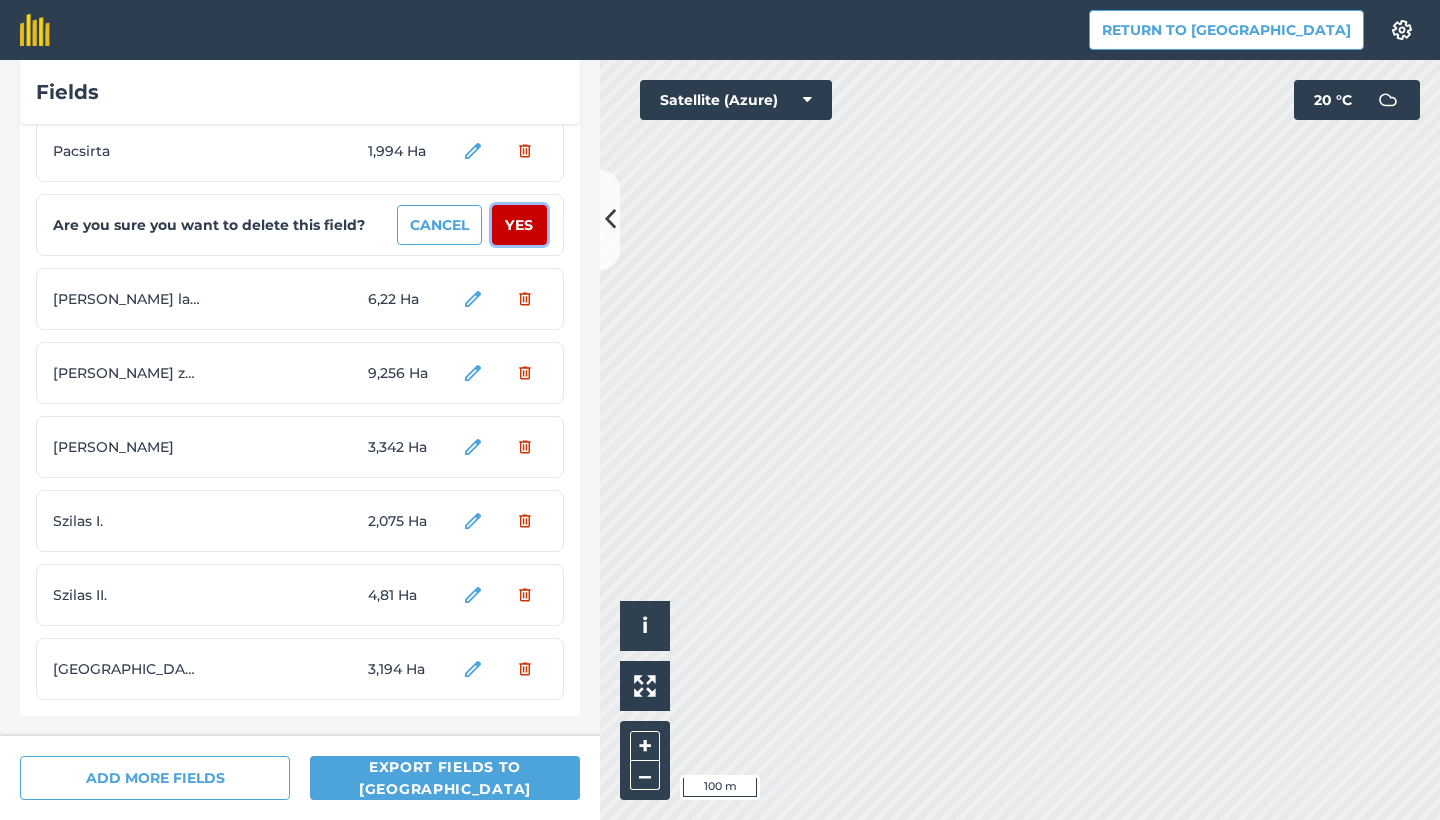 click on "Yes" at bounding box center (519, 225) 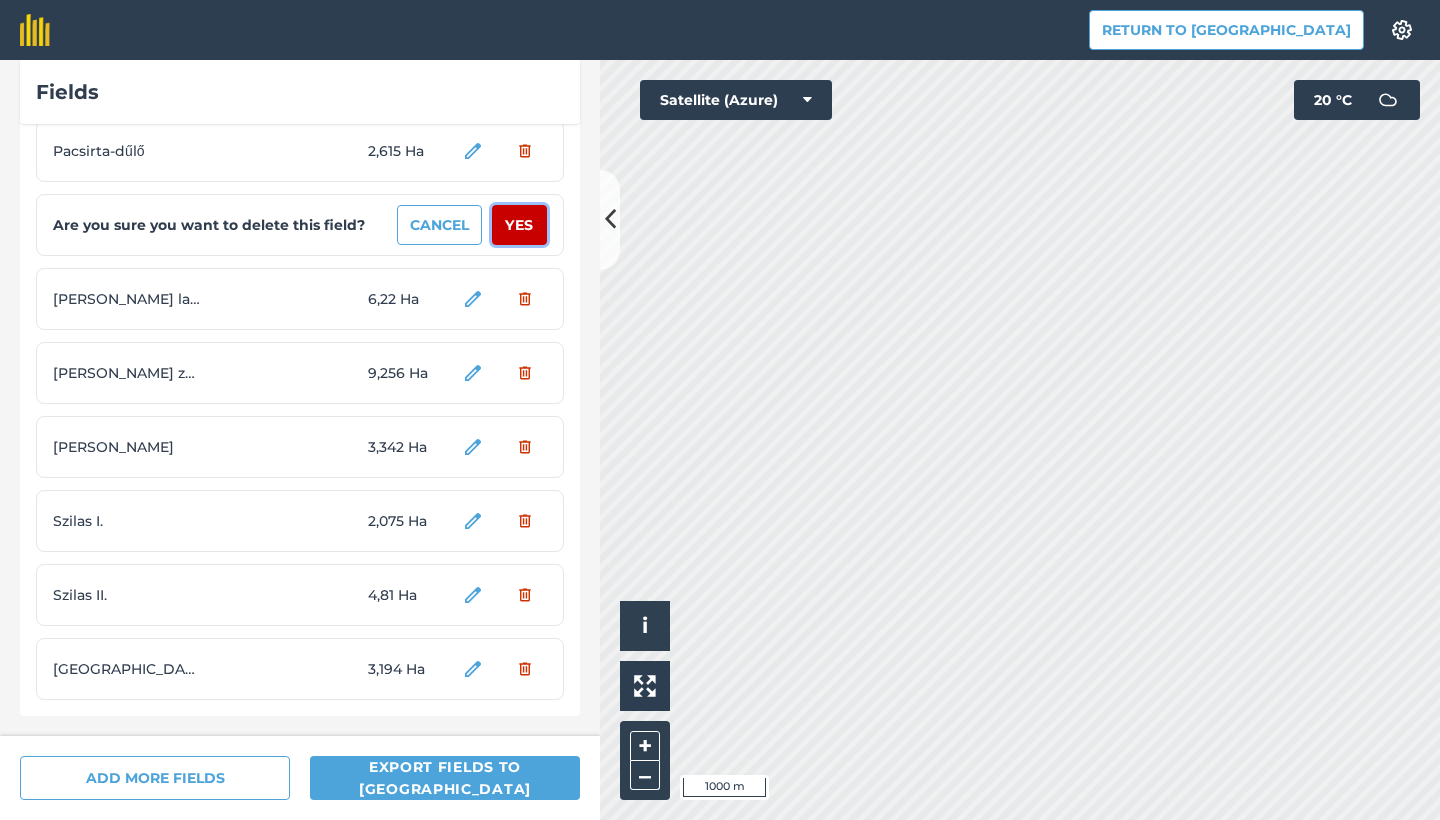 click on "Yes" at bounding box center [519, 225] 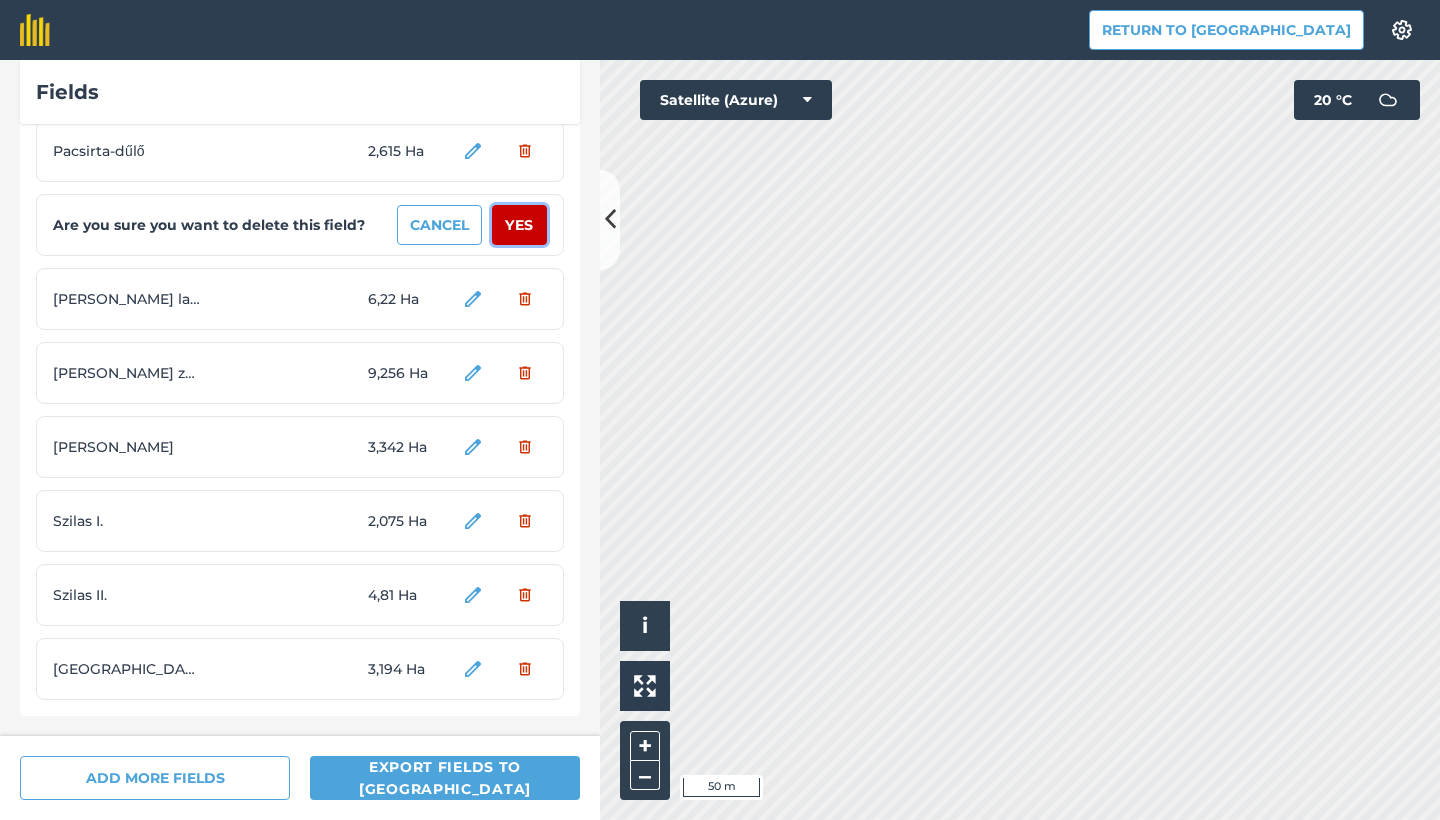 click on "Yes" at bounding box center [519, 225] 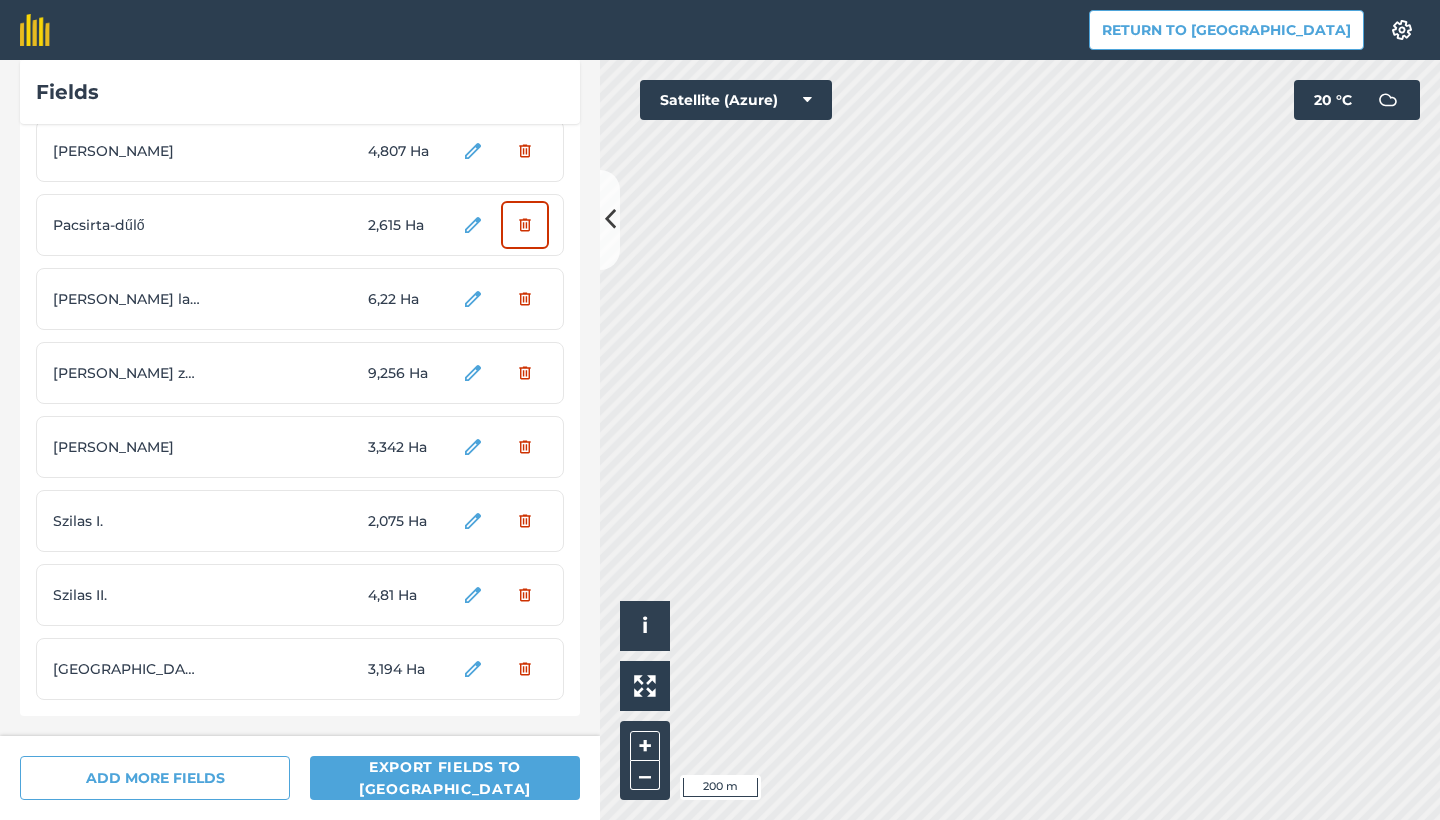 scroll, scrollTop: 2202, scrollLeft: 0, axis: vertical 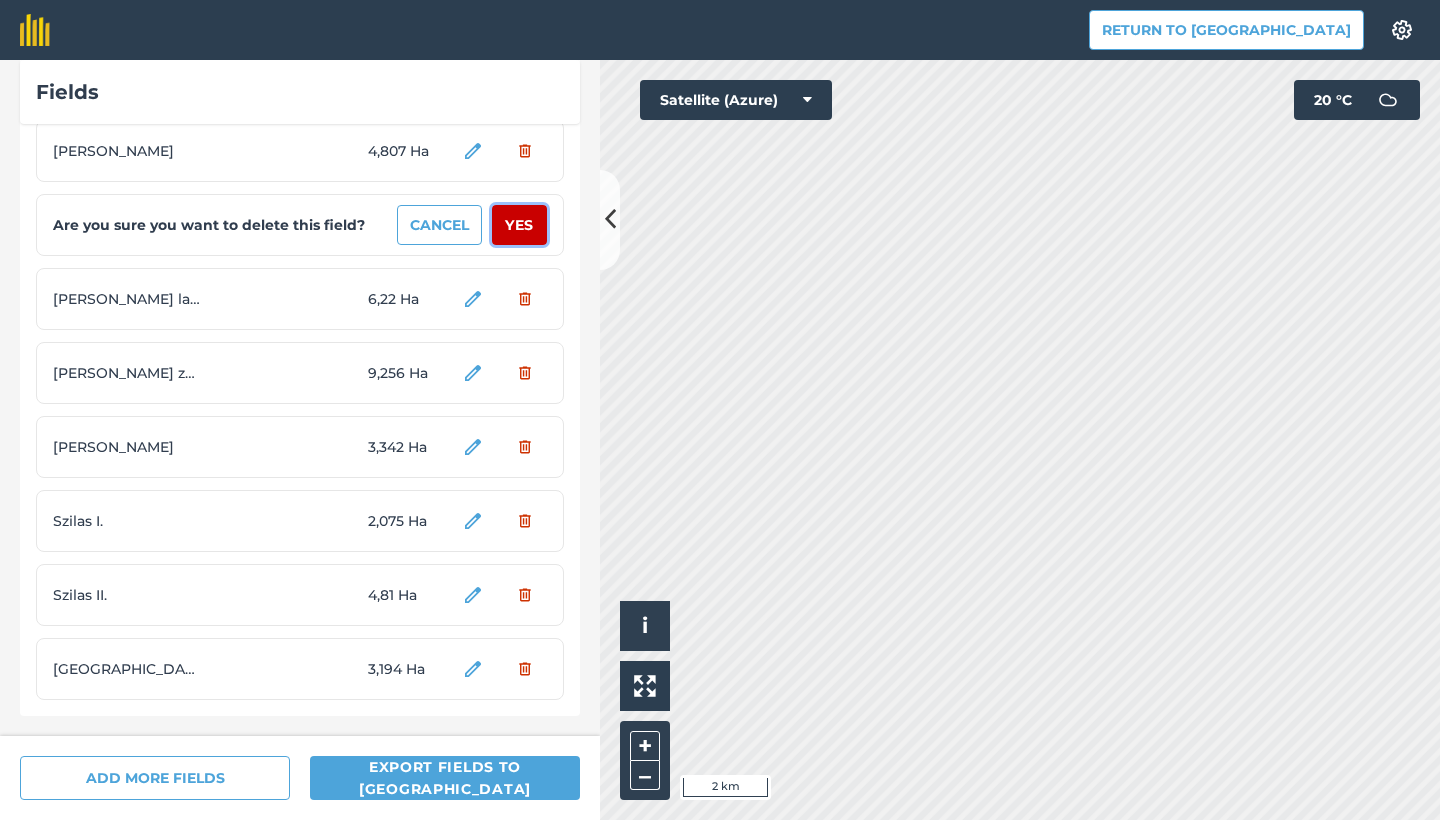 click on "Yes" at bounding box center [519, 225] 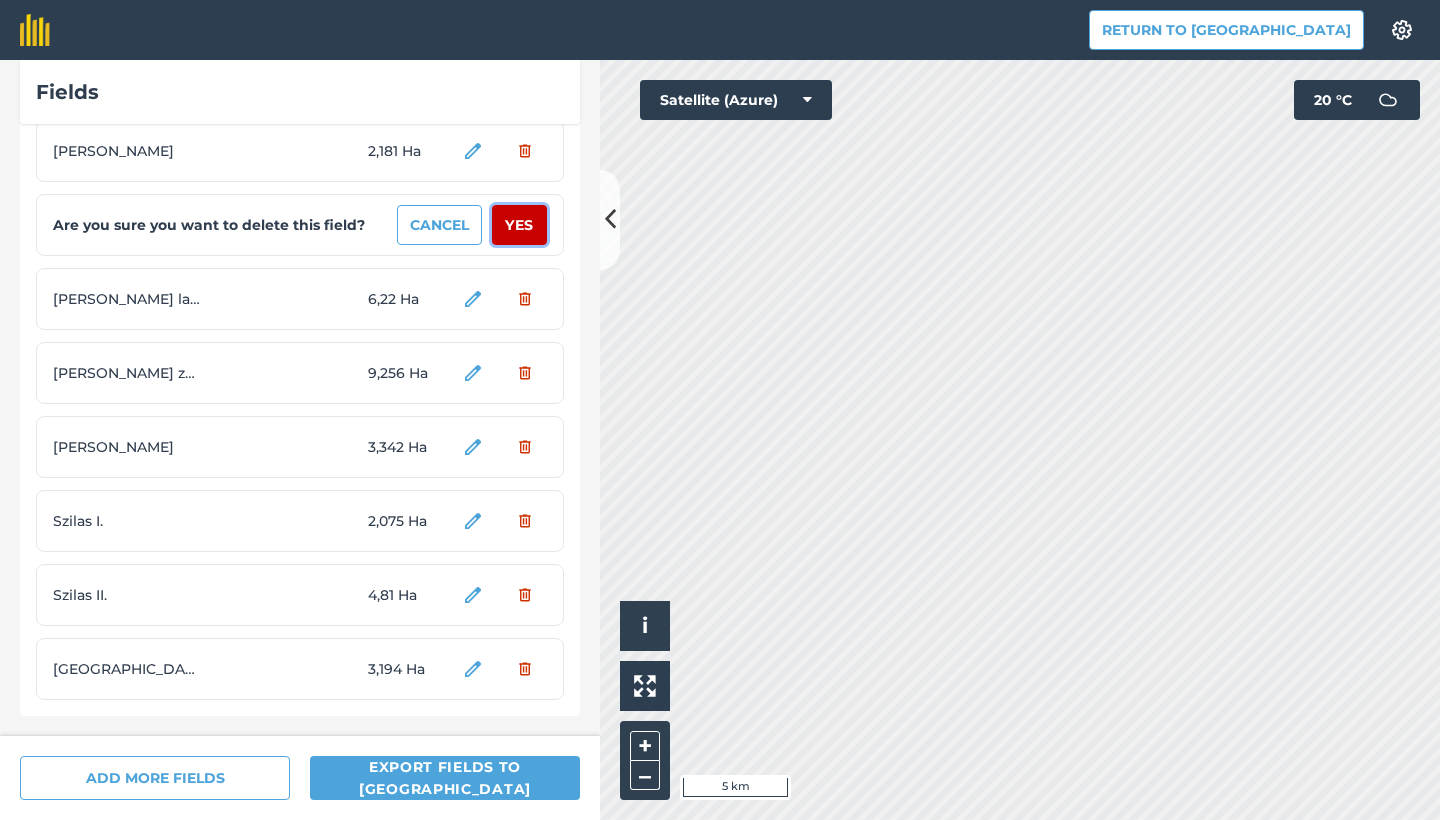 click on "Yes" at bounding box center [519, 225] 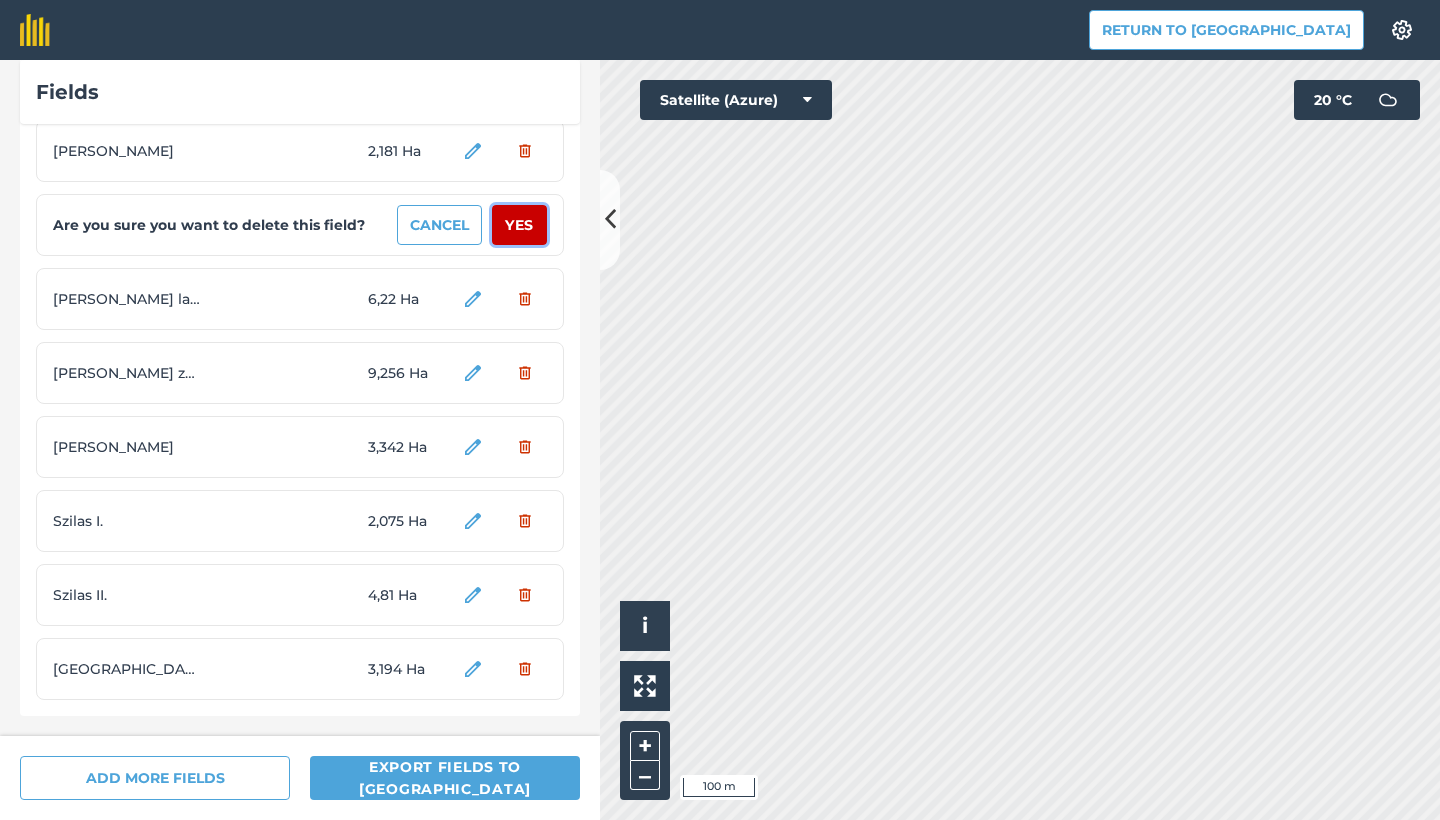 click on "Yes" at bounding box center [519, 225] 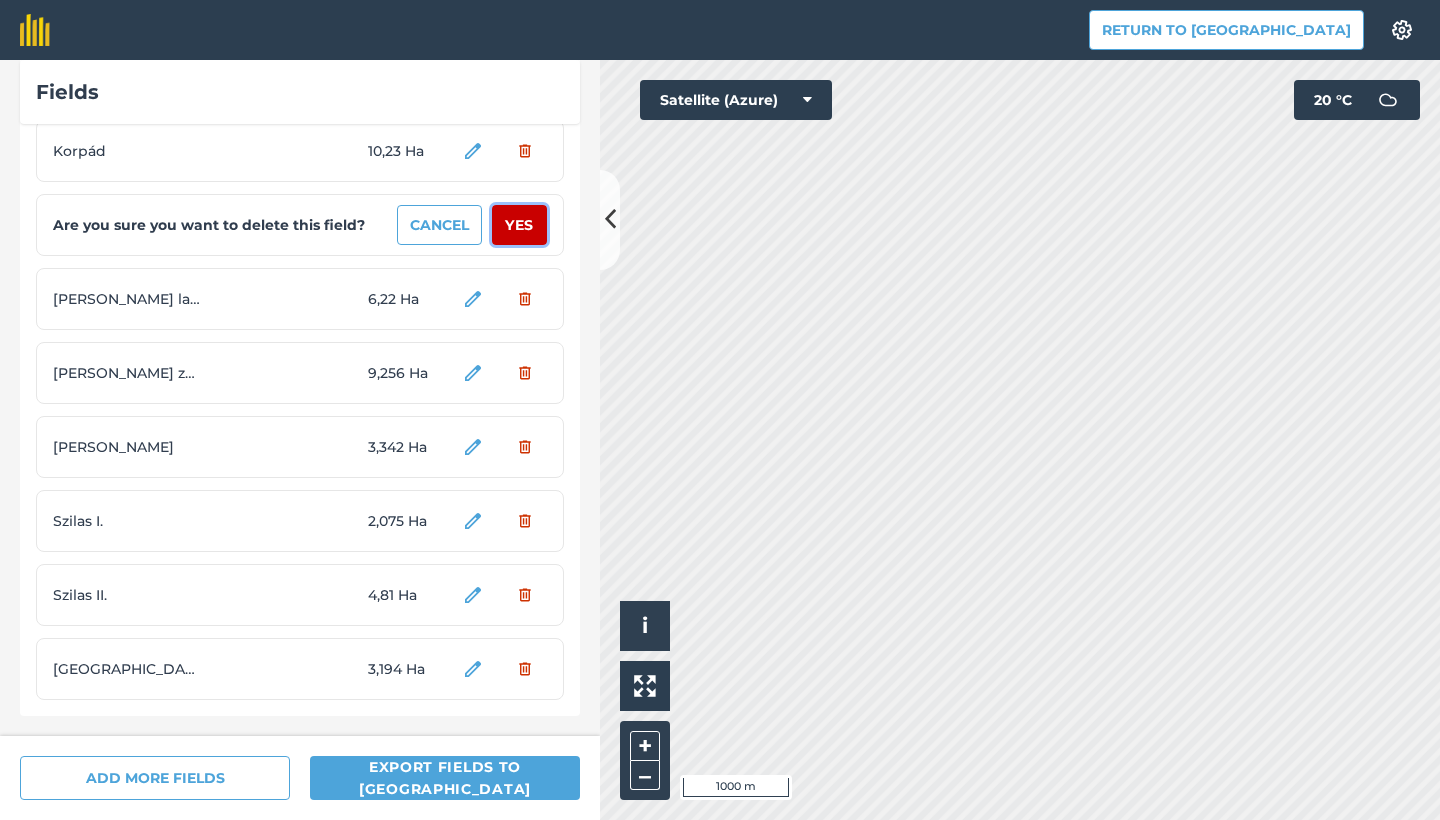 click on "Yes" at bounding box center (519, 225) 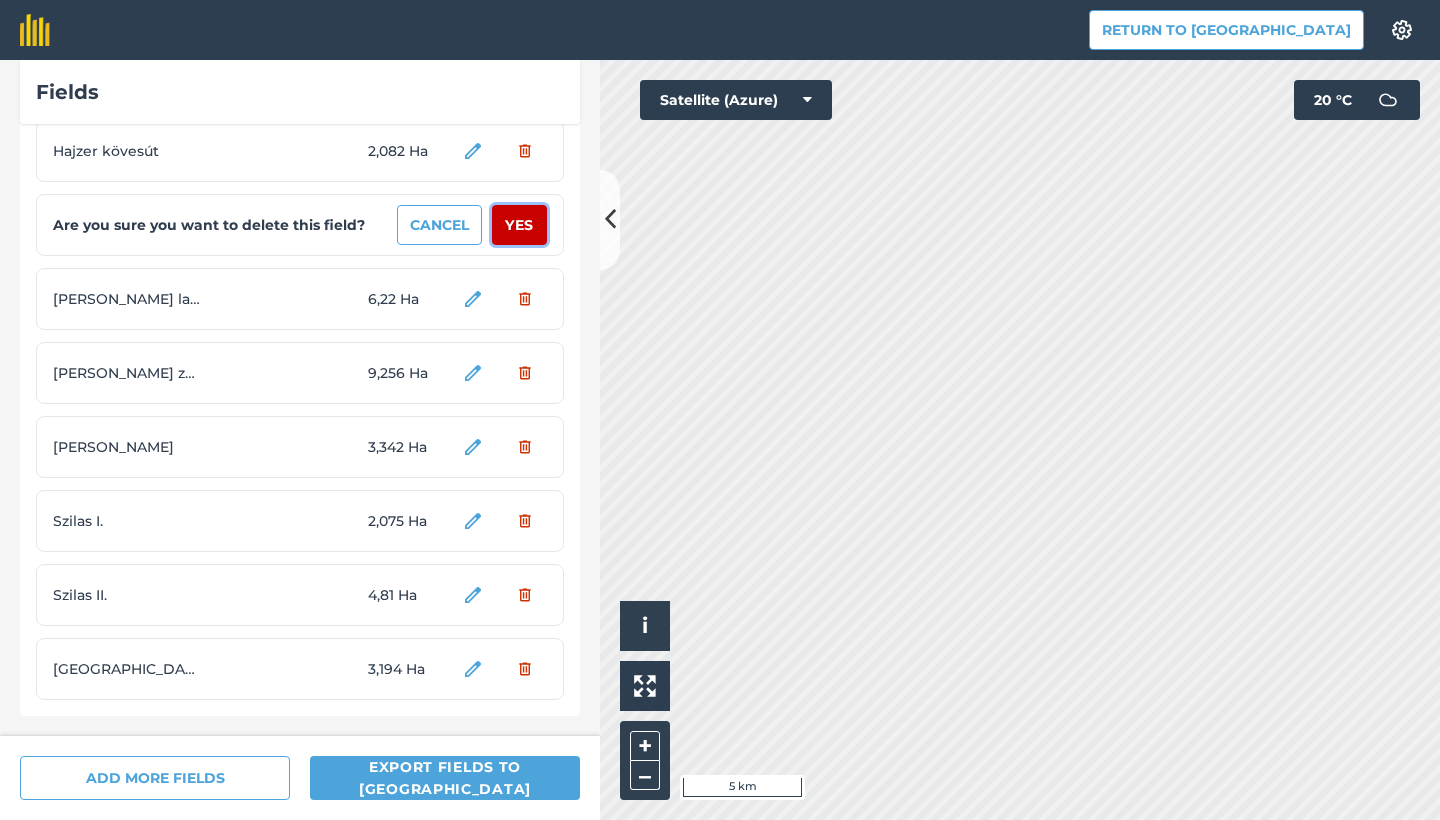 click on "Yes" at bounding box center [519, 225] 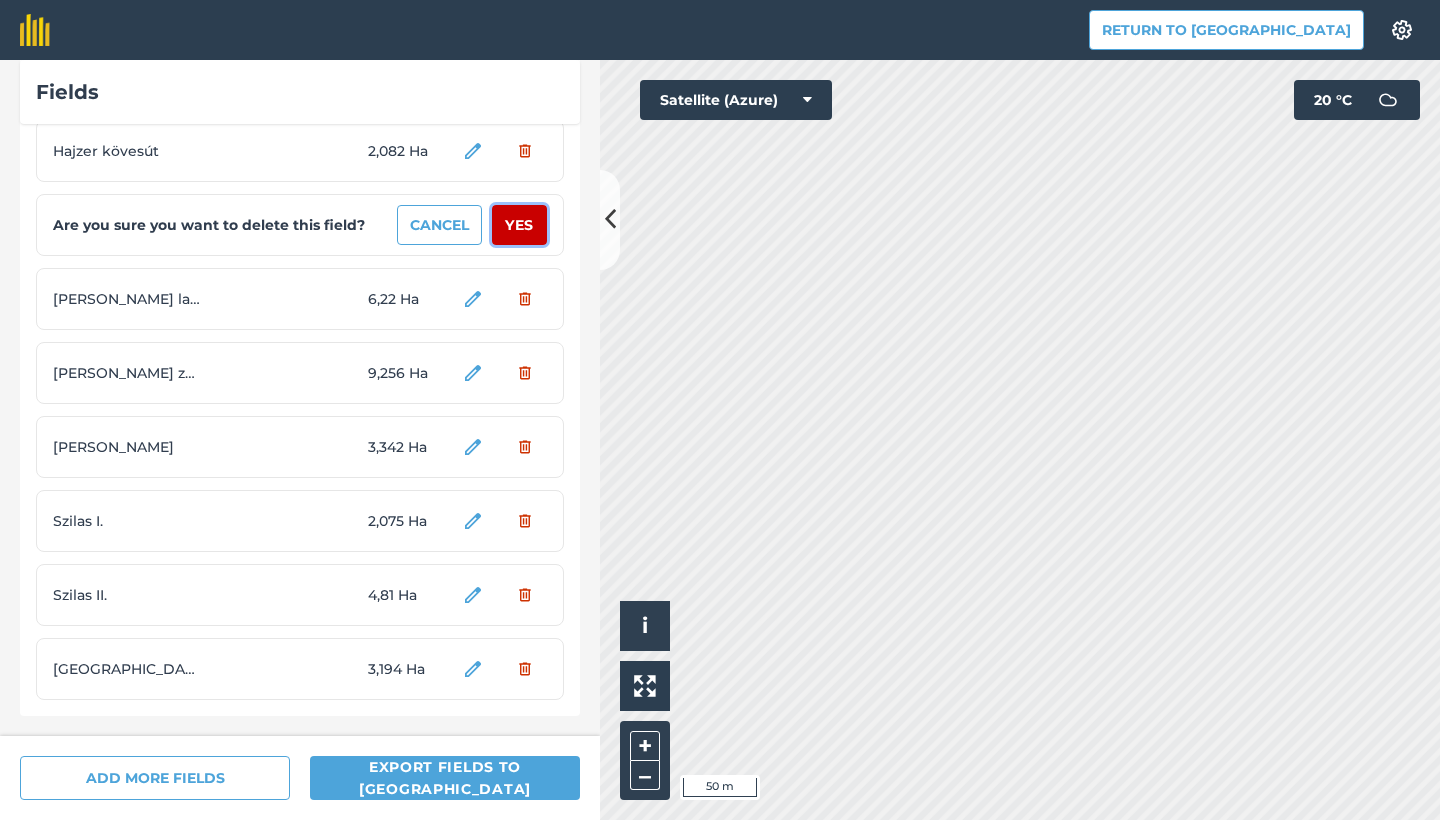 click on "Yes" at bounding box center (519, 225) 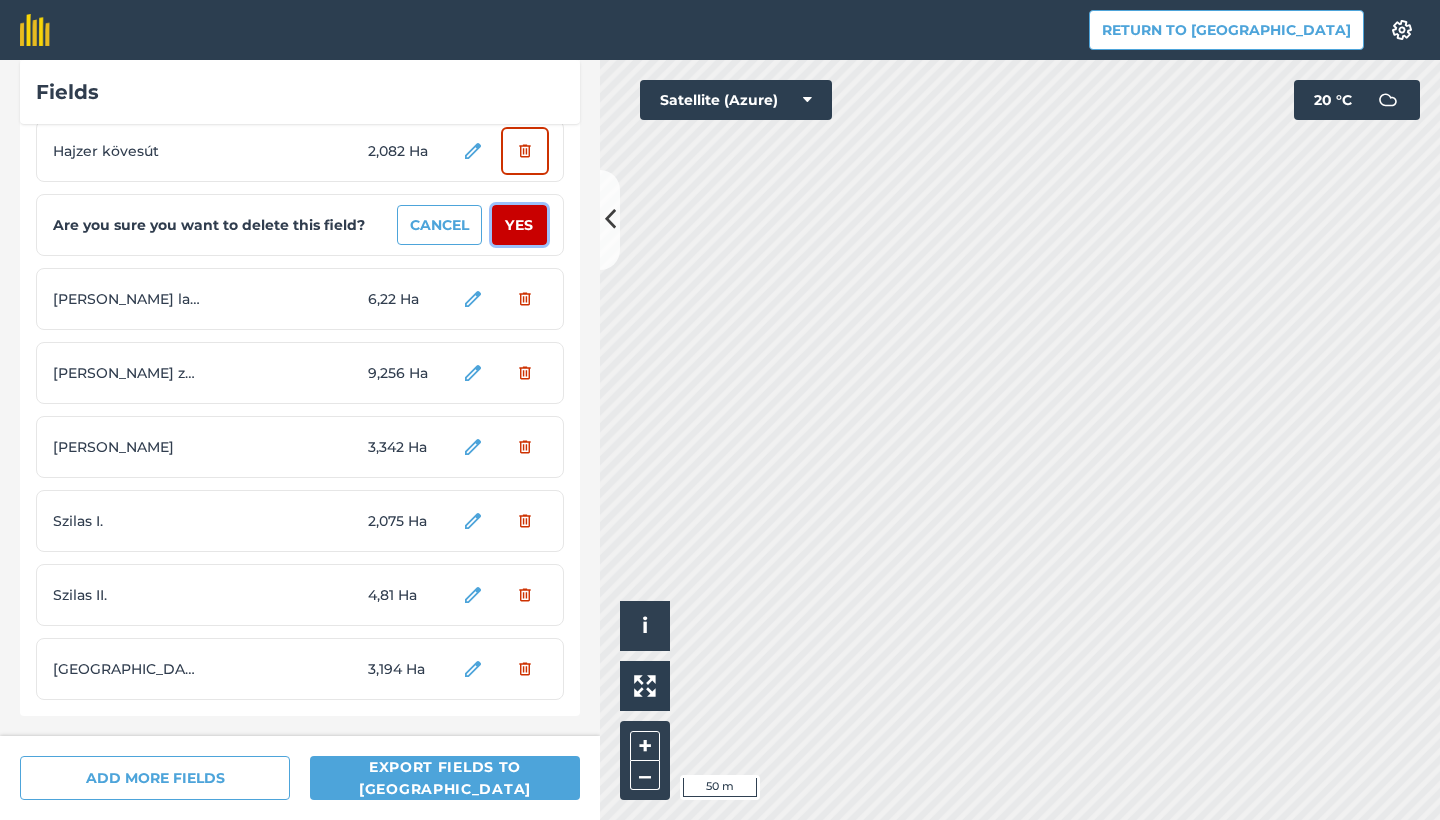 scroll, scrollTop: 1906, scrollLeft: 0, axis: vertical 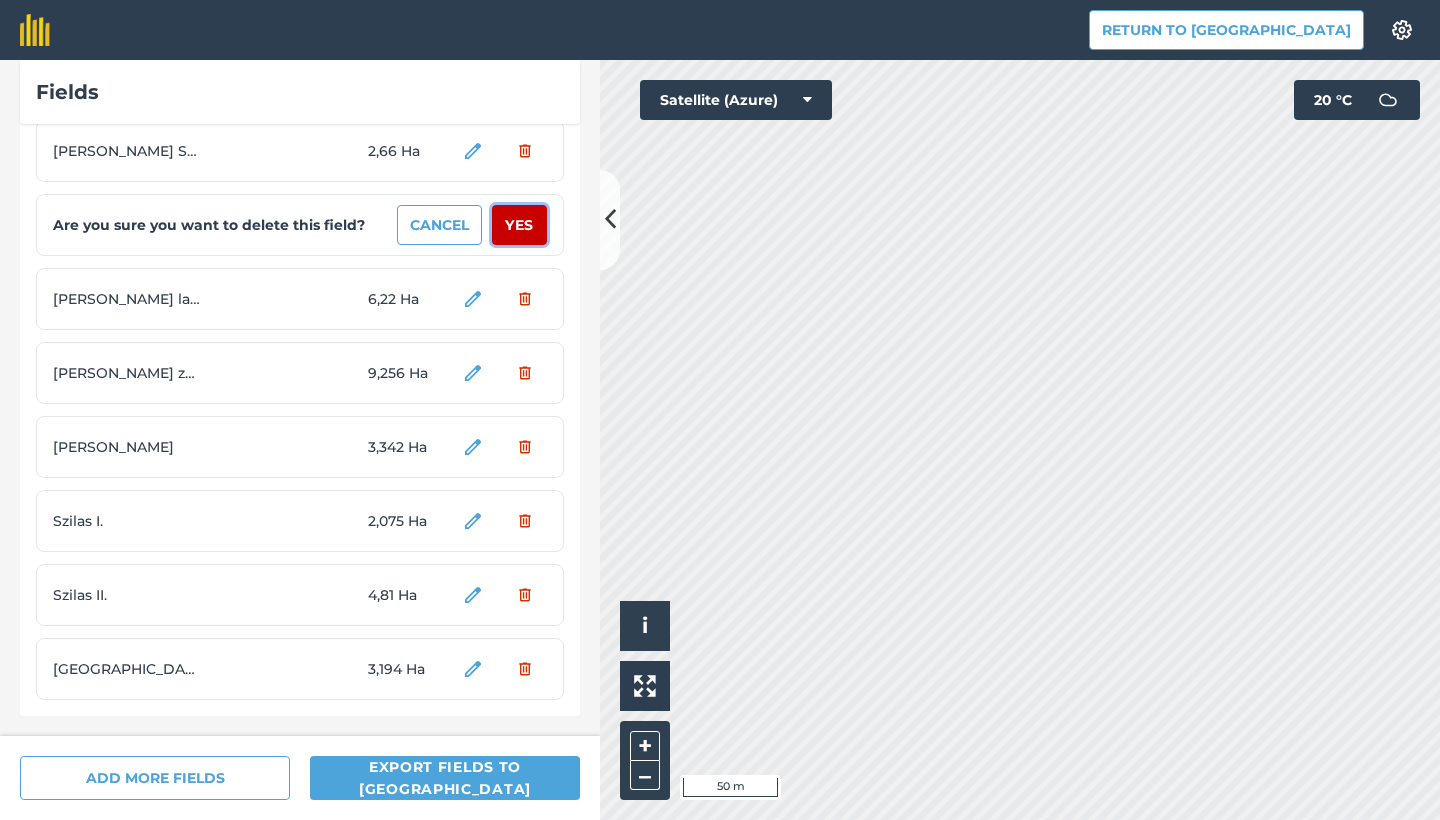 click on "Yes" at bounding box center [519, 225] 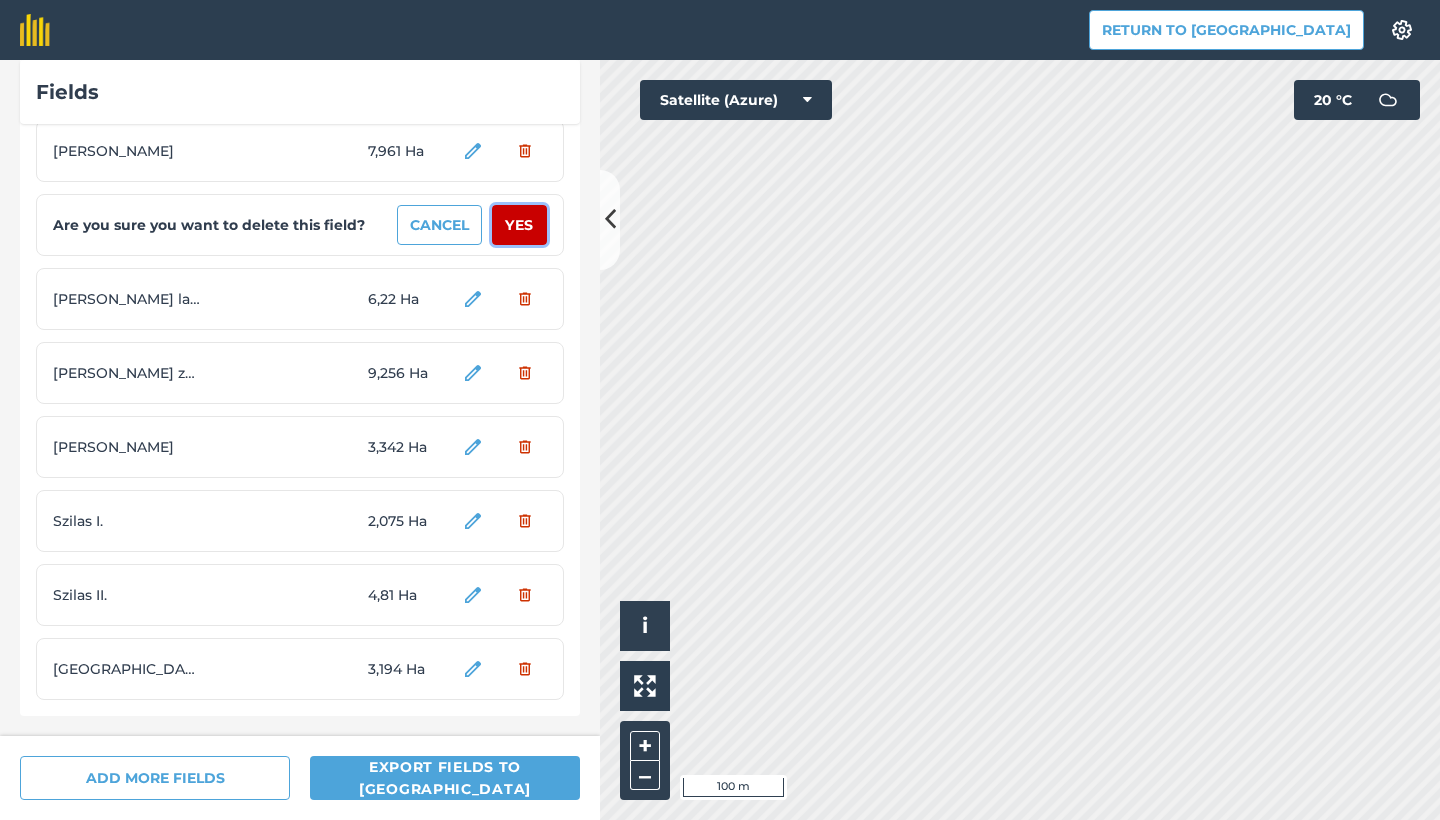 click on "Yes" at bounding box center [519, 225] 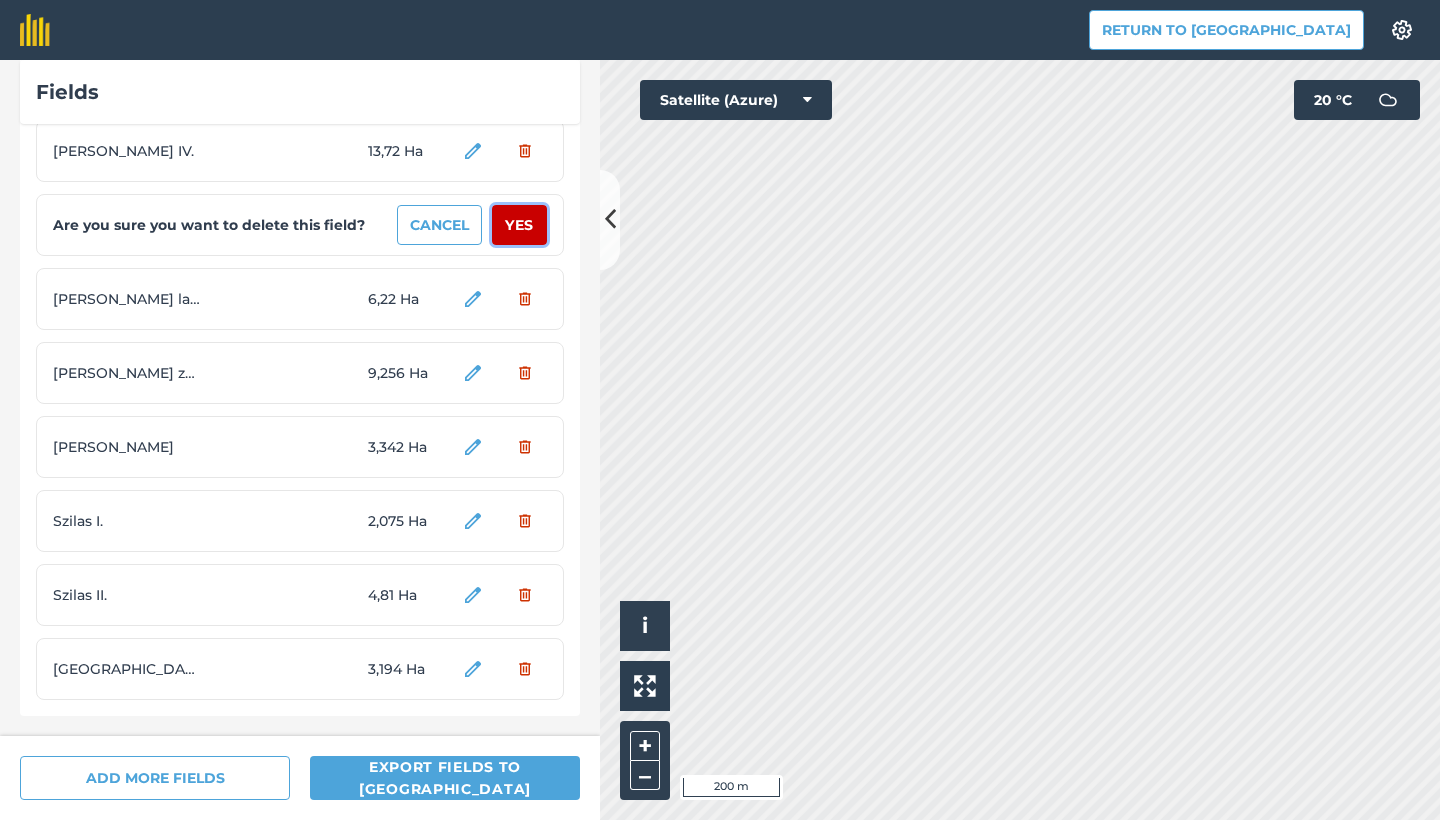 click on "Yes" at bounding box center [519, 225] 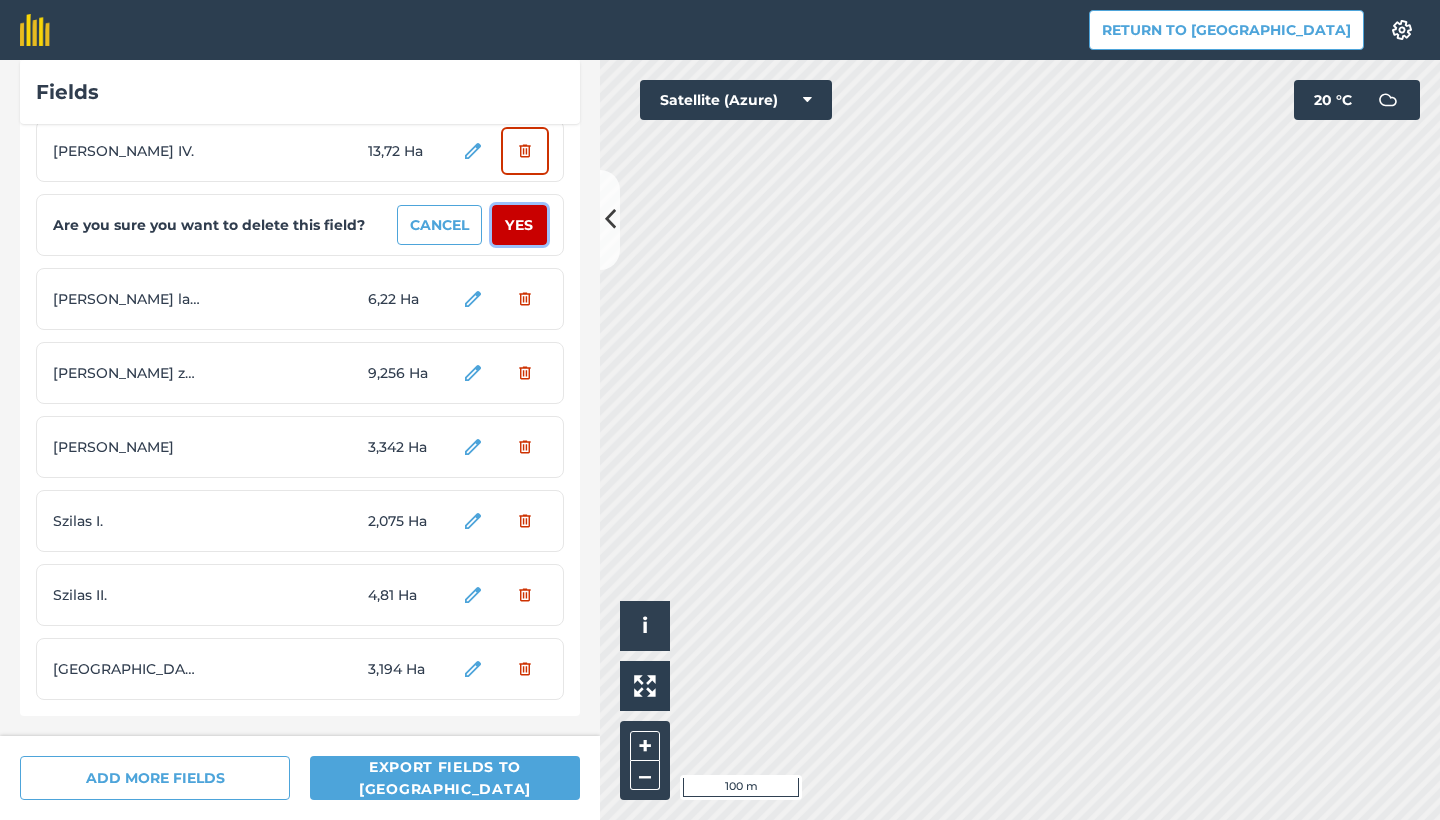 scroll, scrollTop: 1684, scrollLeft: 0, axis: vertical 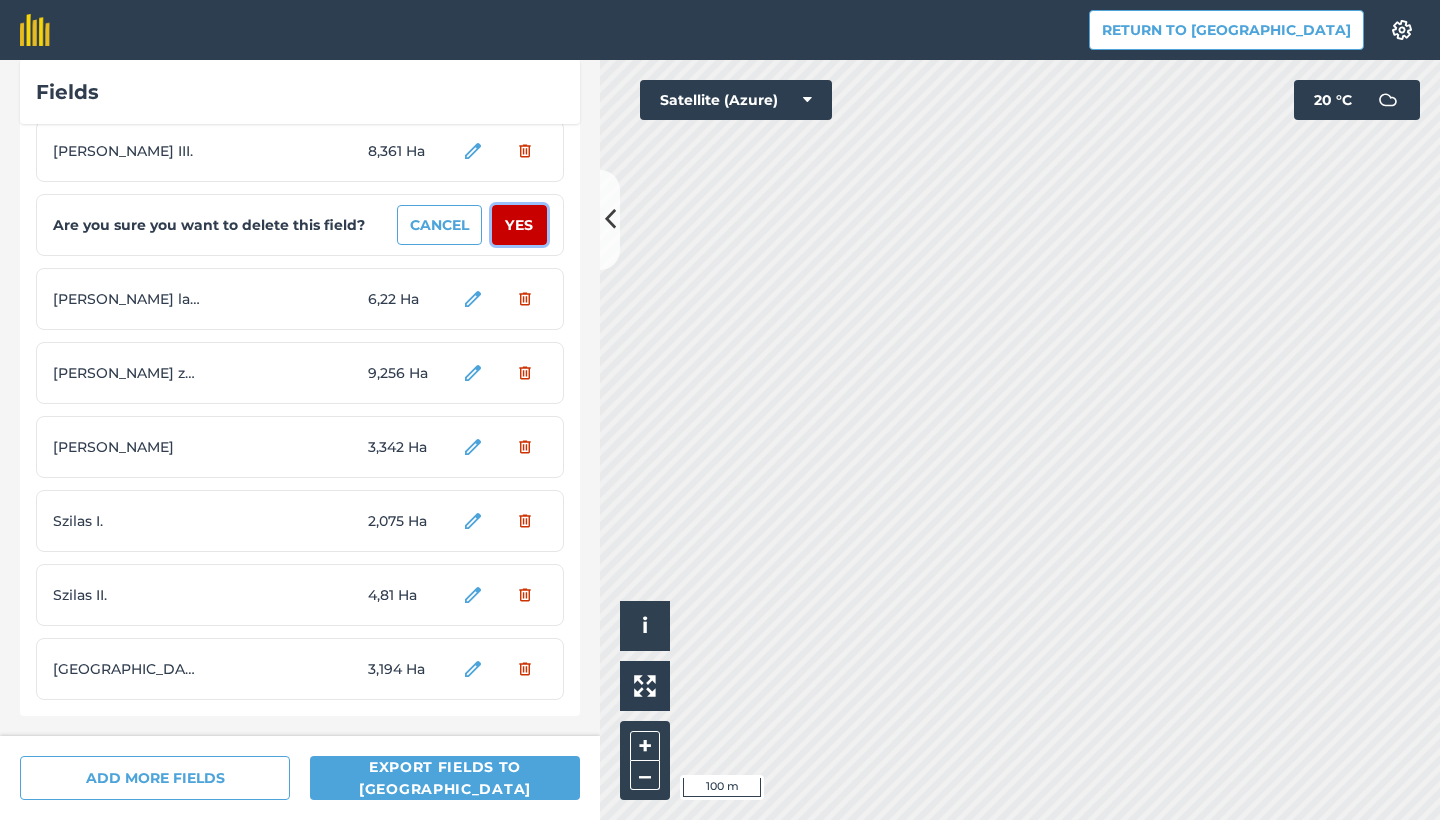 click on "Yes" at bounding box center (519, 225) 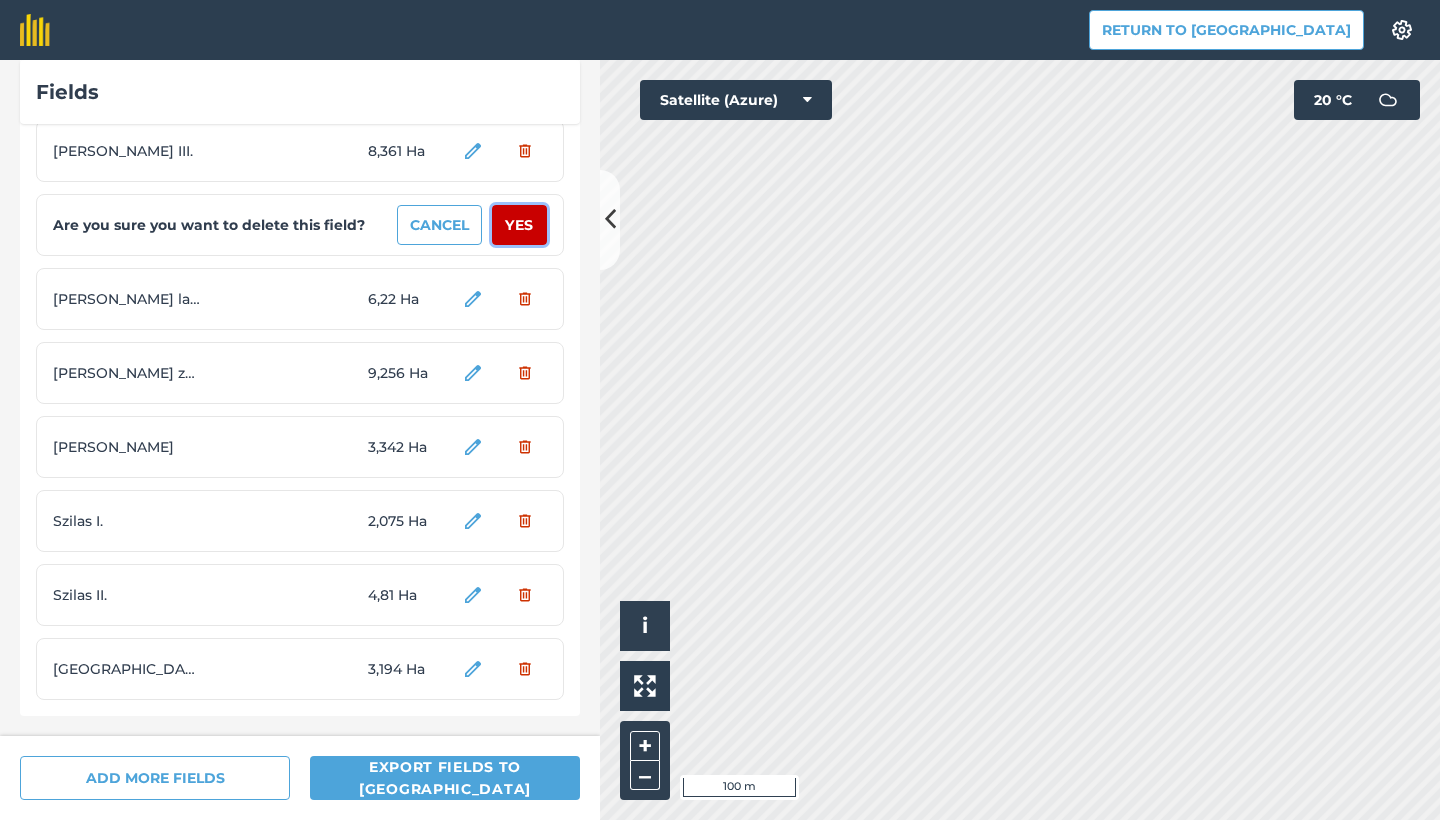 click on "Yes" at bounding box center (519, 225) 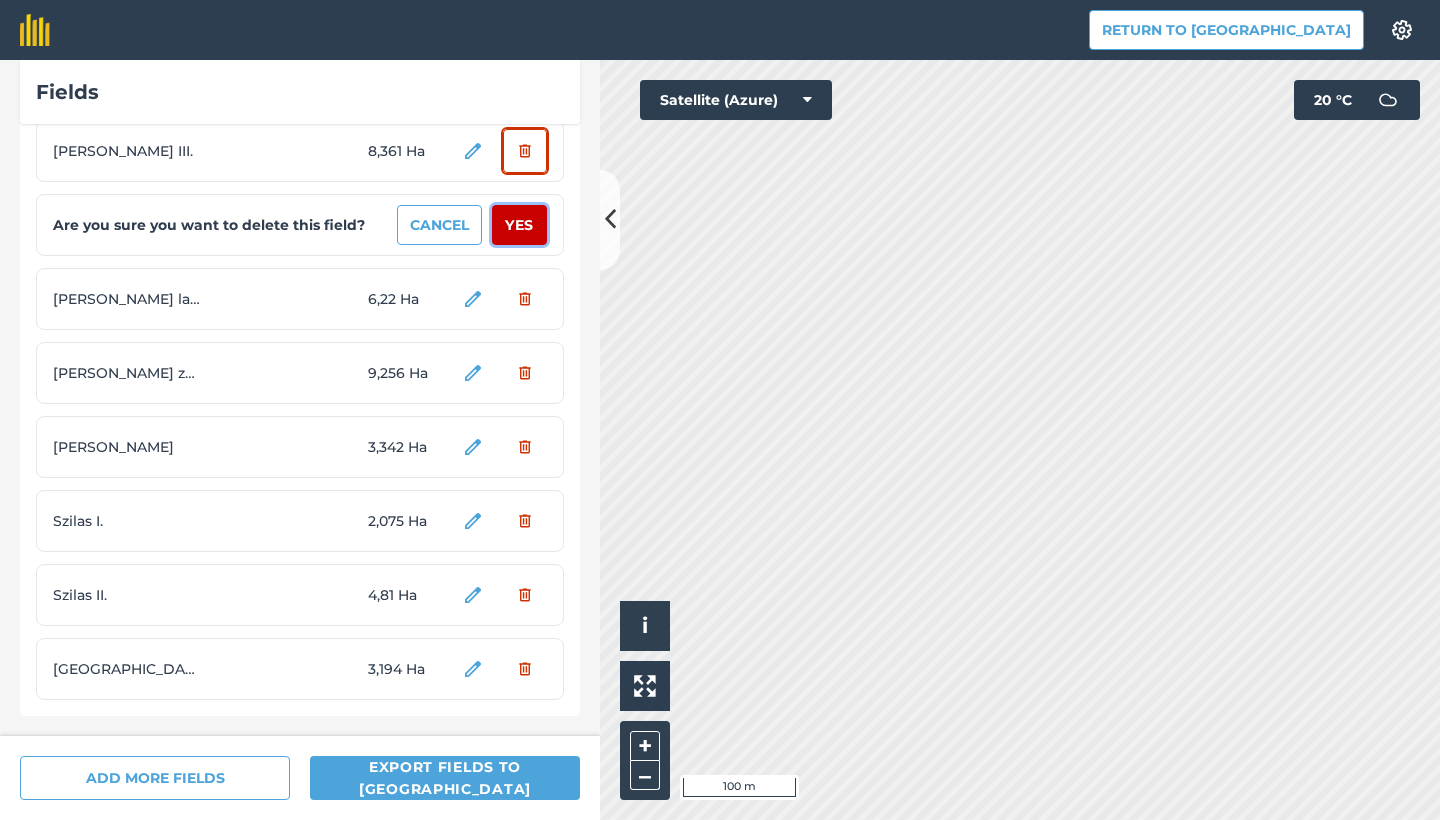 scroll, scrollTop: 1610, scrollLeft: 0, axis: vertical 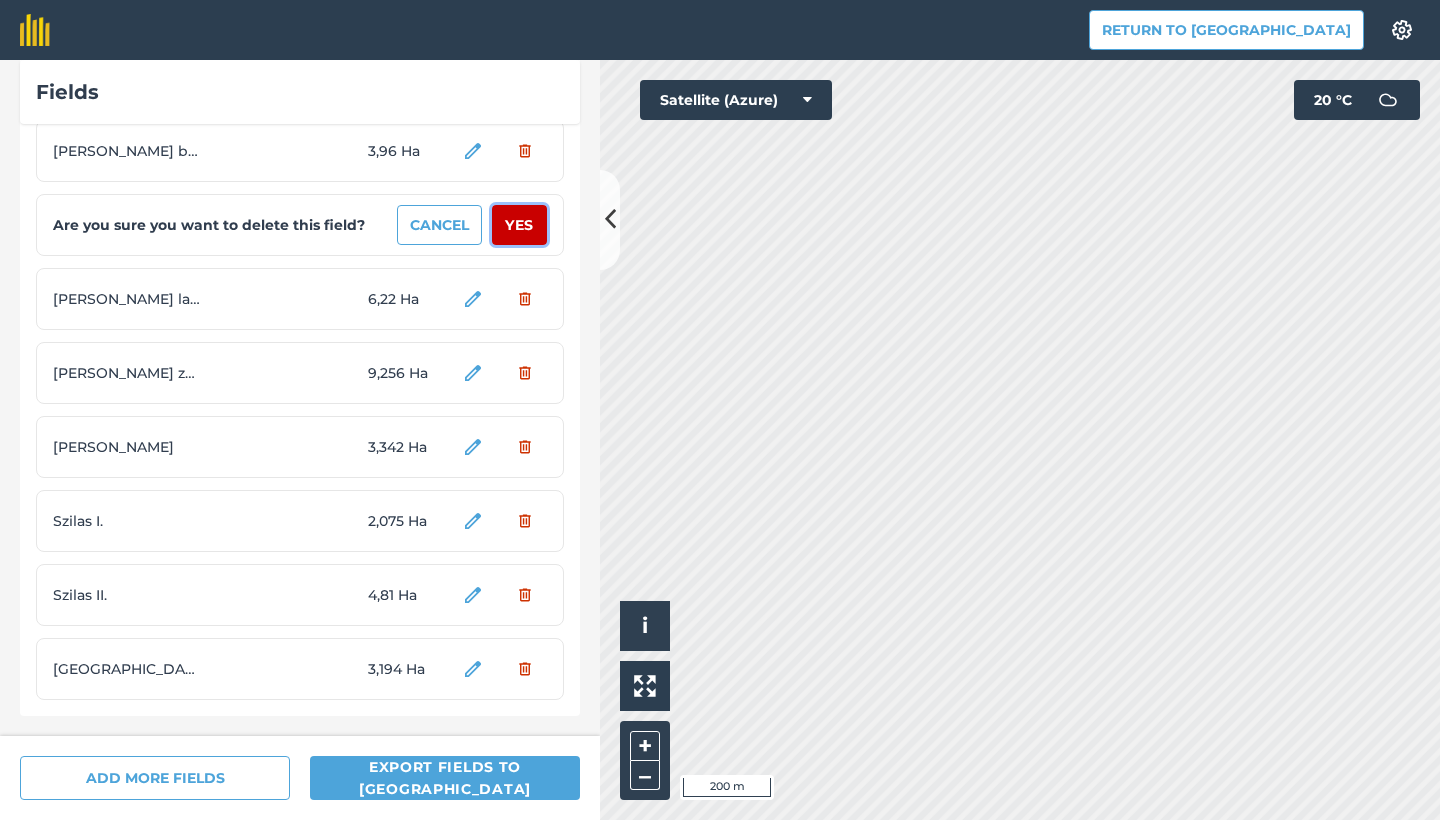click on "Yes" at bounding box center [519, 225] 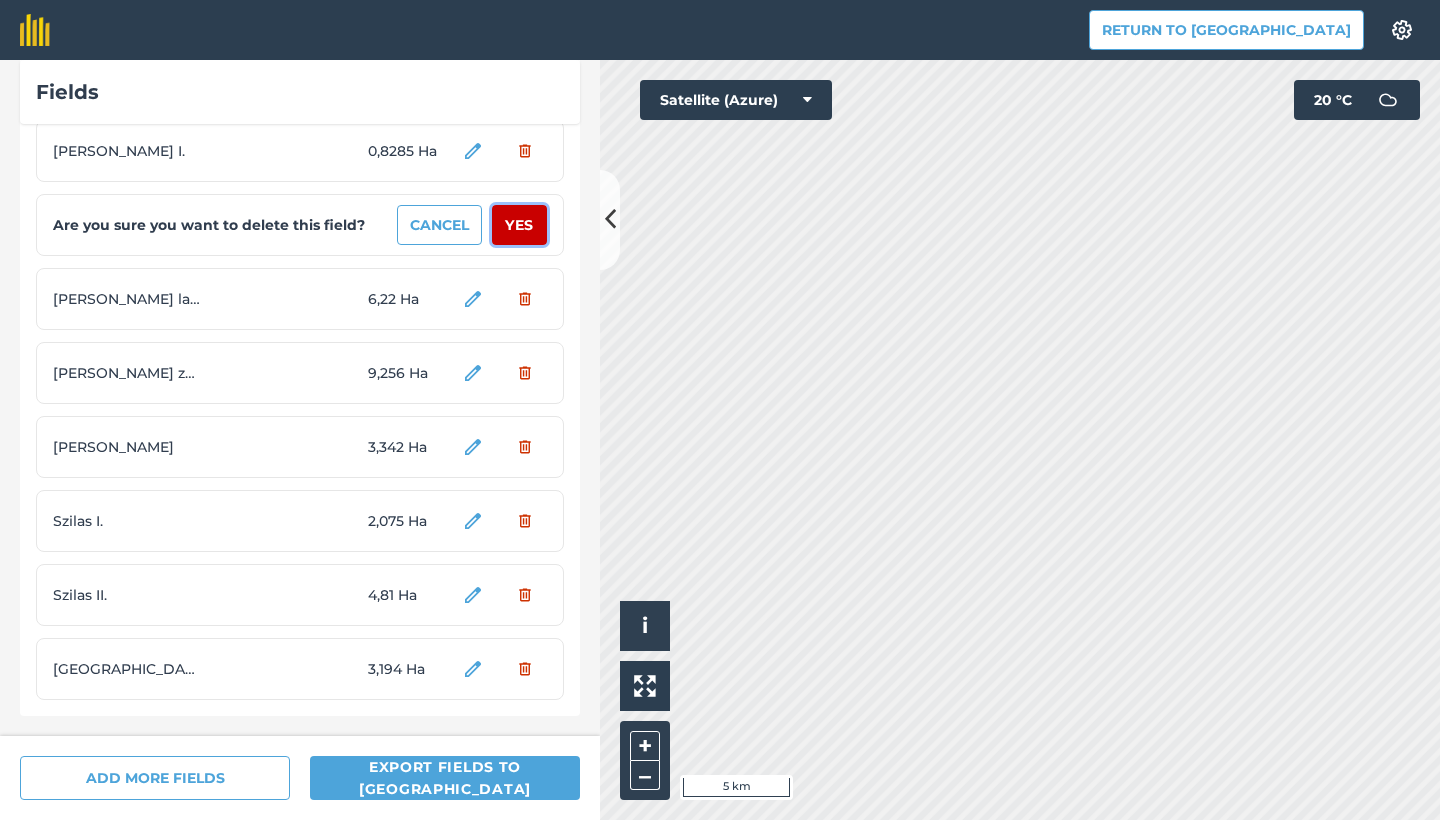 click on "Yes" at bounding box center (519, 225) 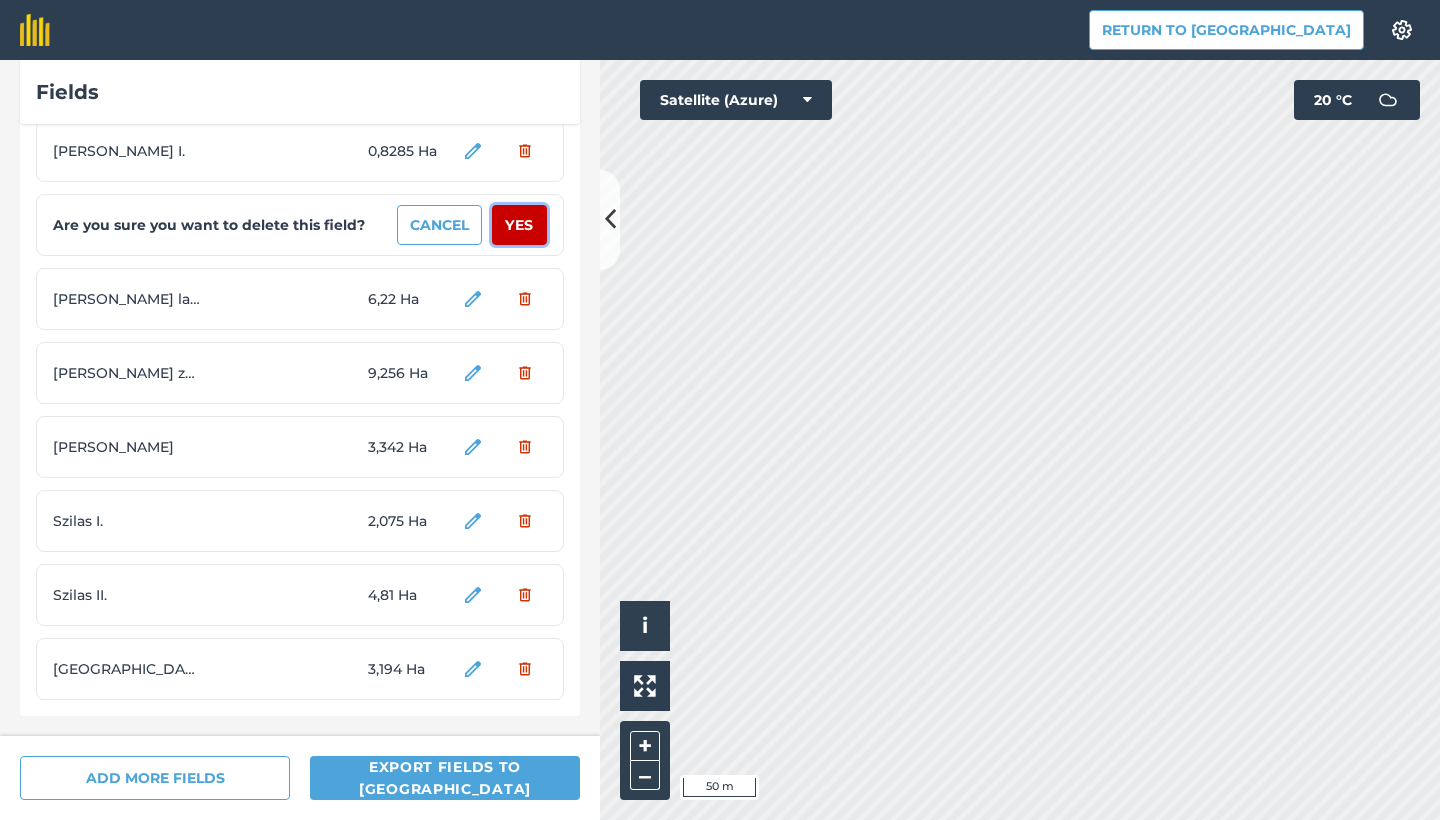 click on "Yes" at bounding box center [519, 225] 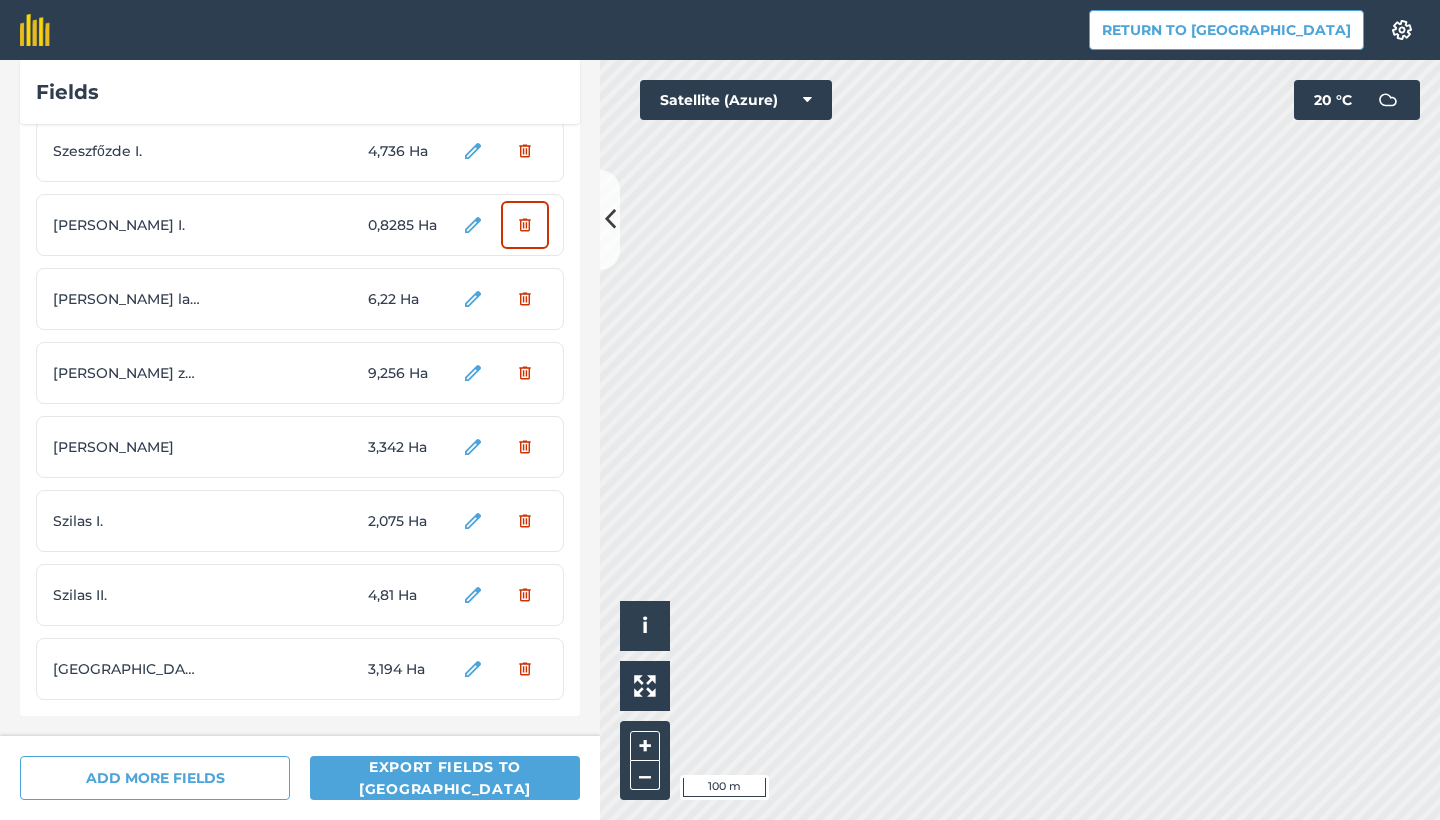 scroll, scrollTop: 1462, scrollLeft: 0, axis: vertical 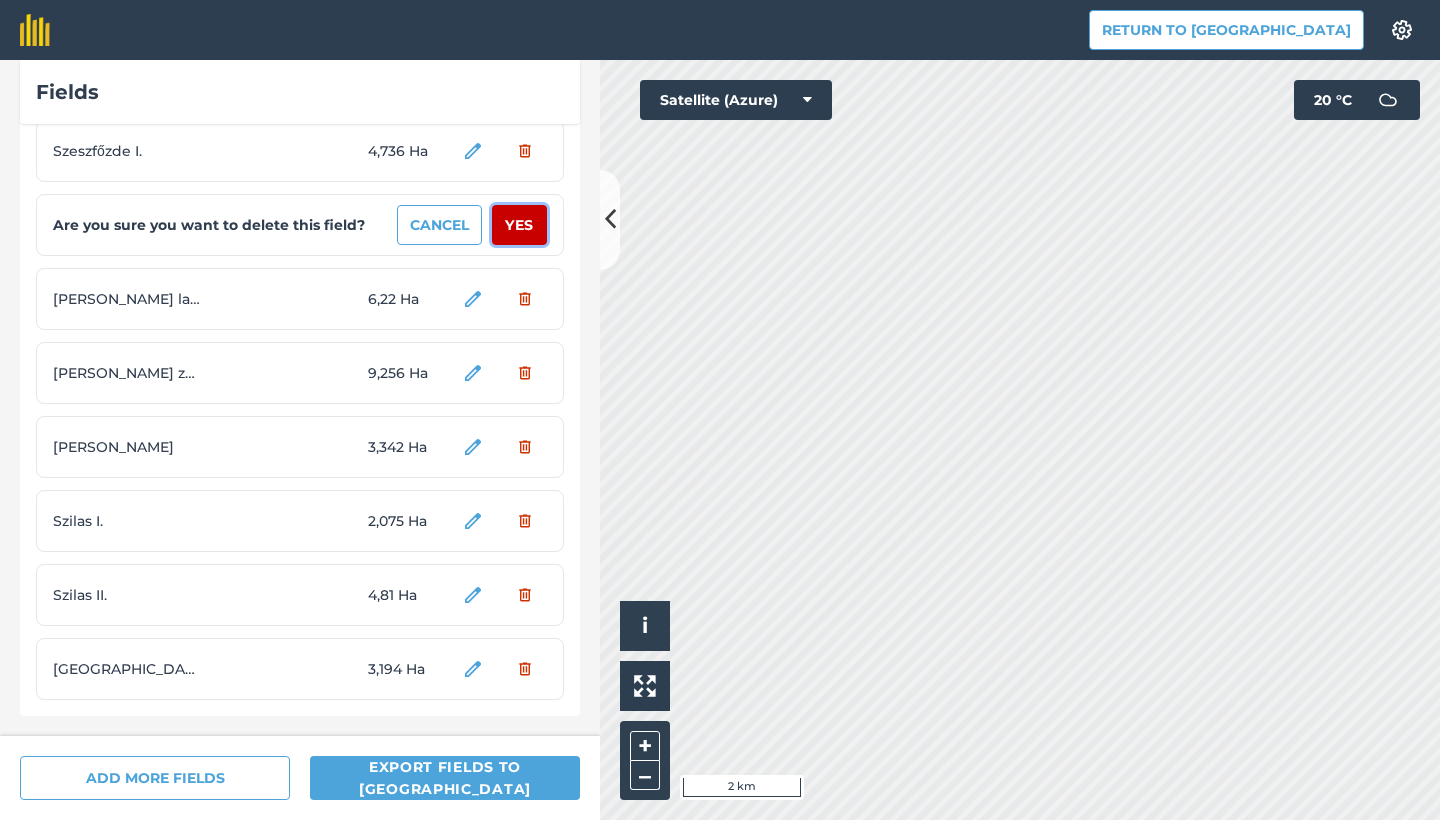 click on "Yes" at bounding box center (519, 225) 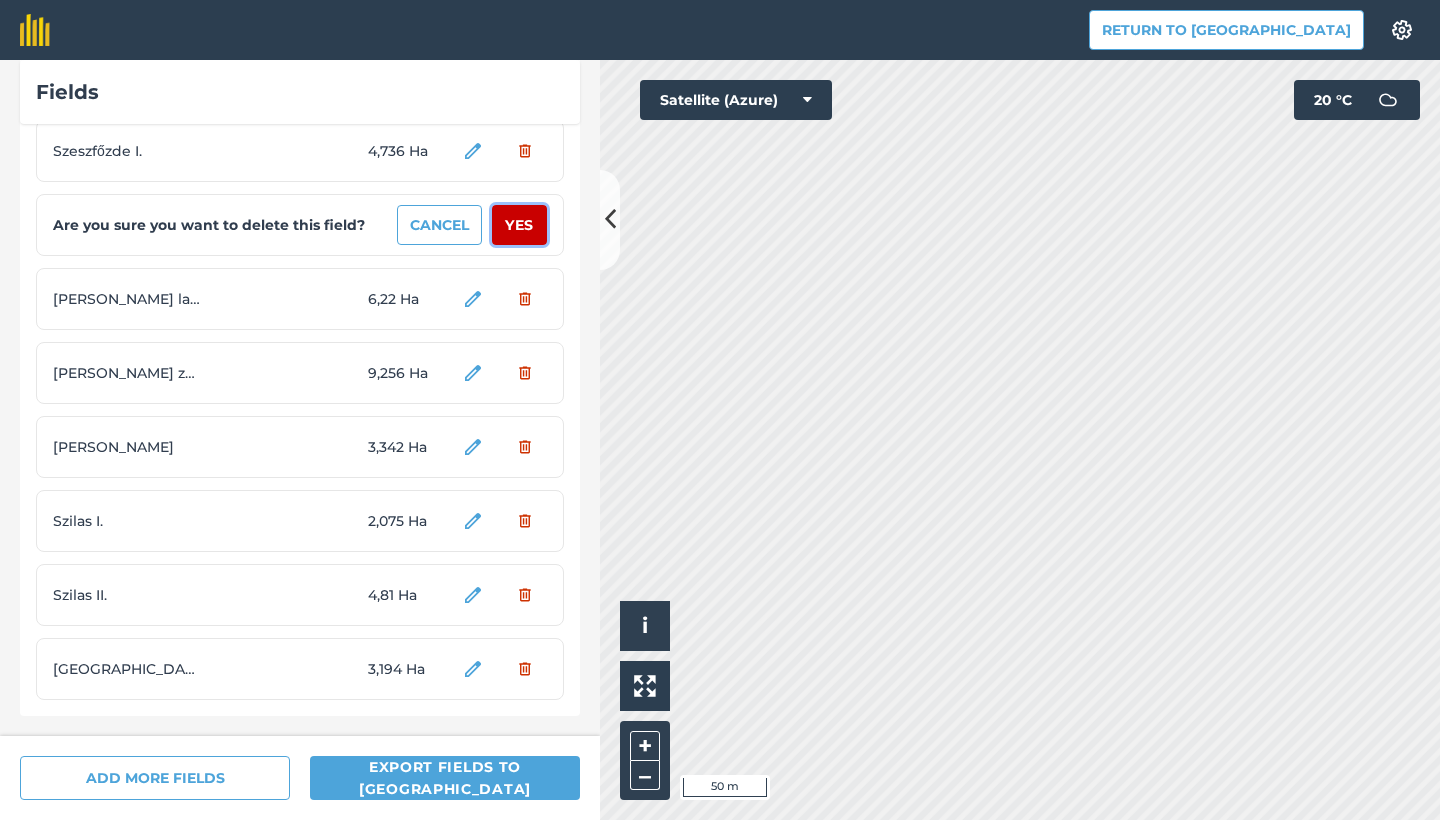 scroll, scrollTop: 1388, scrollLeft: 0, axis: vertical 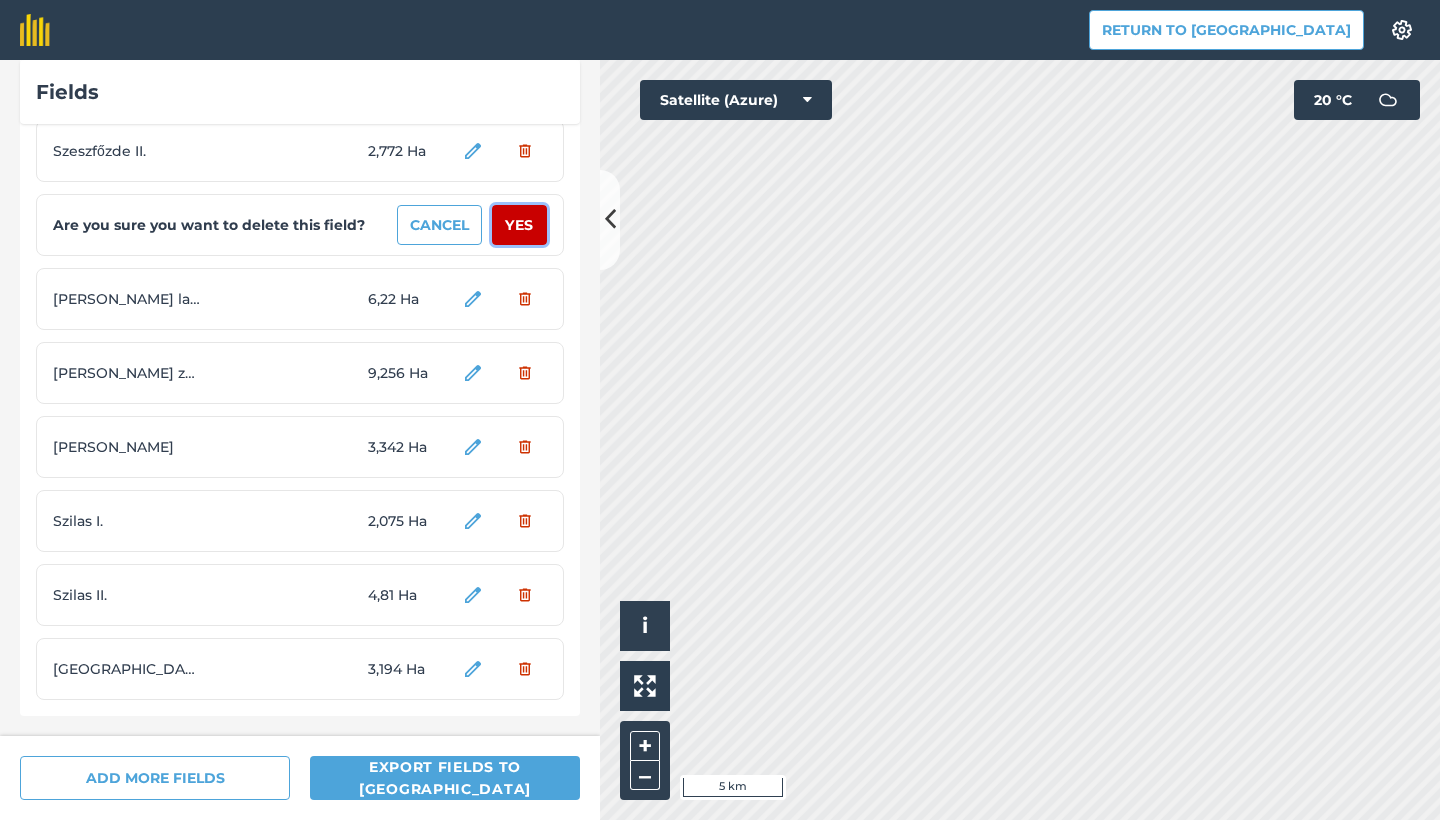 click on "Yes" at bounding box center (519, 225) 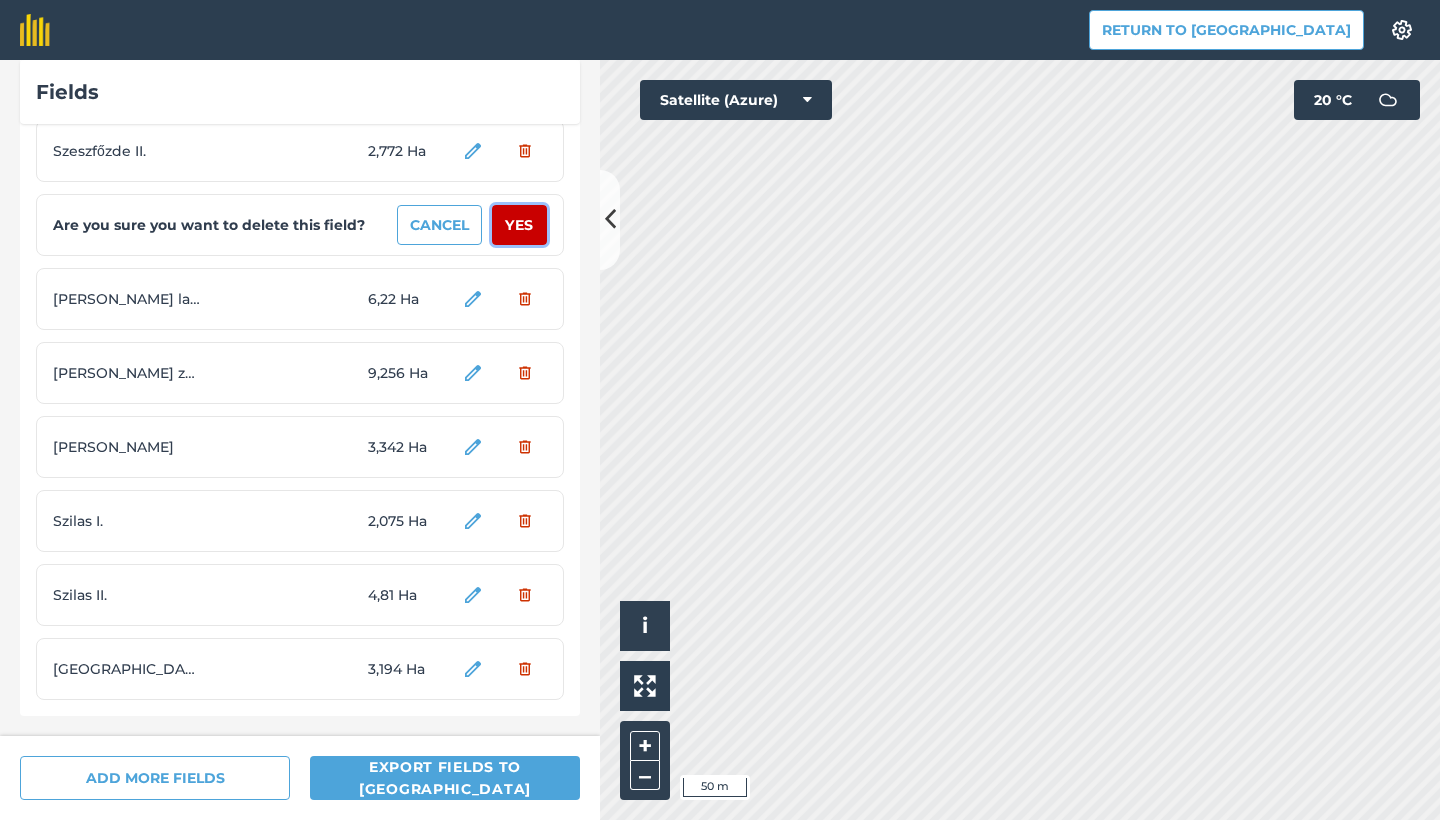 click on "Yes" at bounding box center (519, 225) 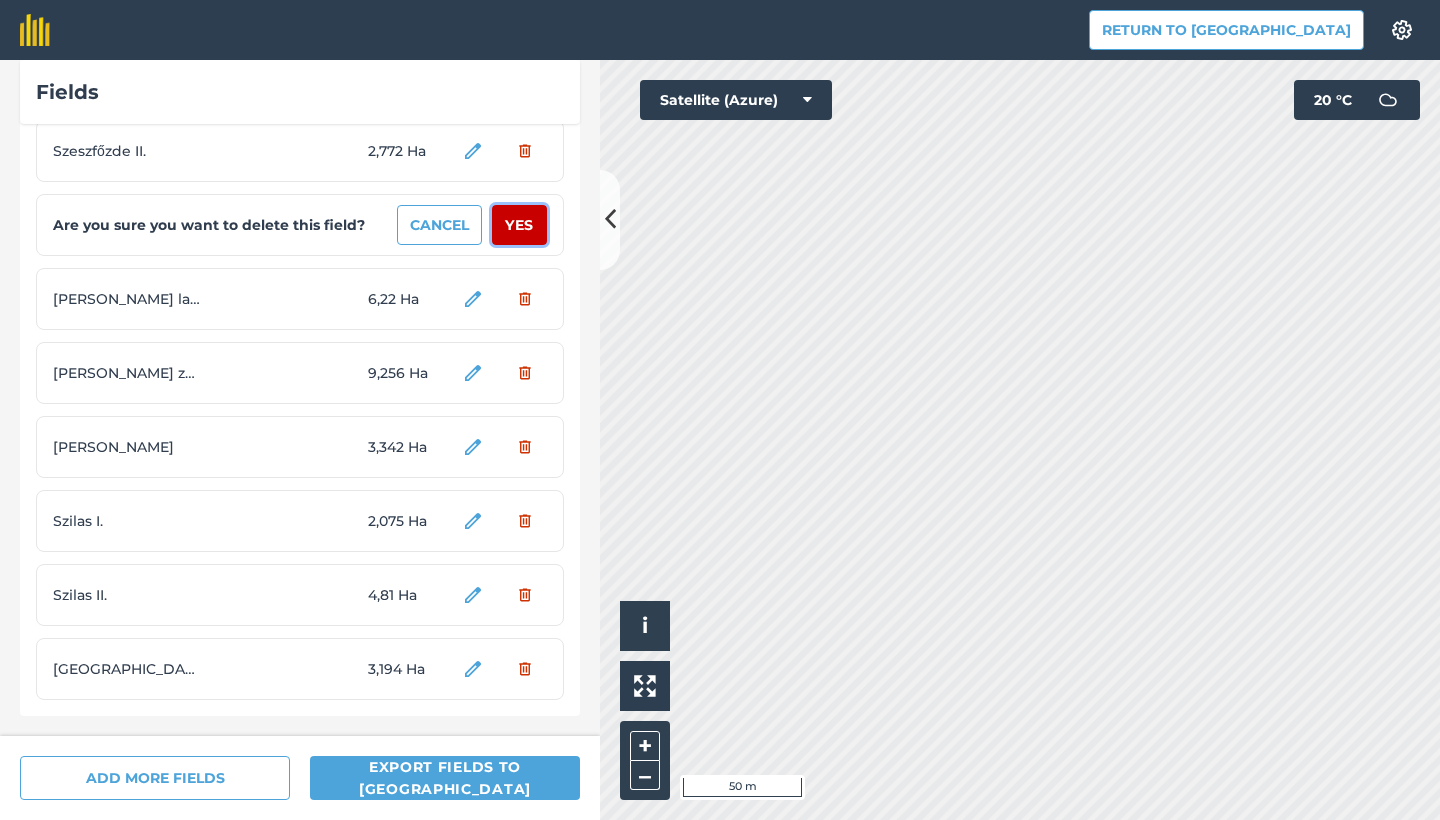 click on "Yes" at bounding box center [519, 225] 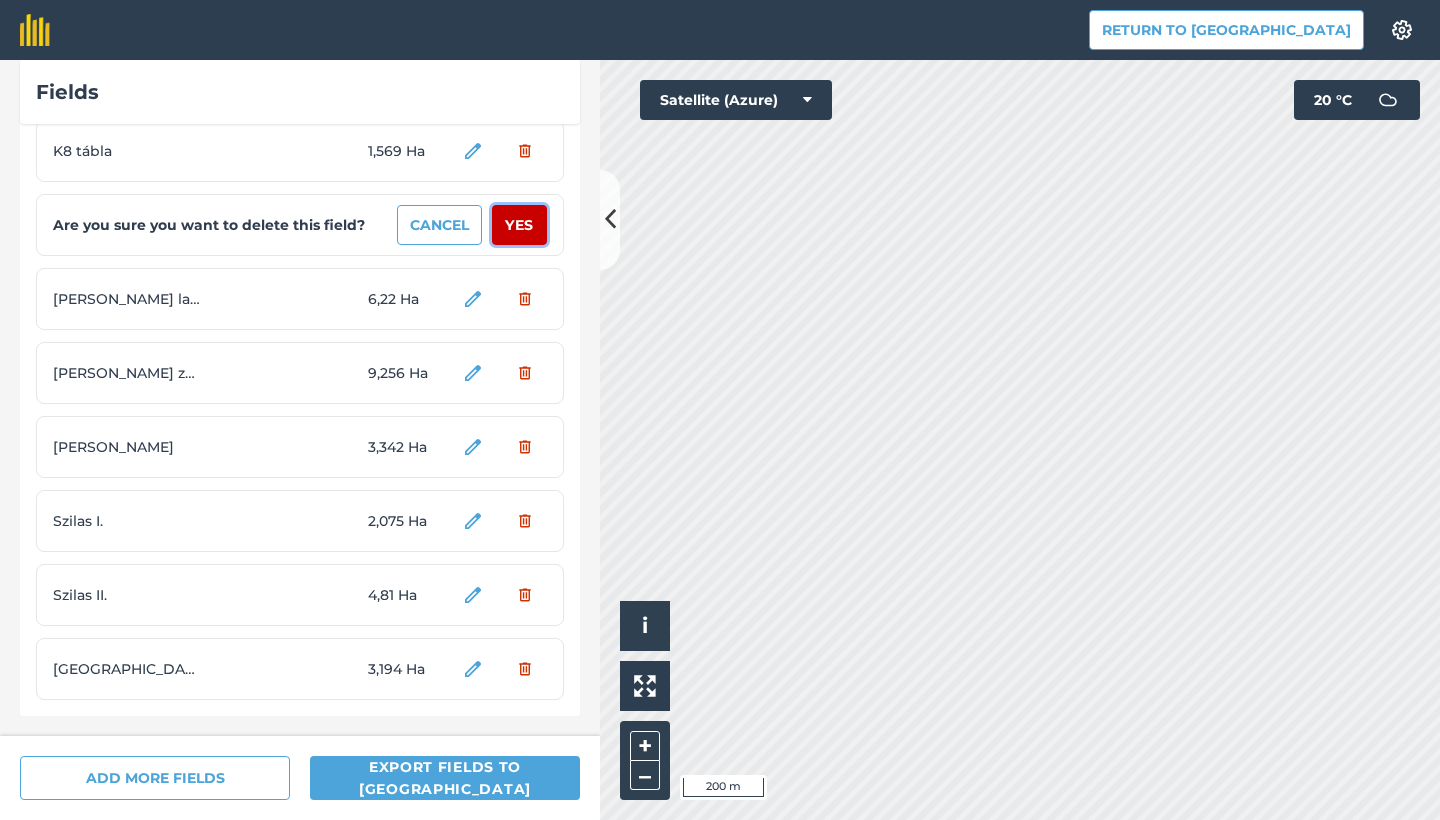 click on "Yes" at bounding box center [519, 225] 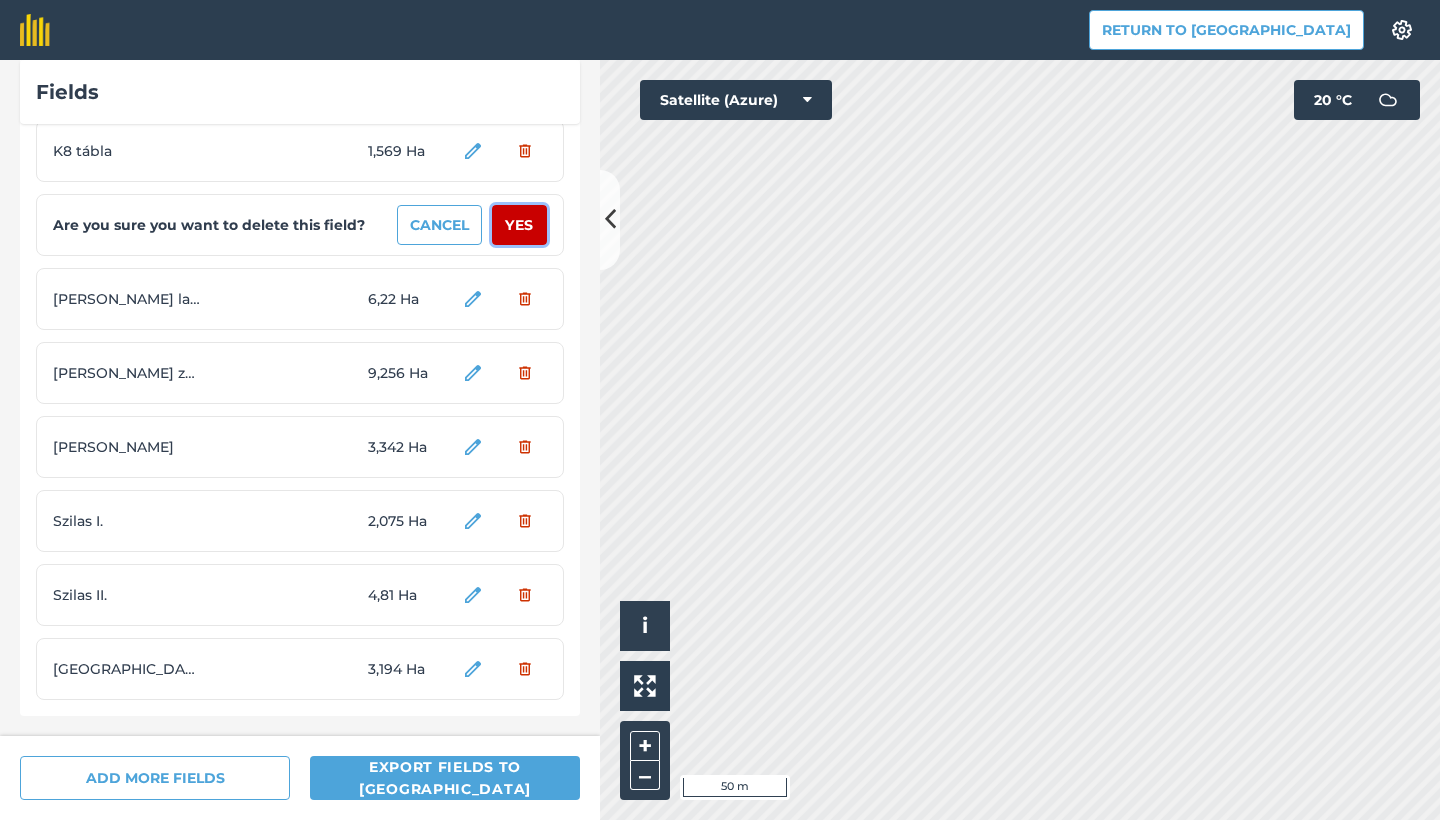 click on "Yes" at bounding box center [519, 225] 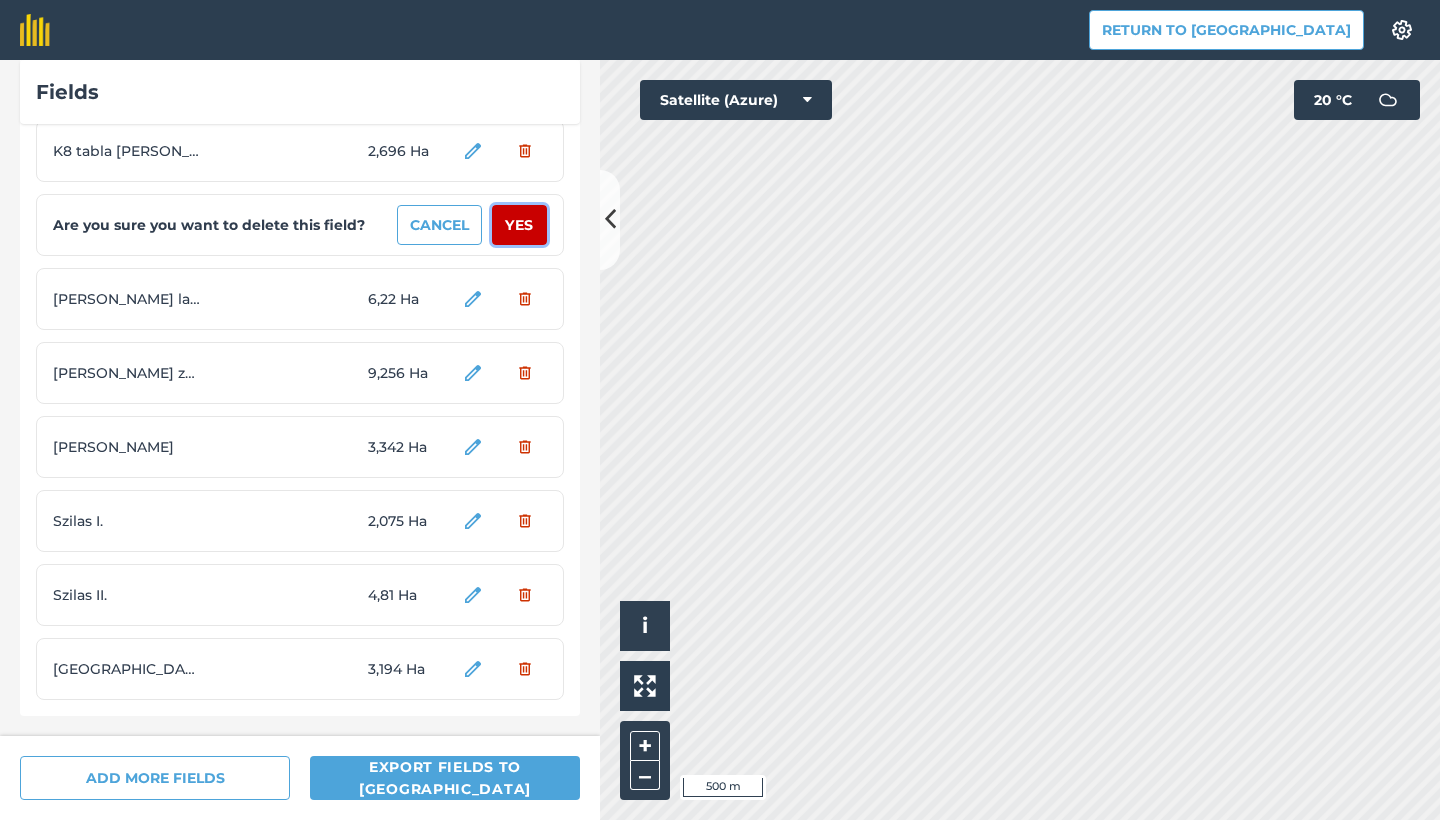 click on "Yes" at bounding box center [519, 225] 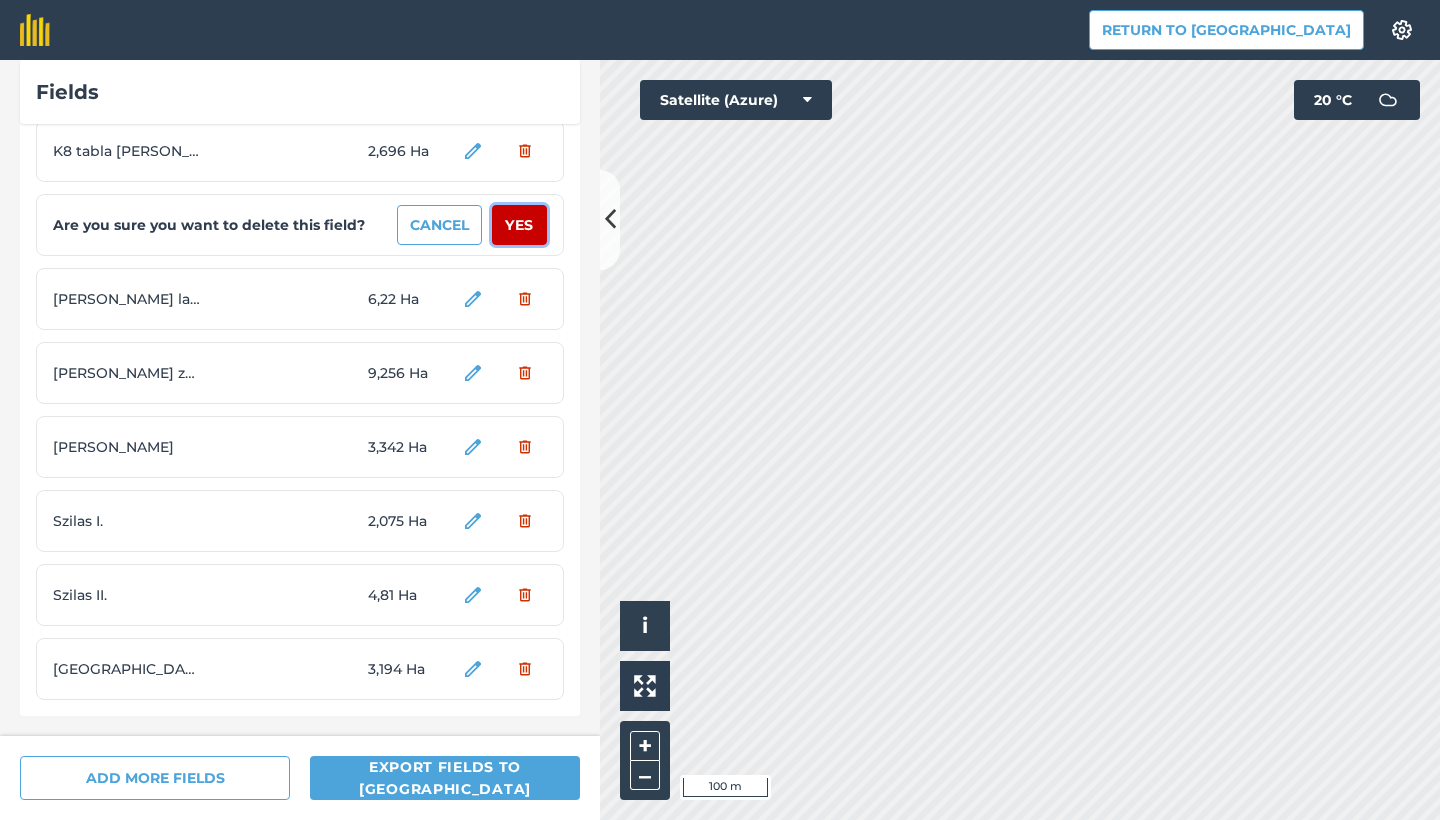 click on "Yes" at bounding box center [519, 225] 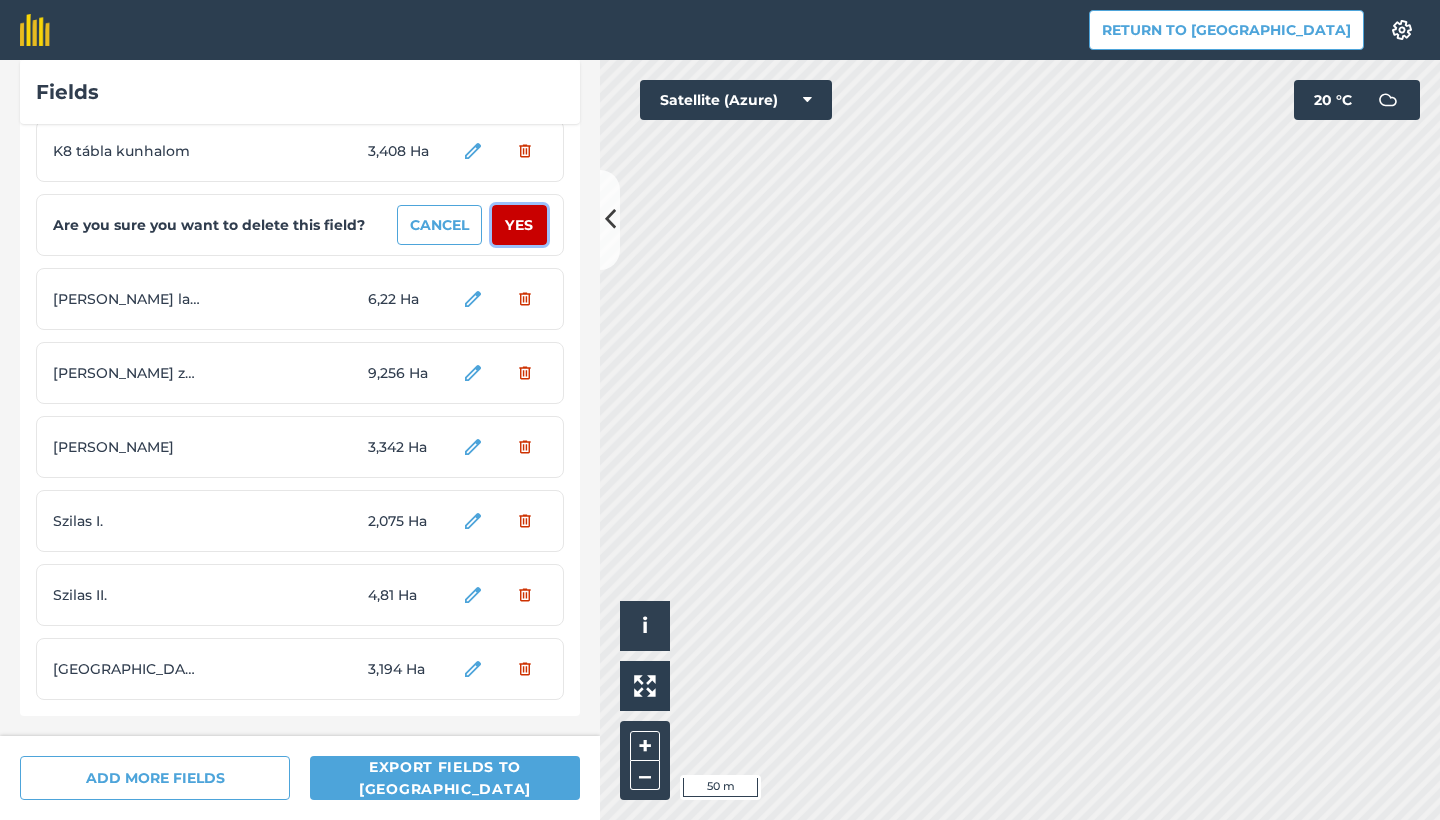 click on "Yes" at bounding box center (519, 225) 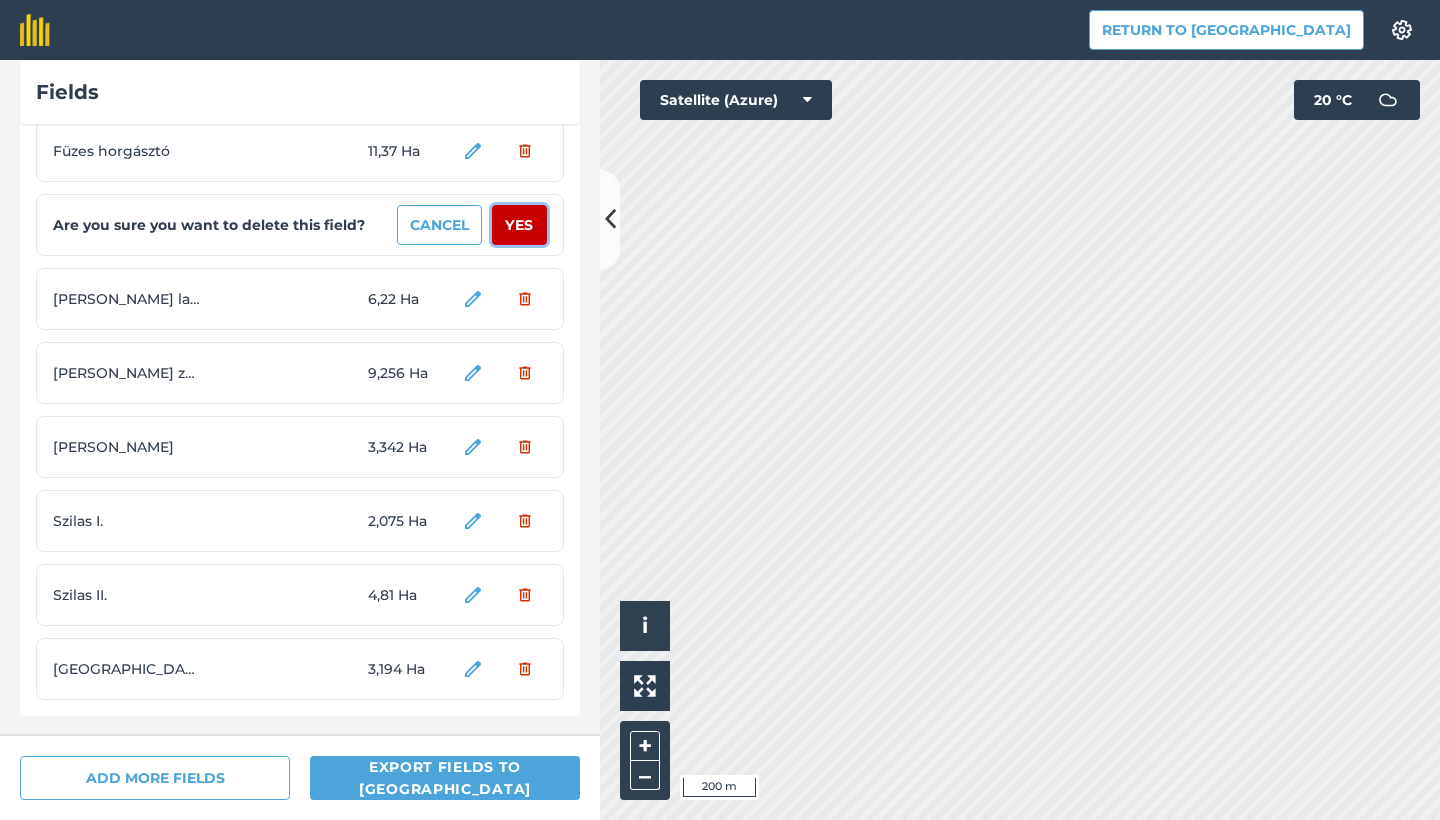 click on "Yes" at bounding box center (519, 225) 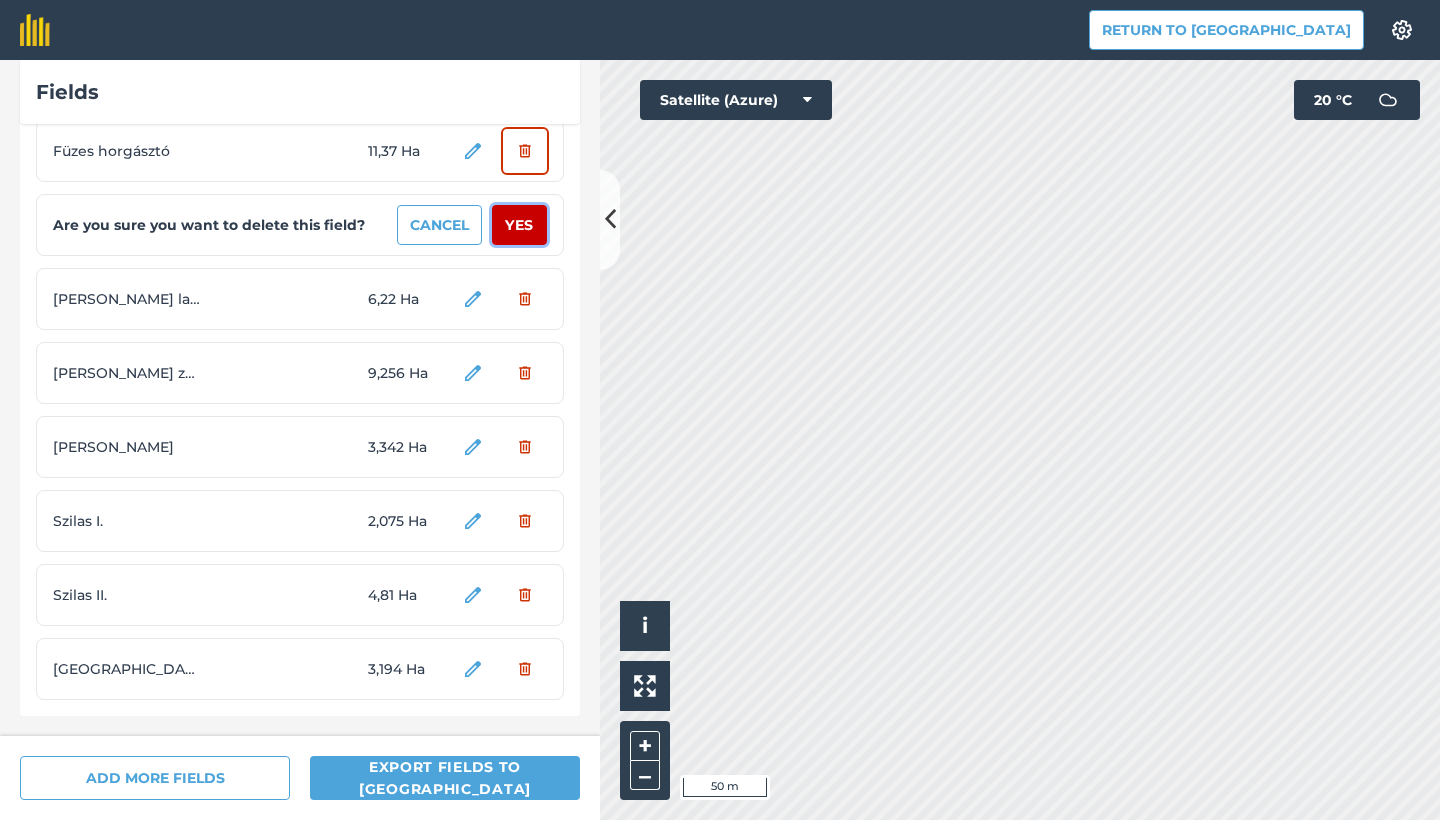 scroll, scrollTop: 1018, scrollLeft: 0, axis: vertical 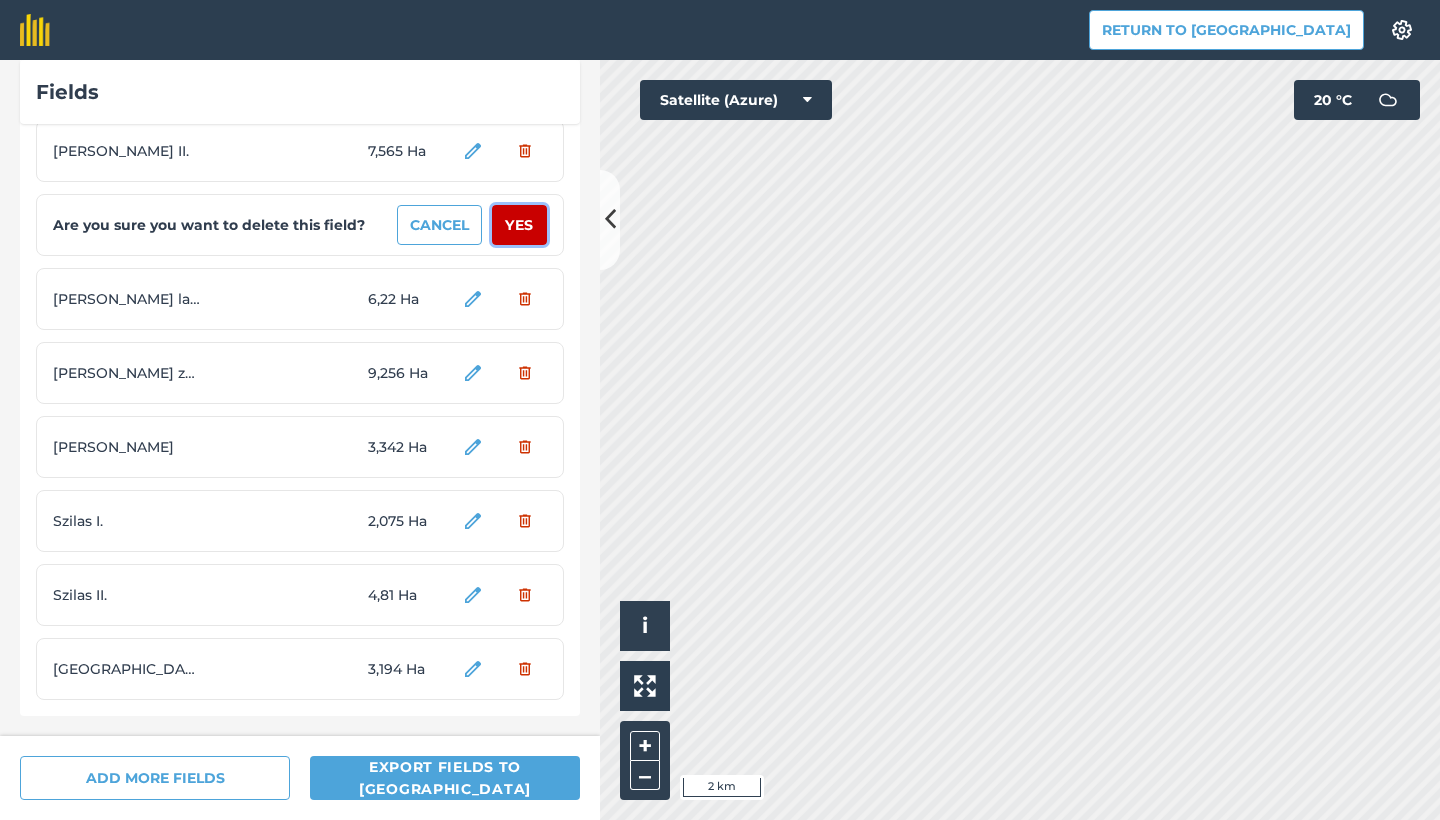 click on "Yes" at bounding box center (519, 225) 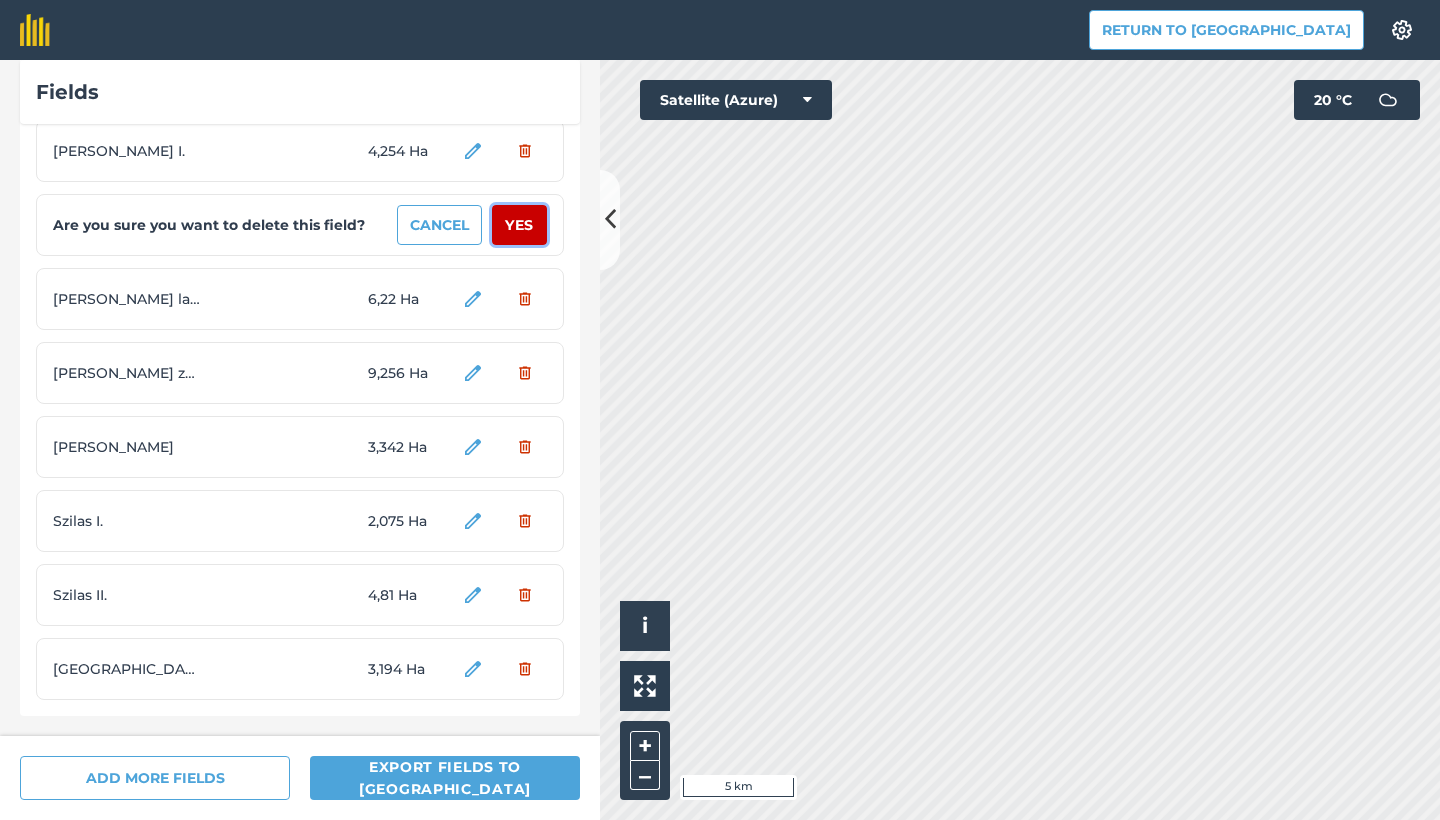 click on "Yes" at bounding box center [519, 225] 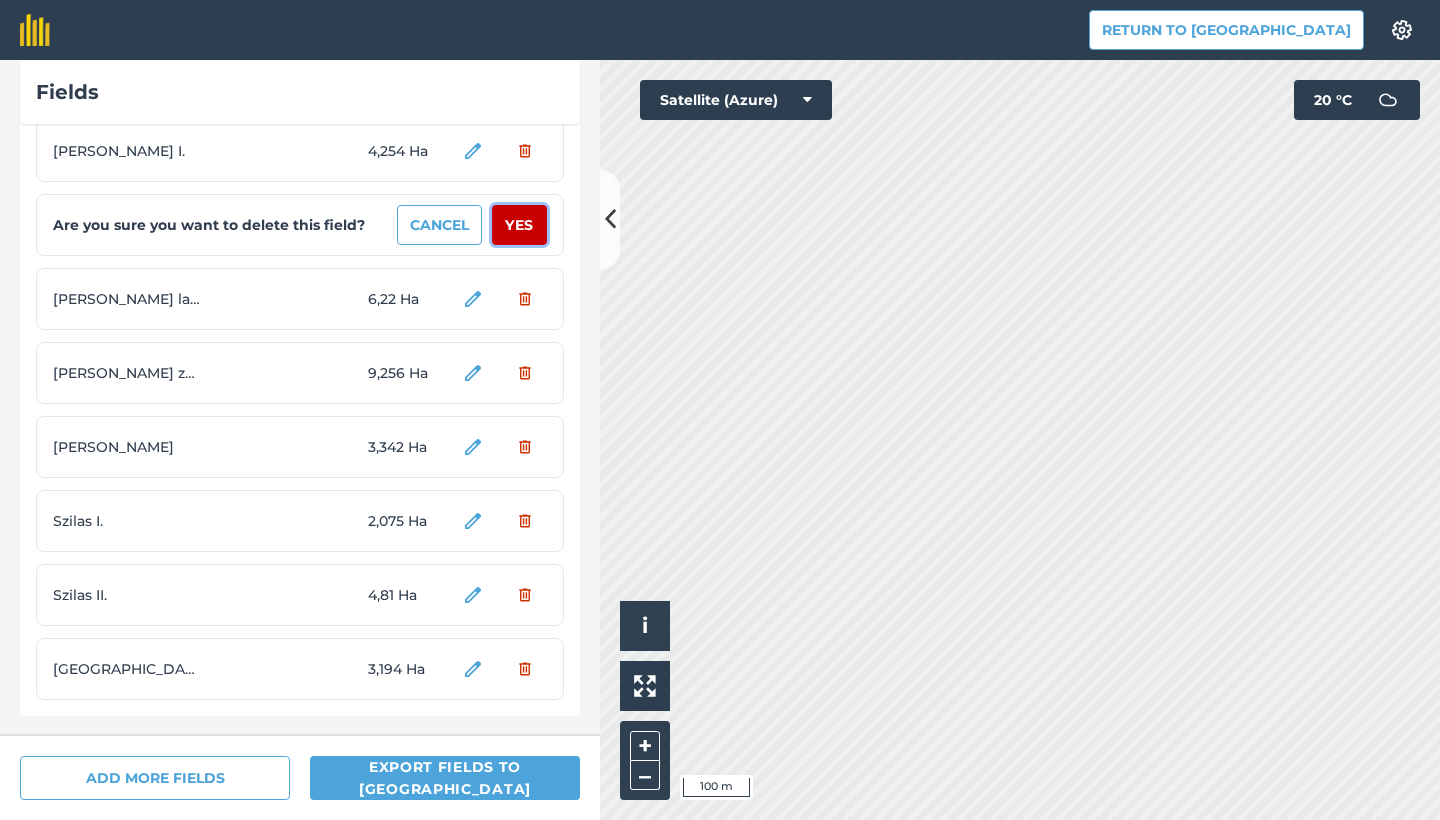 click on "Yes" at bounding box center (519, 225) 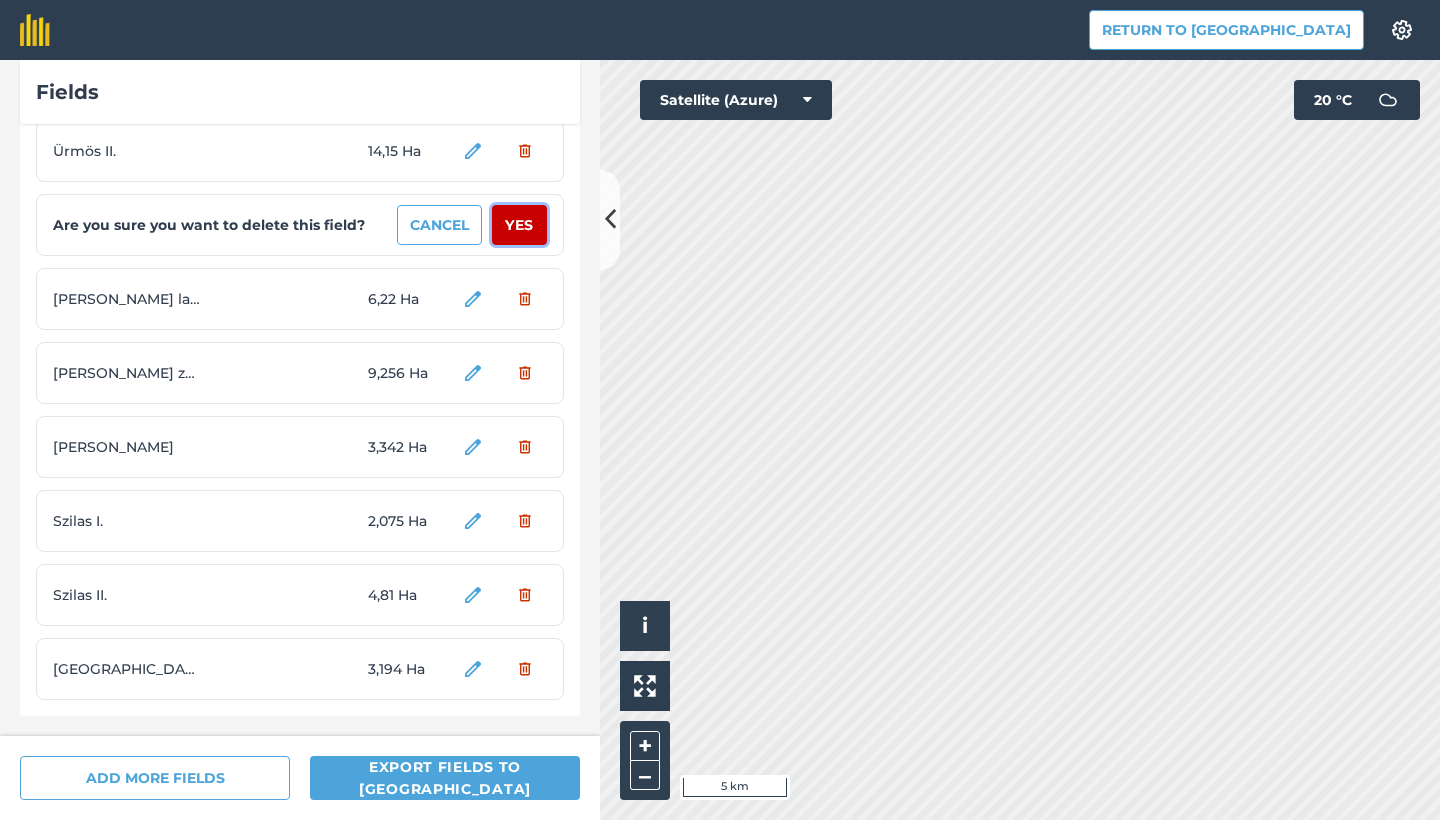click on "Yes" at bounding box center [519, 225] 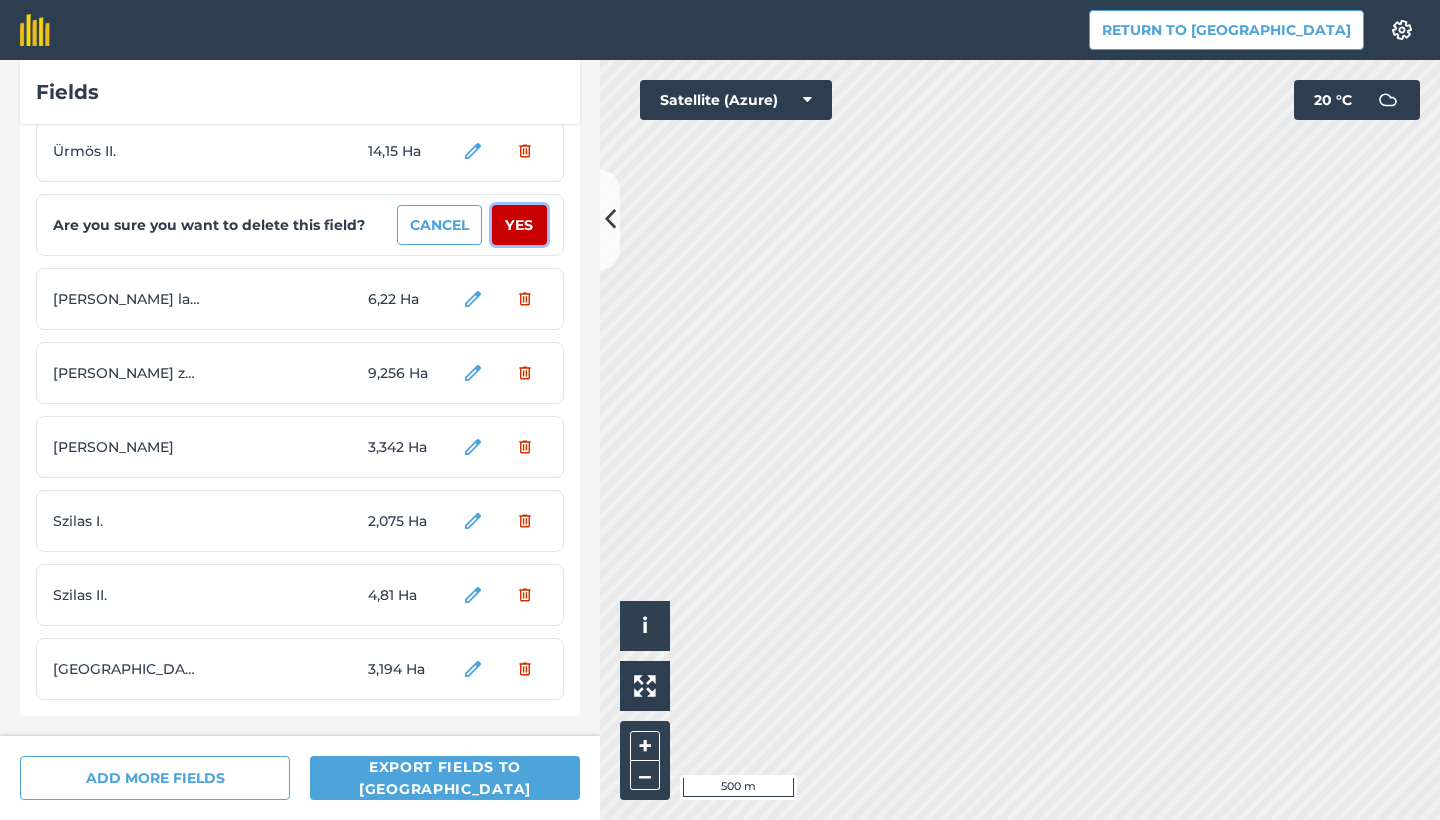click on "Yes" at bounding box center [519, 225] 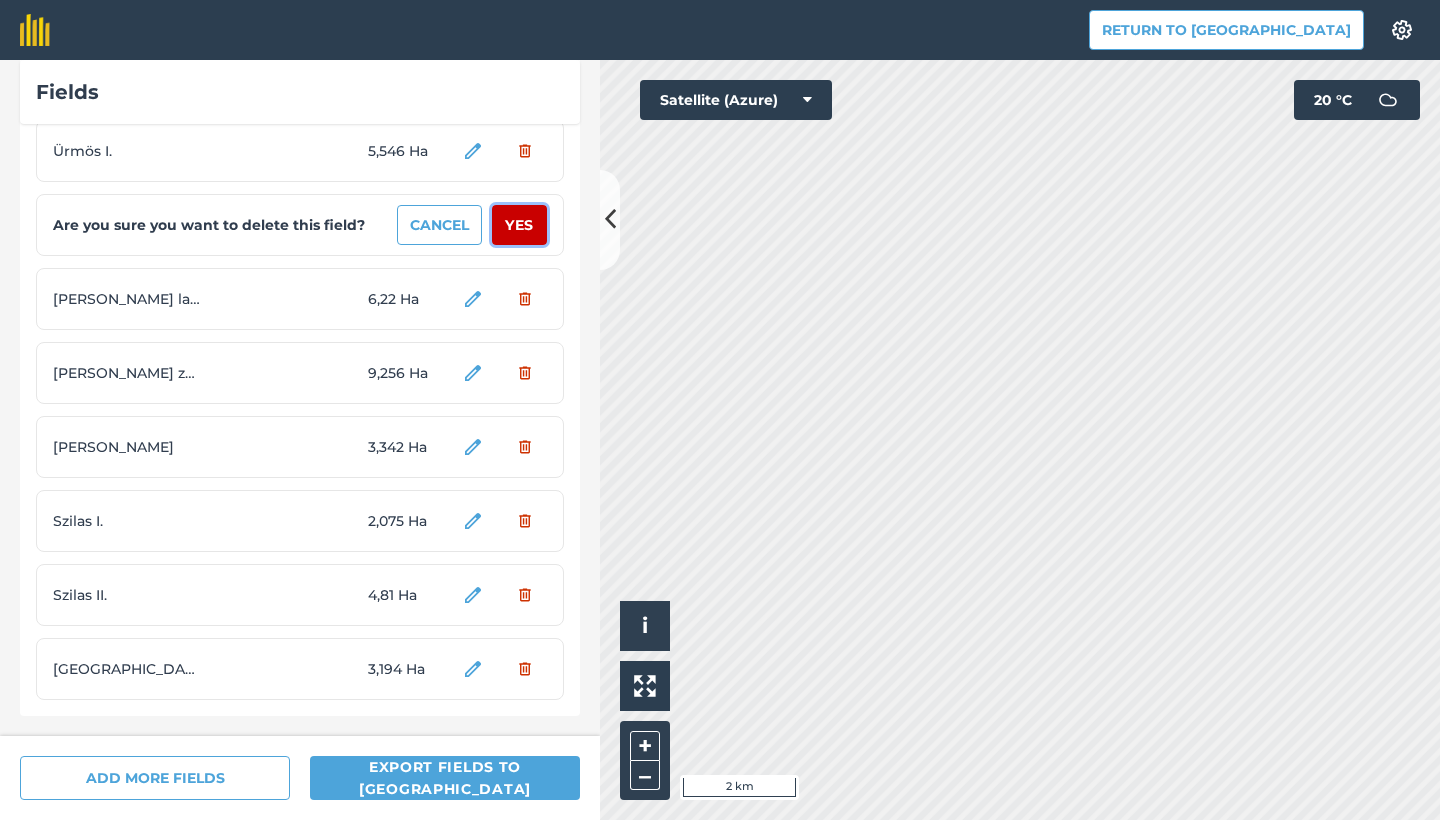 click on "Yes" at bounding box center (519, 225) 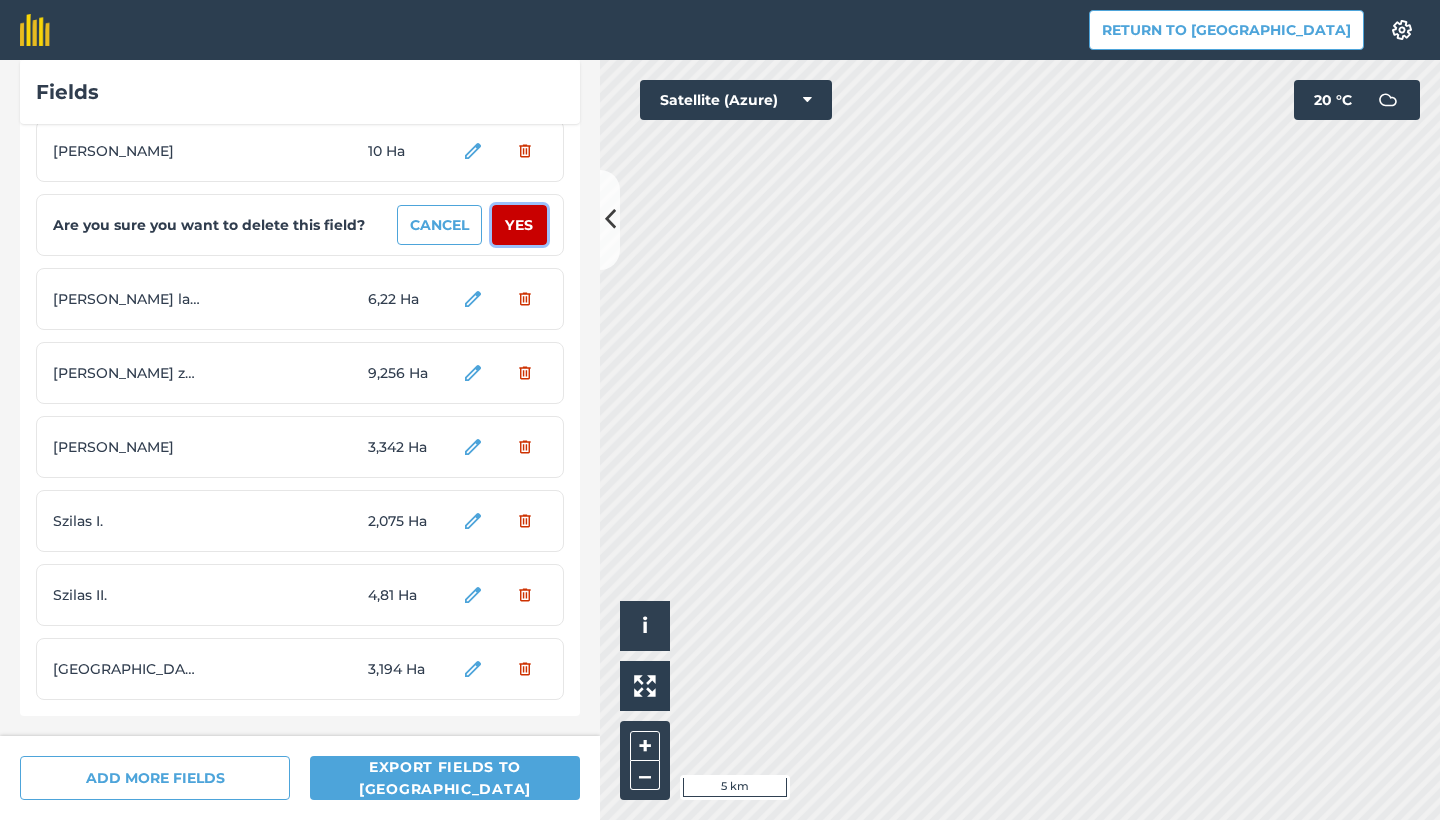 click on "Yes" at bounding box center (519, 225) 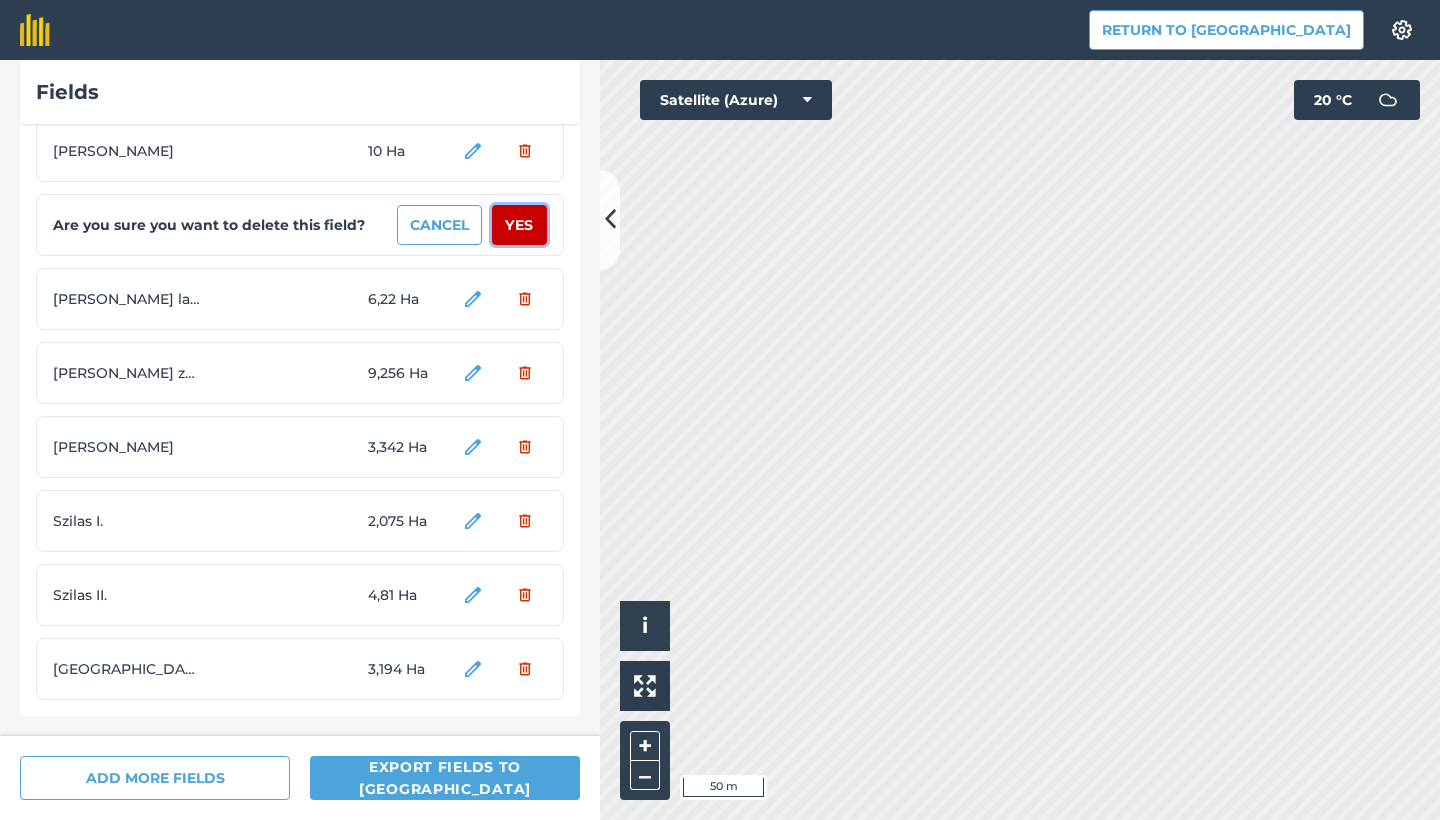 click on "Yes" at bounding box center (519, 225) 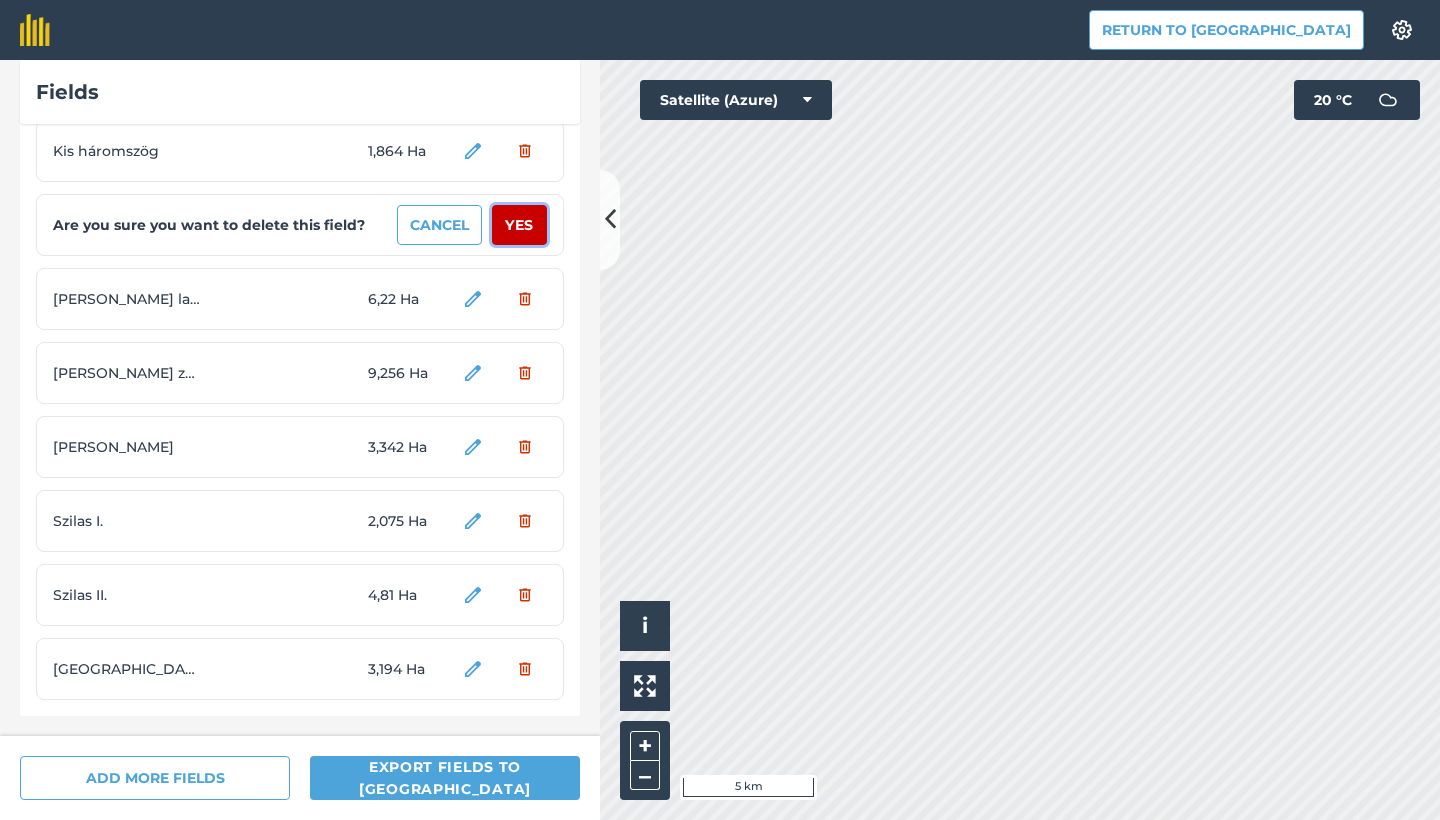 click on "Yes" at bounding box center [519, 225] 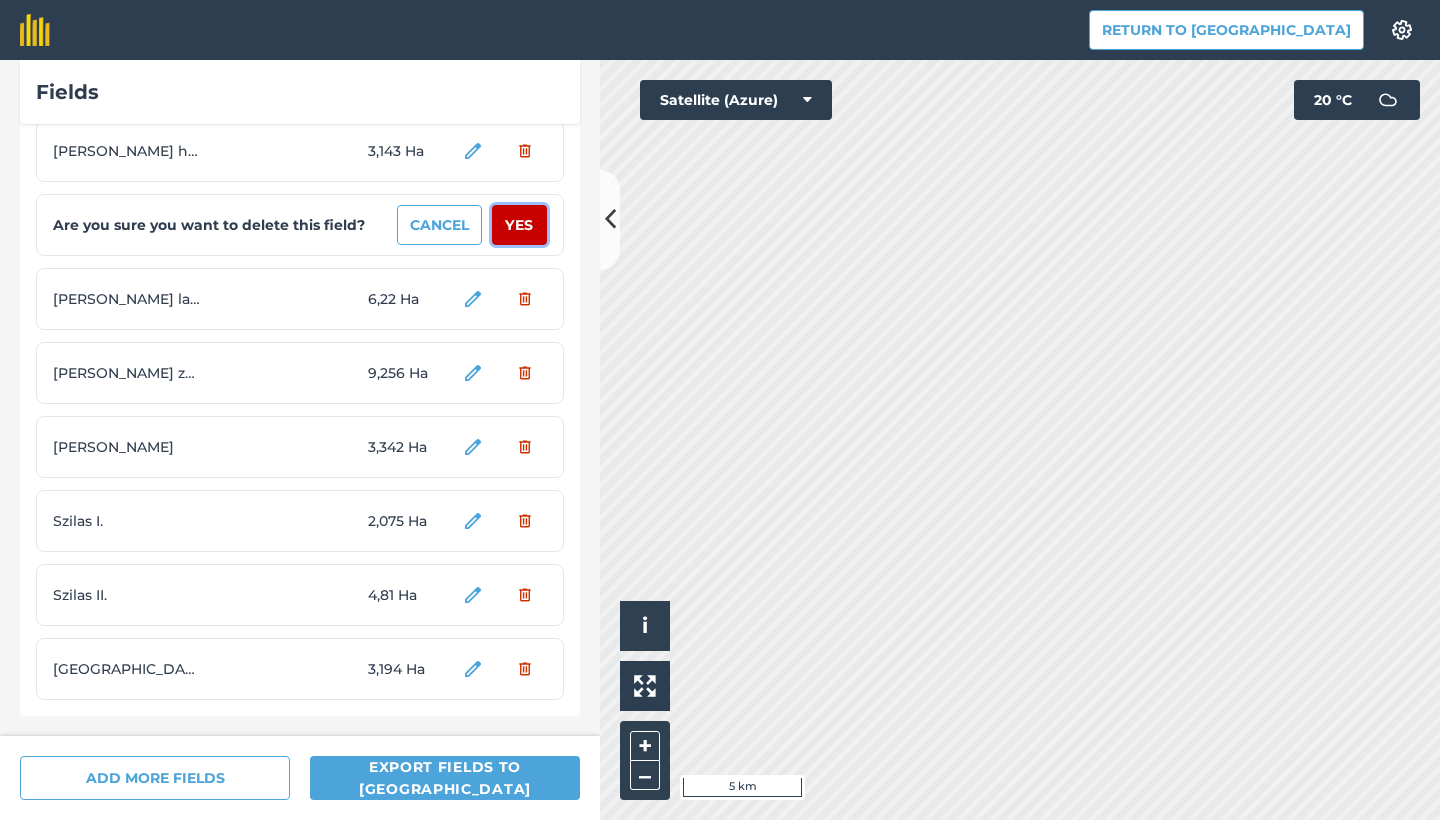 click on "Yes" at bounding box center [519, 225] 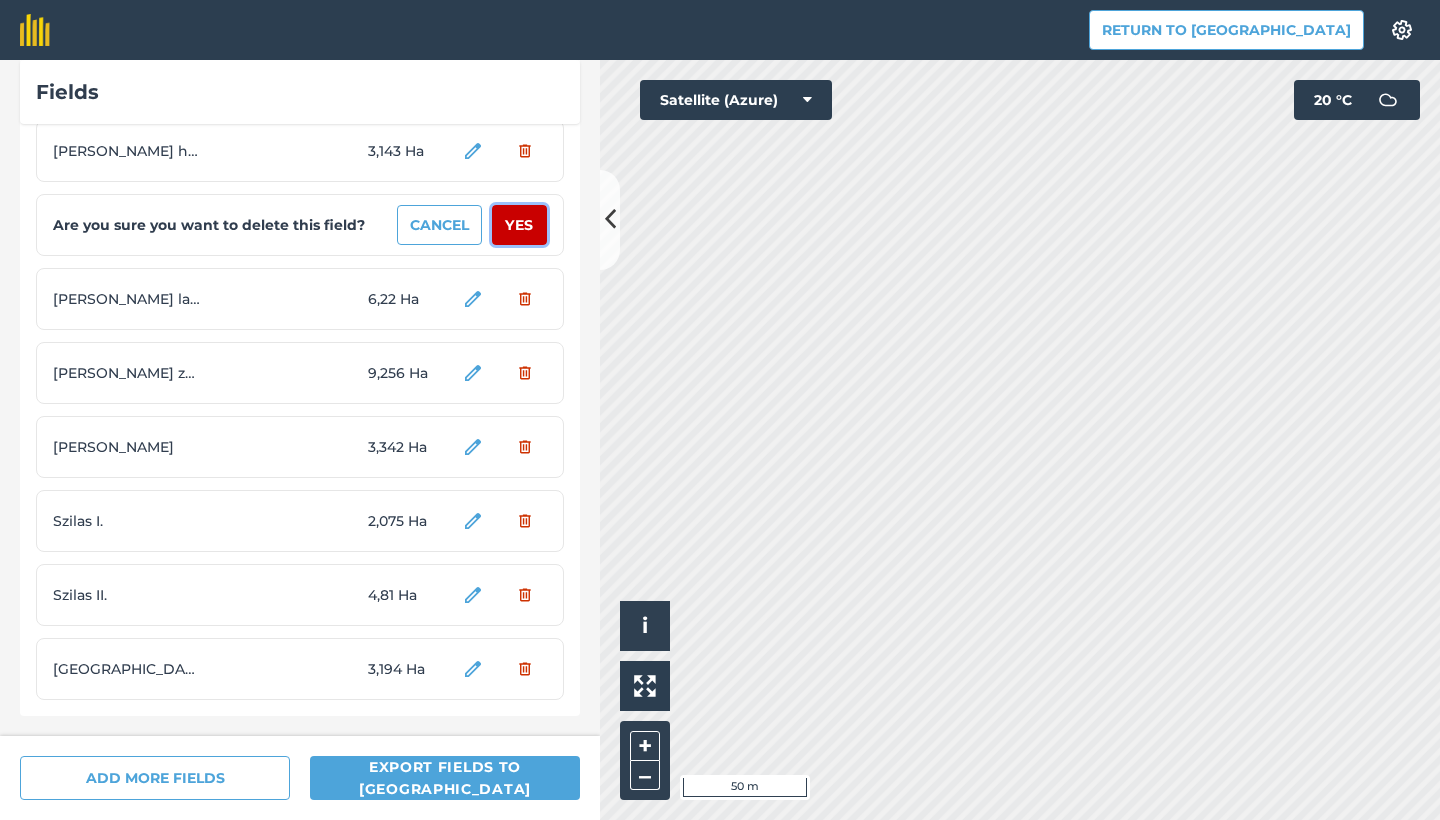 click on "Yes" at bounding box center (519, 225) 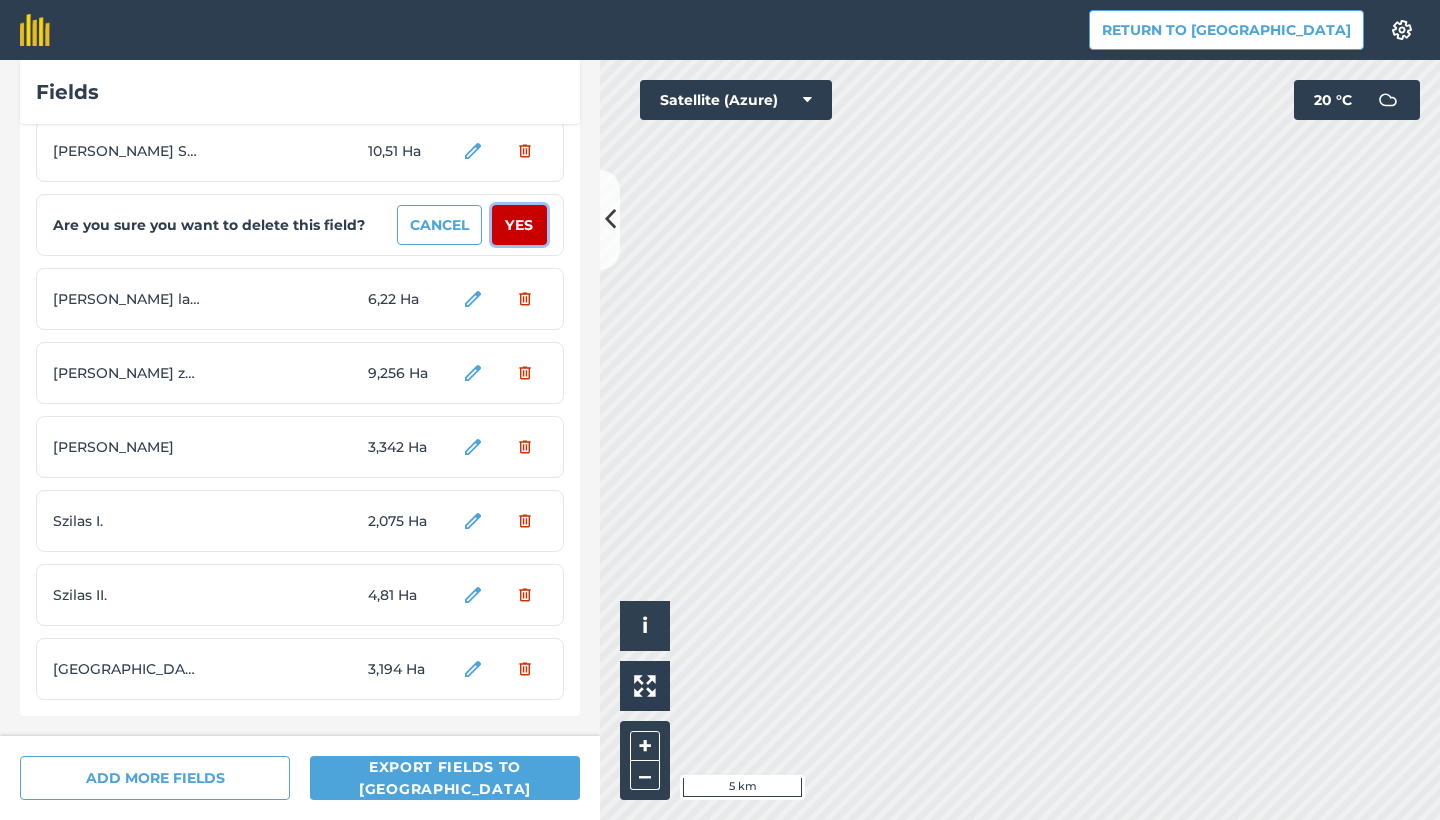 click on "Yes" at bounding box center [519, 225] 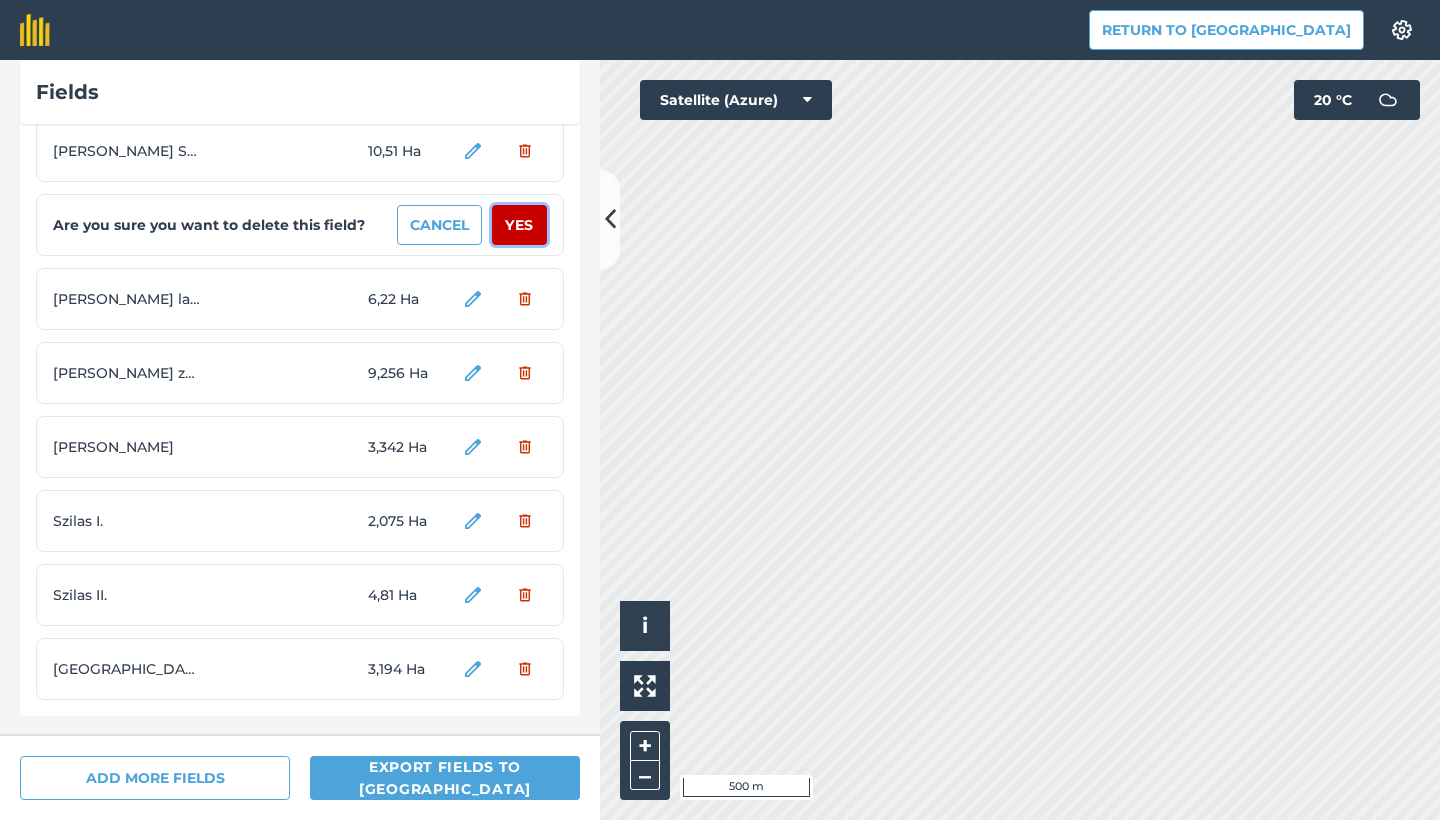 click on "Yes" at bounding box center [519, 225] 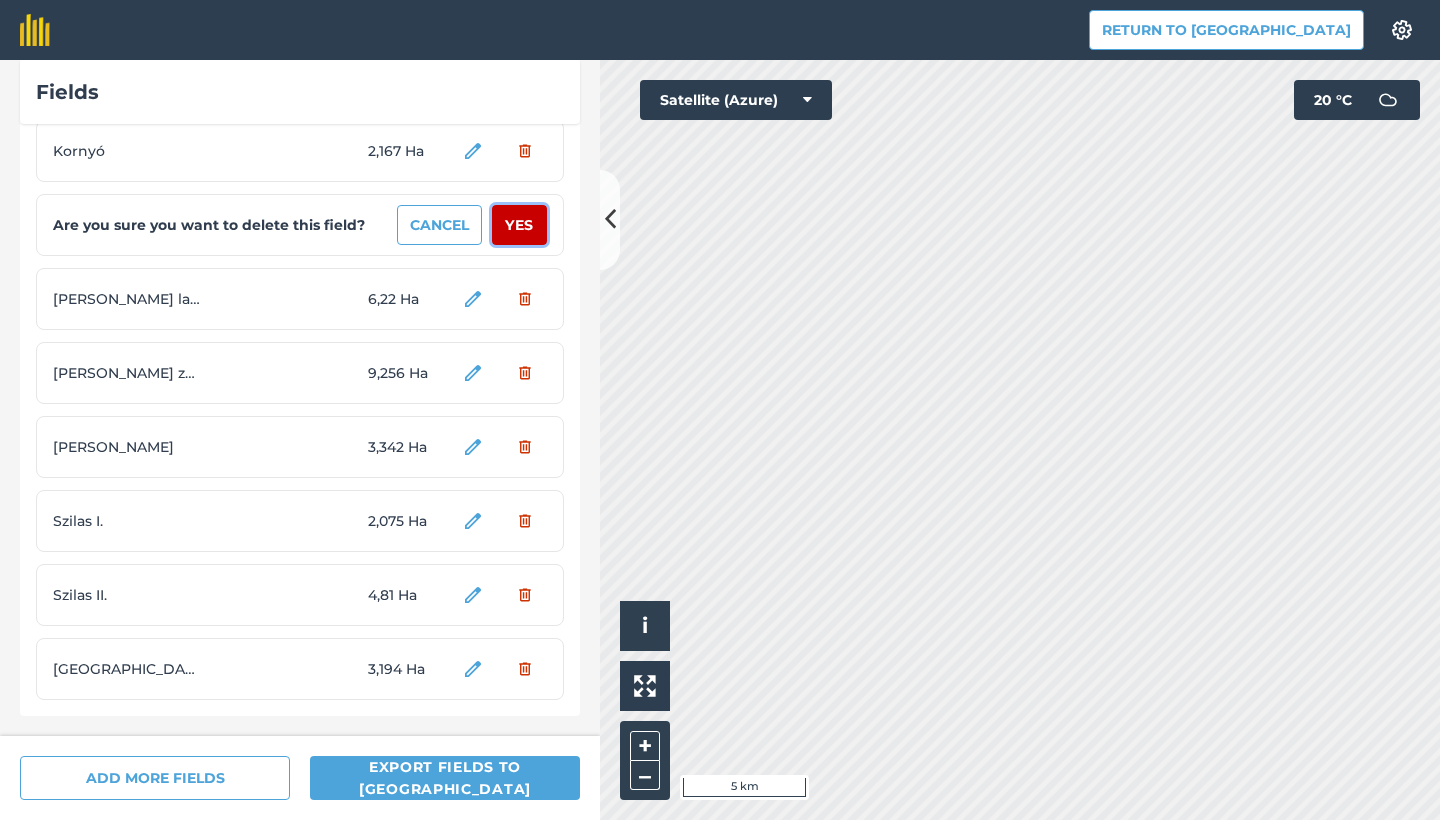 click on "Yes" at bounding box center [519, 225] 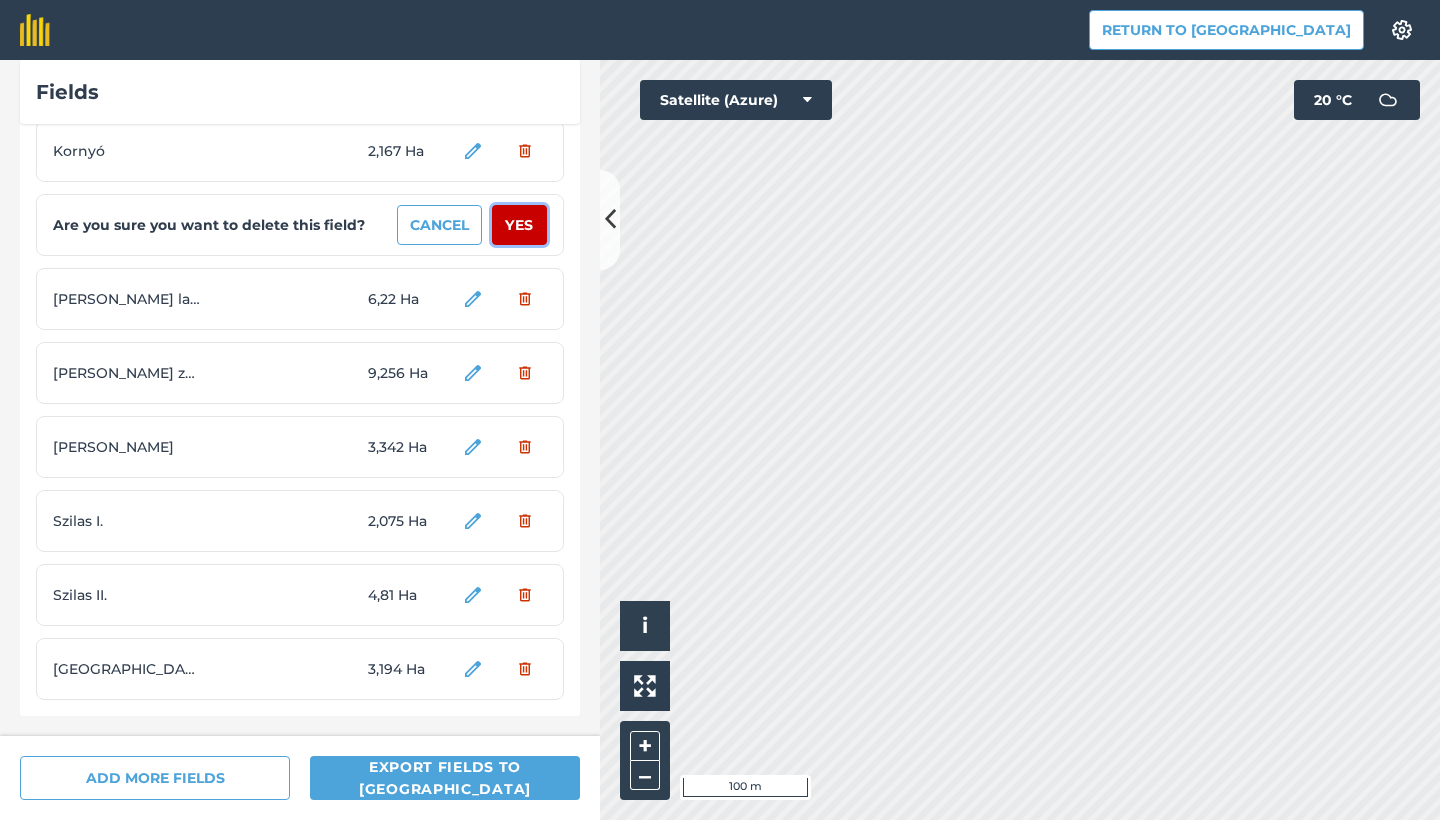 click on "Yes" at bounding box center (519, 225) 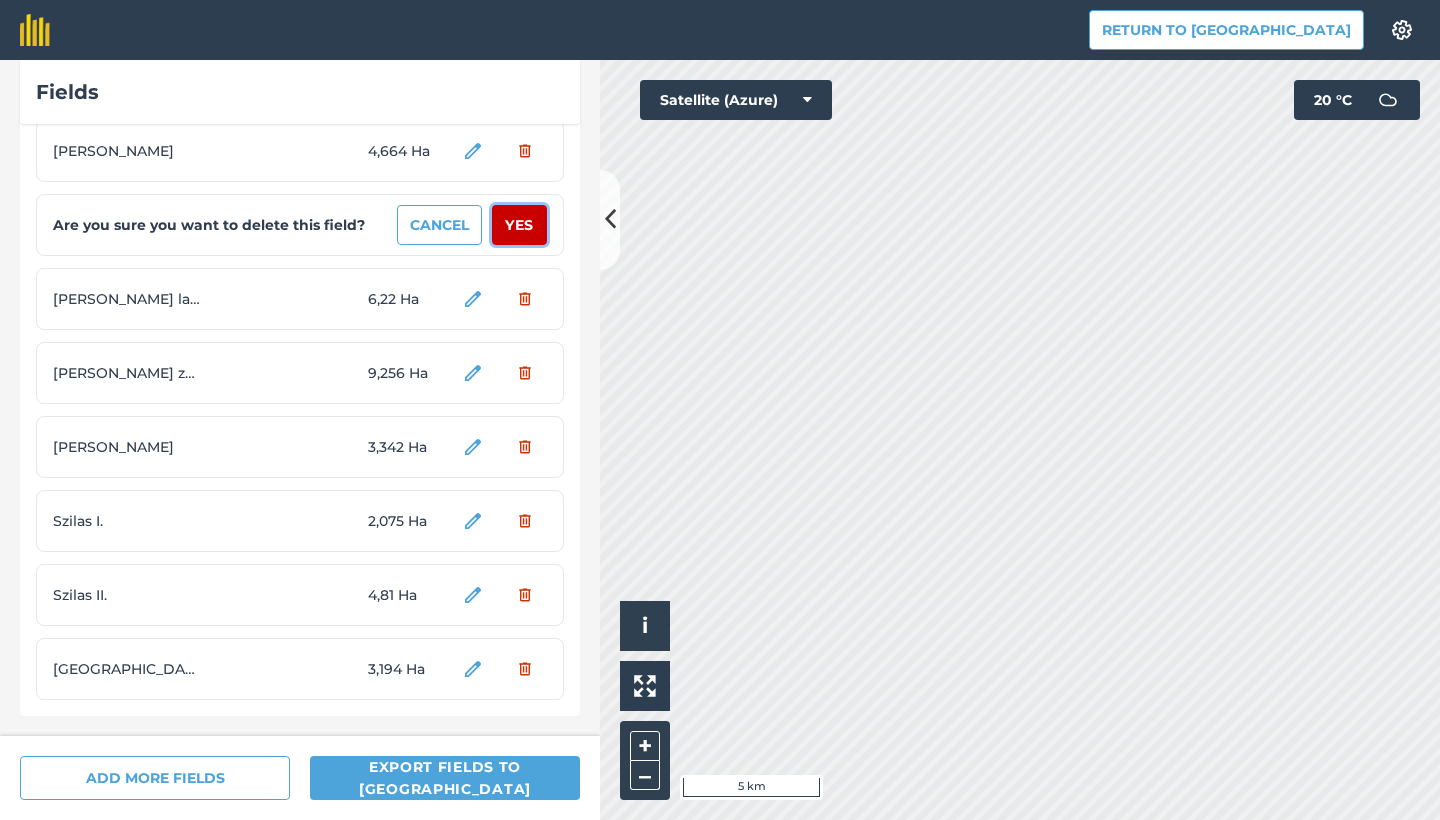 click on "Yes" at bounding box center (519, 225) 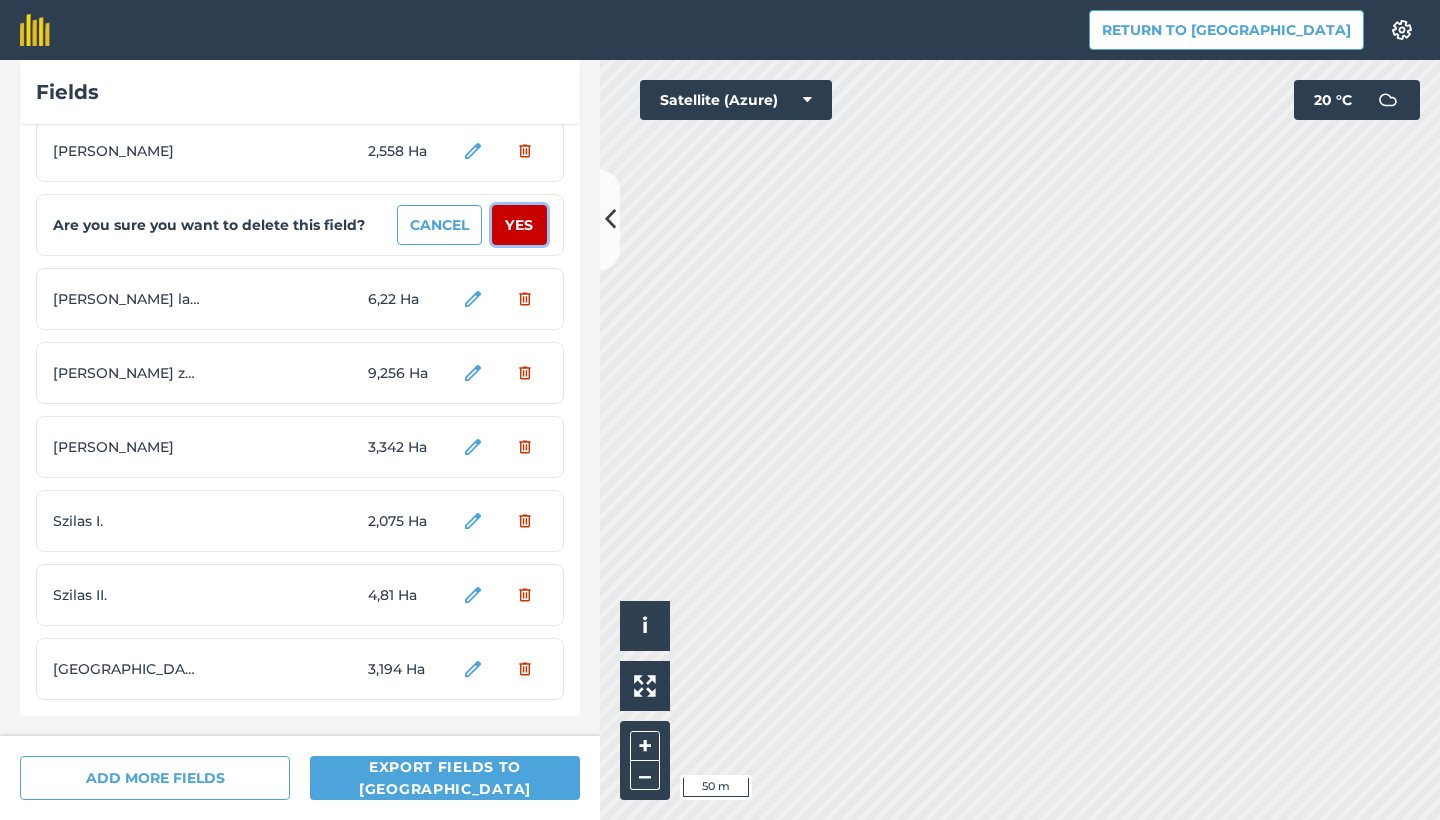 click on "Yes" at bounding box center (519, 225) 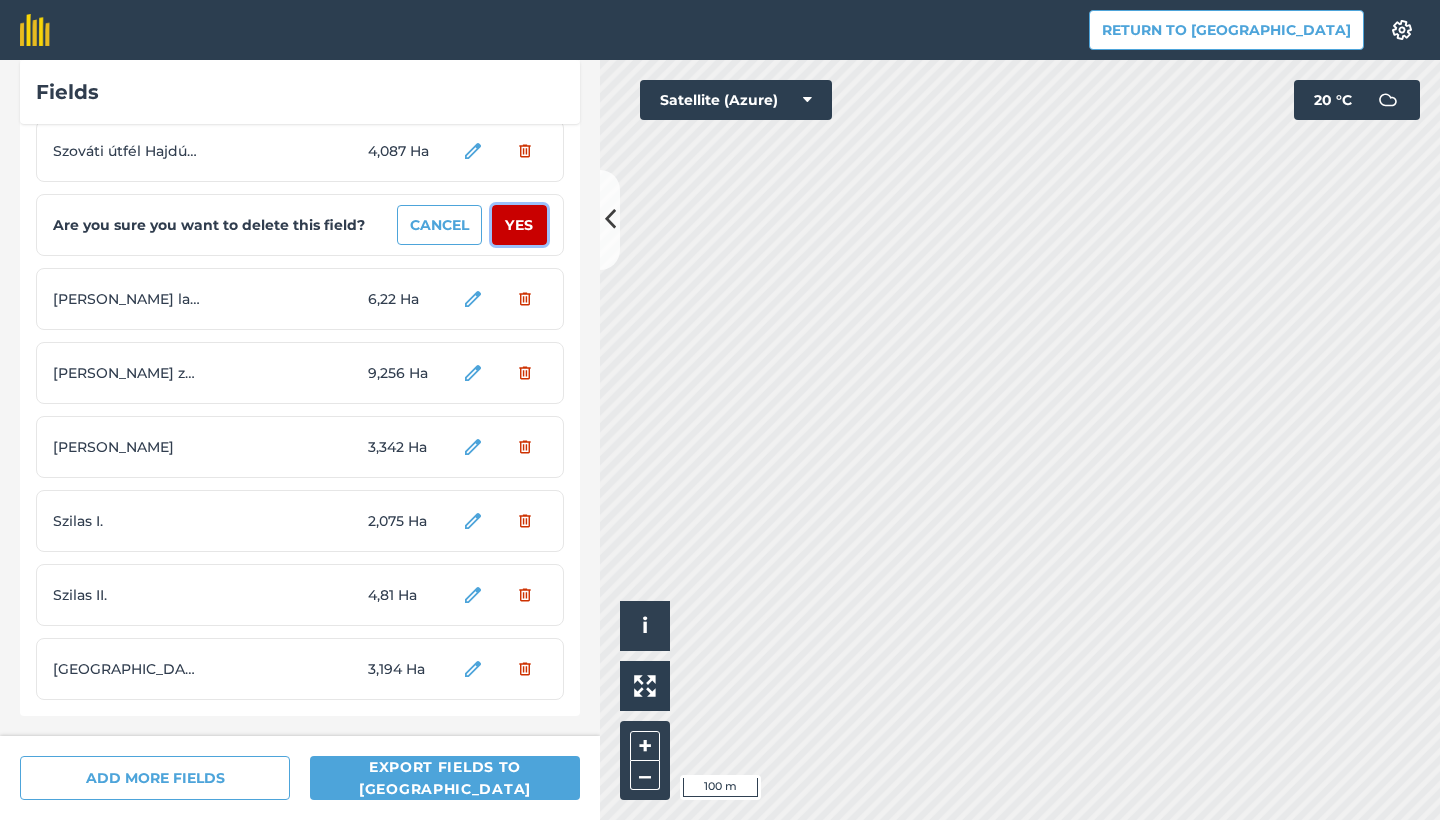 click on "Yes" at bounding box center [519, 225] 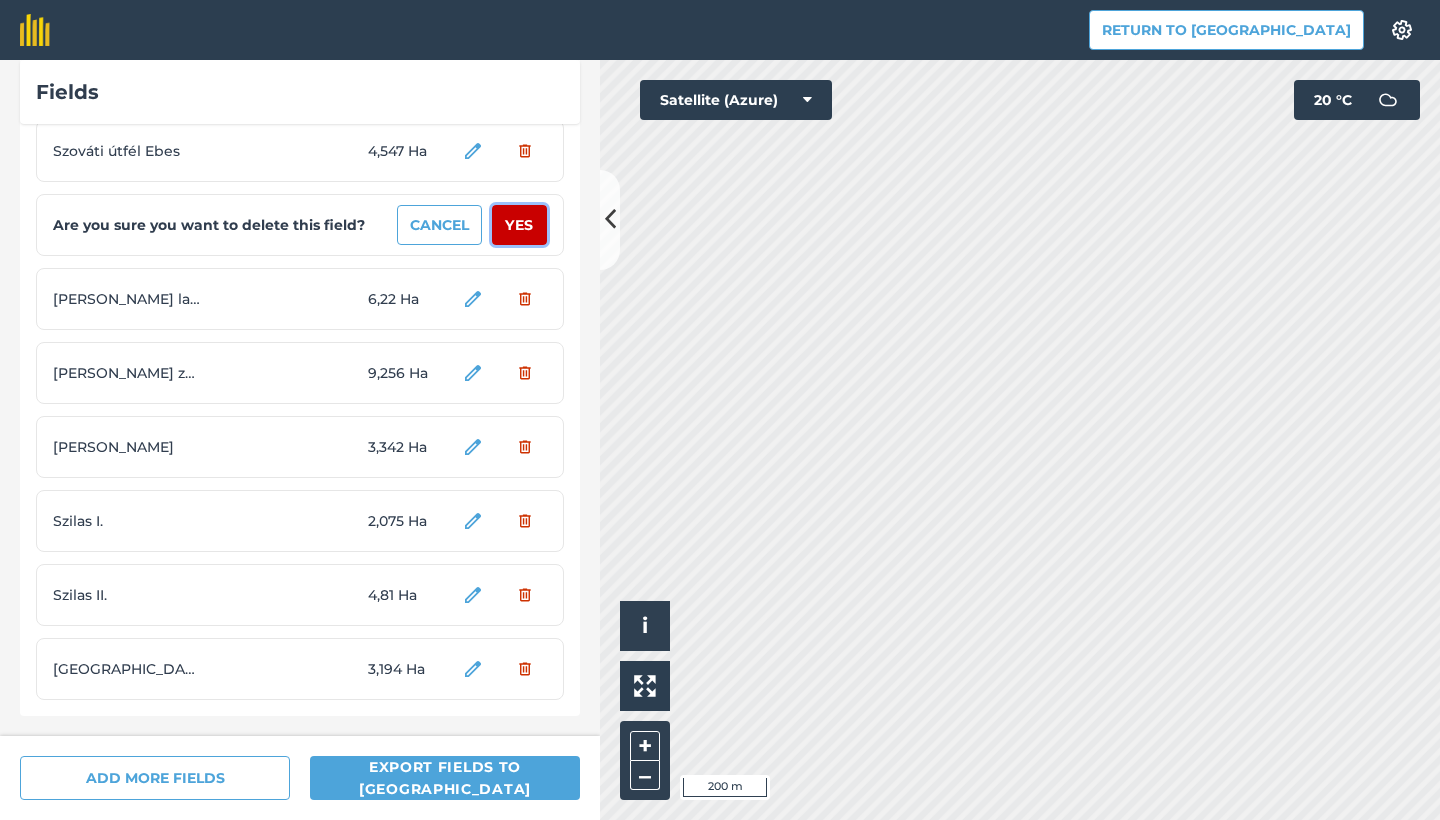 click on "Yes" at bounding box center (519, 225) 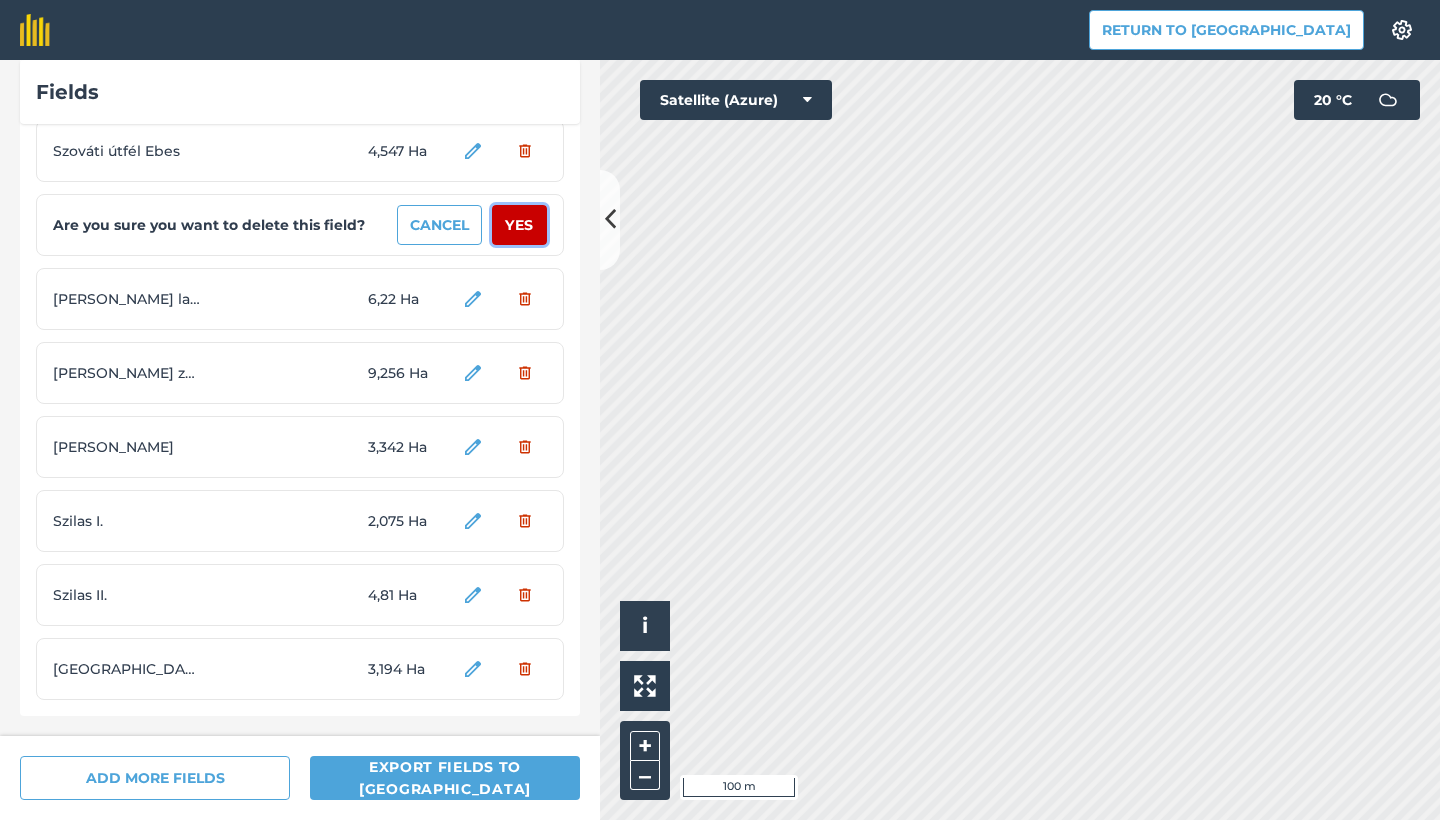 click on "Yes" at bounding box center (519, 225) 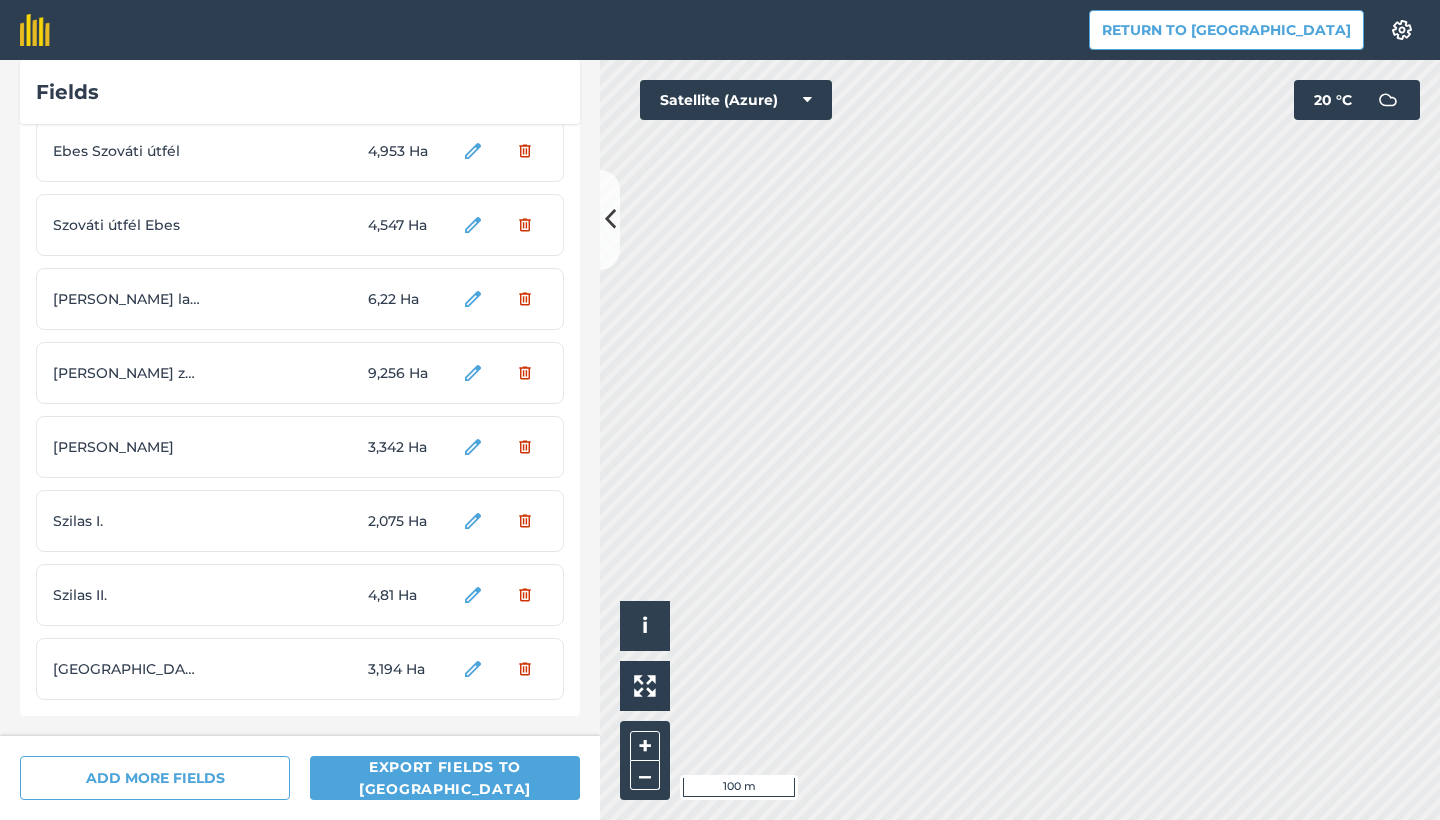 scroll, scrollTop: 56, scrollLeft: 0, axis: vertical 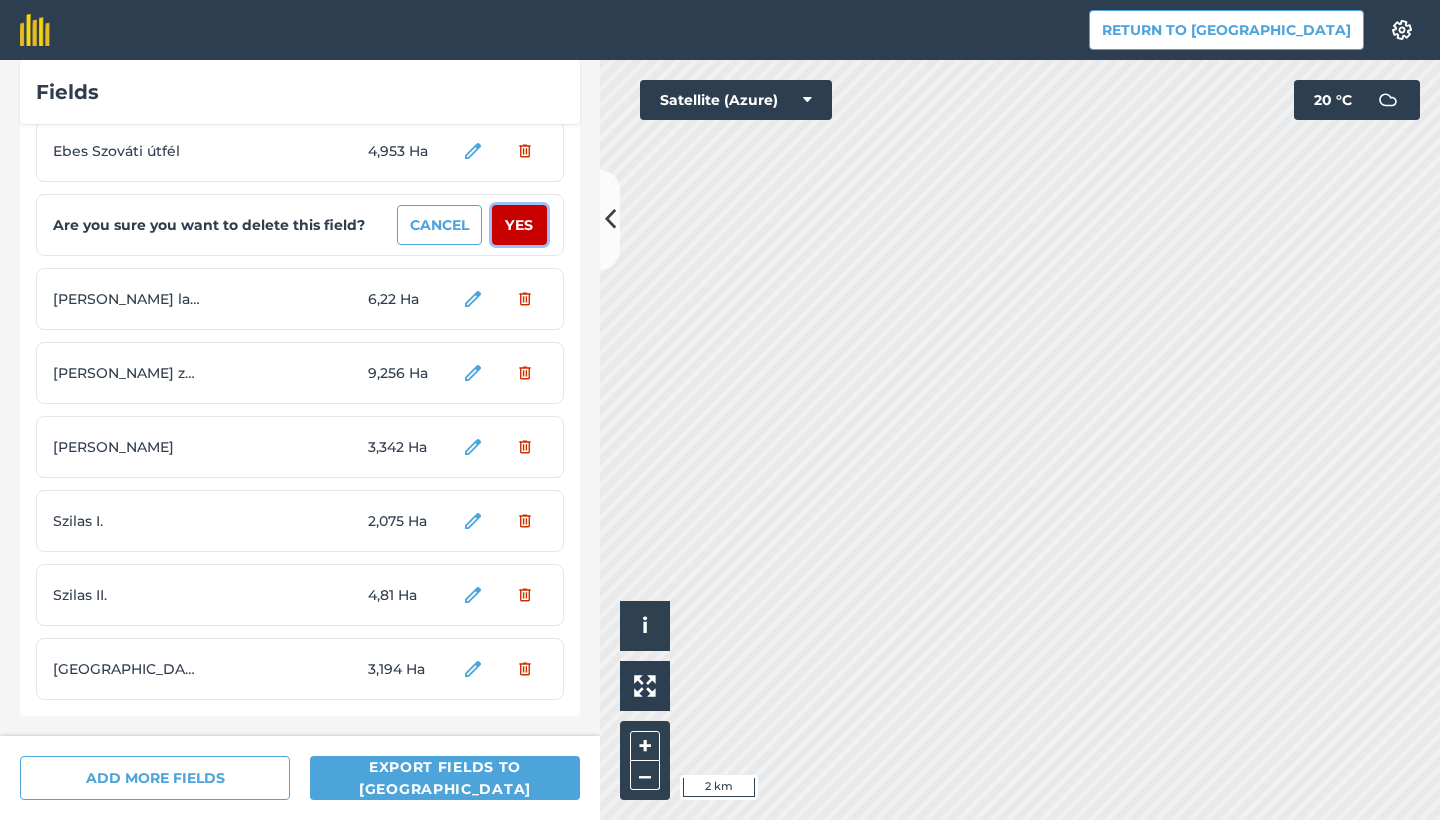 click on "Yes" at bounding box center (519, 225) 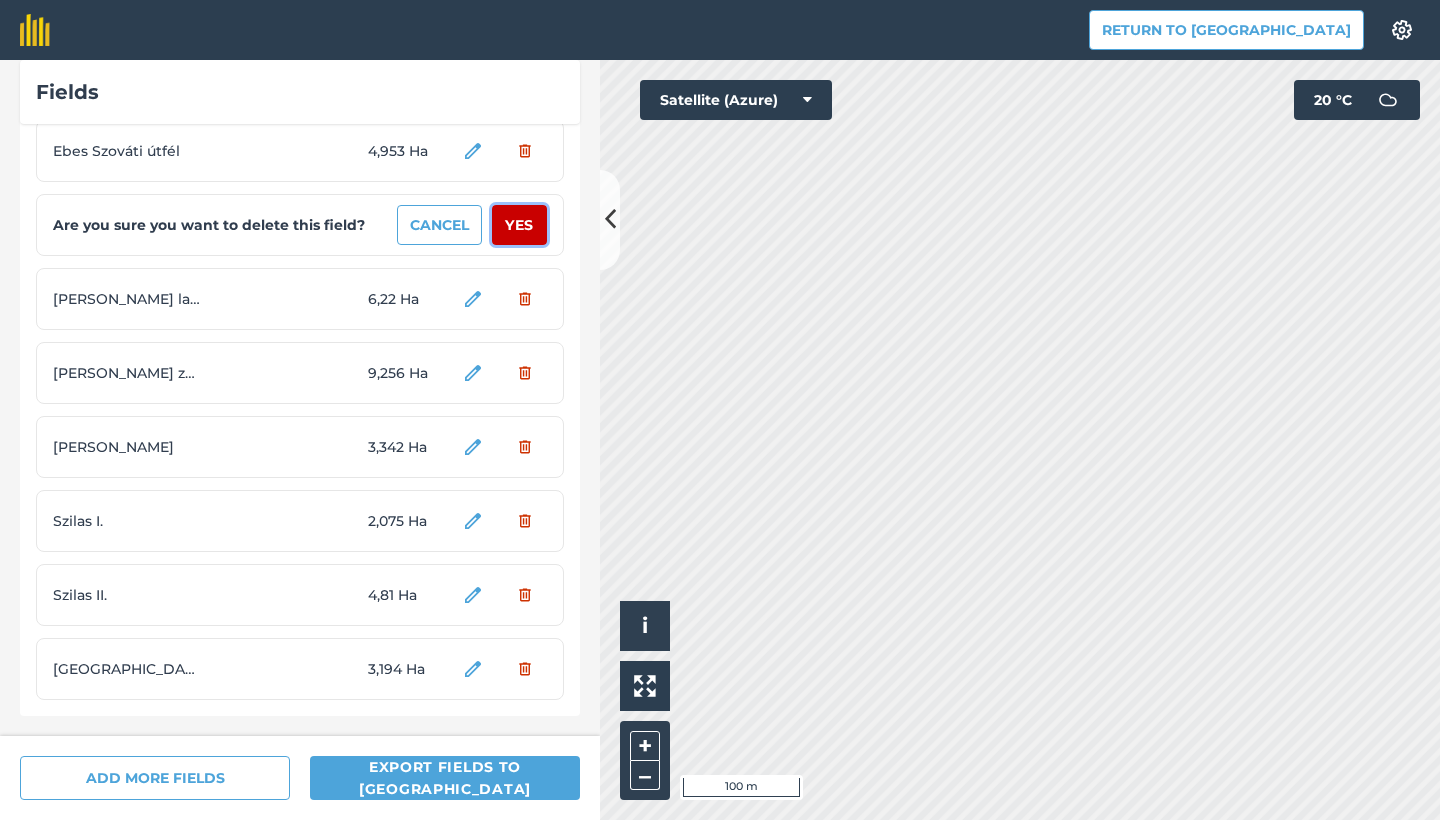 click on "Yes" at bounding box center (519, 225) 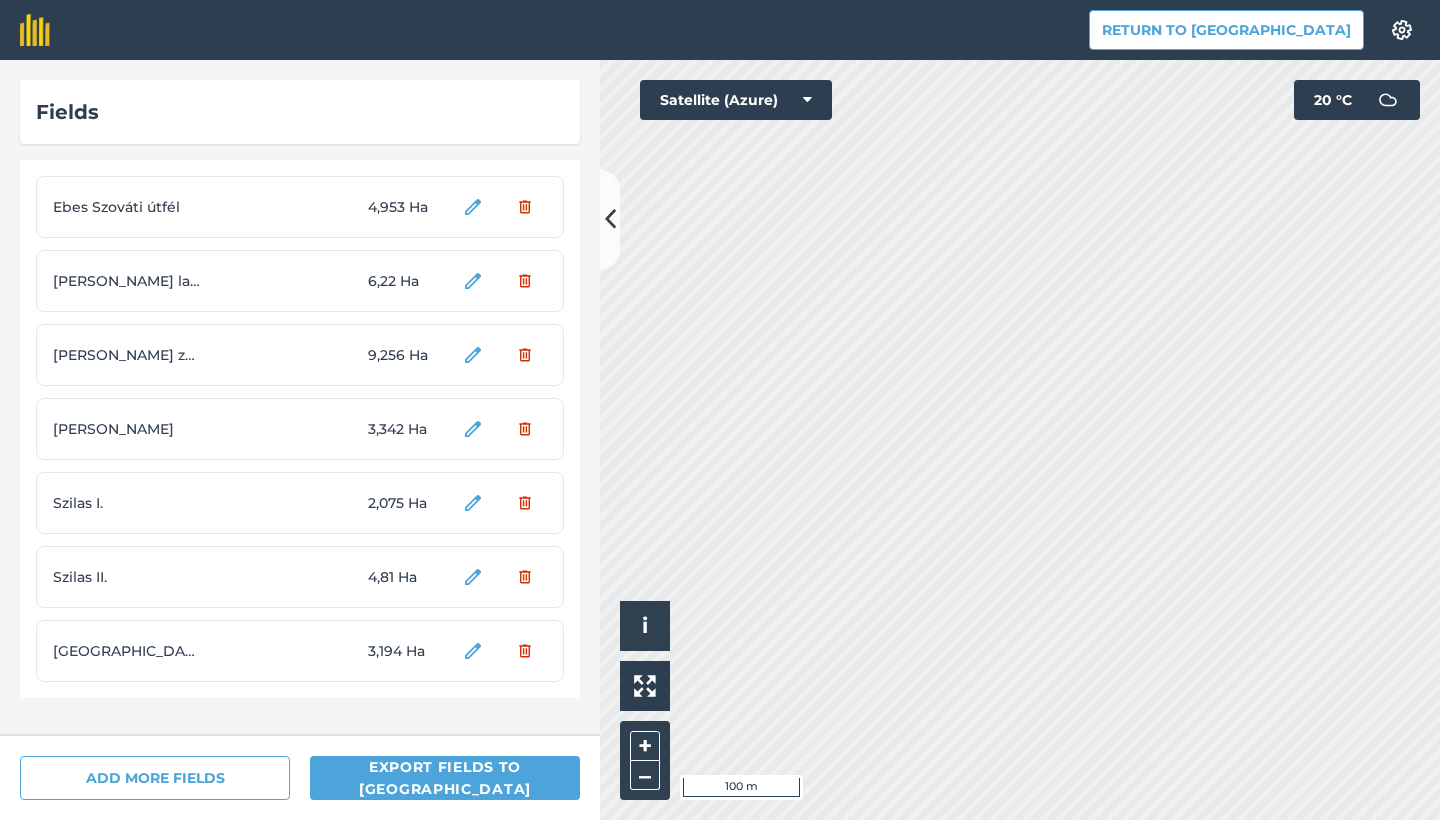 scroll, scrollTop: 0, scrollLeft: 0, axis: both 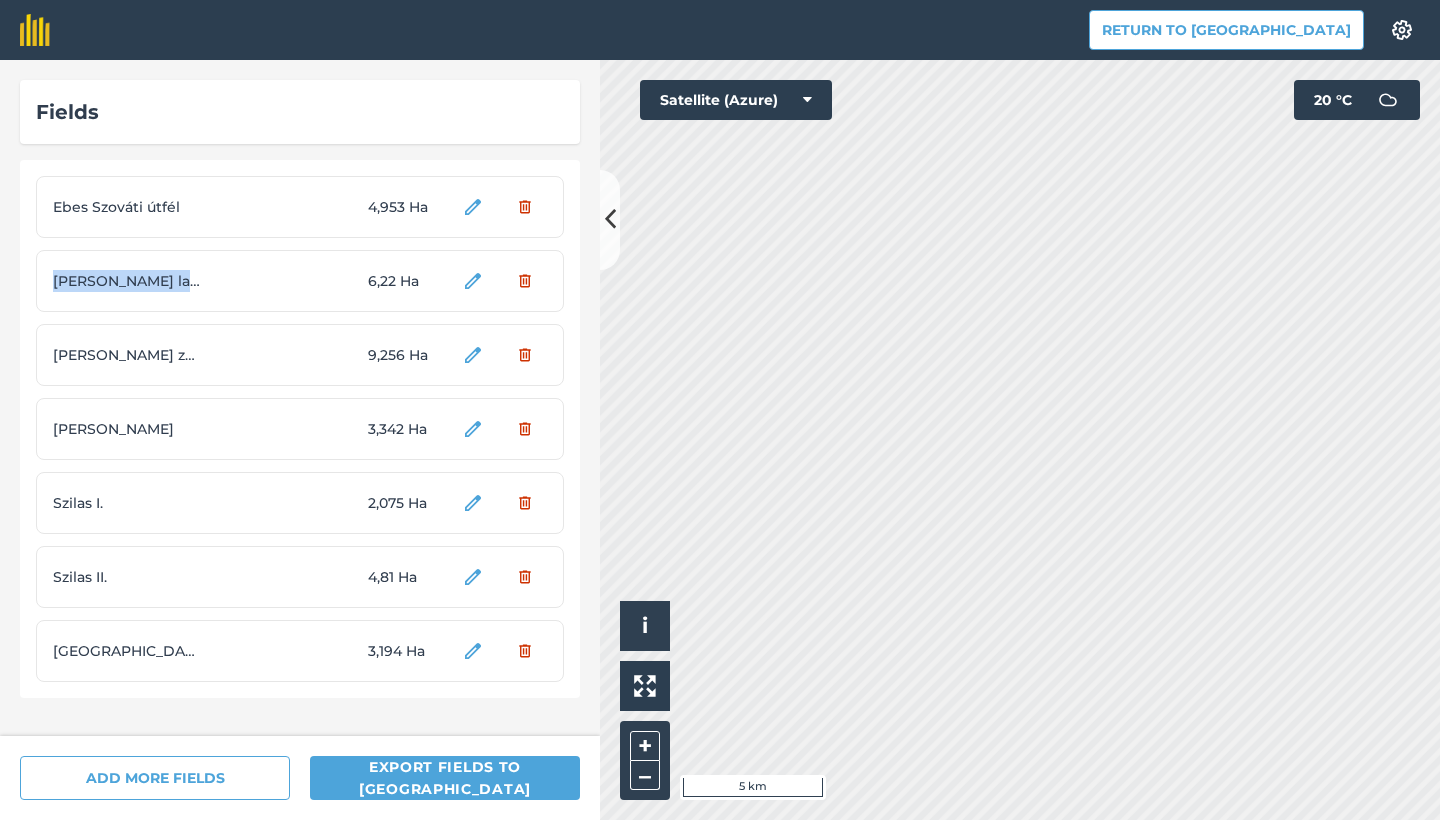 click on "Ebes Szováti útfél 4,953   Ha" at bounding box center [300, 207] 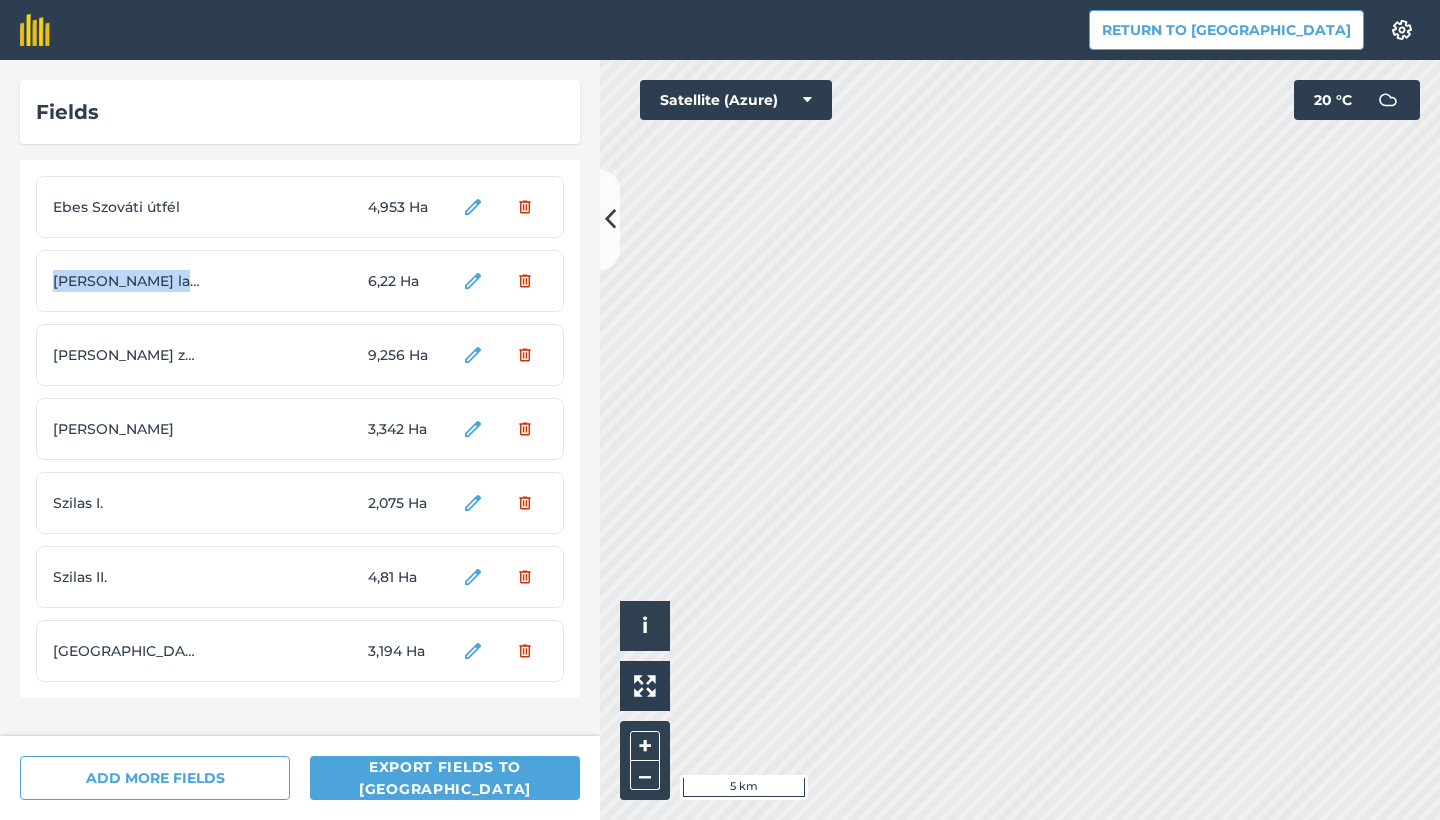 click on "Ebes Szováti útfél 4,953   Ha" at bounding box center [300, 207] 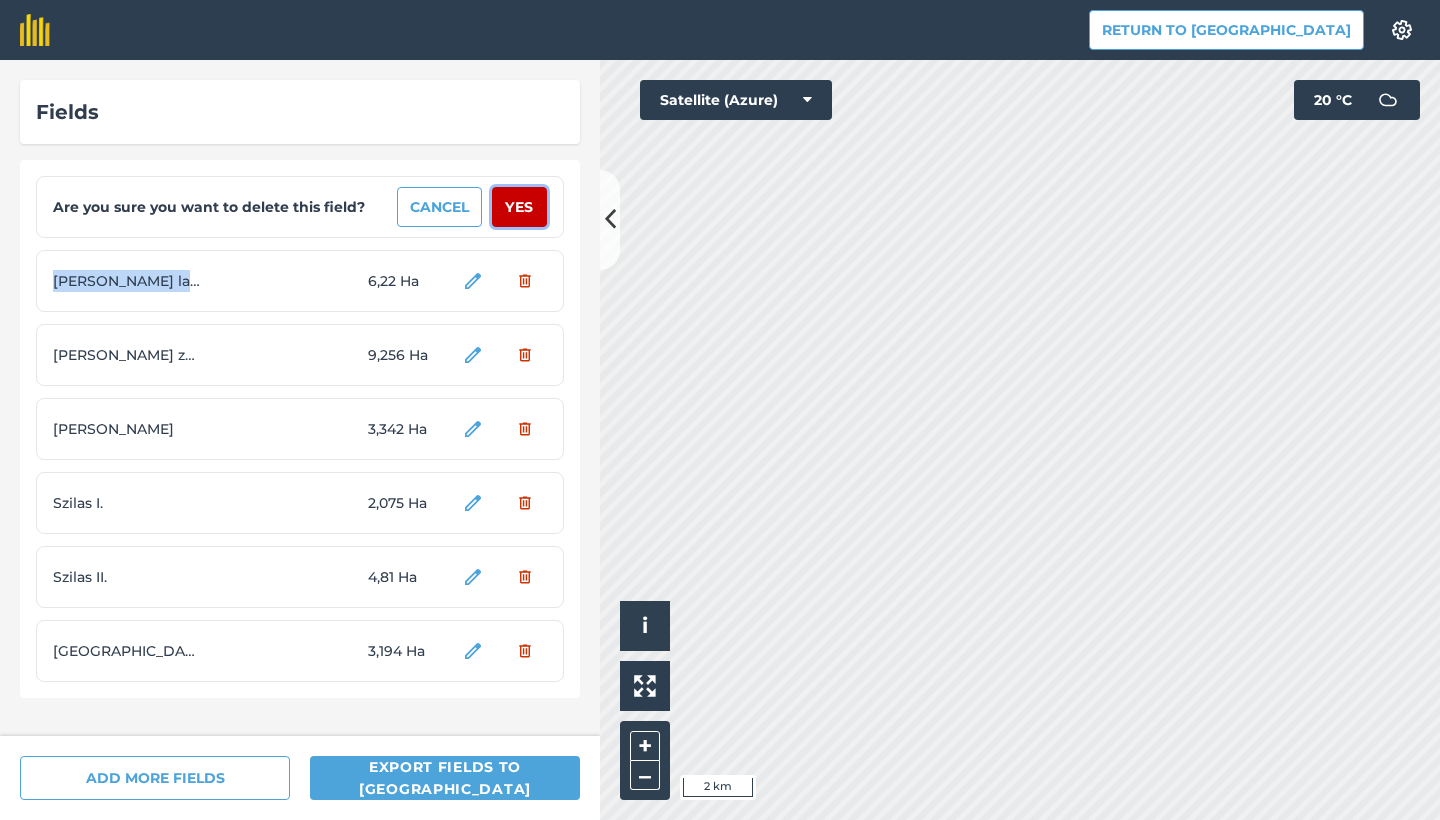 click on "Yes" at bounding box center (519, 207) 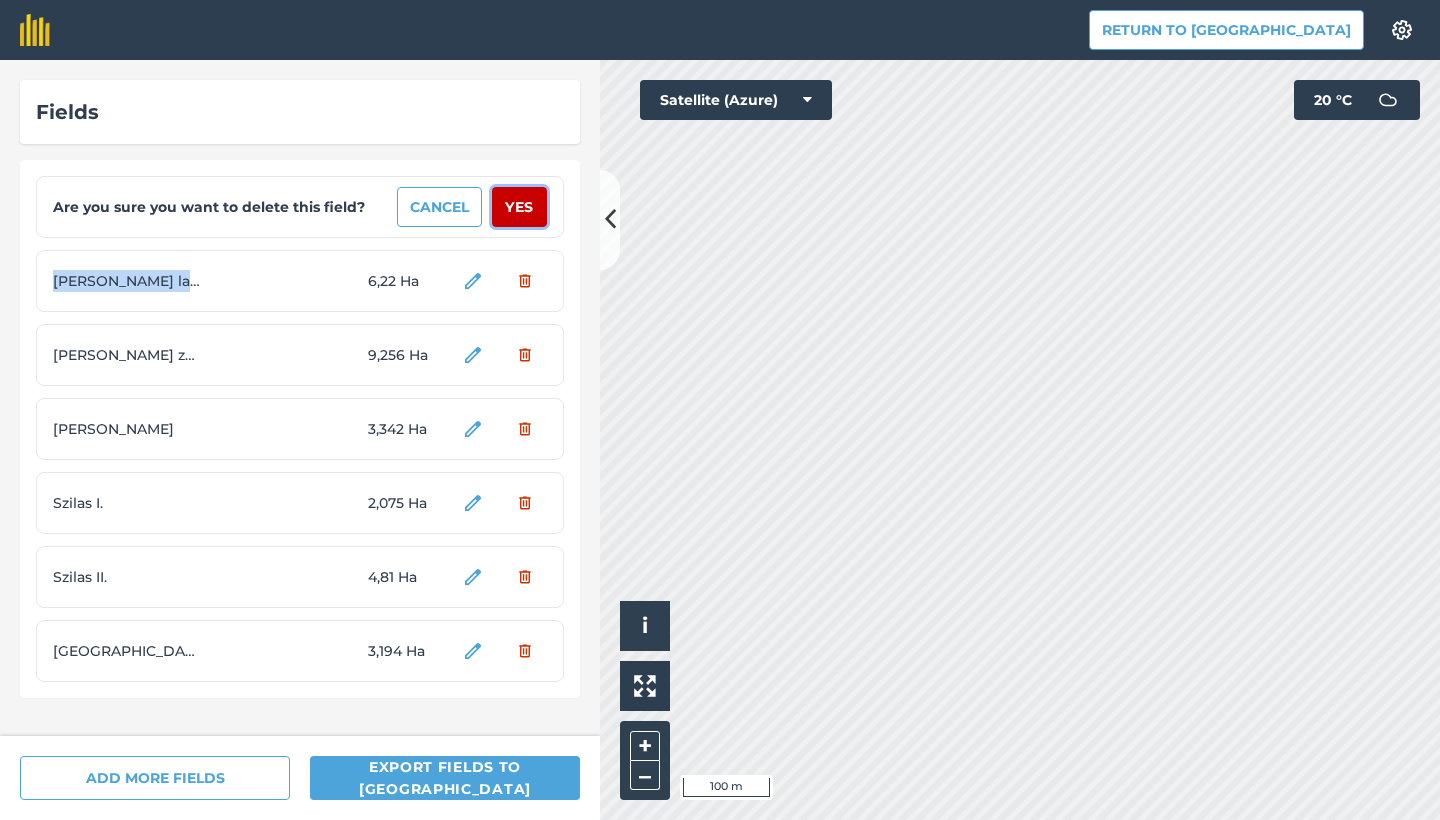 click on "Yes" at bounding box center [519, 207] 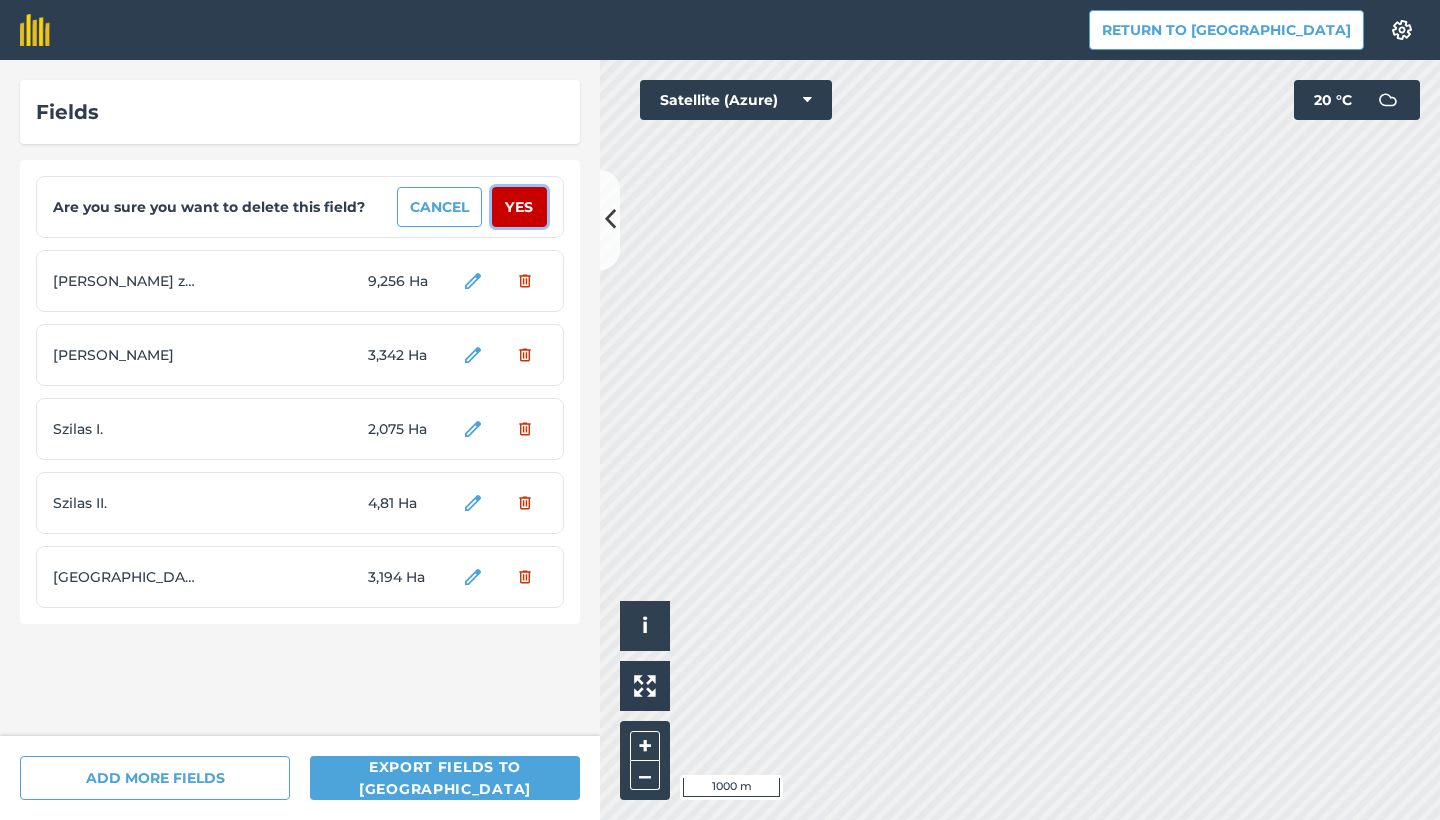 click on "Yes" at bounding box center (519, 207) 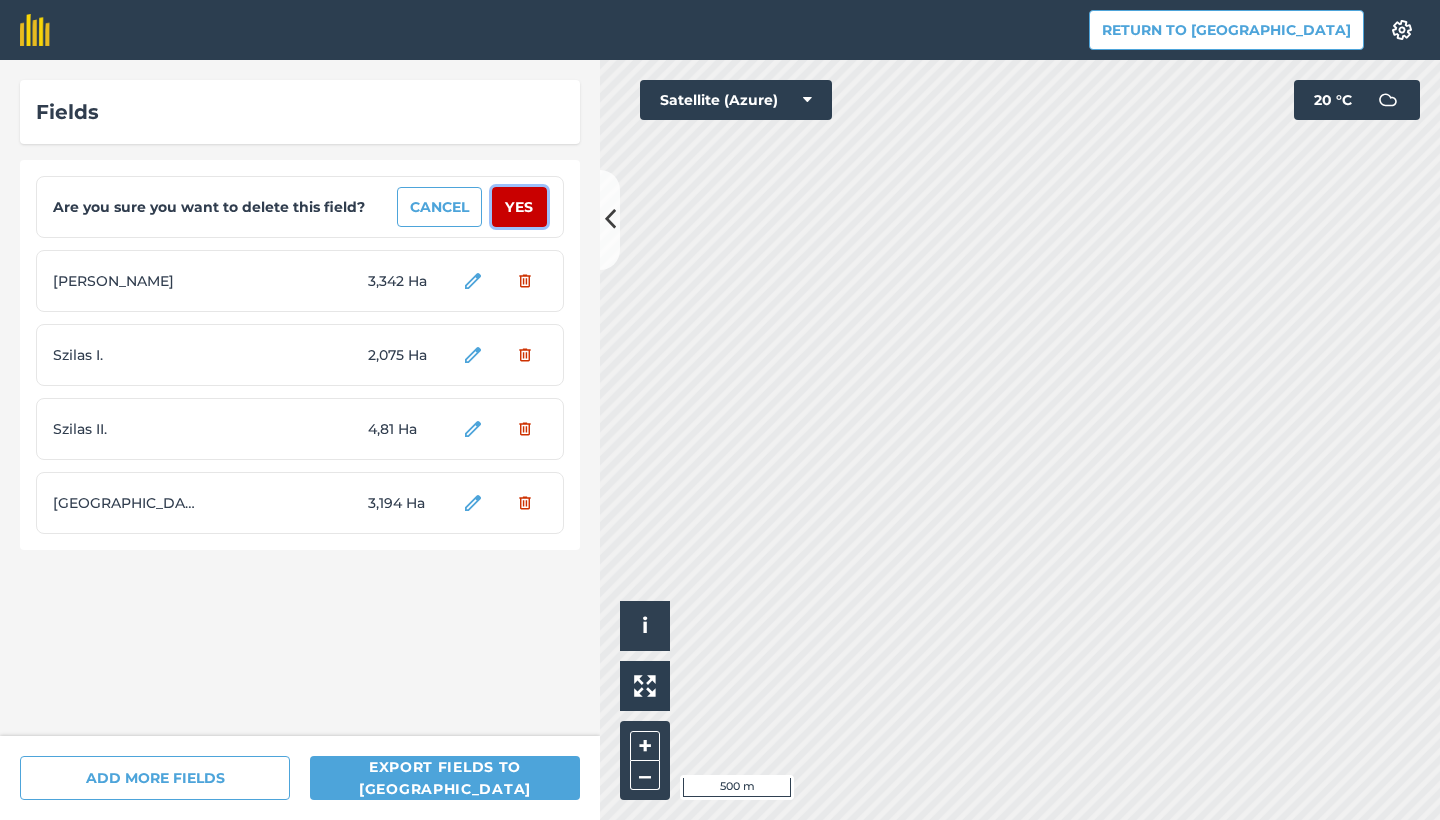 click on "Yes" at bounding box center (519, 207) 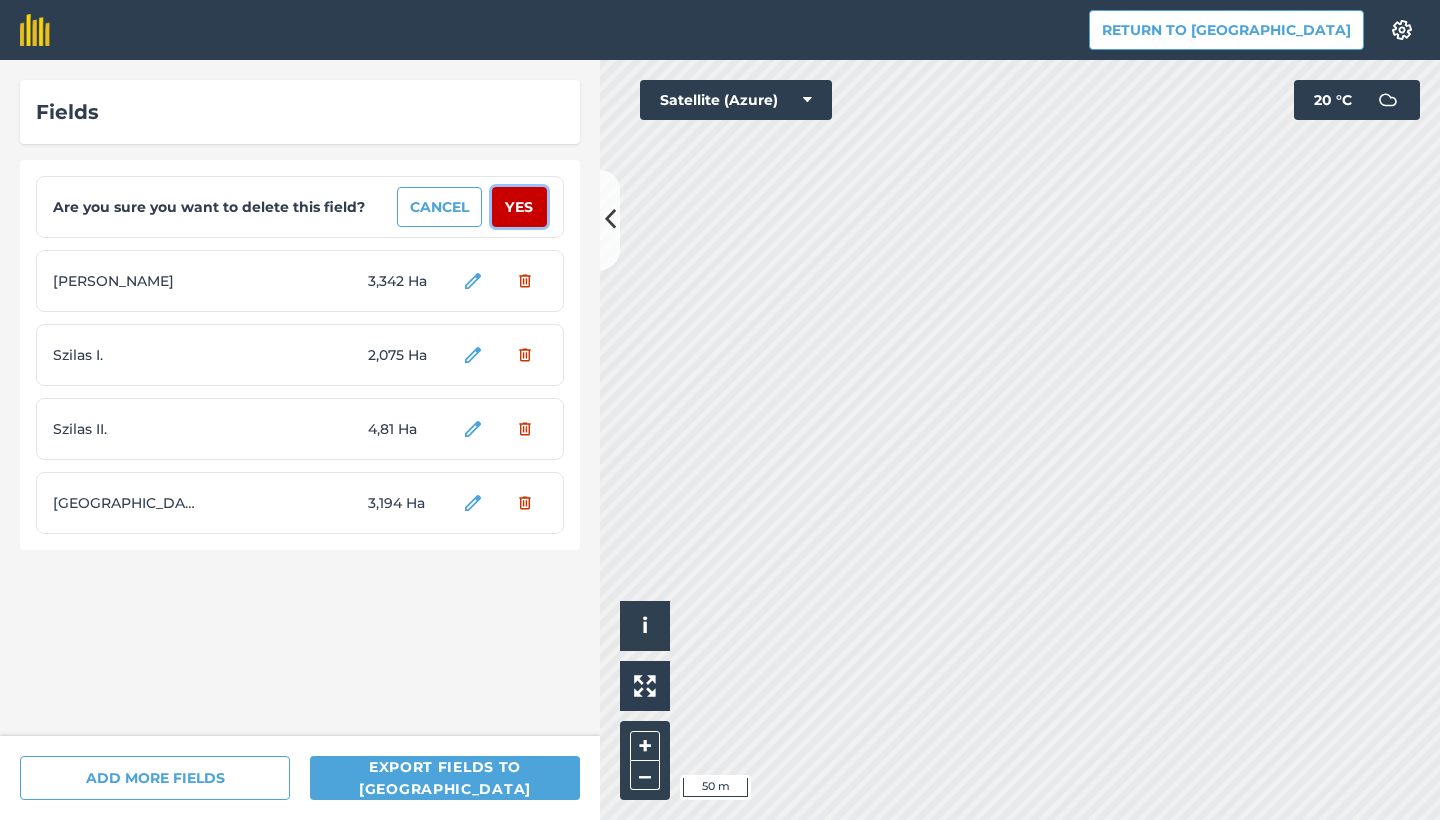 click on "Yes" at bounding box center (519, 207) 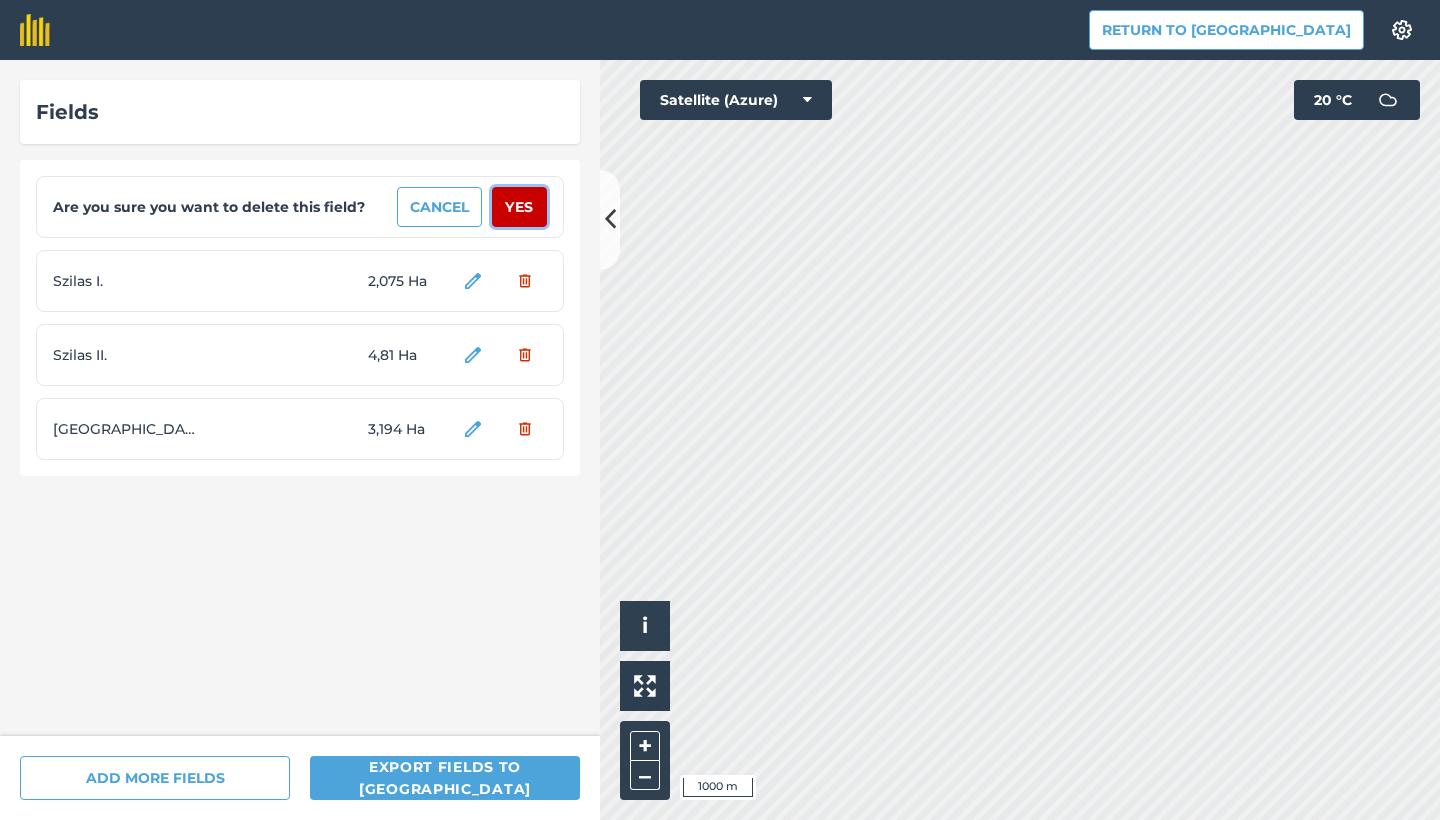 click on "Yes" at bounding box center (519, 207) 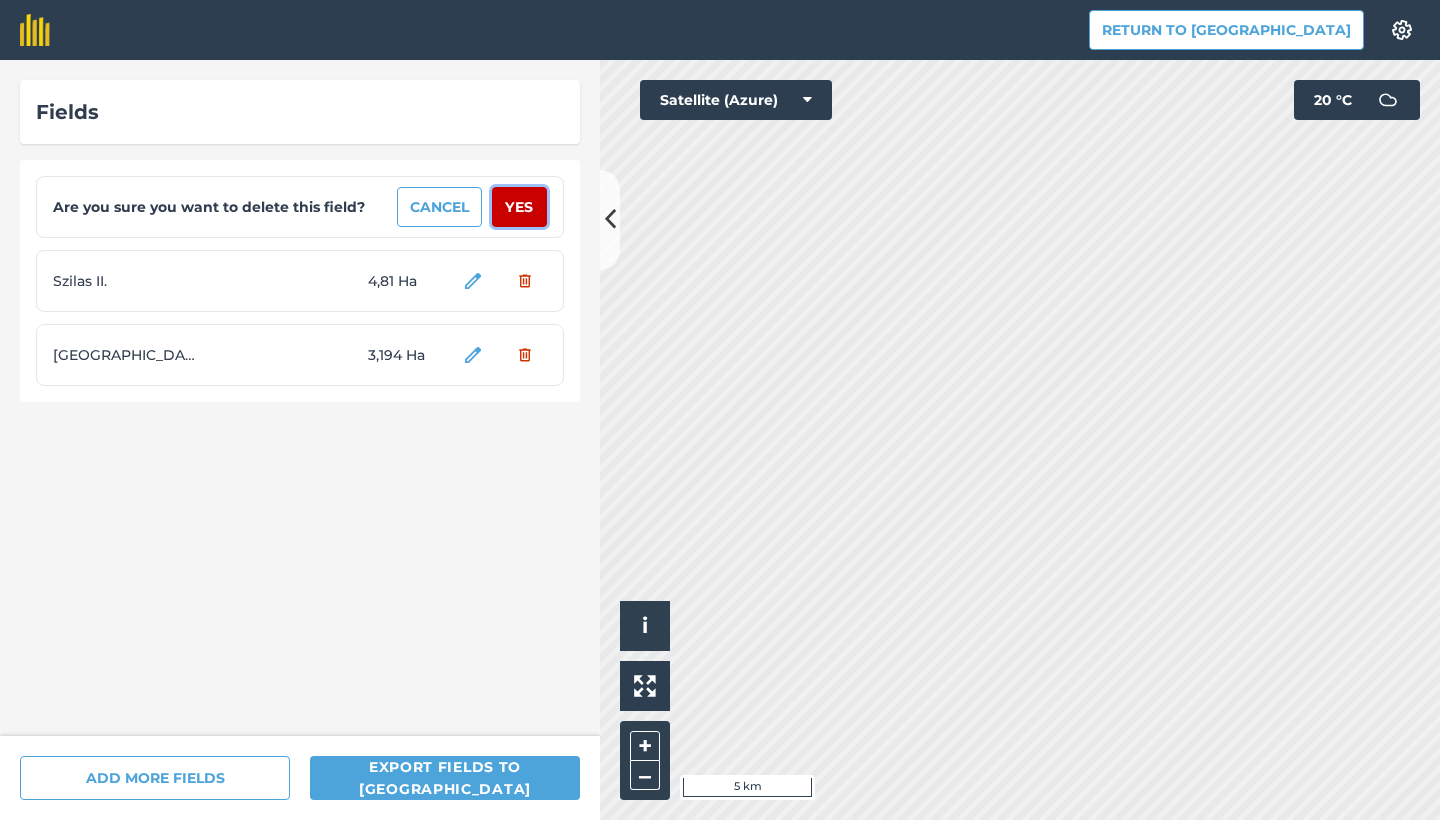 click on "Yes" at bounding box center [519, 207] 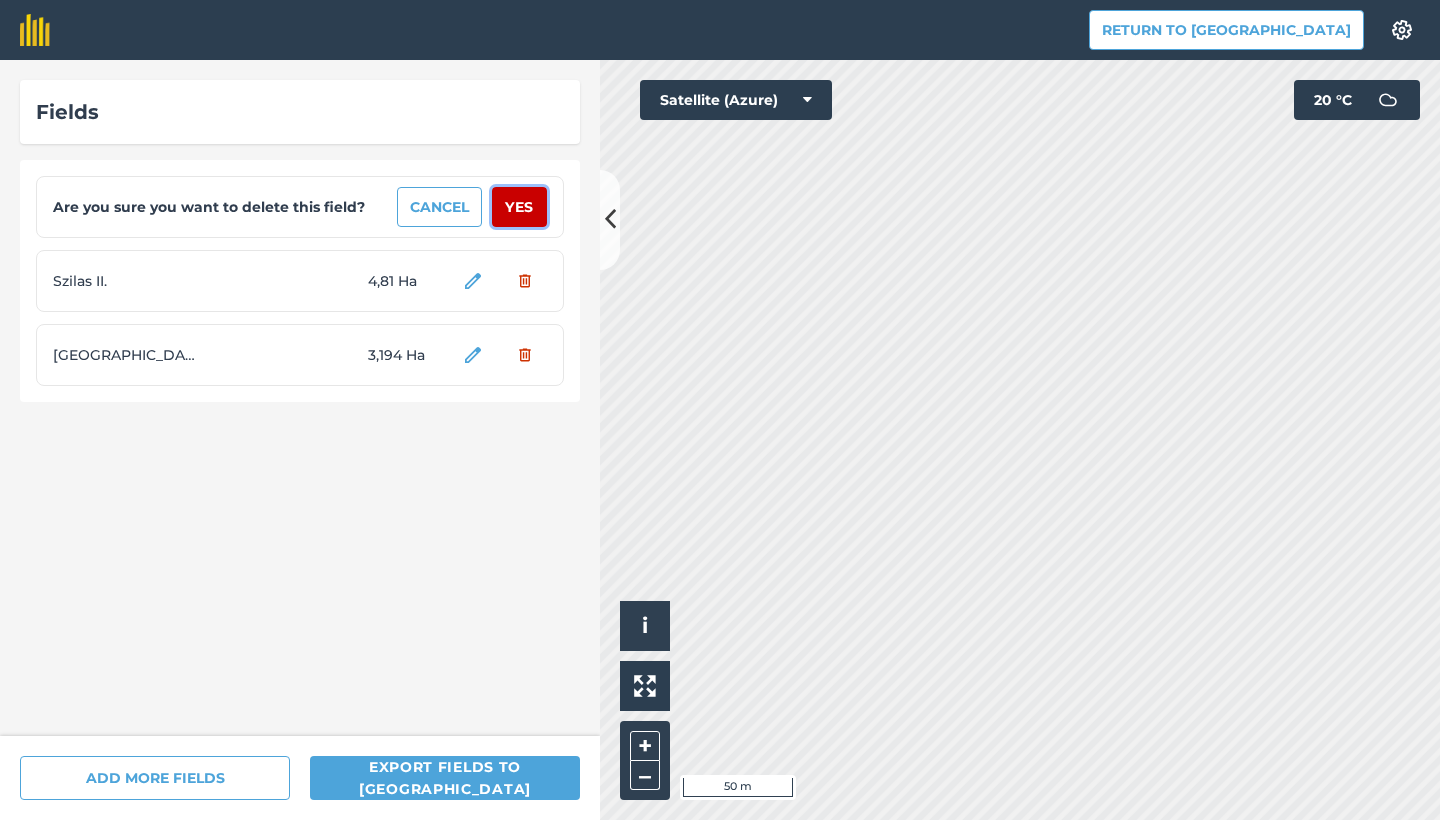 click on "Yes" at bounding box center (519, 207) 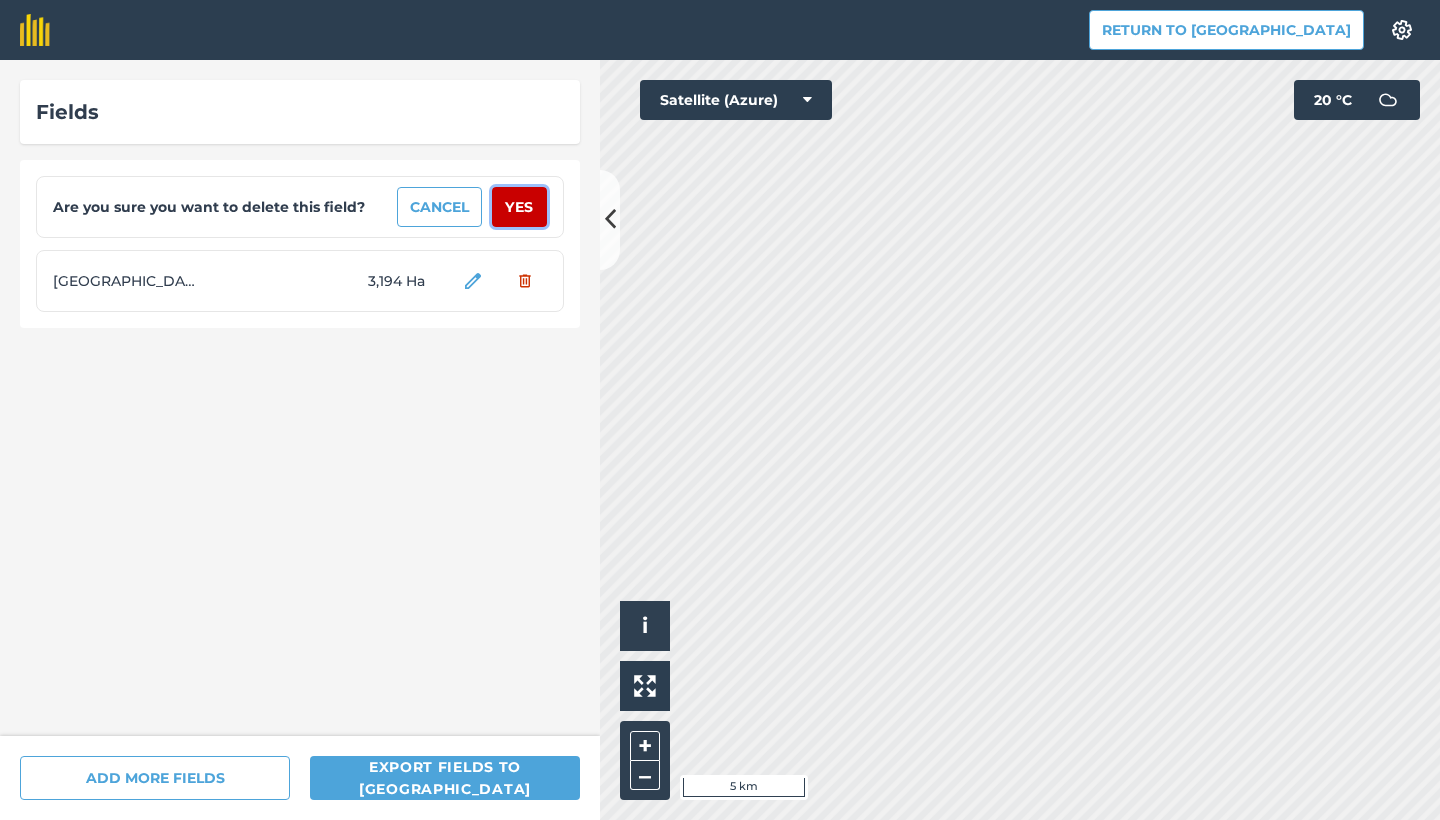 click on "Yes" at bounding box center (519, 207) 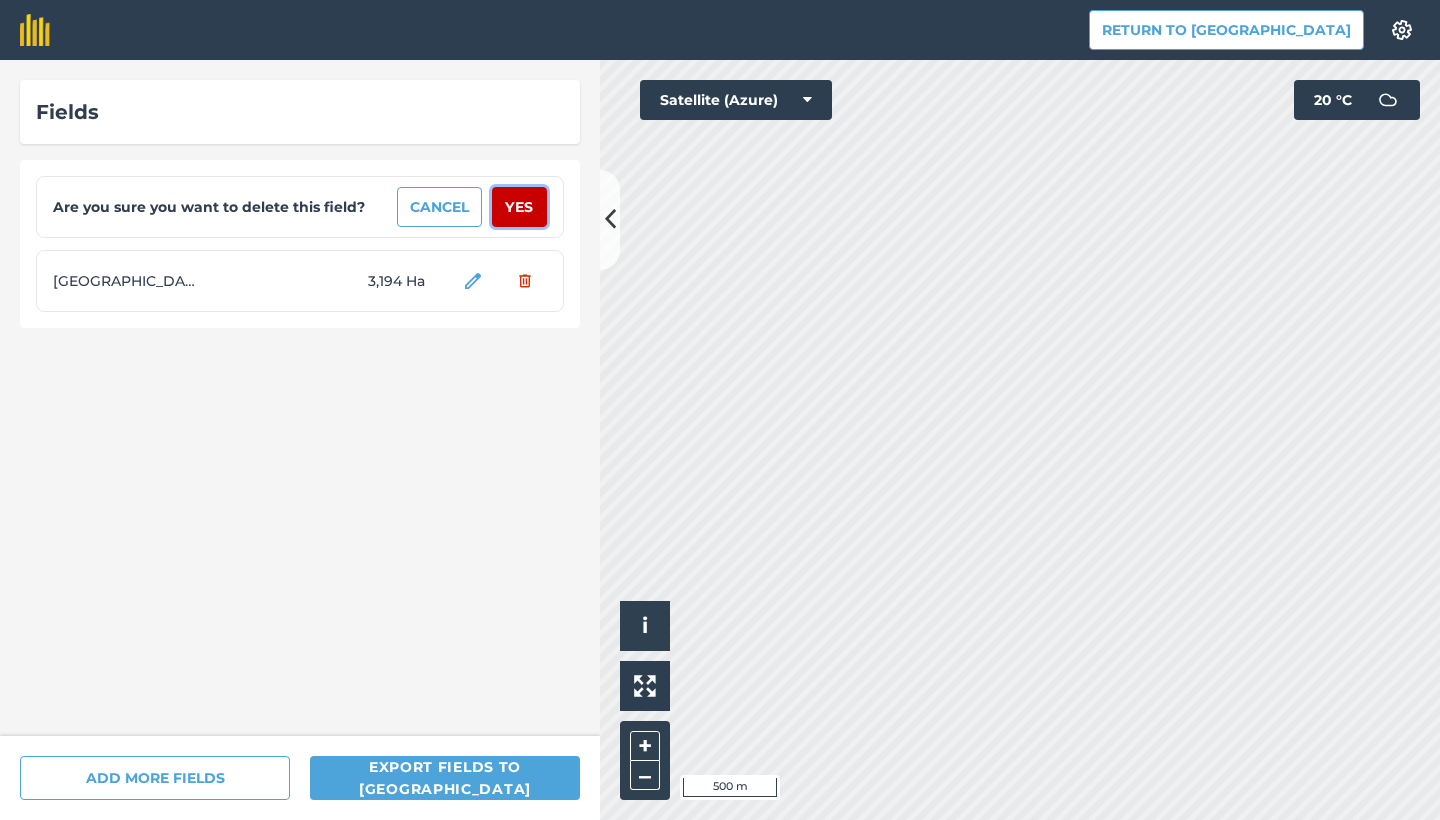 click on "Yes" at bounding box center [519, 207] 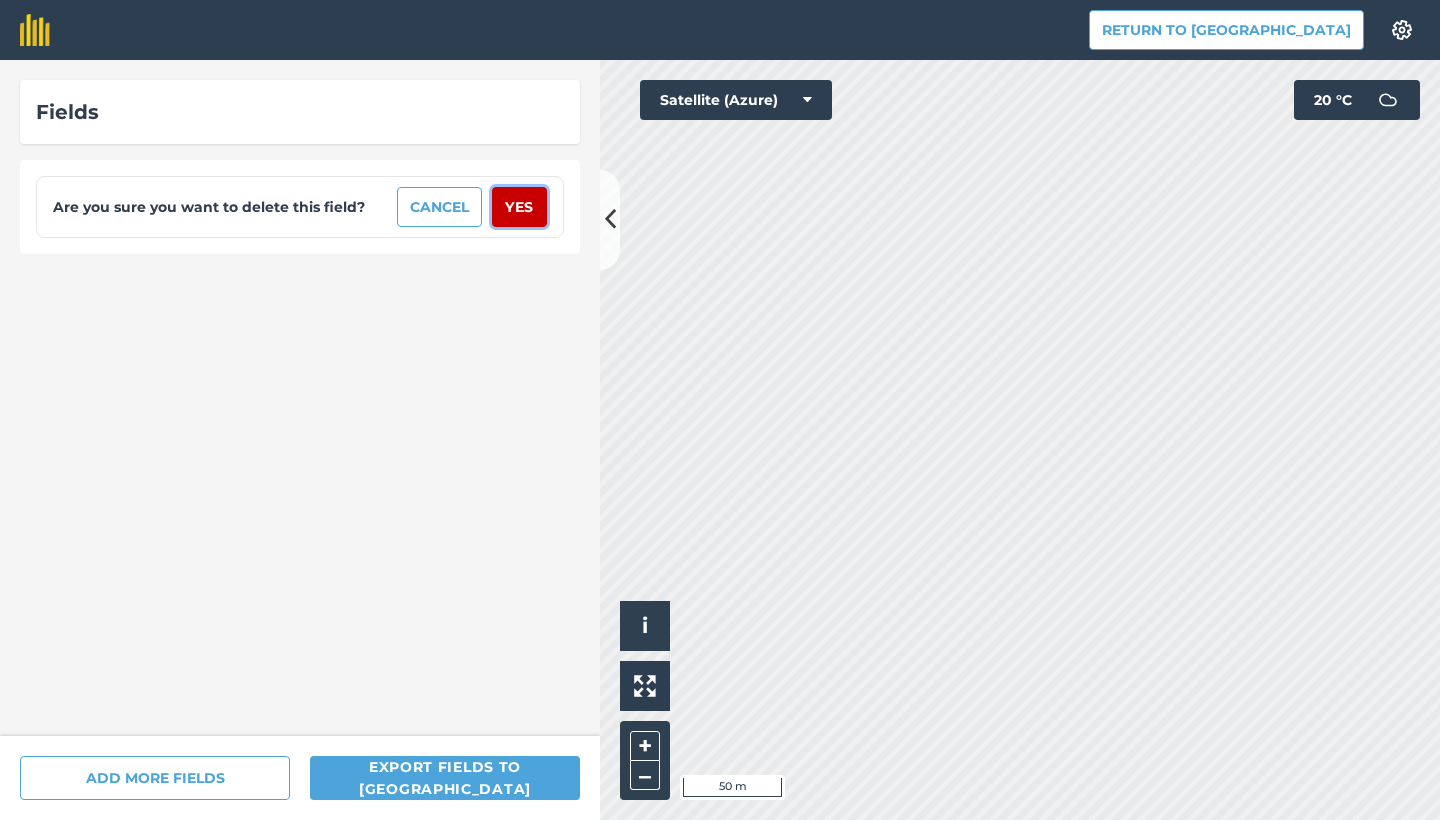 click on "Yes" at bounding box center (519, 207) 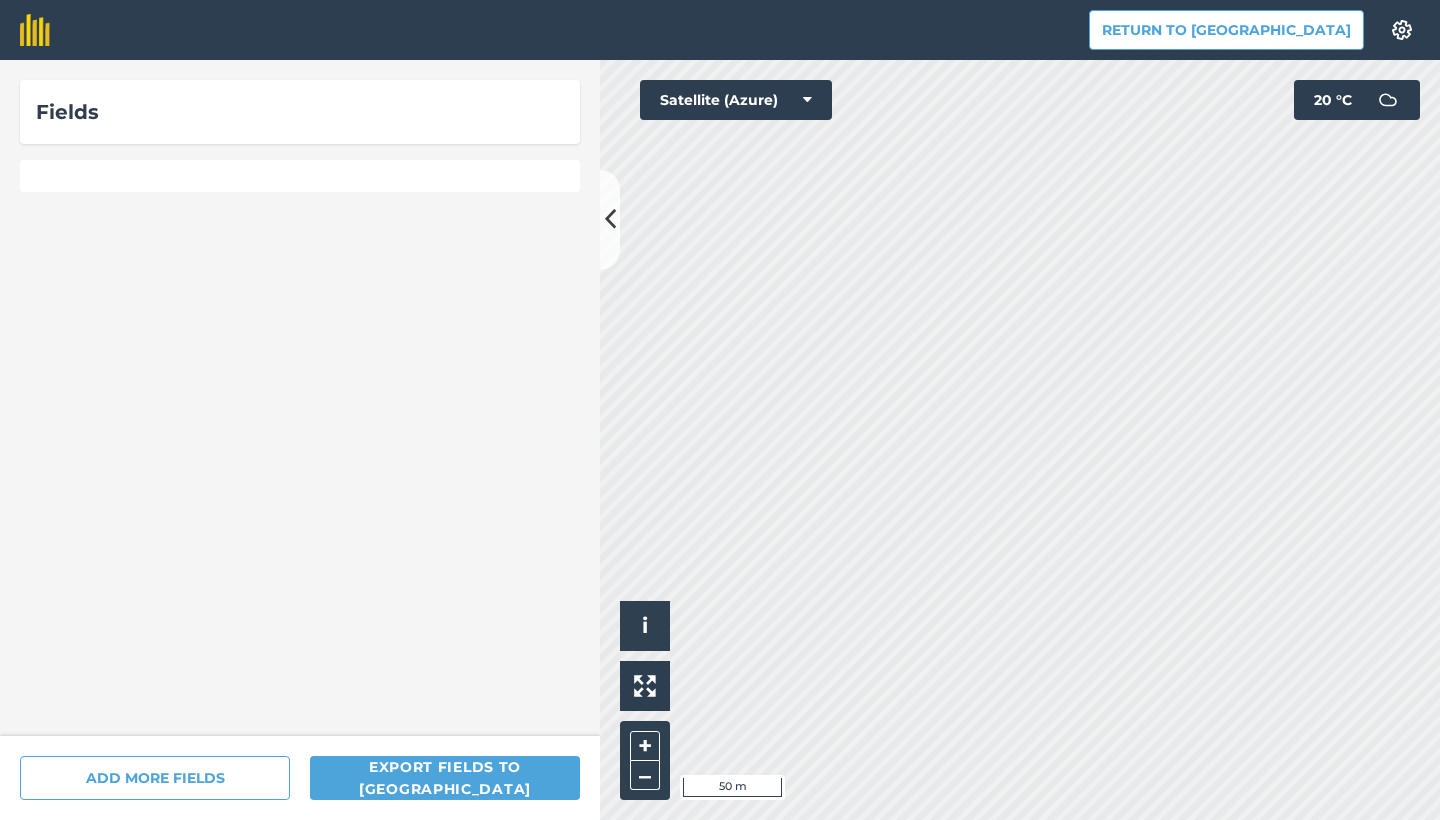 click on "Fields" at bounding box center [300, 398] 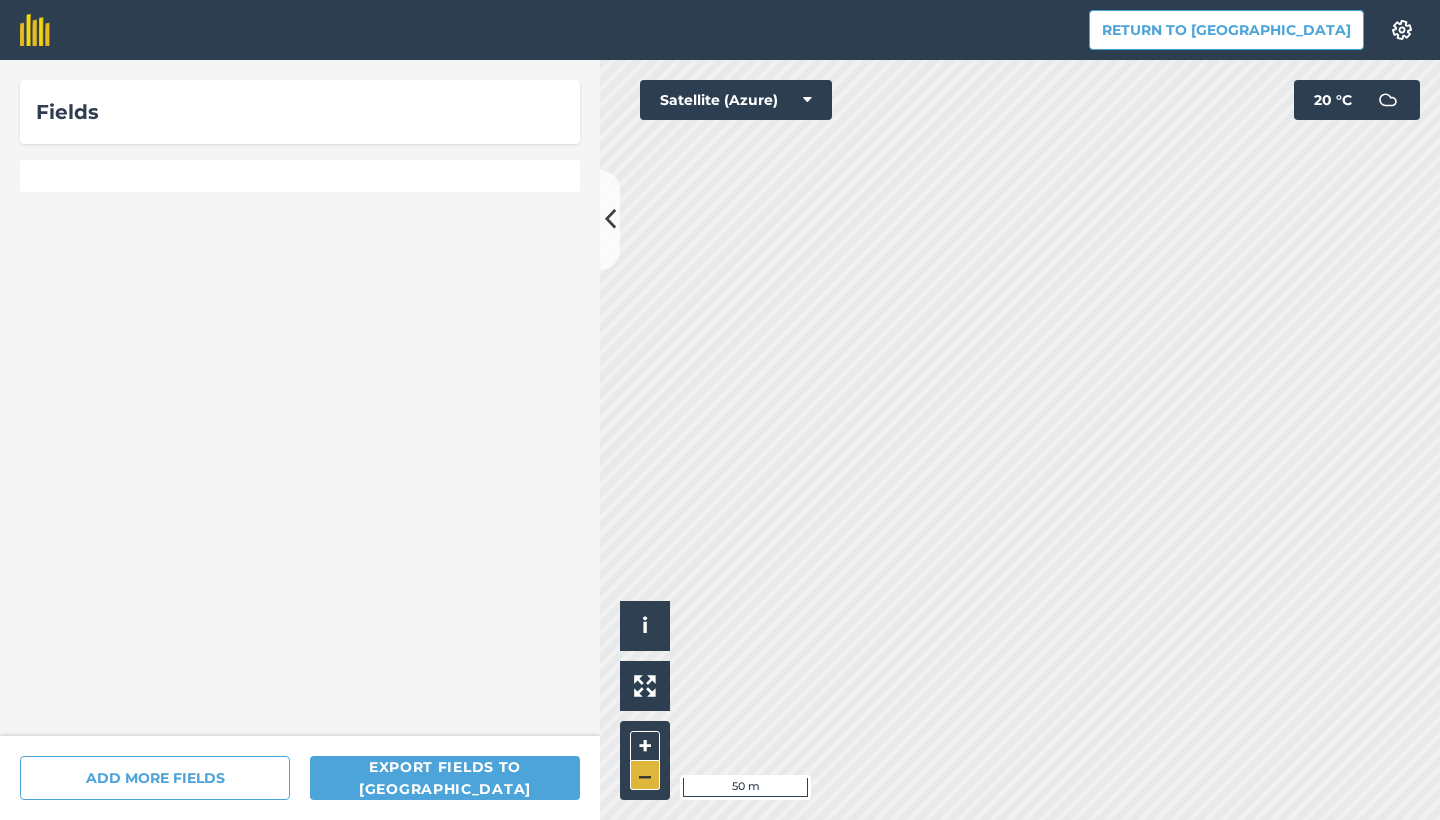 click on "–" at bounding box center (645, 775) 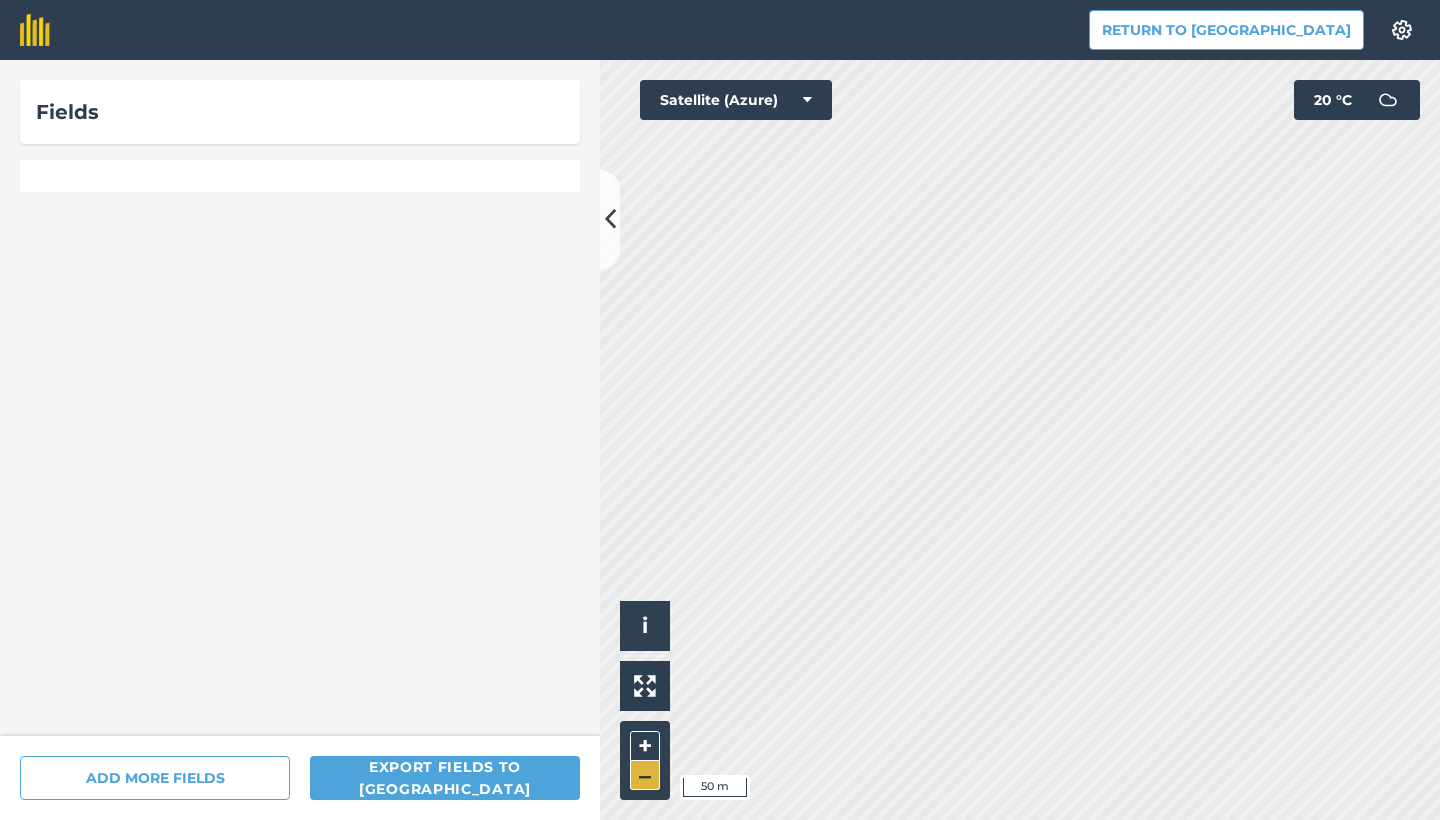 click on "–" at bounding box center [645, 775] 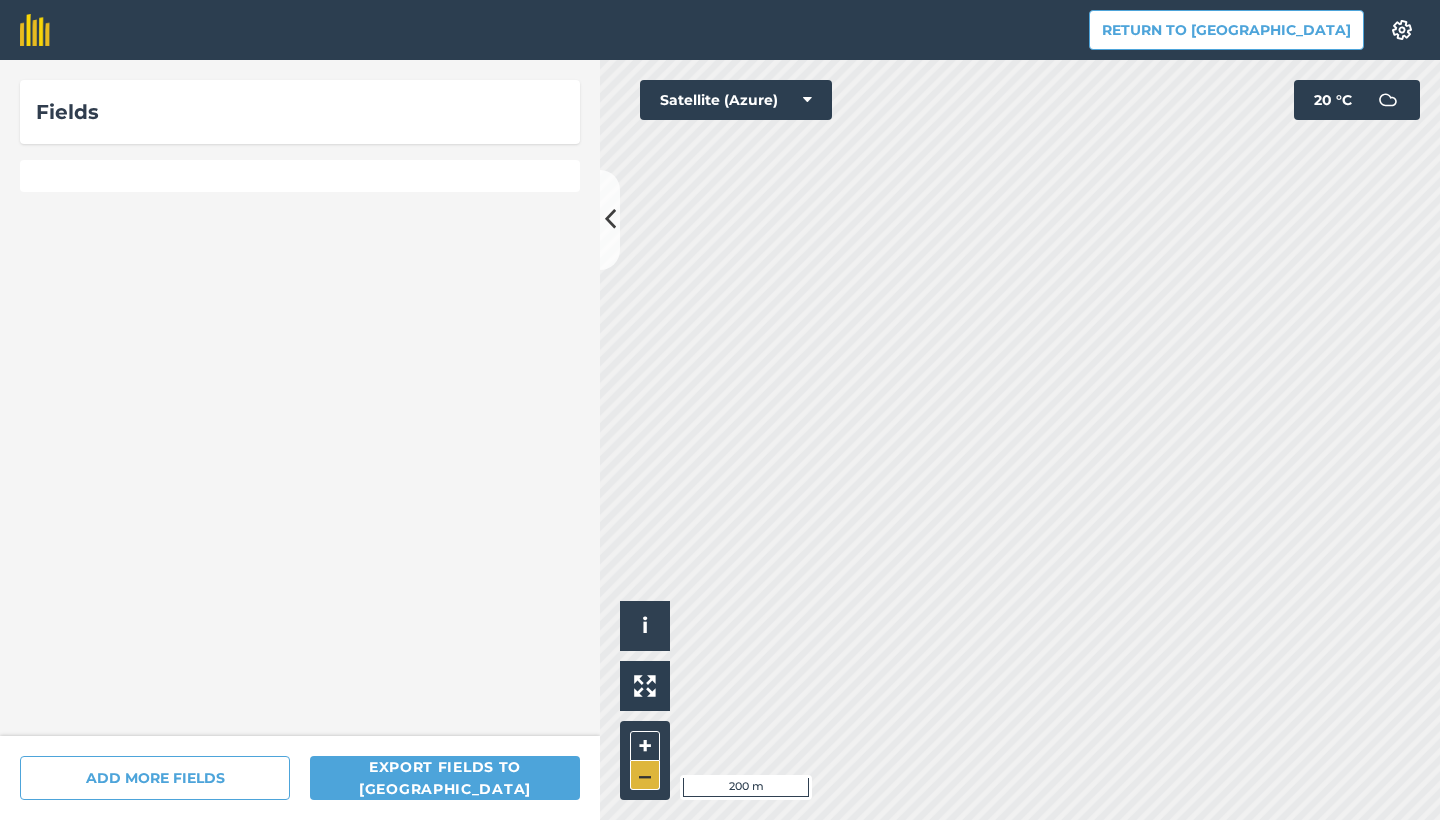 click on "–" at bounding box center [645, 775] 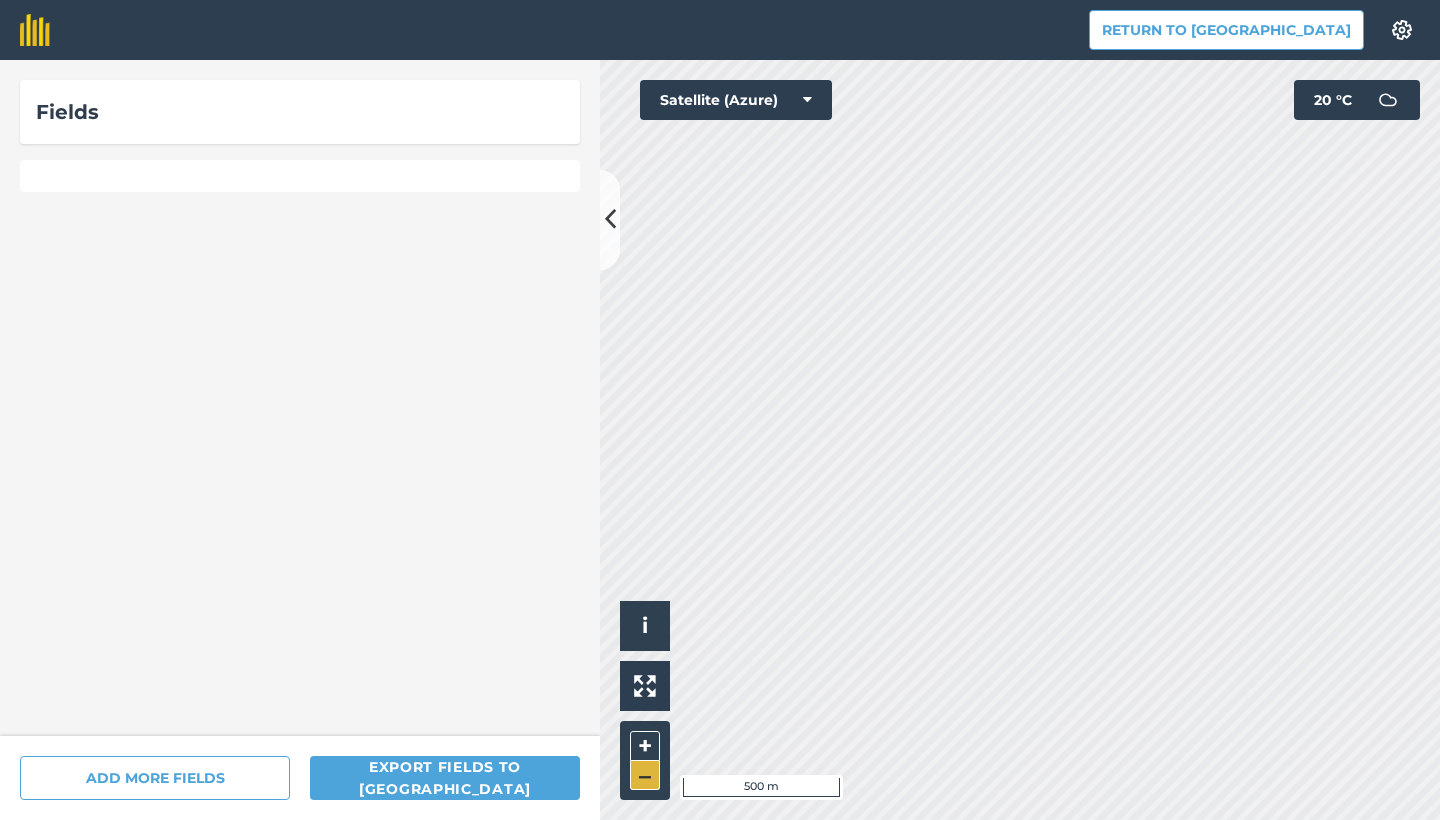click on "–" at bounding box center (645, 775) 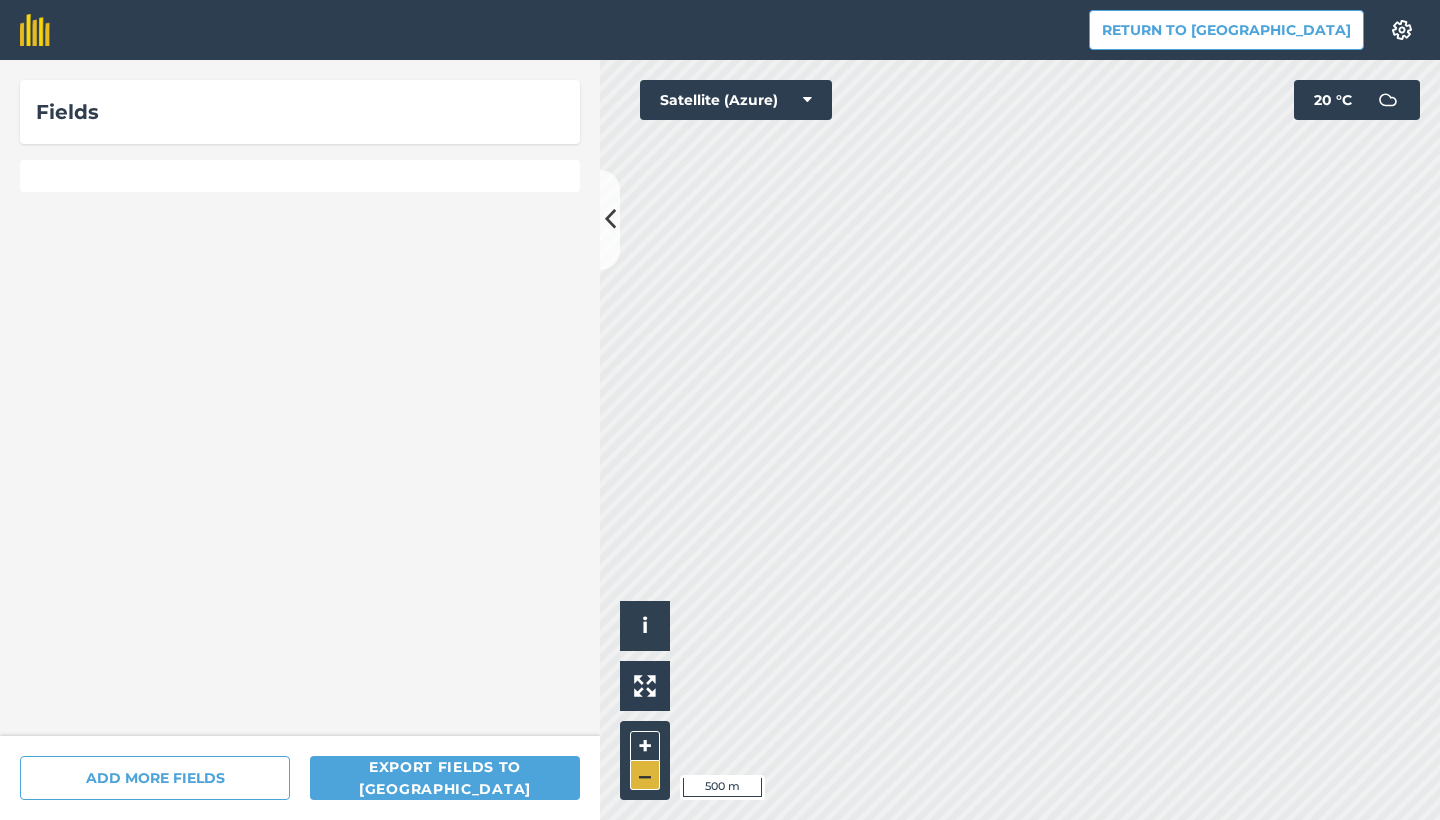click on "–" at bounding box center [645, 775] 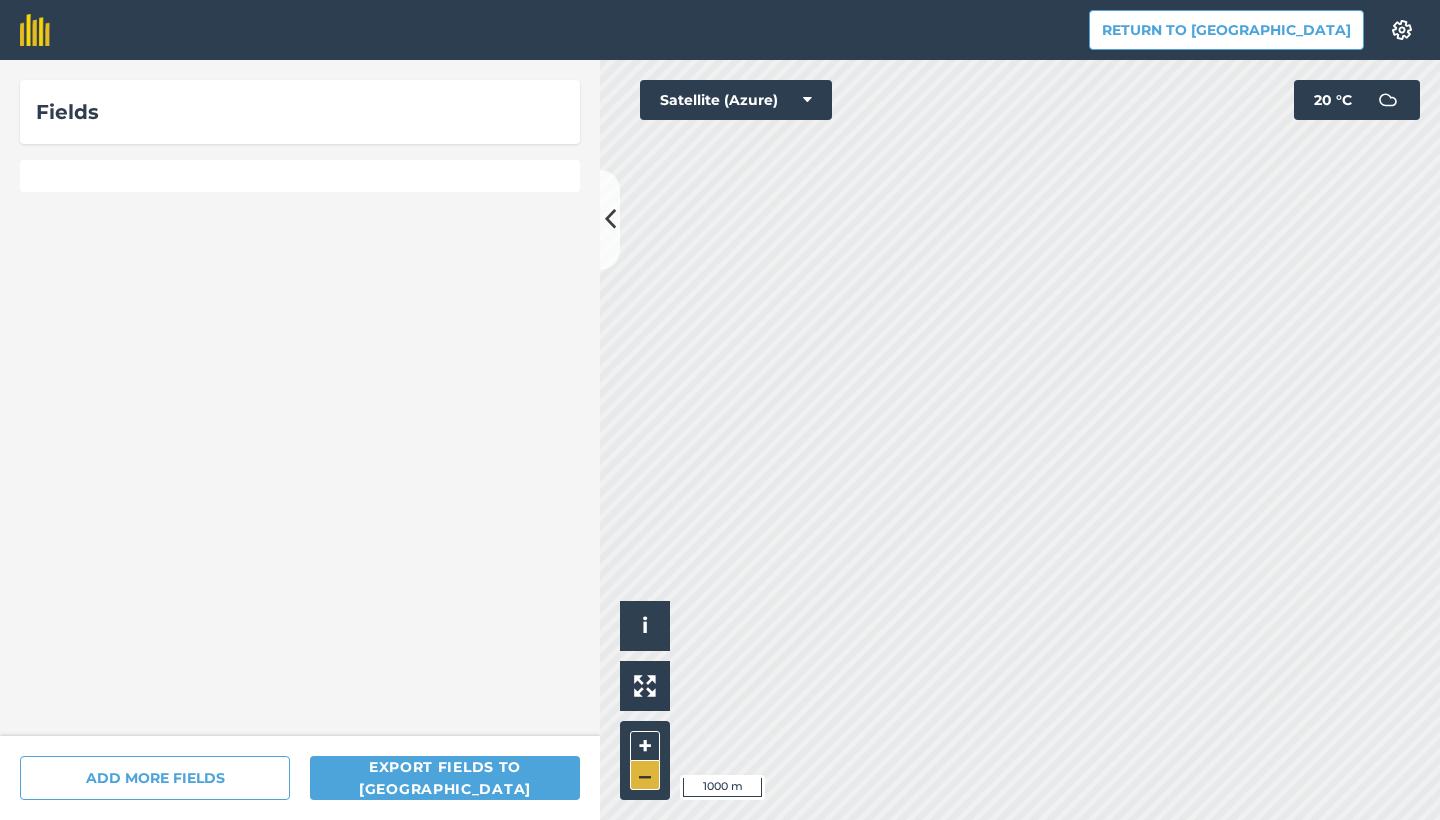 click on "–" at bounding box center [645, 775] 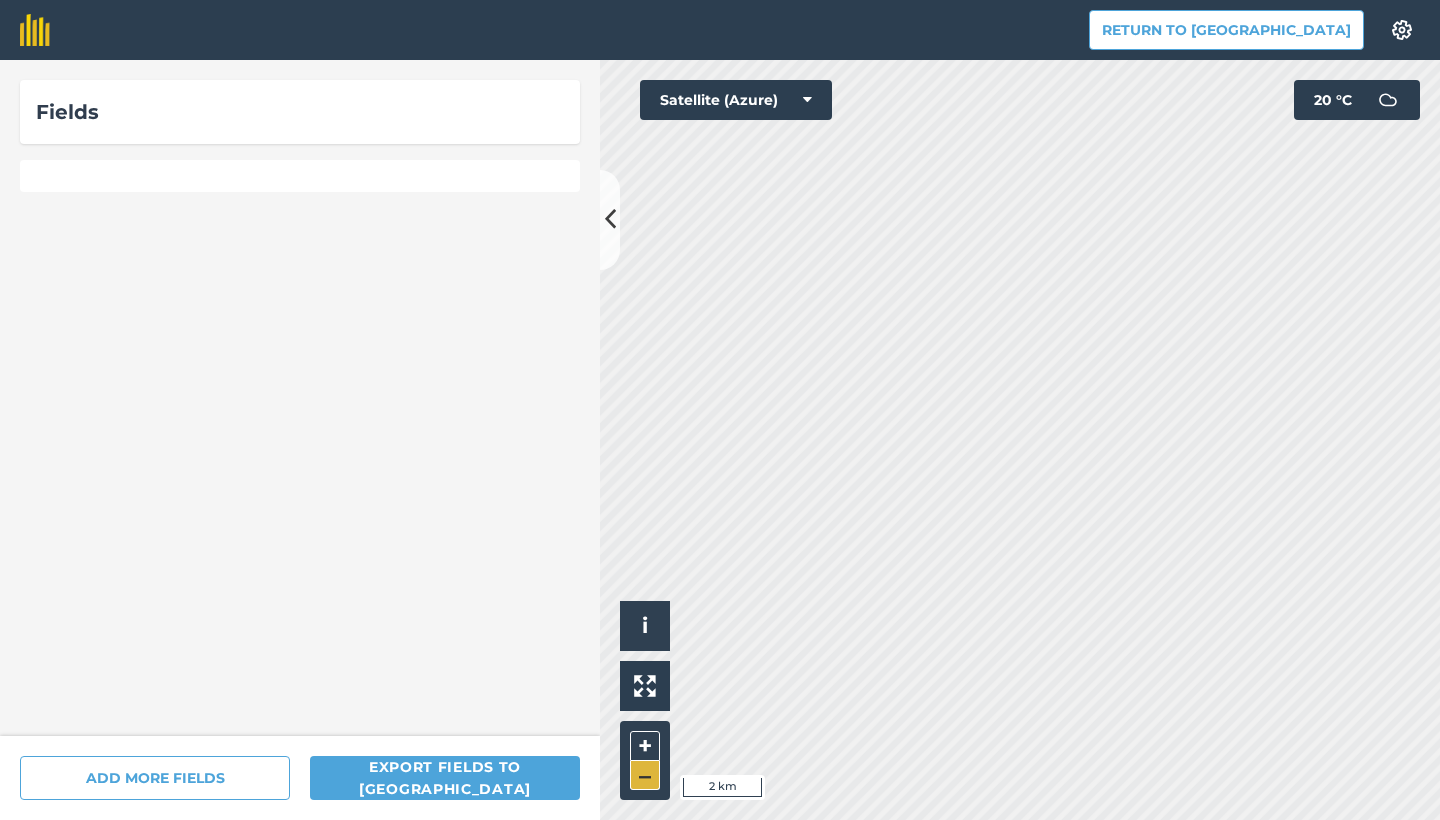 click on "–" at bounding box center (645, 775) 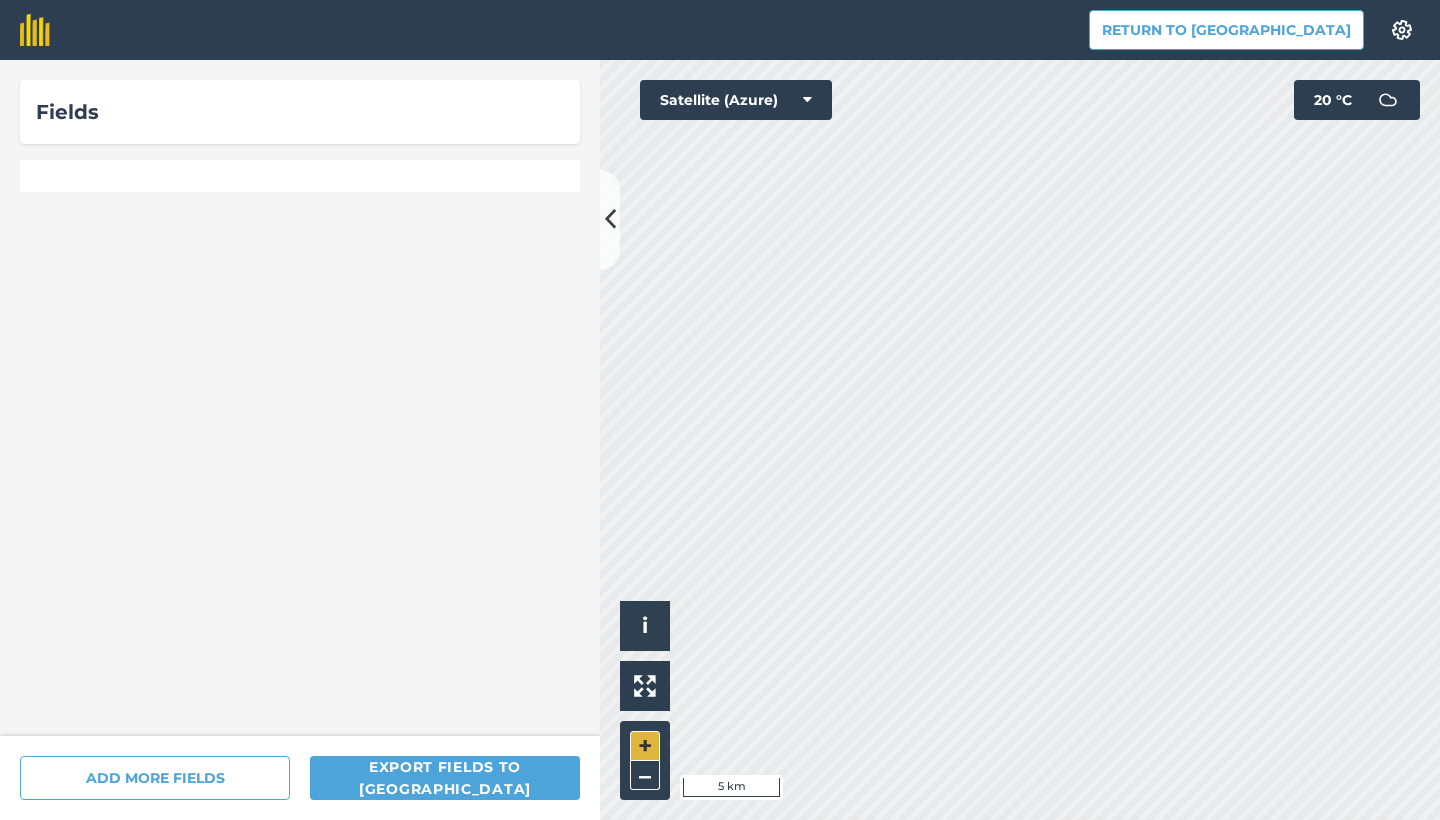 click on "+" at bounding box center [645, 746] 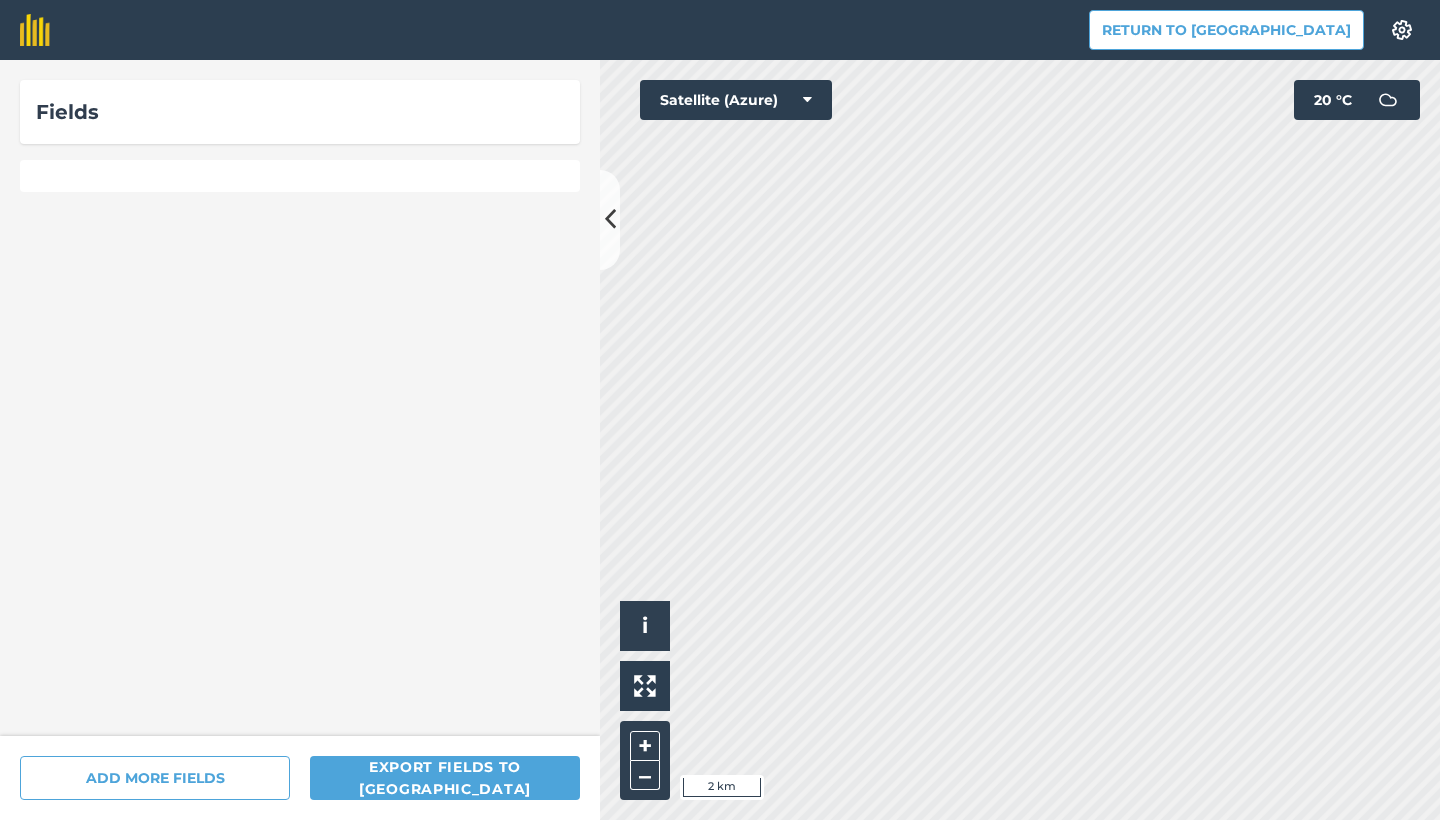 drag, startPoint x: 641, startPoint y: 747, endPoint x: 625, endPoint y: 755, distance: 17.888544 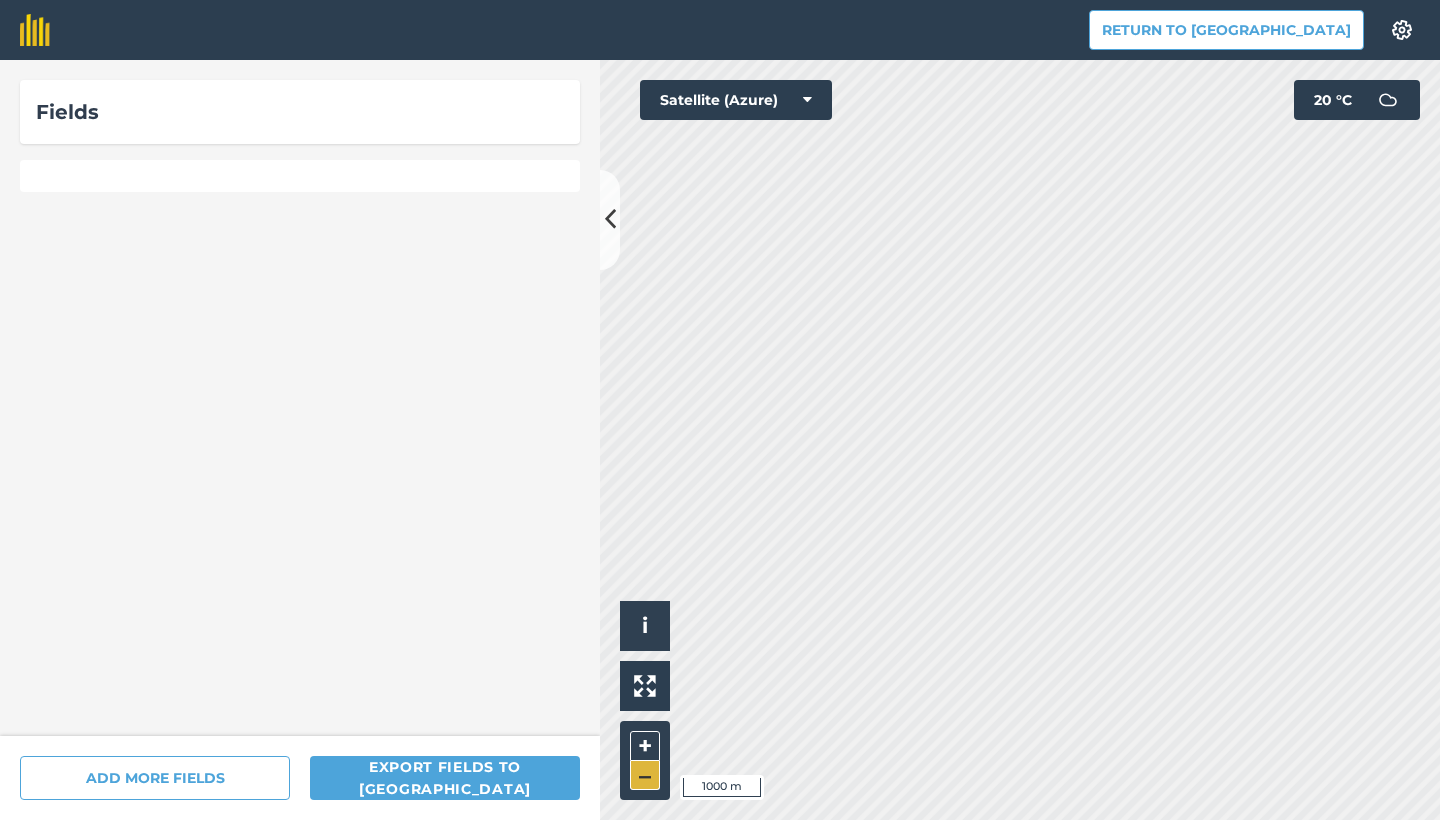 click on "–" at bounding box center [645, 775] 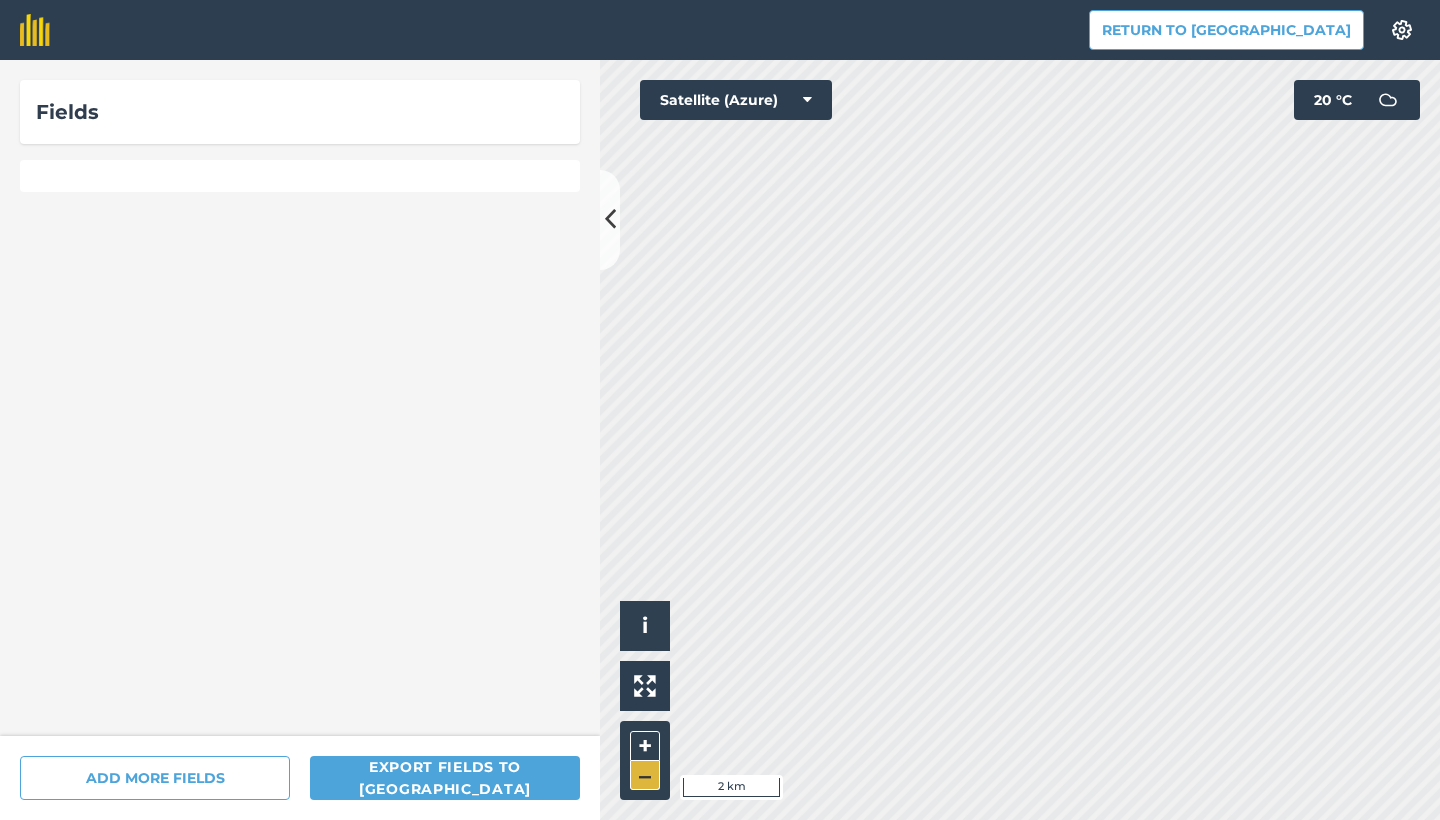 click on "–" at bounding box center (645, 775) 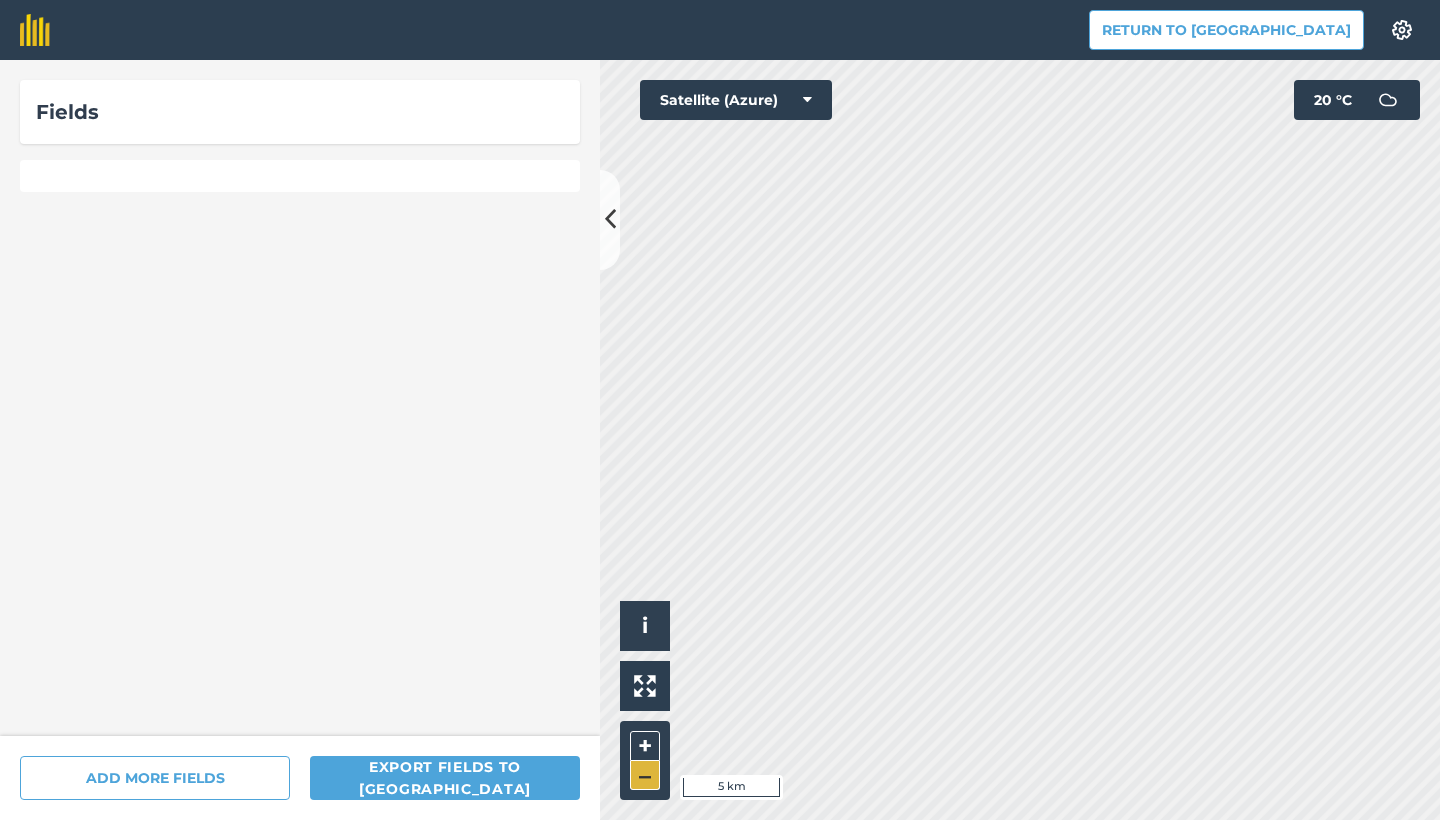 click on "–" at bounding box center [645, 775] 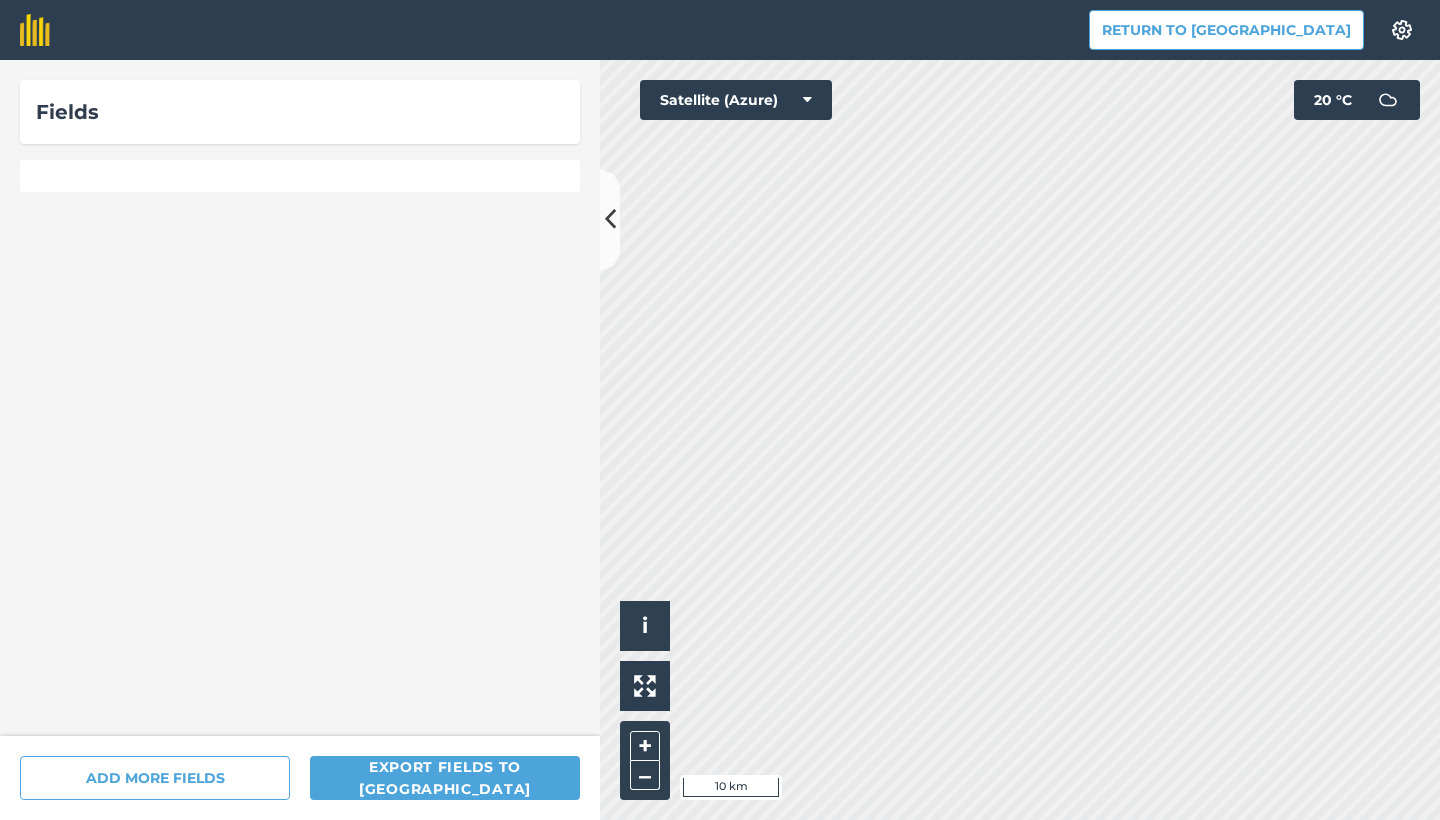 click on "Return to Agreena Settings Map printing is not available on our free plan Please upgrade to our Essentials, Plus or Pro plan to access this feature. Fields ADD MORE FIELDS Export fields to [GEOGRAPHIC_DATA] Hello i © 2025 TomTom, Microsoft 10 km + – Satellite (Azure) 20   ° C" at bounding box center (720, 410) 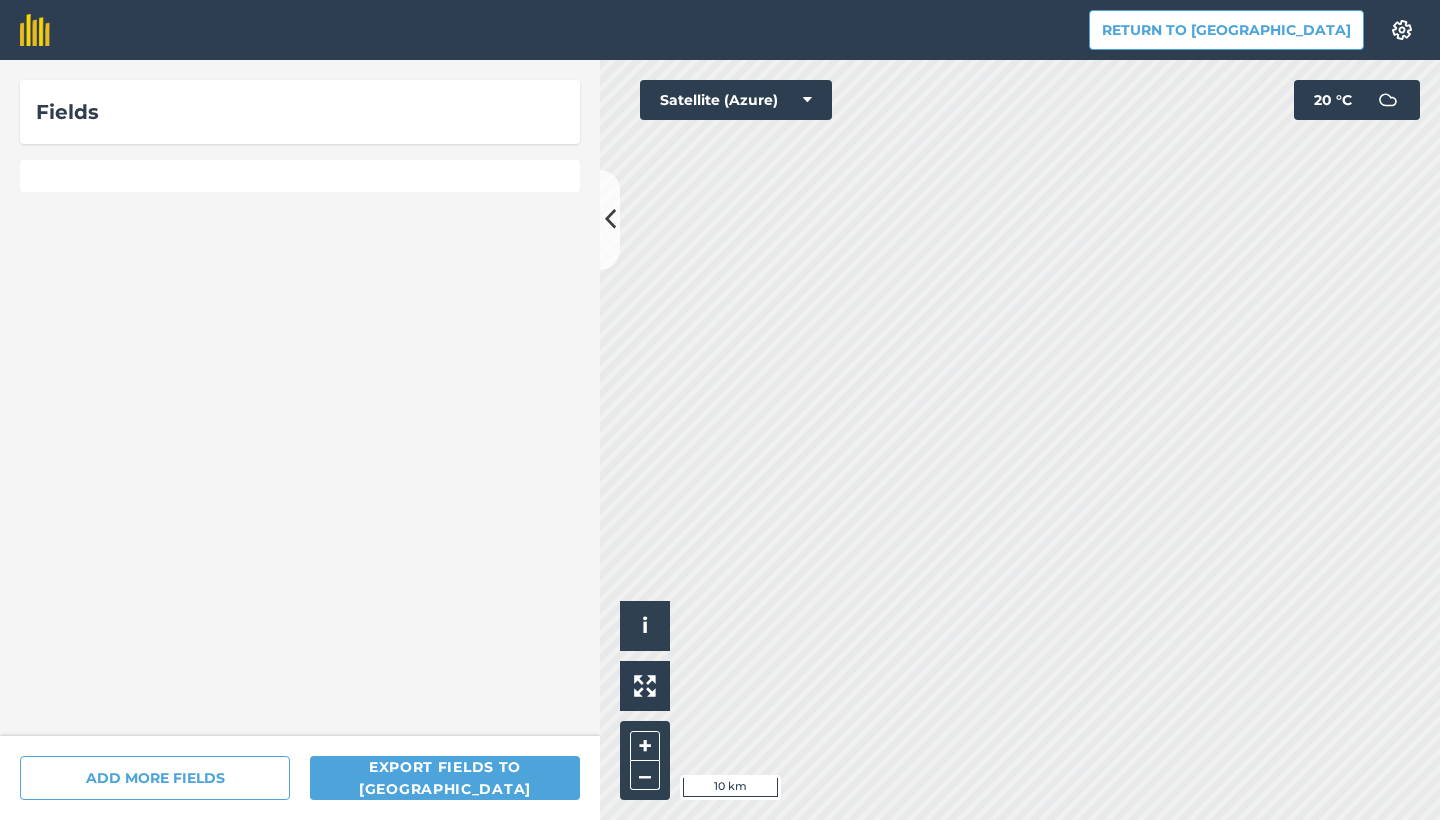 click on "Return to Agreena Settings Map printing is not available on our free plan Please upgrade to our Essentials, Plus or Pro plan to access this feature. Fields ADD MORE FIELDS Export fields to [GEOGRAPHIC_DATA] Hello i © 2025 TomTom, Microsoft 10 km + – Satellite (Azure) 20   ° C" at bounding box center (720, 410) 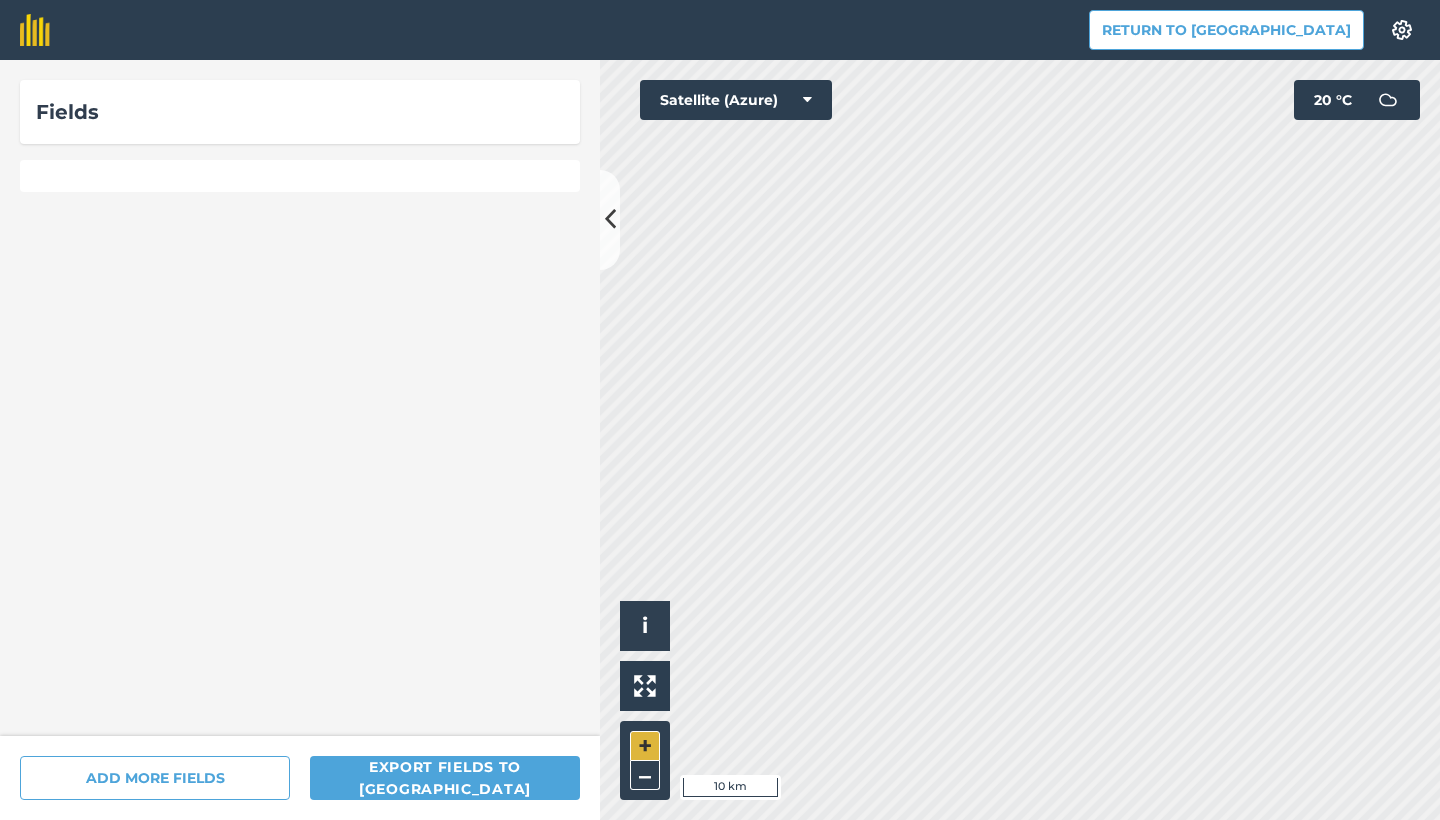click on "+" at bounding box center (645, 746) 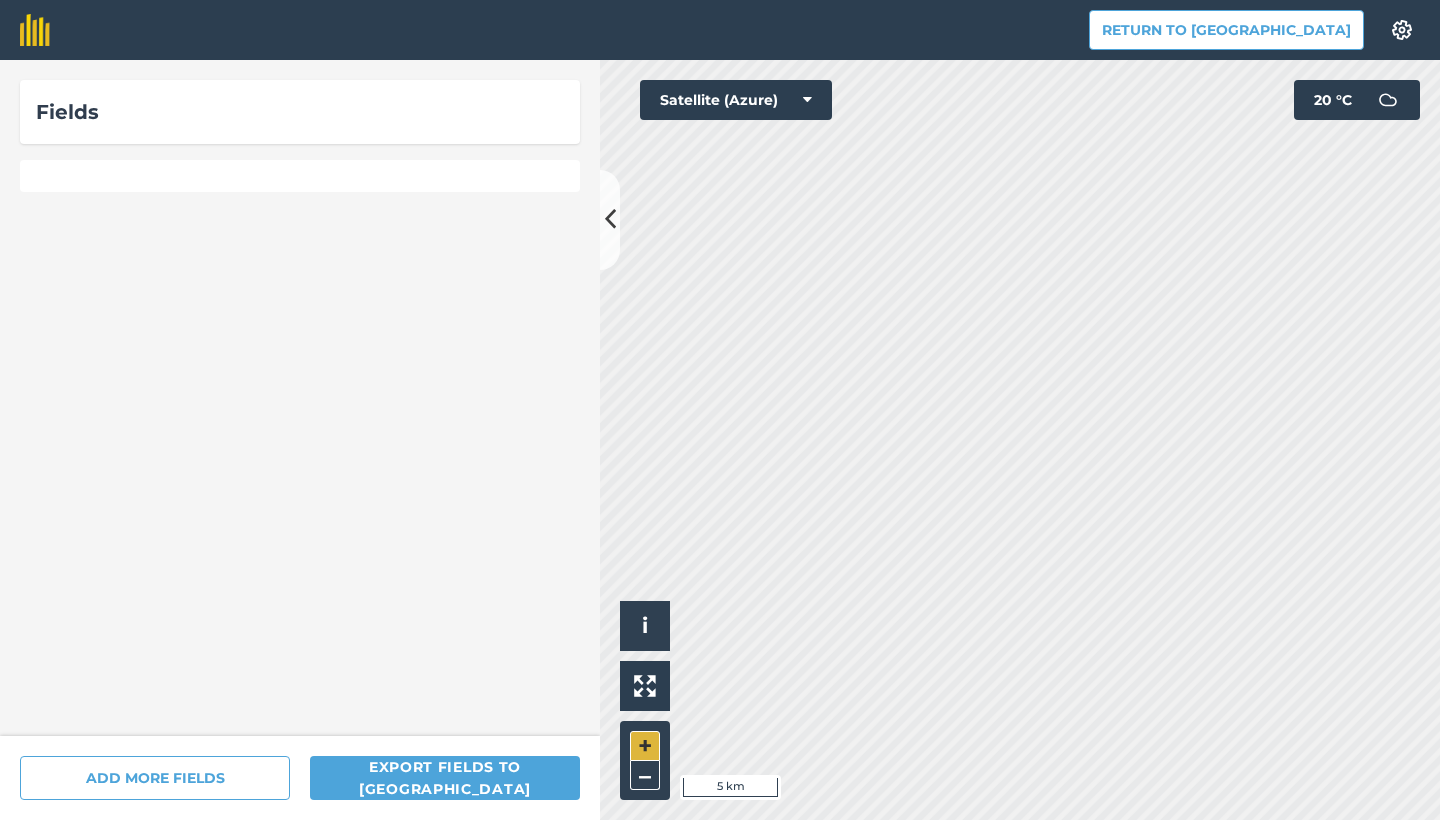 click on "+" at bounding box center [645, 746] 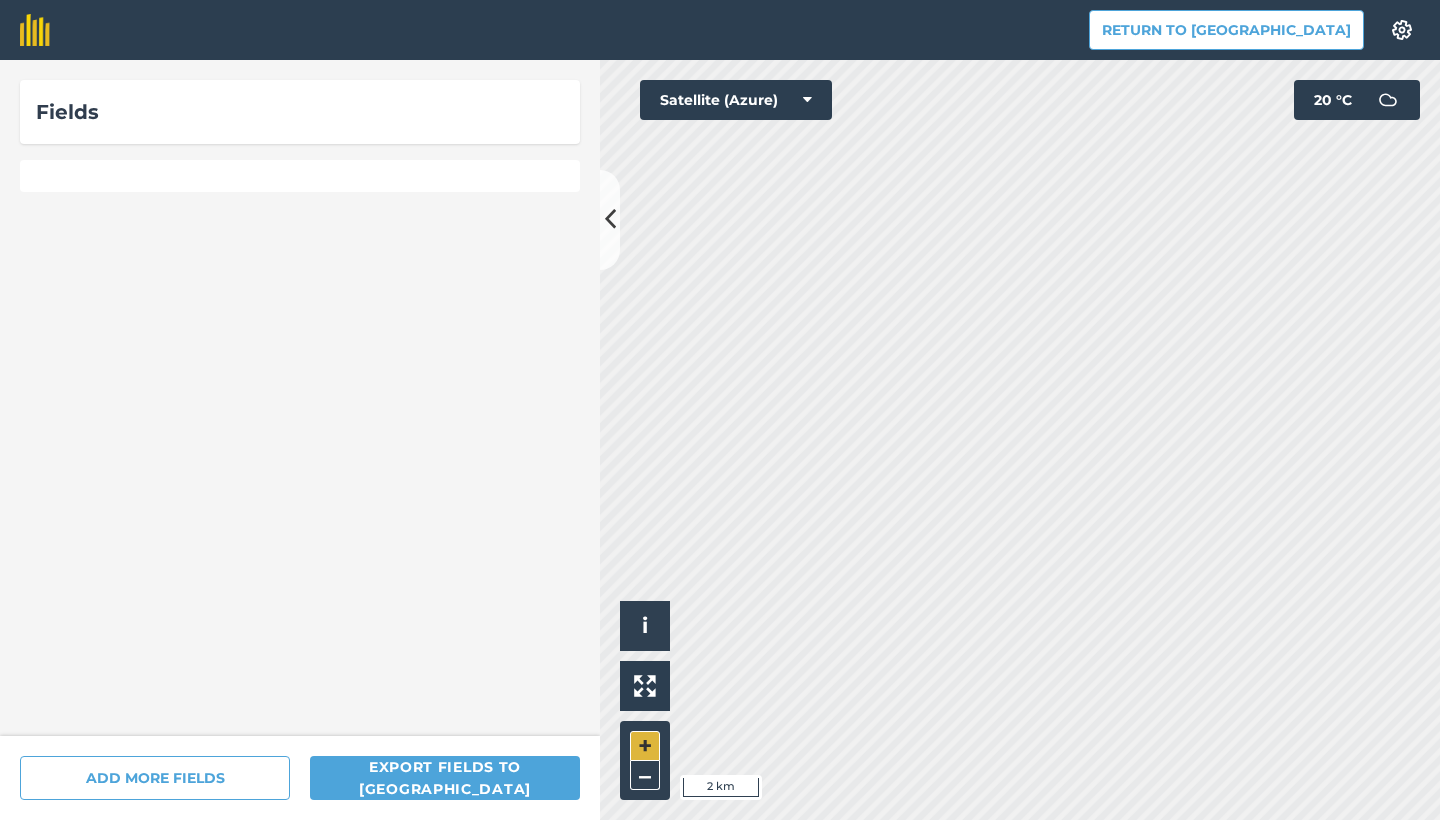 click on "+" at bounding box center (645, 746) 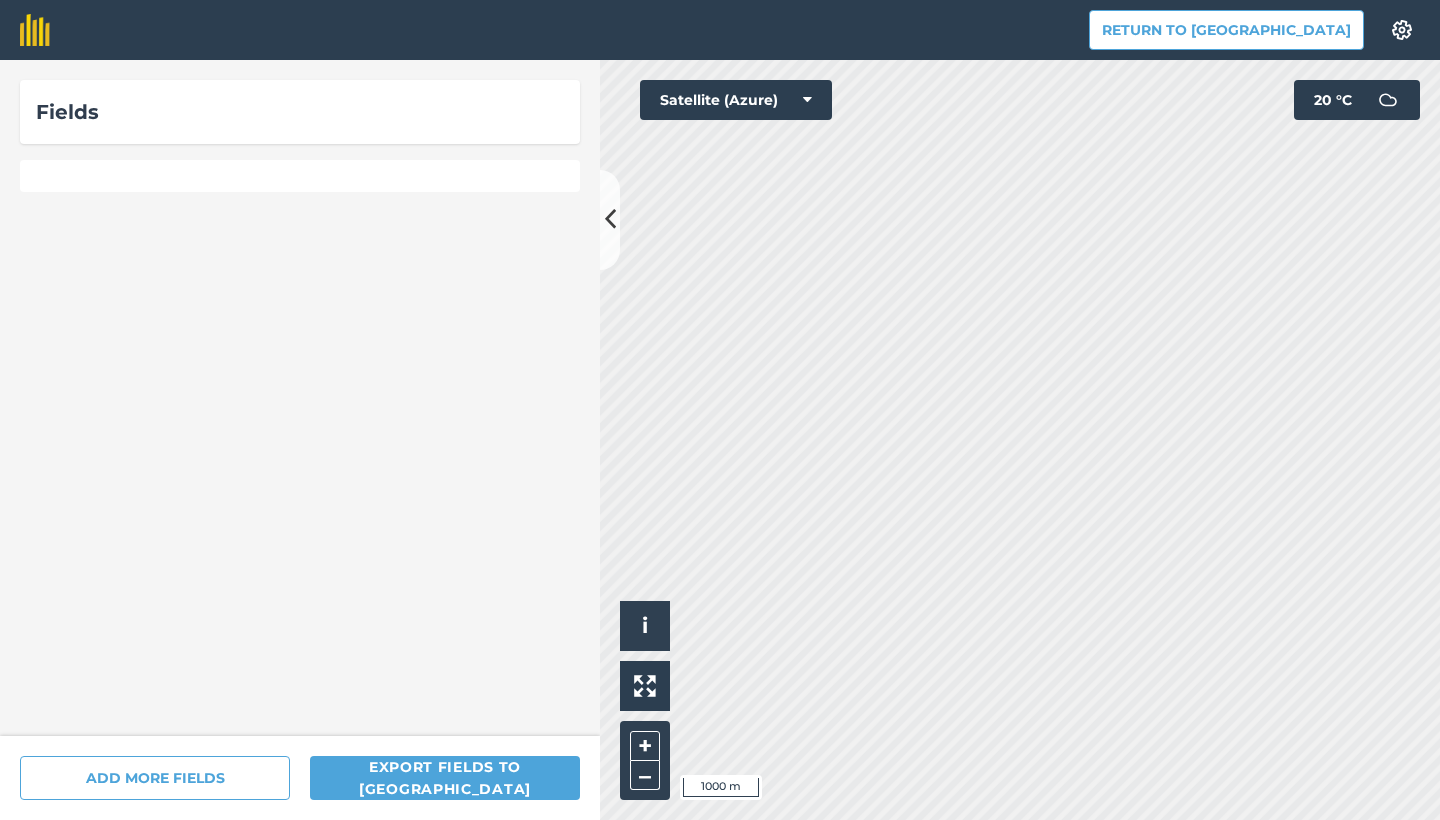 click on "Return to Agreena Settings Map printing is not available on our free plan Please upgrade to our Essentials, Plus or Pro plan to access this feature. Fields ADD MORE FIELDS Export fields to [GEOGRAPHIC_DATA] Hello i © 2025 TomTom, Microsoft 1000 m + – Satellite (Azure) 20   ° C" at bounding box center (720, 410) 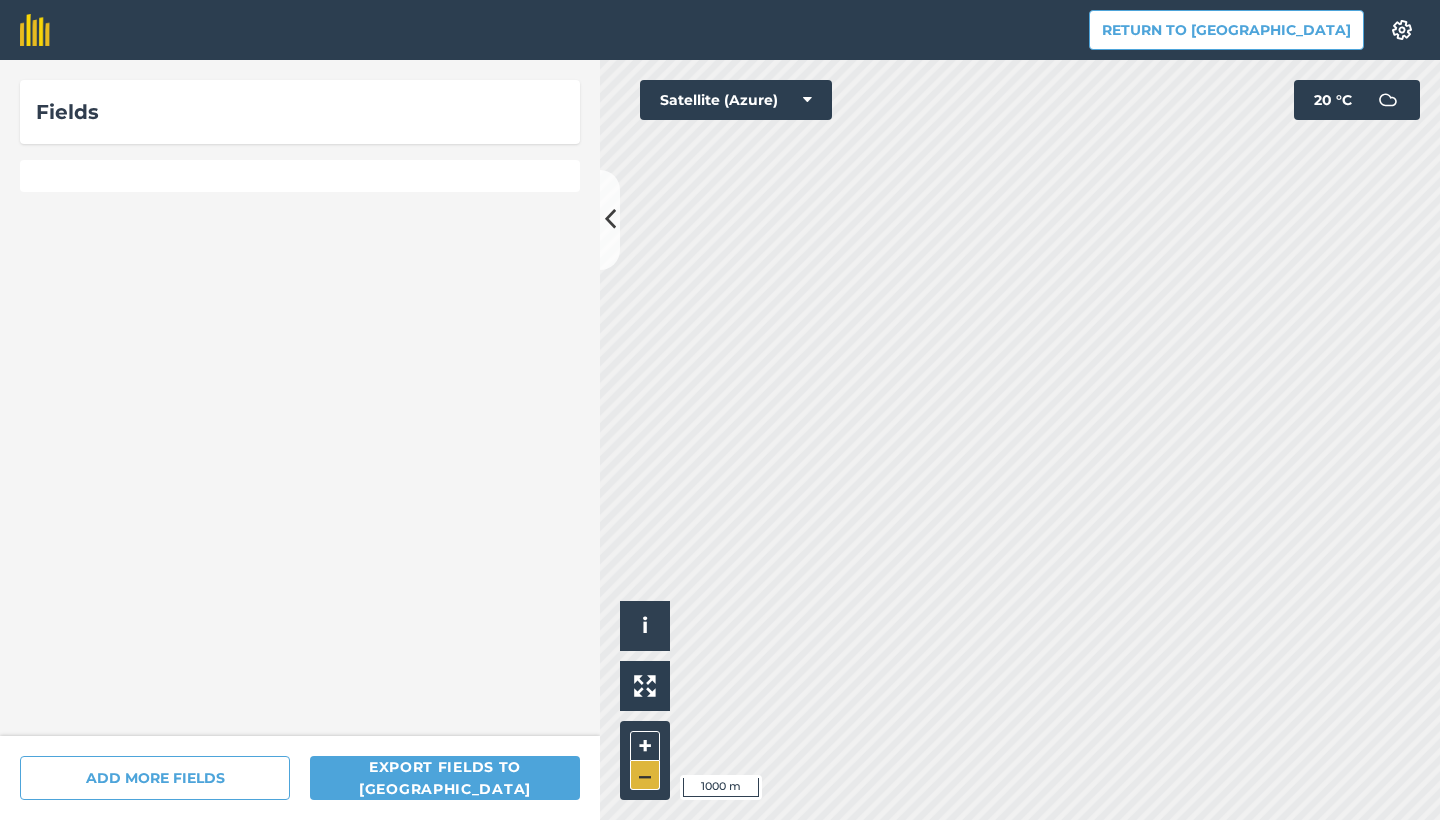 click on "–" at bounding box center [645, 775] 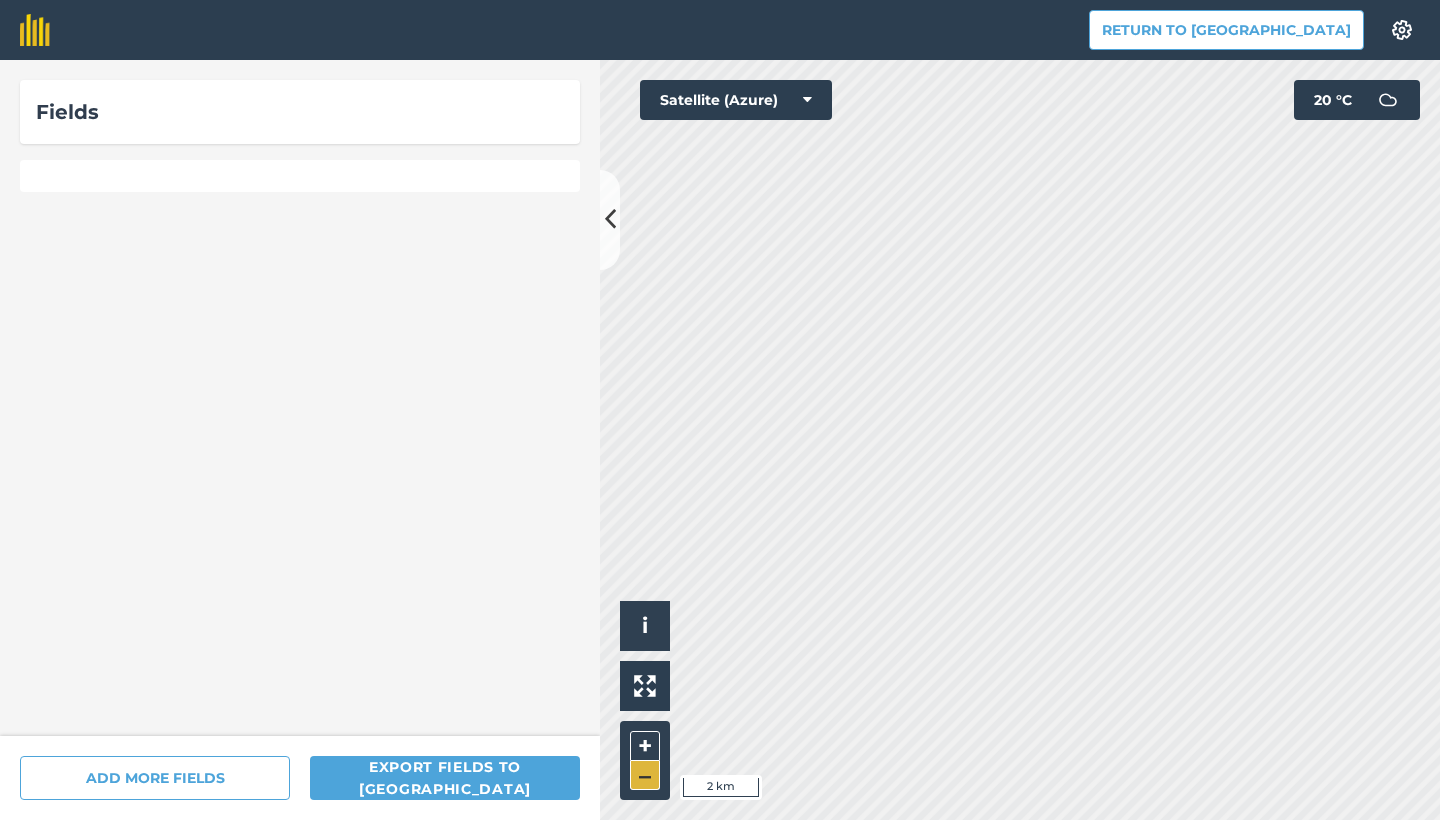 click on "–" at bounding box center (645, 775) 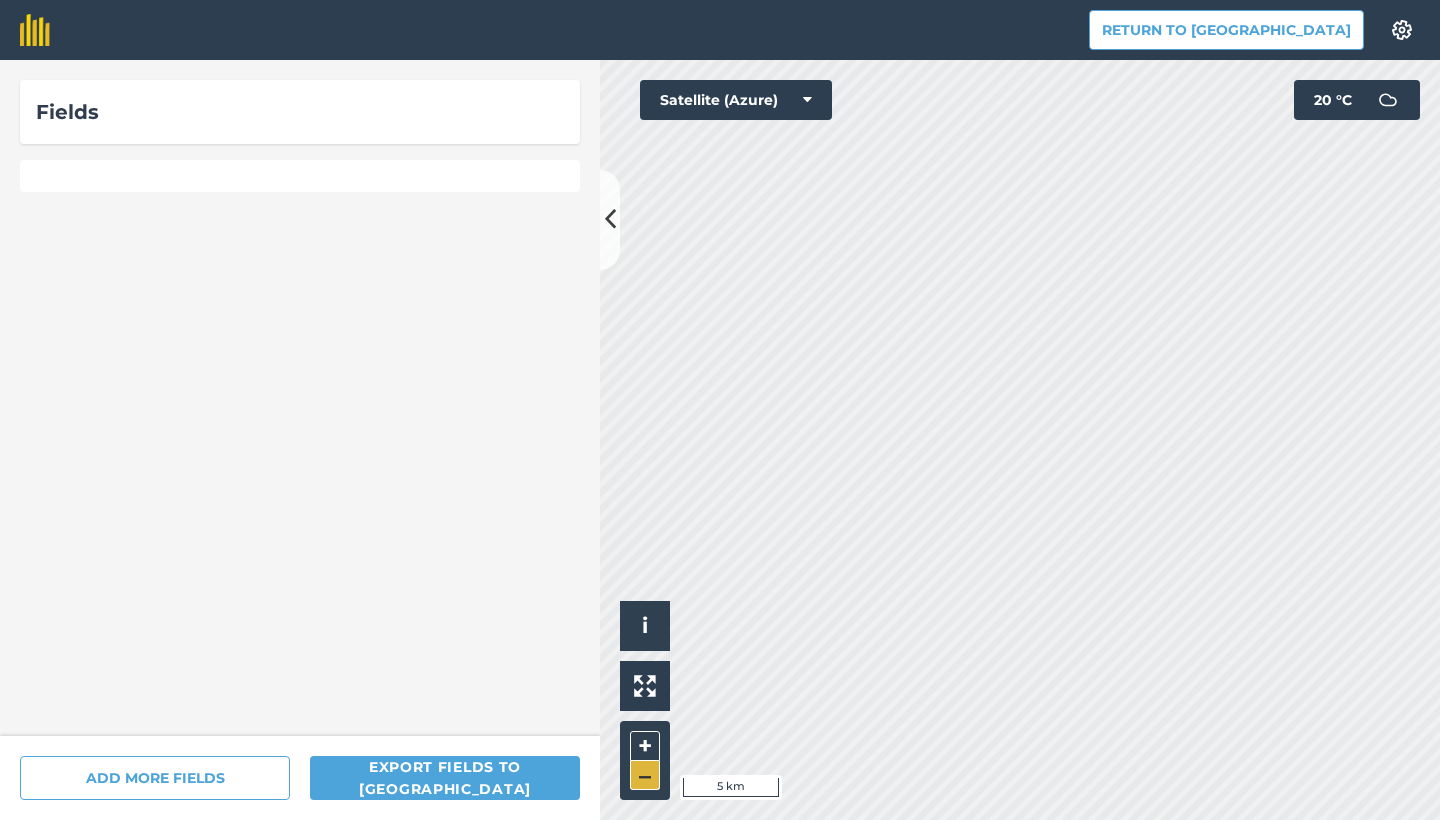 click on "–" at bounding box center [645, 775] 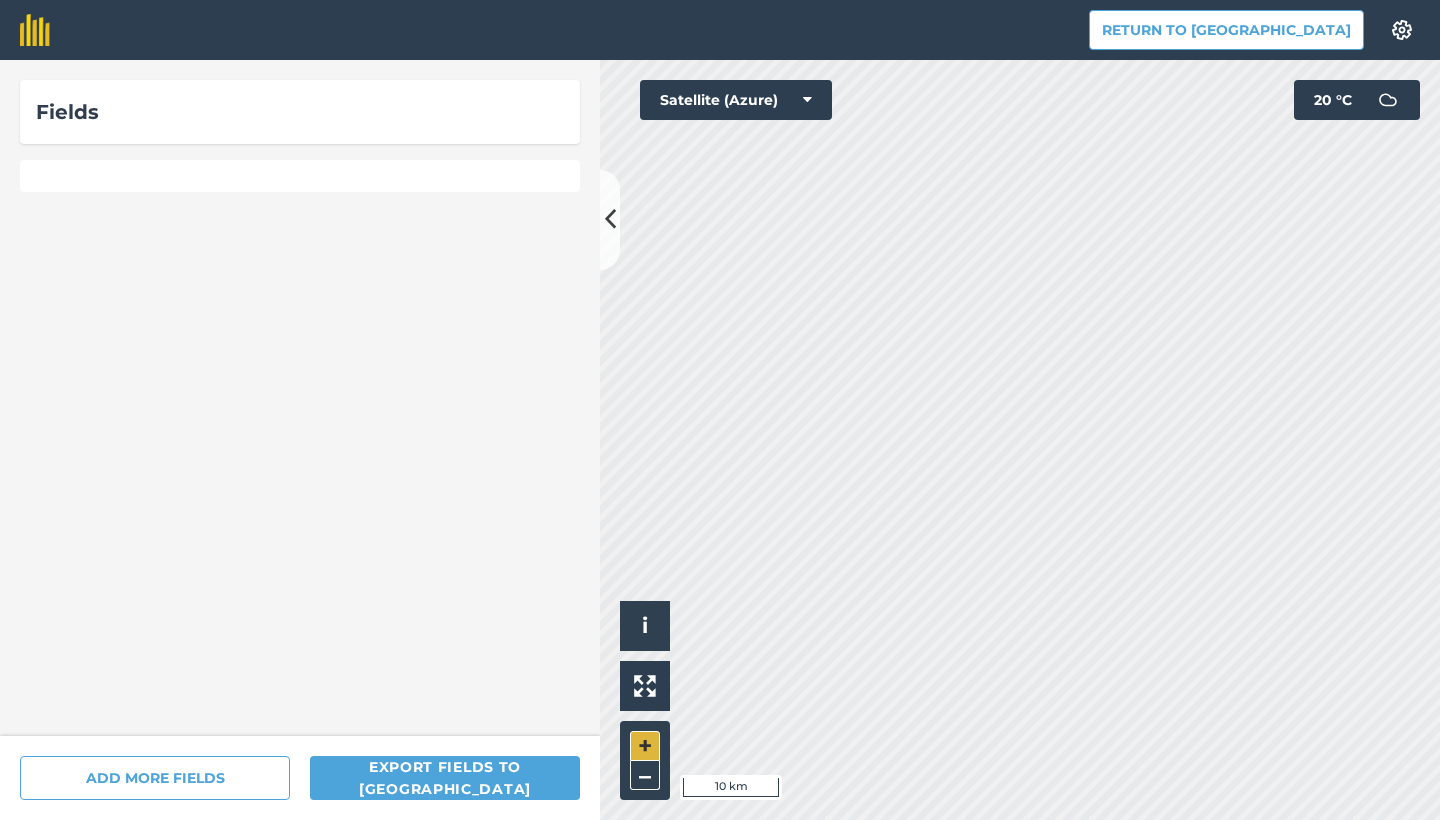 click on "+" at bounding box center (645, 746) 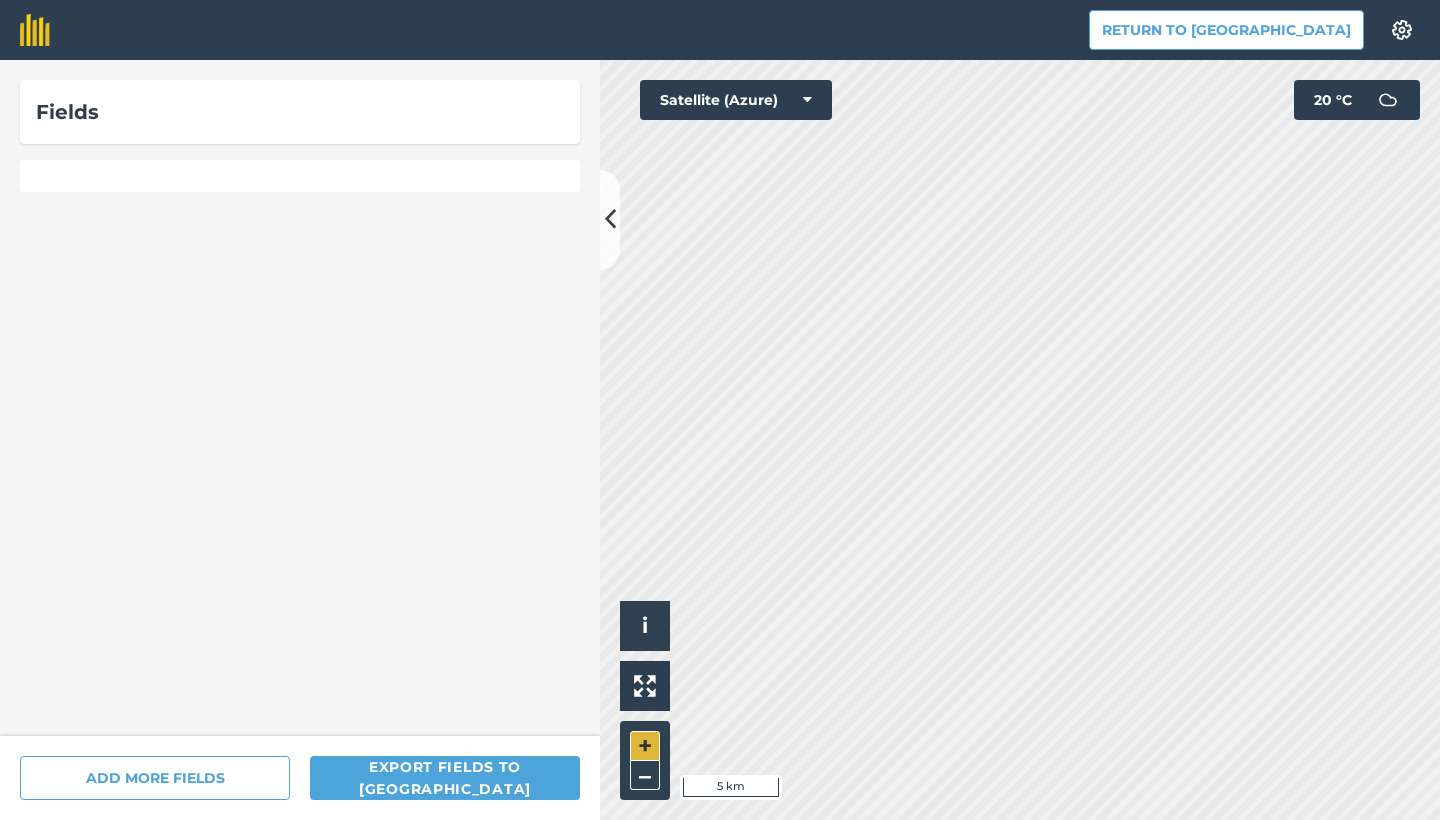 click on "+" at bounding box center [645, 746] 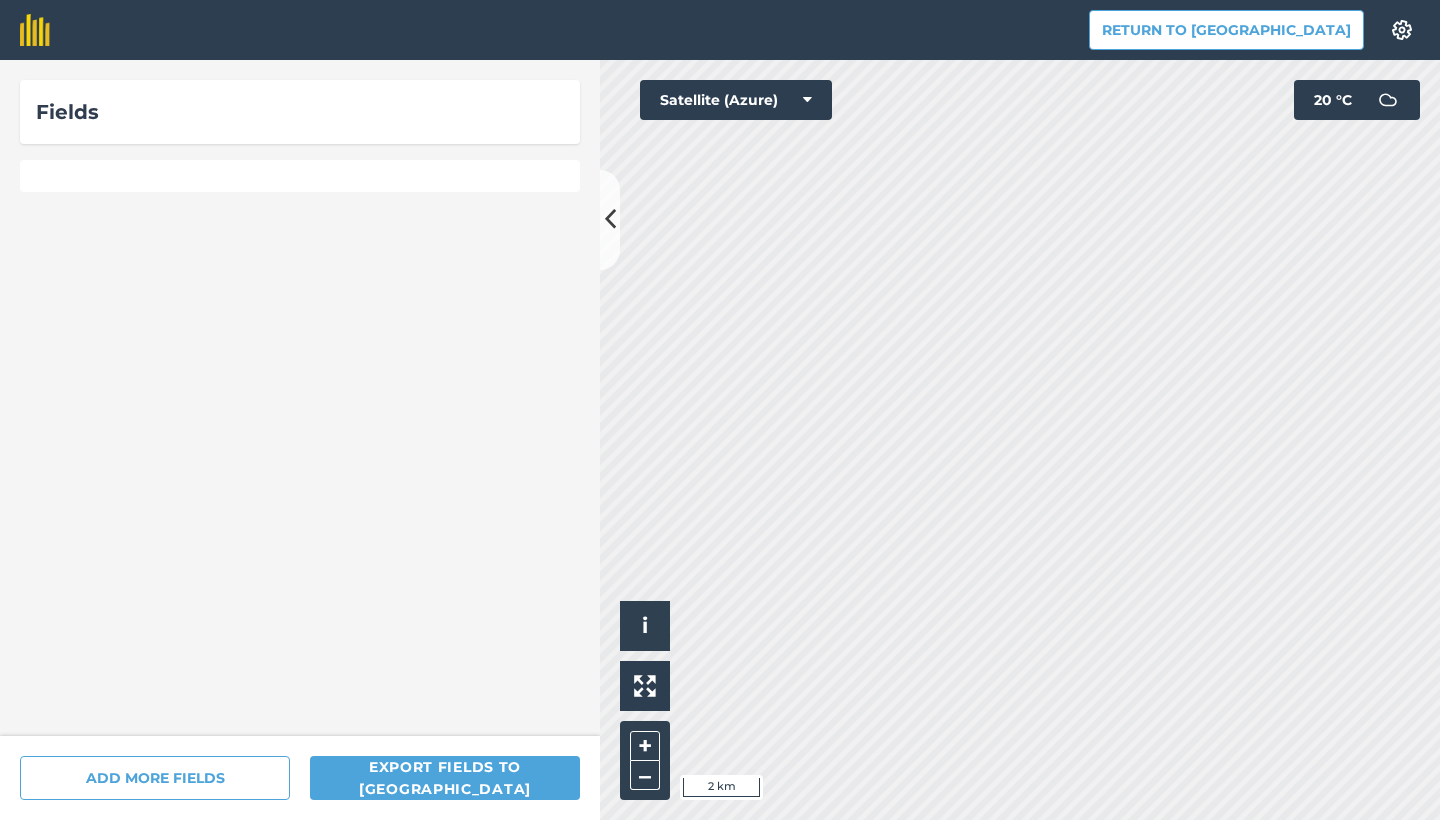 click on "Fields ADD MORE FIELDS Export fields to [GEOGRAPHIC_DATA] Hello i © 2025 TomTom, Microsoft 2 km + – Satellite (Azure) 20   ° C" at bounding box center (720, 440) 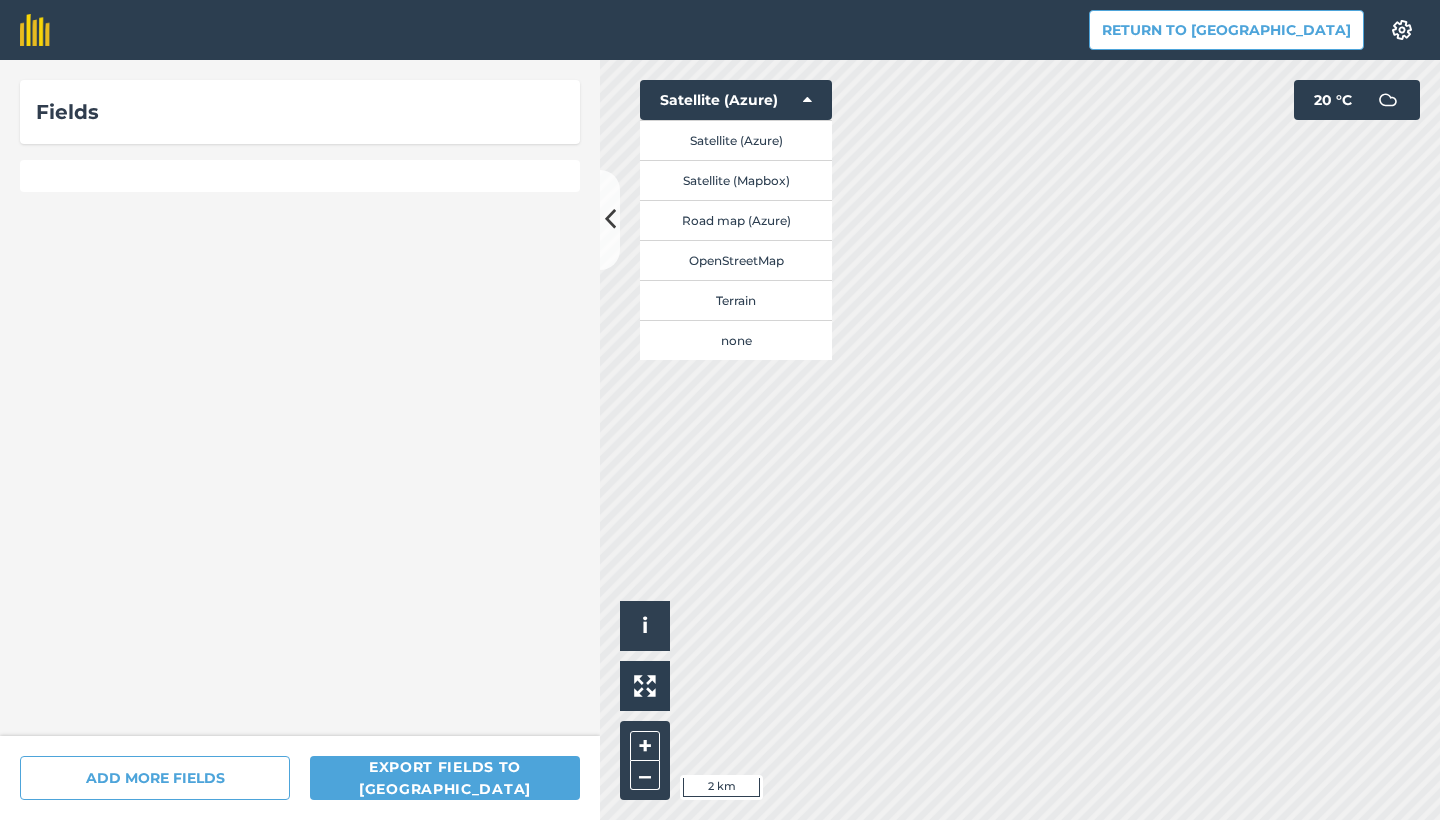 click on "Road map (Azure)" at bounding box center (736, 220) 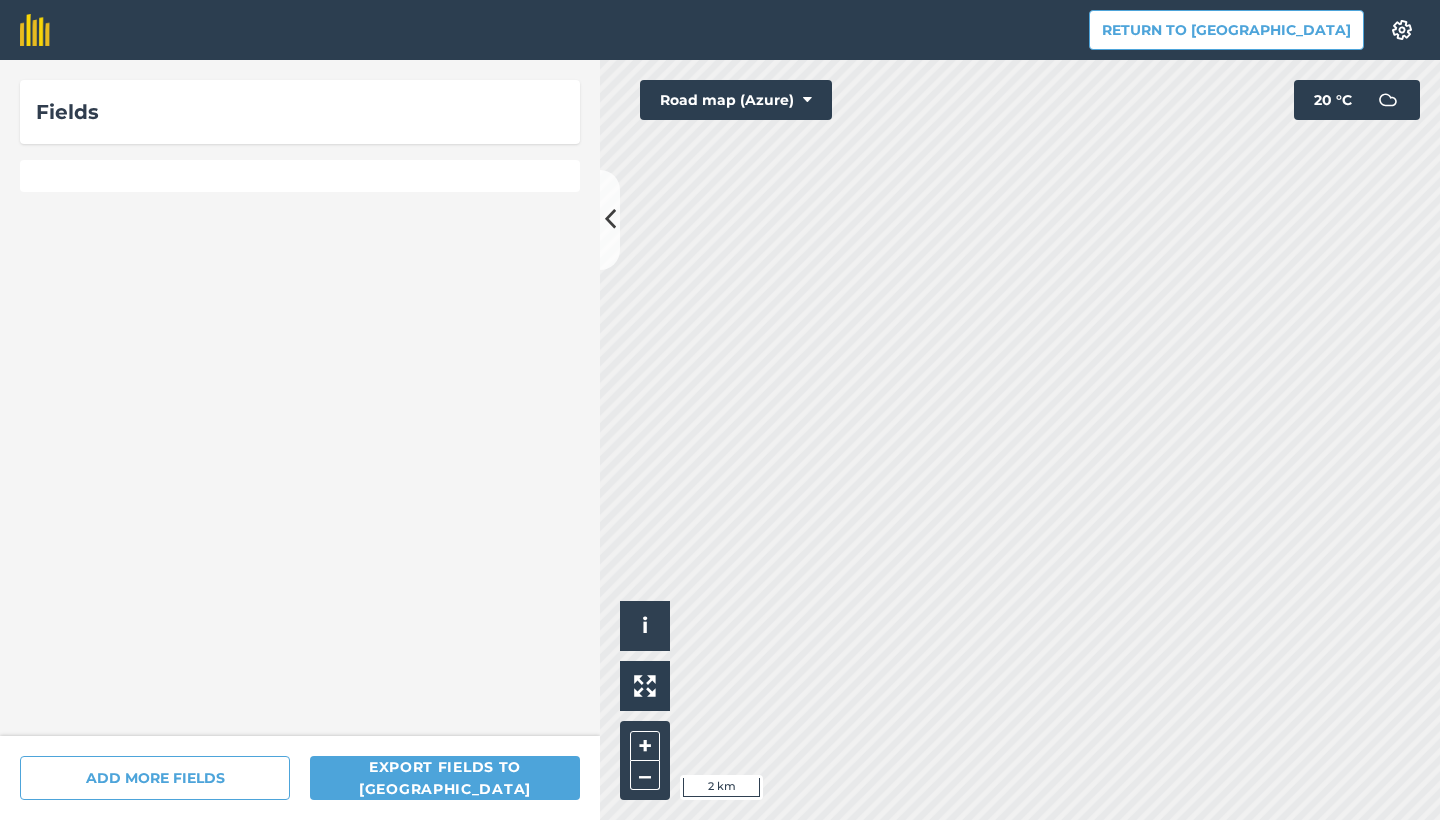 click on "Road map (Azure)" at bounding box center (736, 100) 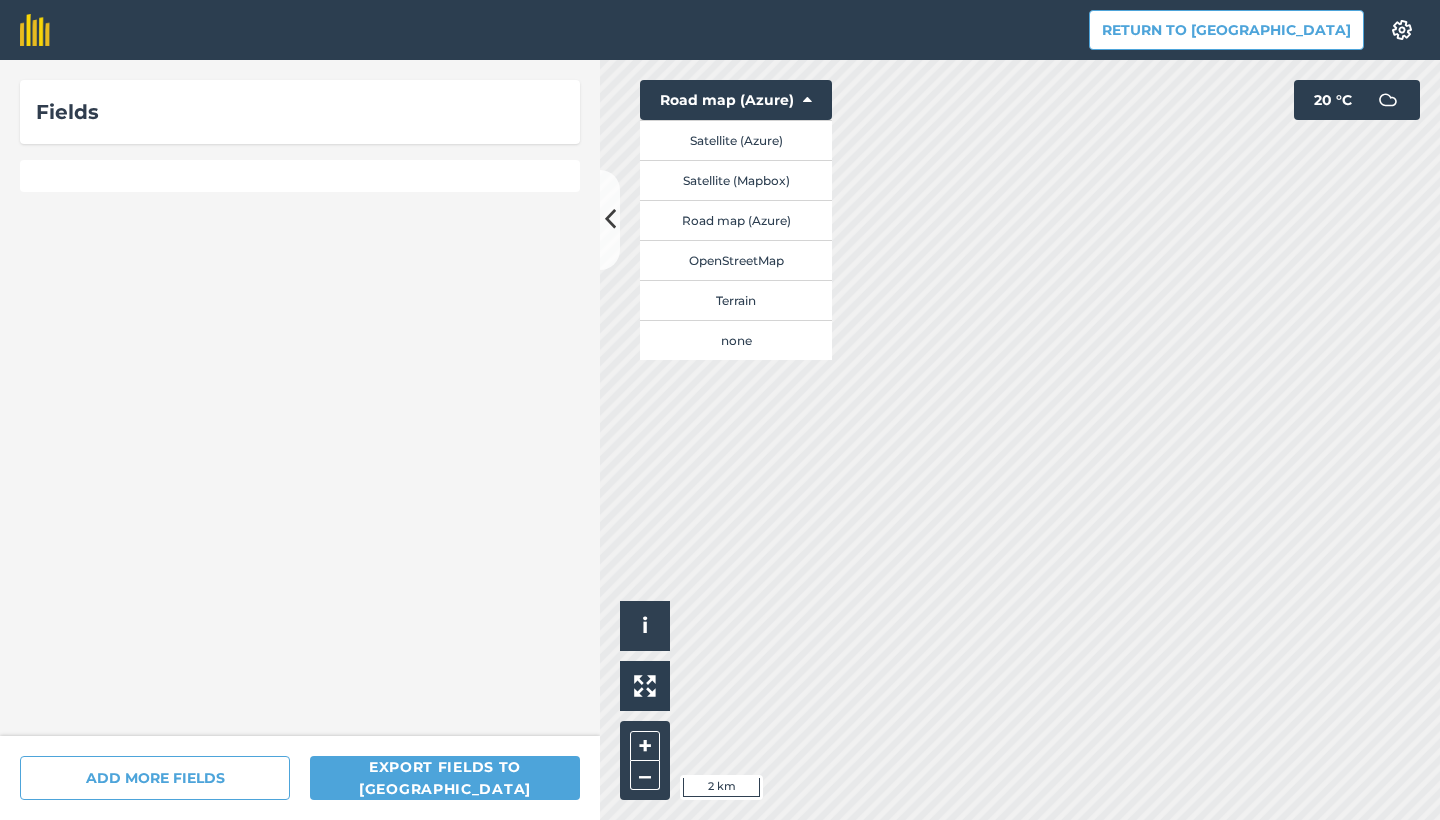 click on "Satellite (Azure)" at bounding box center (736, 140) 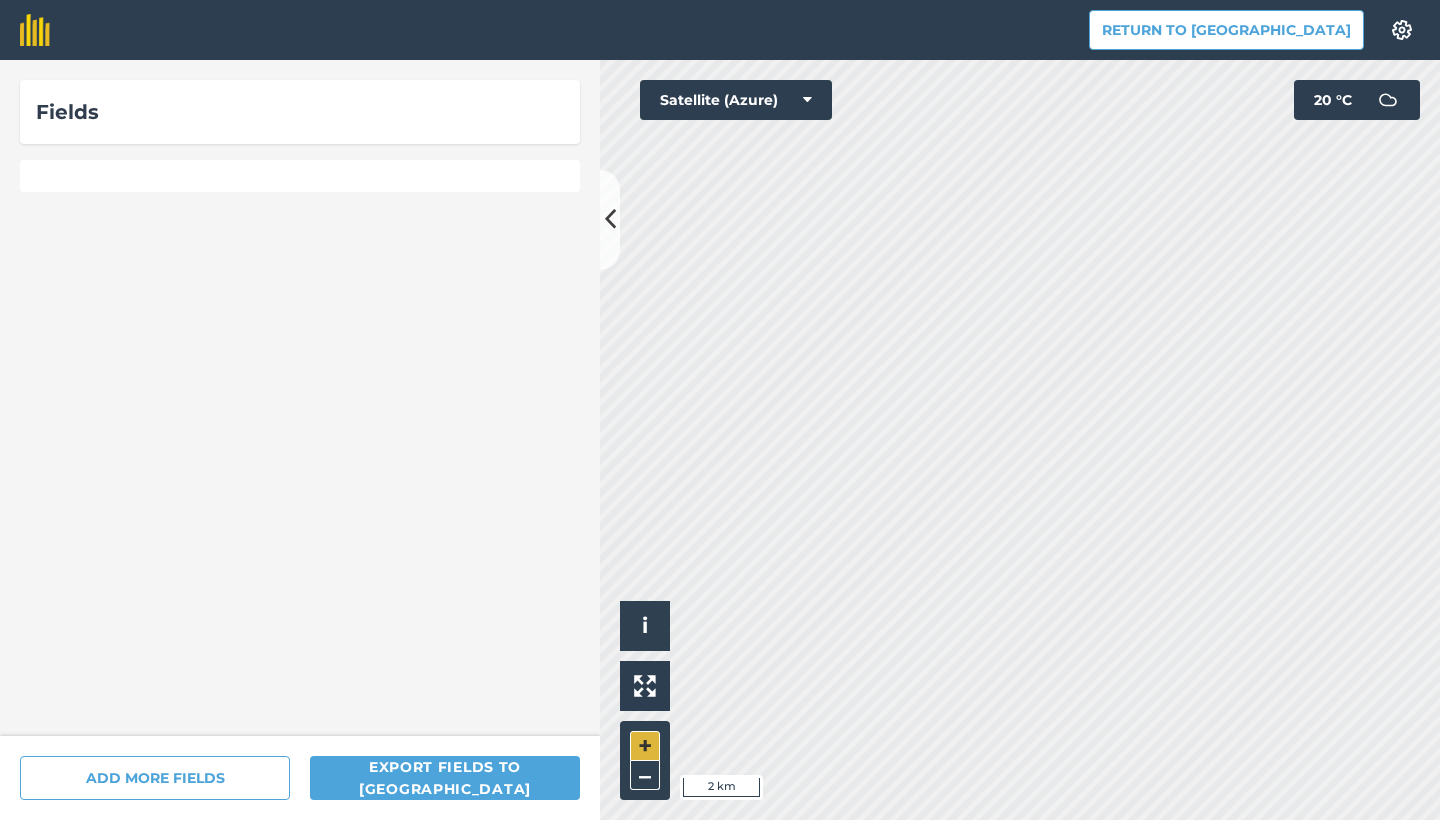 click on "+" at bounding box center (645, 746) 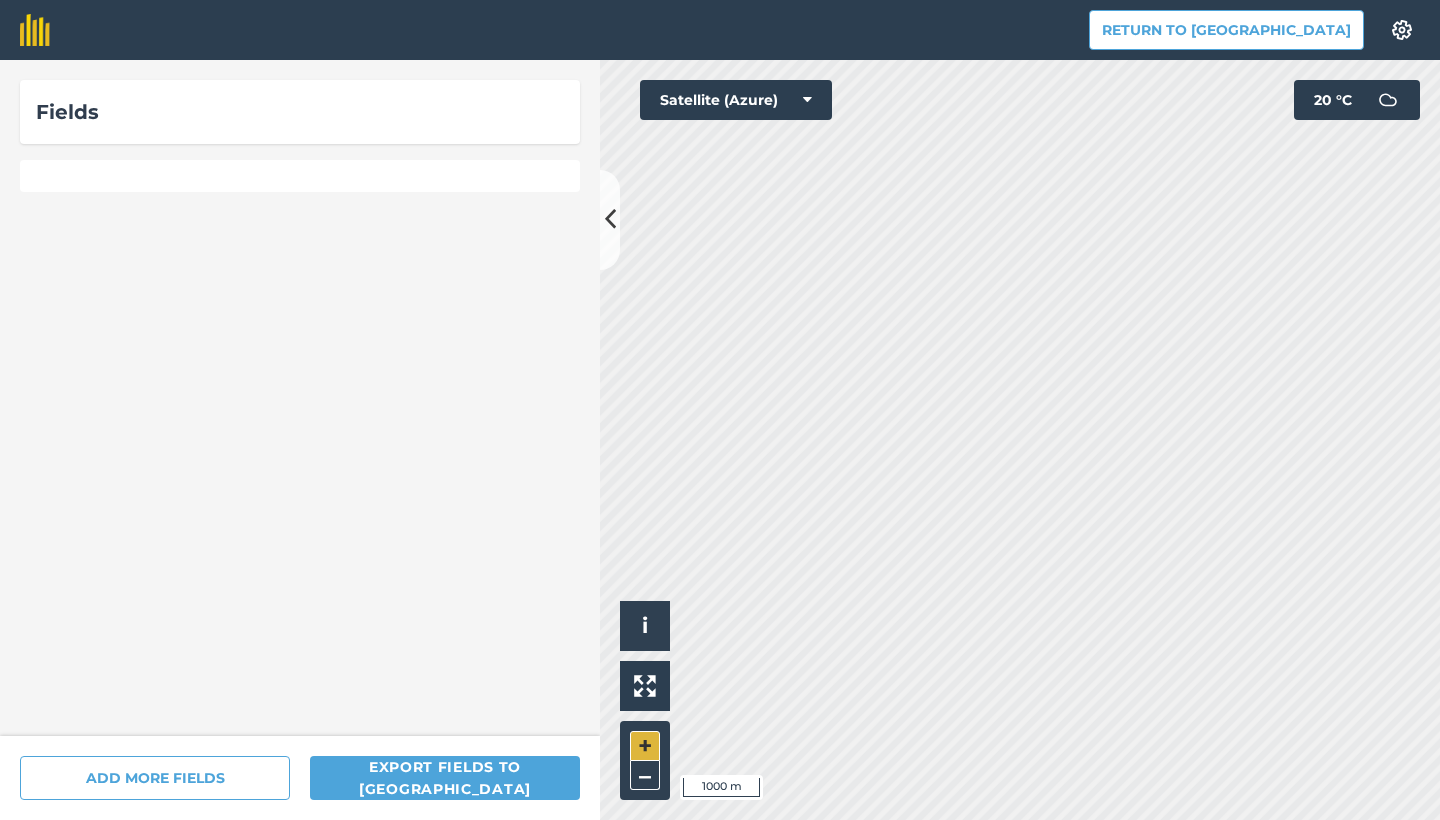 click on "+" at bounding box center [645, 746] 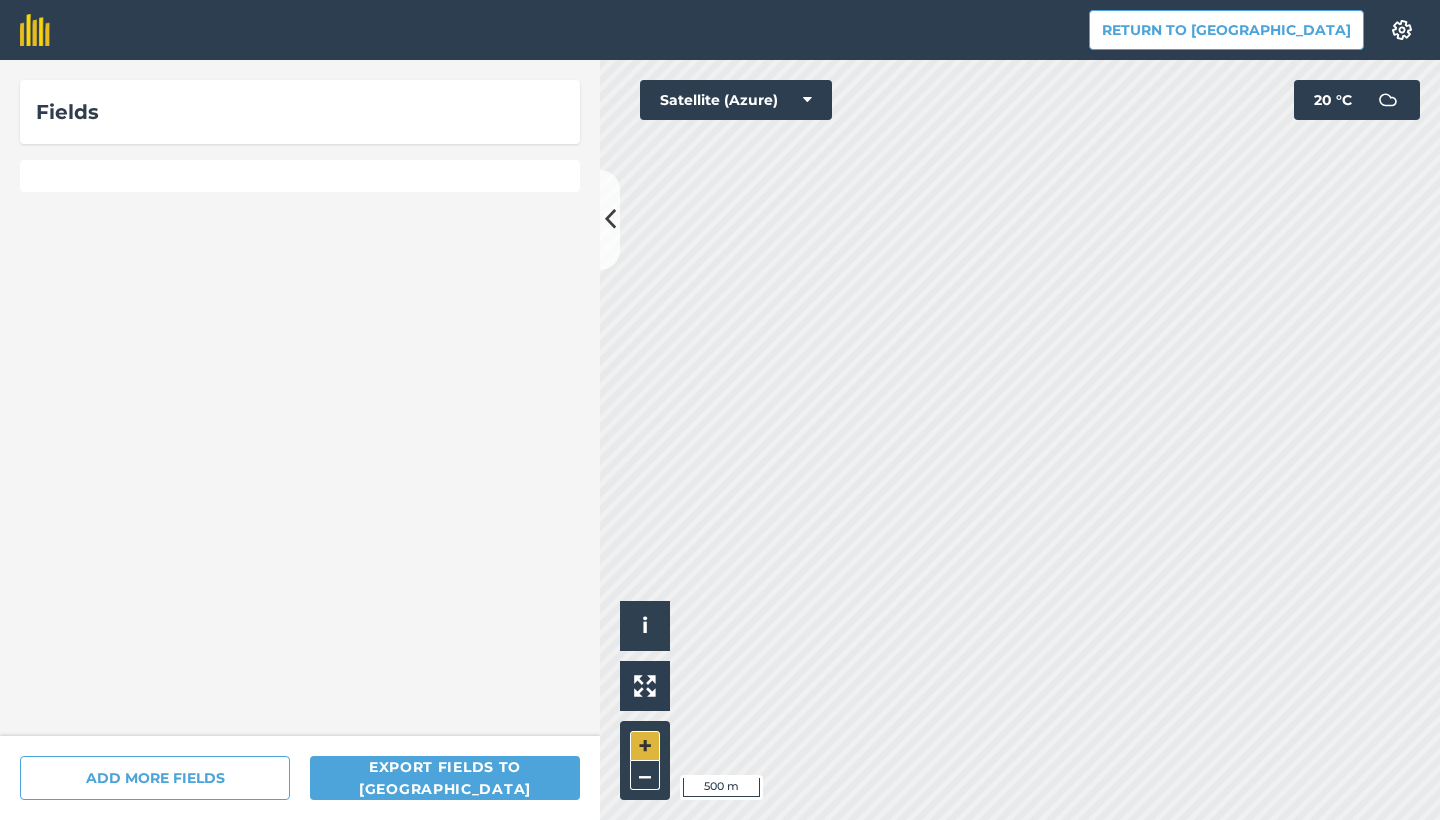 click on "+" at bounding box center (645, 746) 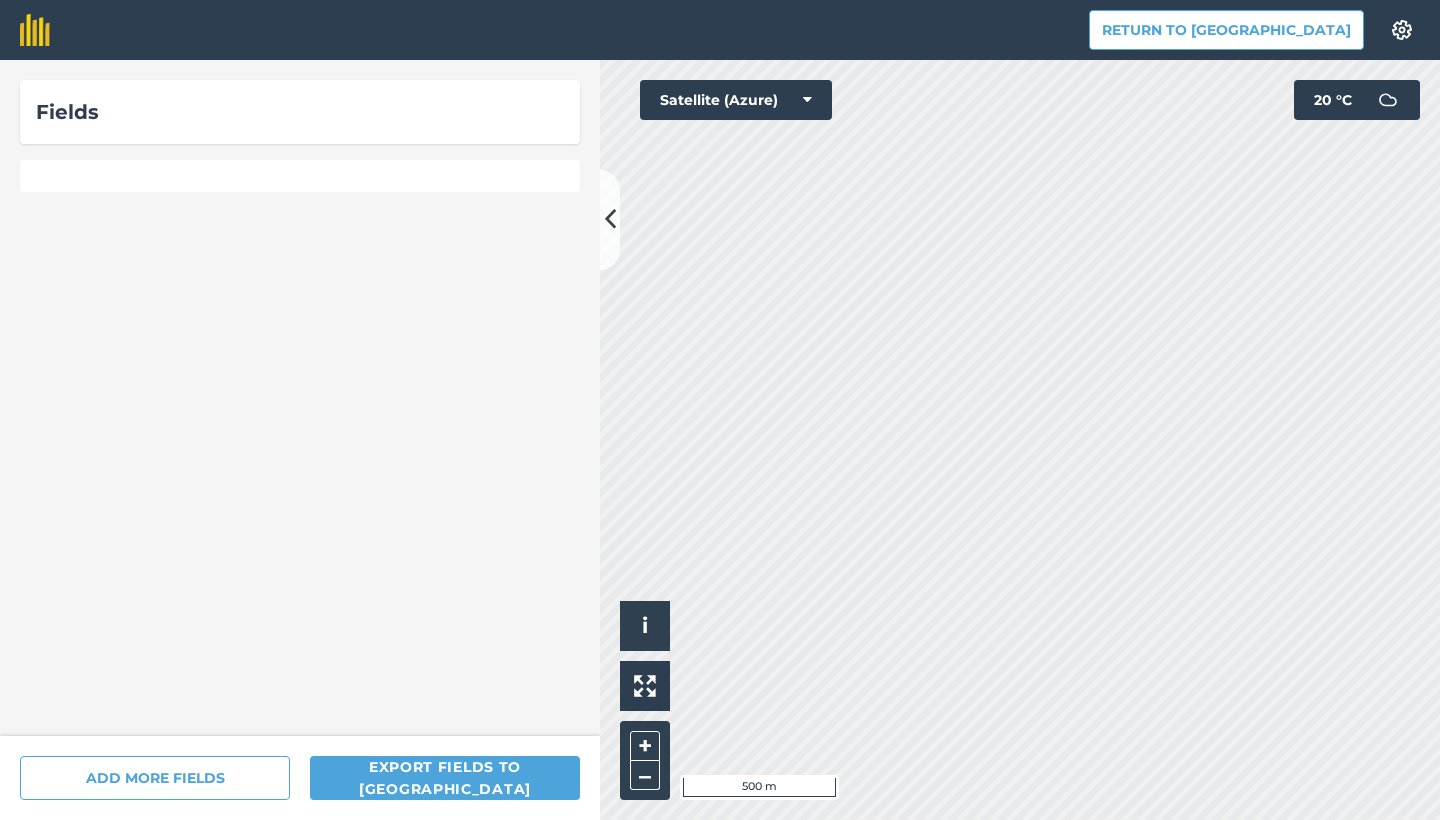 click on "Hello i © 2025 TomTom, Microsoft 500 m + – Satellite (Azure) 20   ° C" at bounding box center (1020, 440) 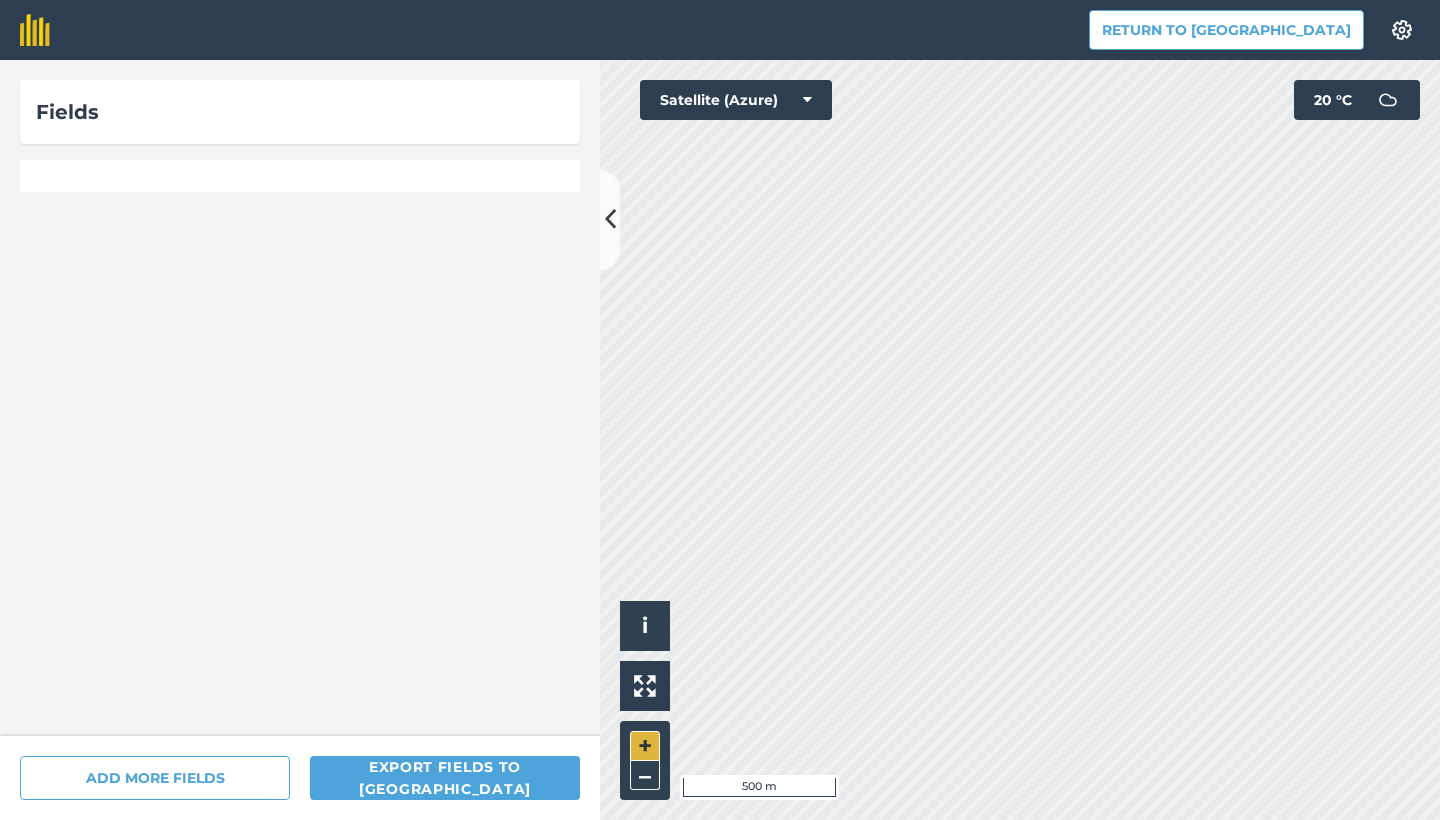 click on "+" at bounding box center (645, 746) 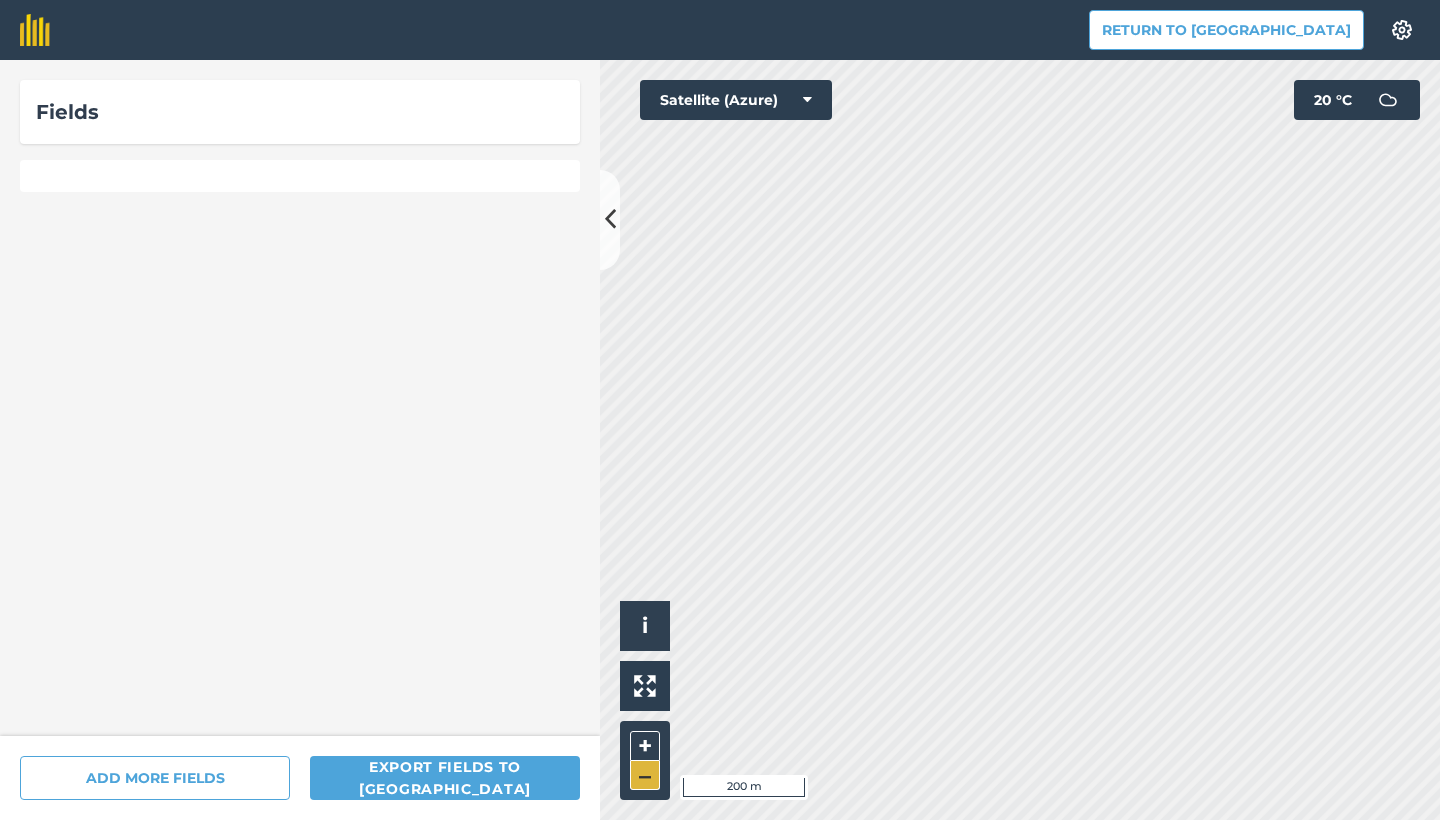 click on "–" at bounding box center (645, 775) 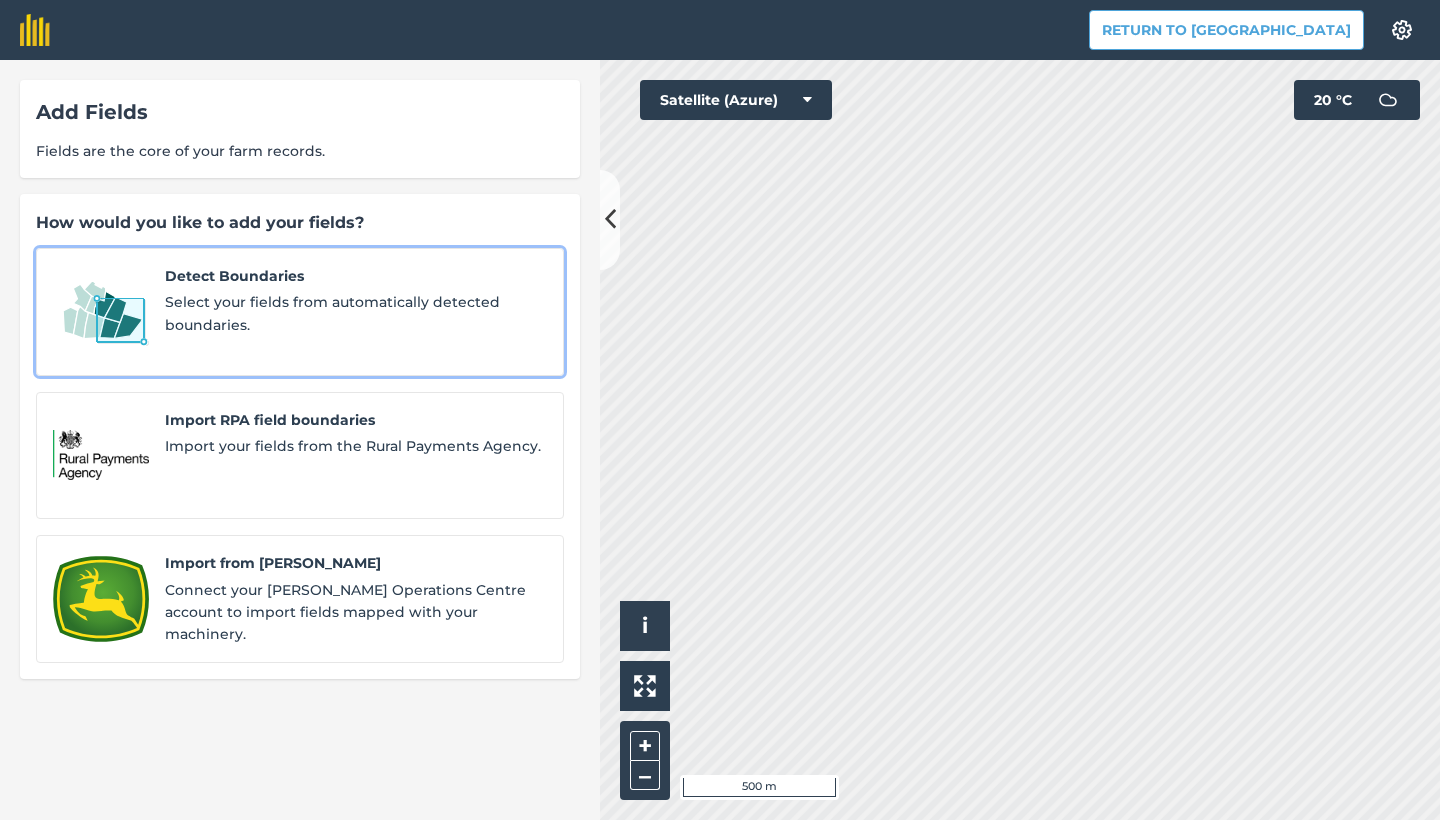 click on "Select your fields from automatically detected boundaries." at bounding box center (356, 313) 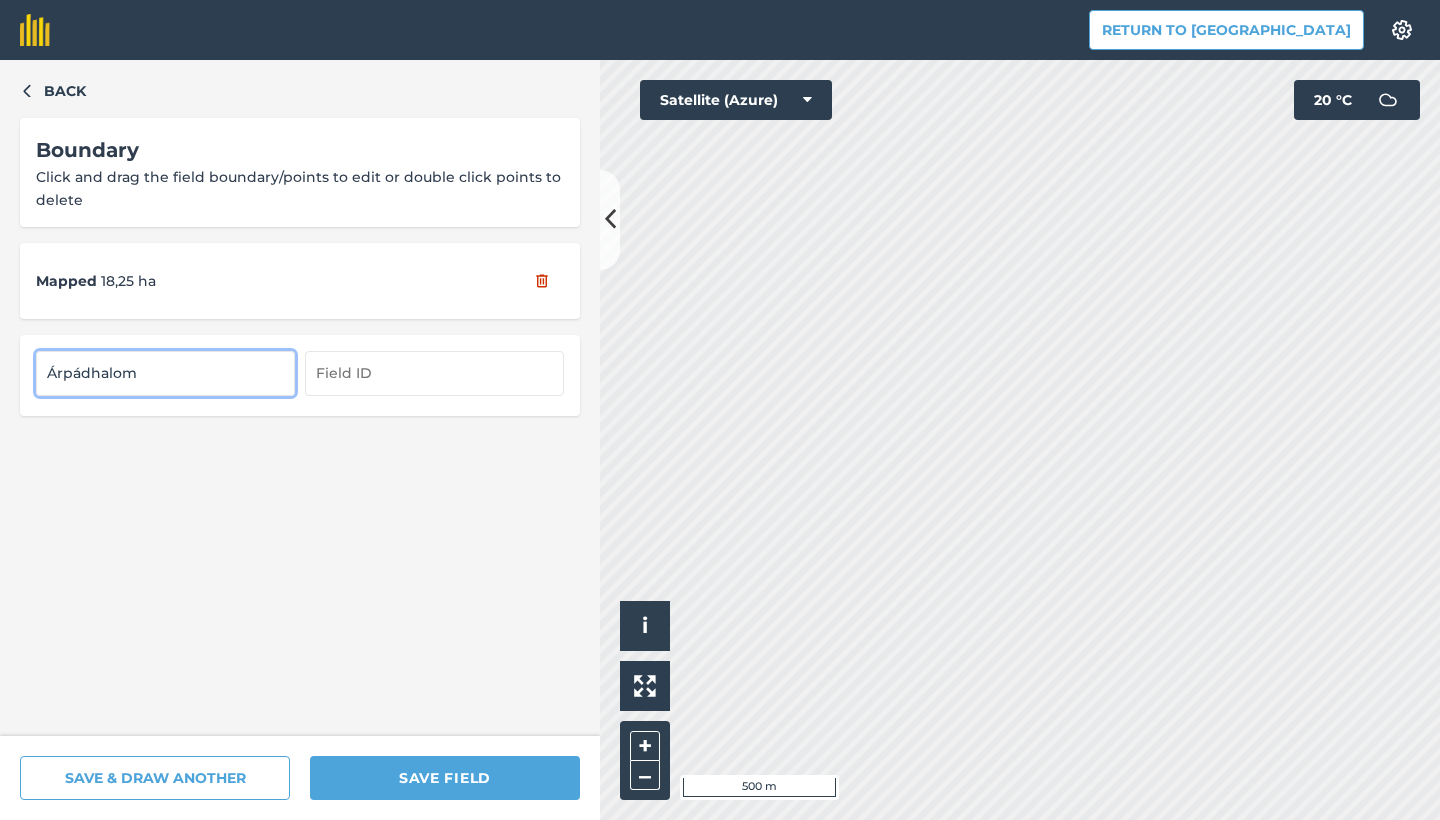 type on "Árpádhalom" 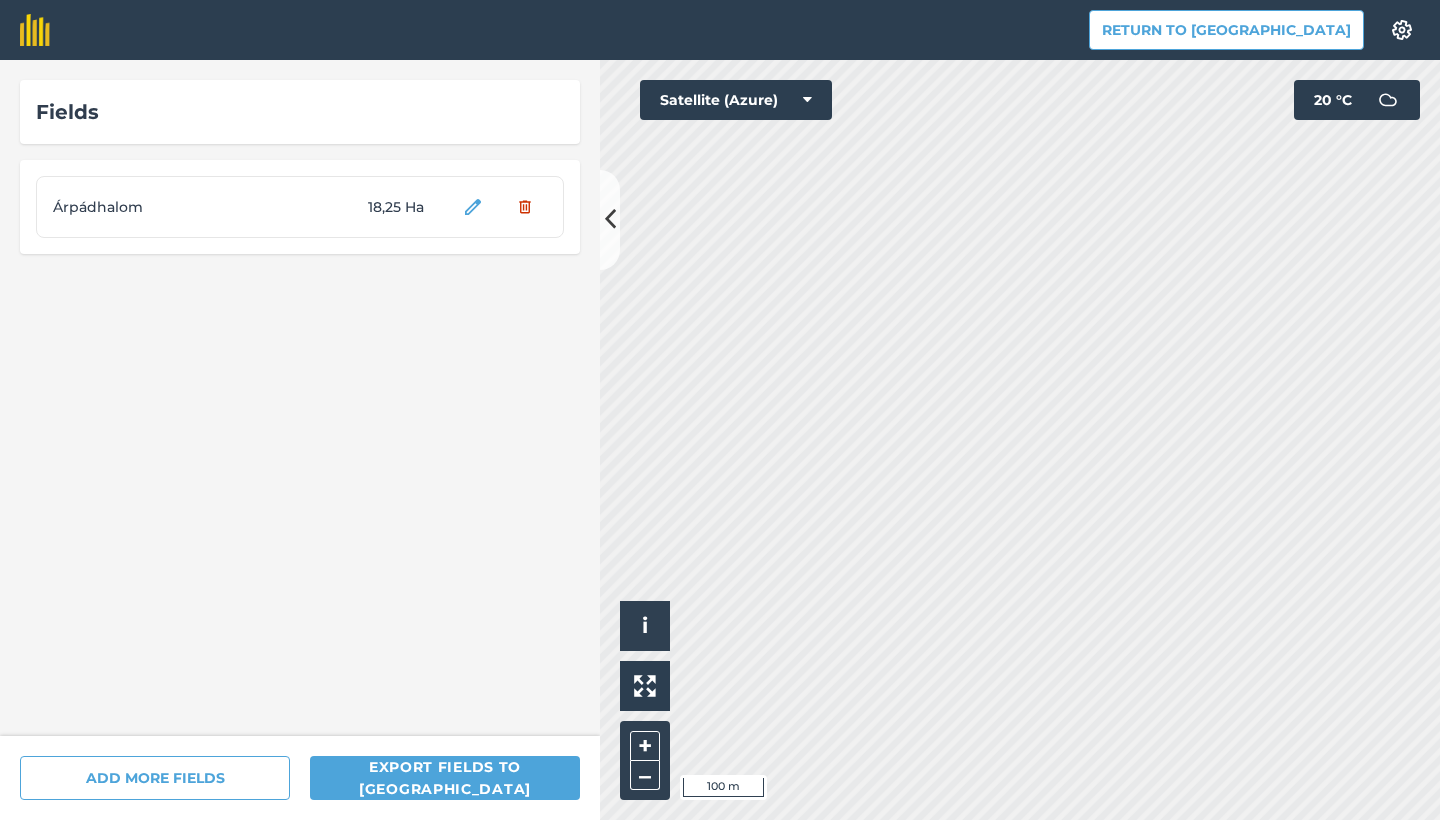 click on "+ –" at bounding box center [645, 760] 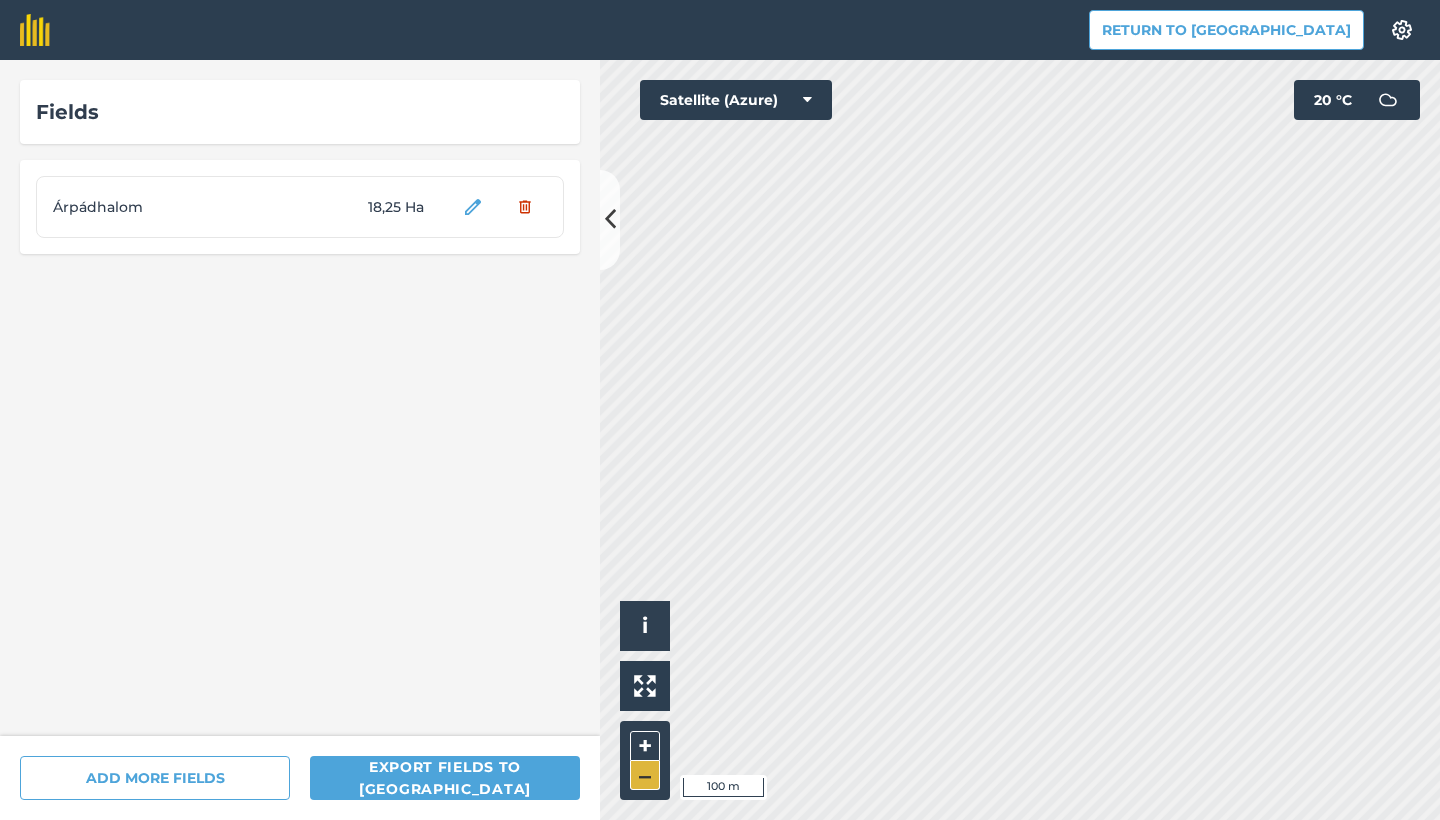 drag, startPoint x: 630, startPoint y: 775, endPoint x: 647, endPoint y: 765, distance: 19.723083 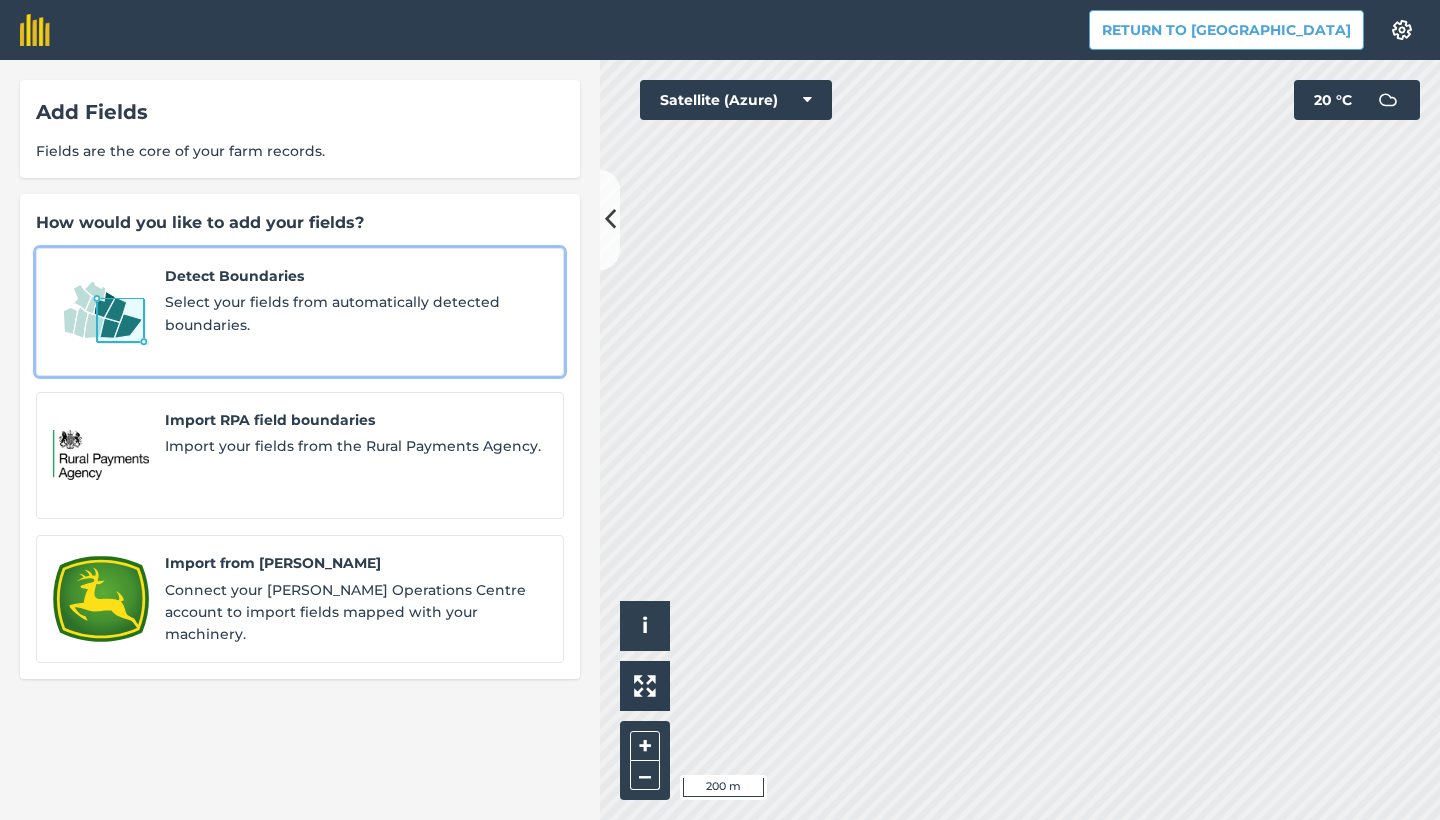 click on "Detect Boundaries Select your fields from automatically detected boundaries." at bounding box center [300, 312] 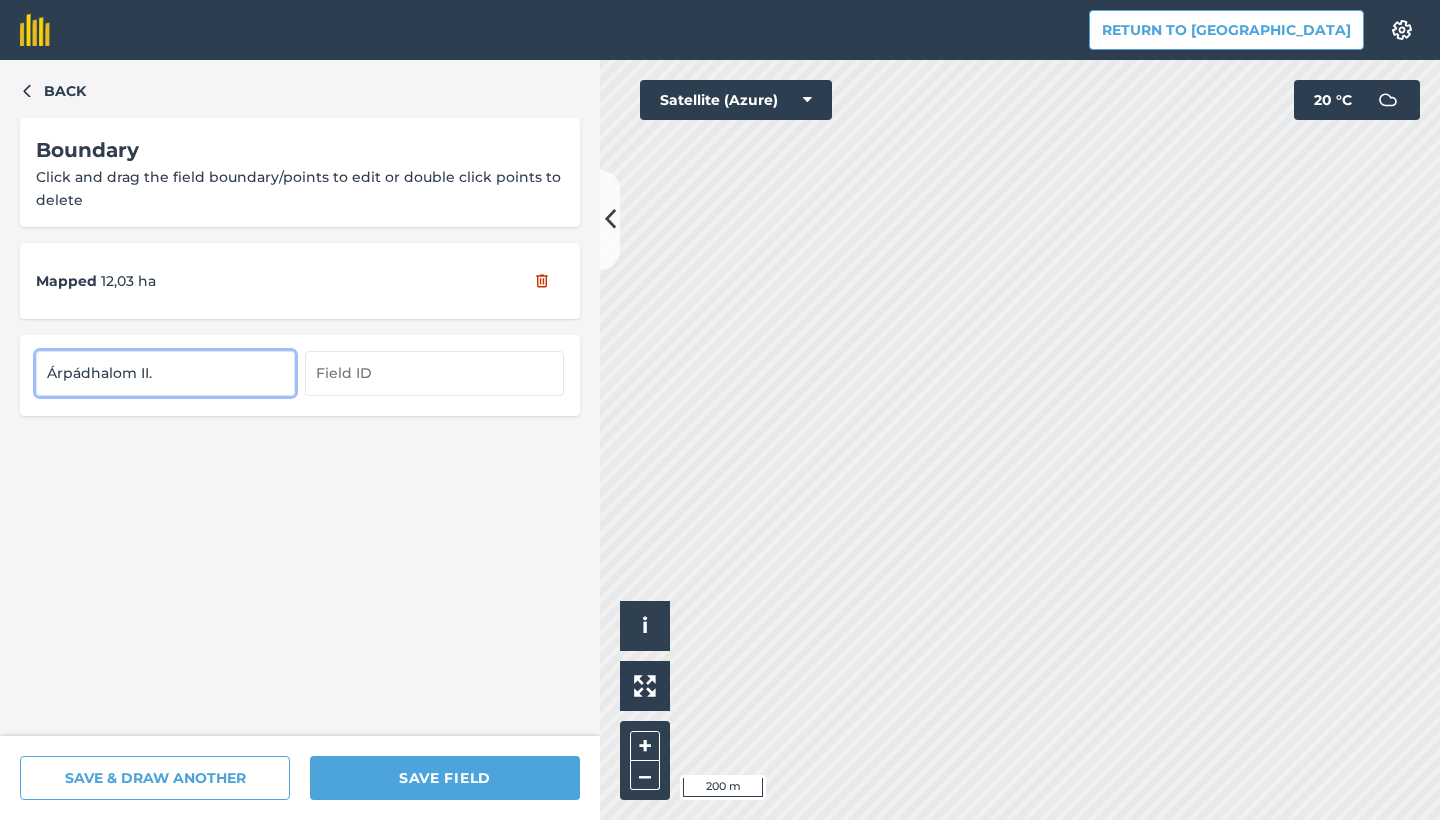 type on "Árpádhalom II." 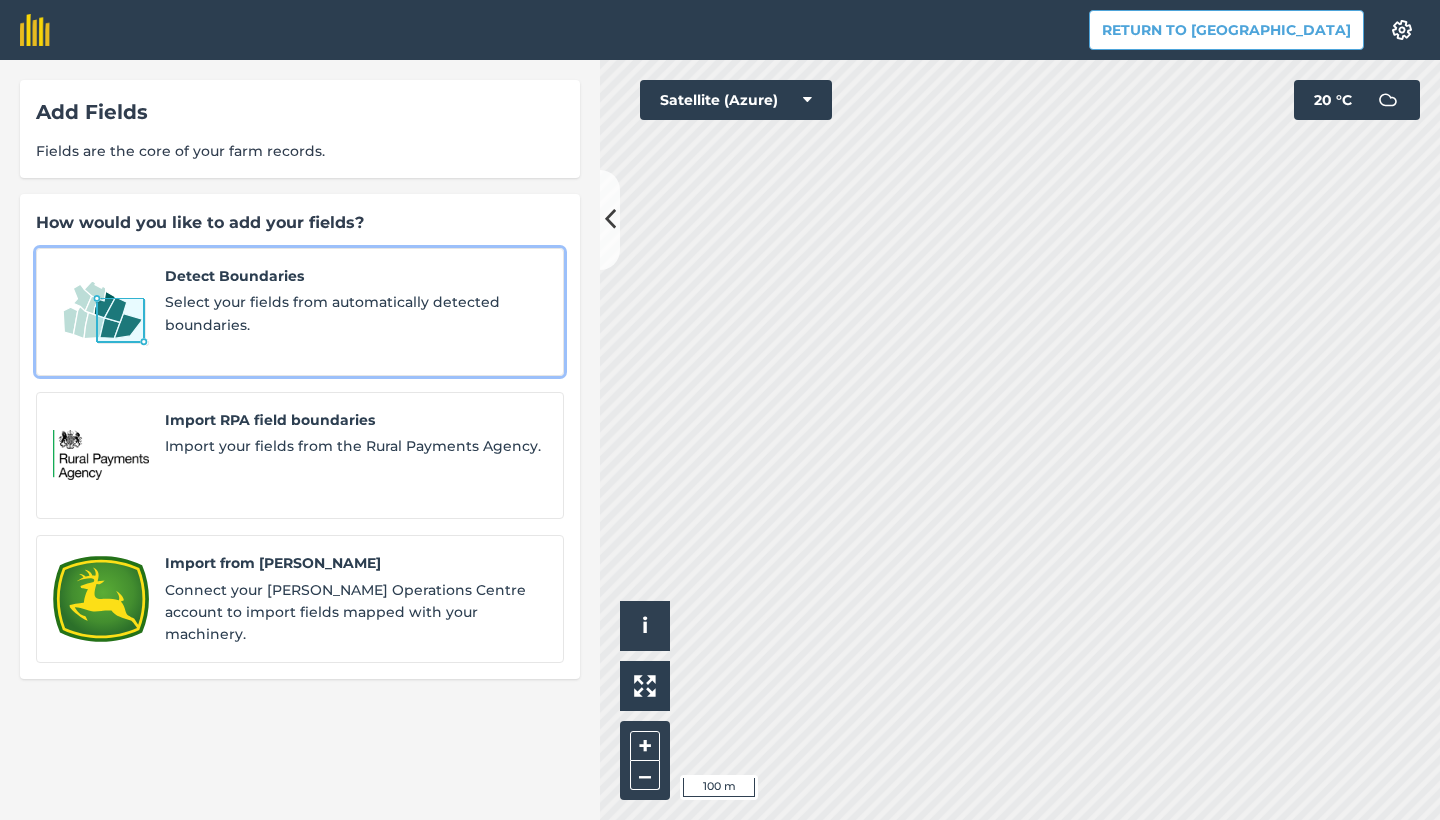 click on "Select your fields from automatically detected boundaries." at bounding box center (356, 313) 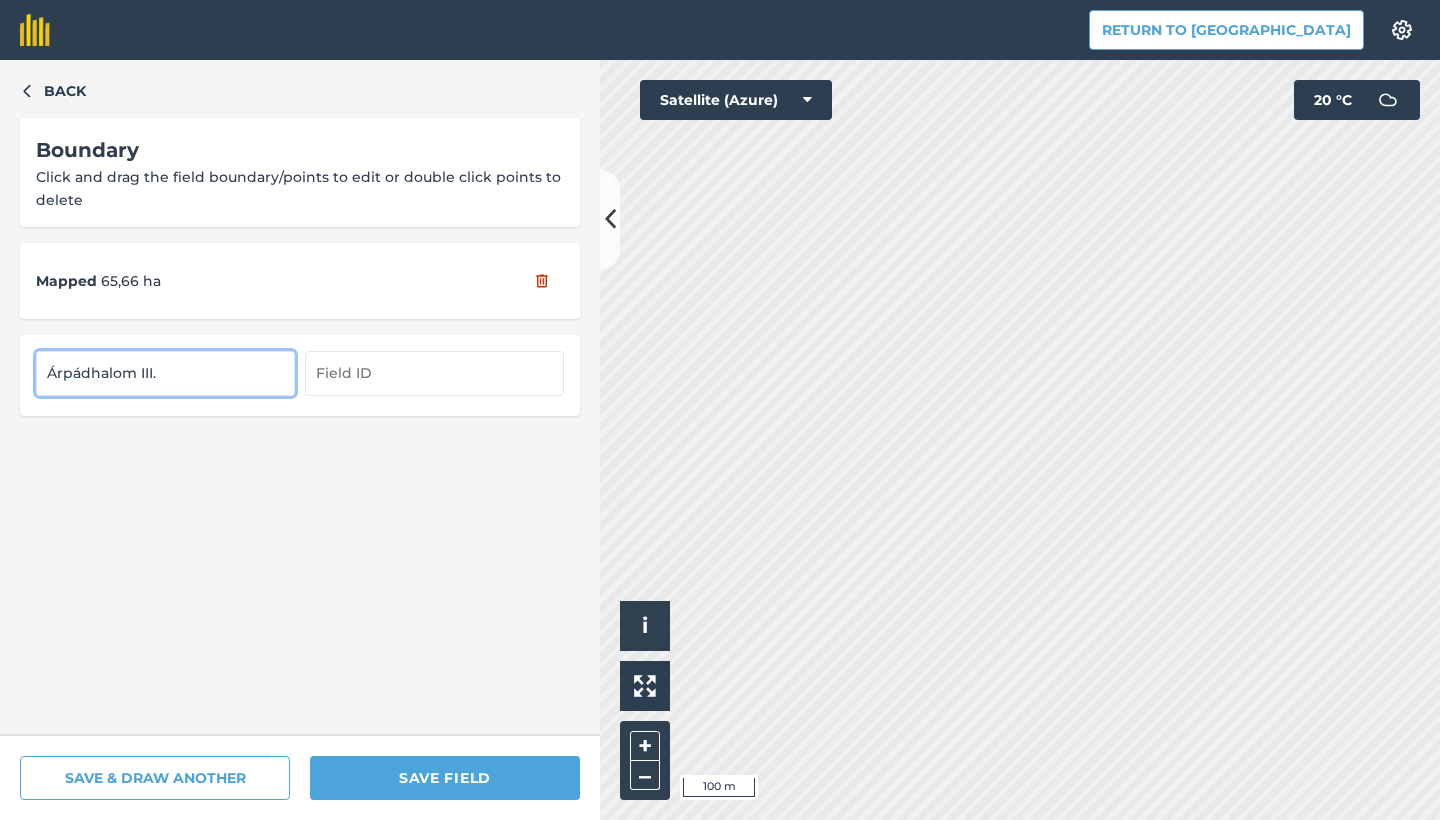 type on "Árpádhalom III." 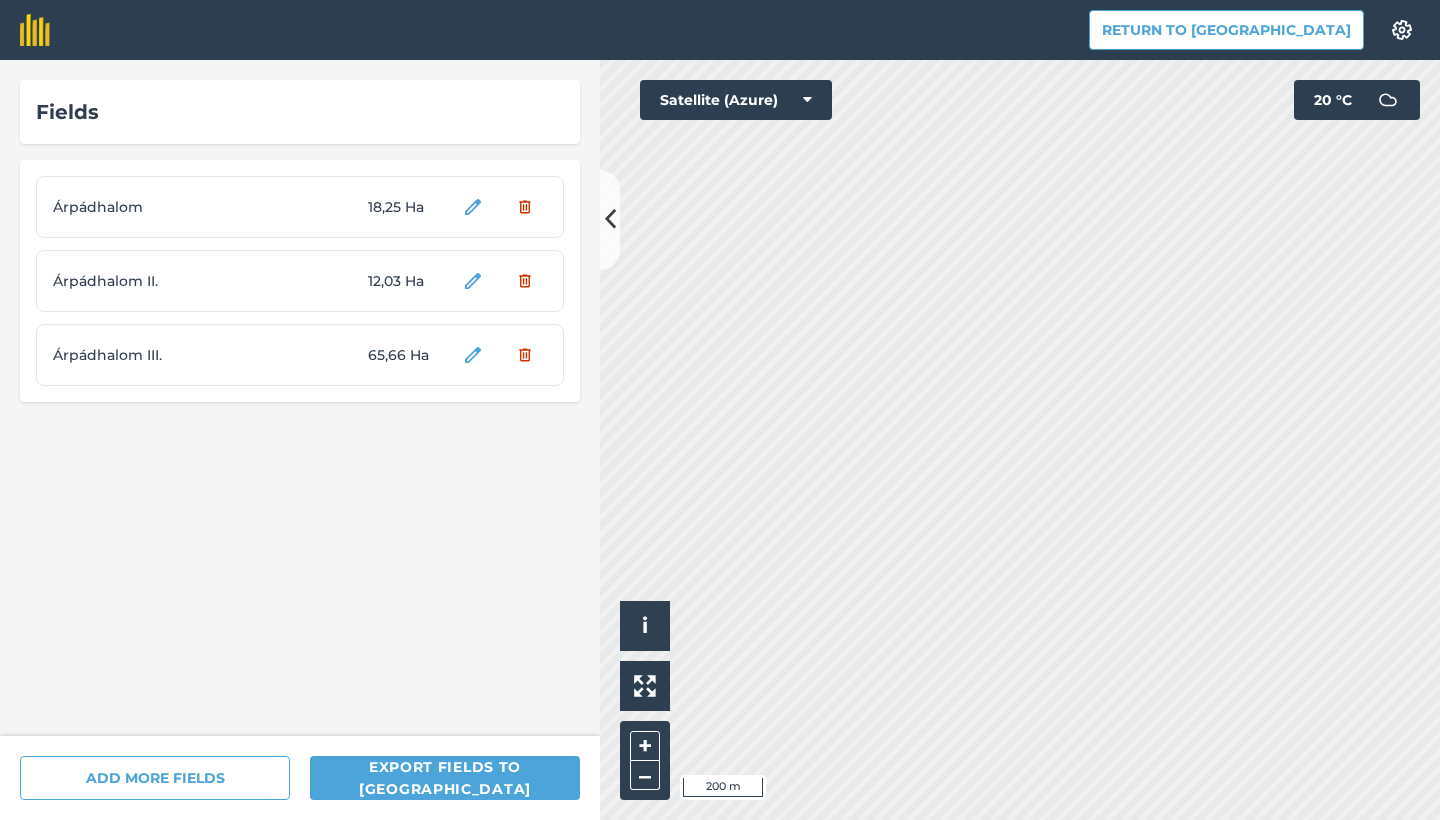 click on "Satellite (Azure)" at bounding box center (736, 100) 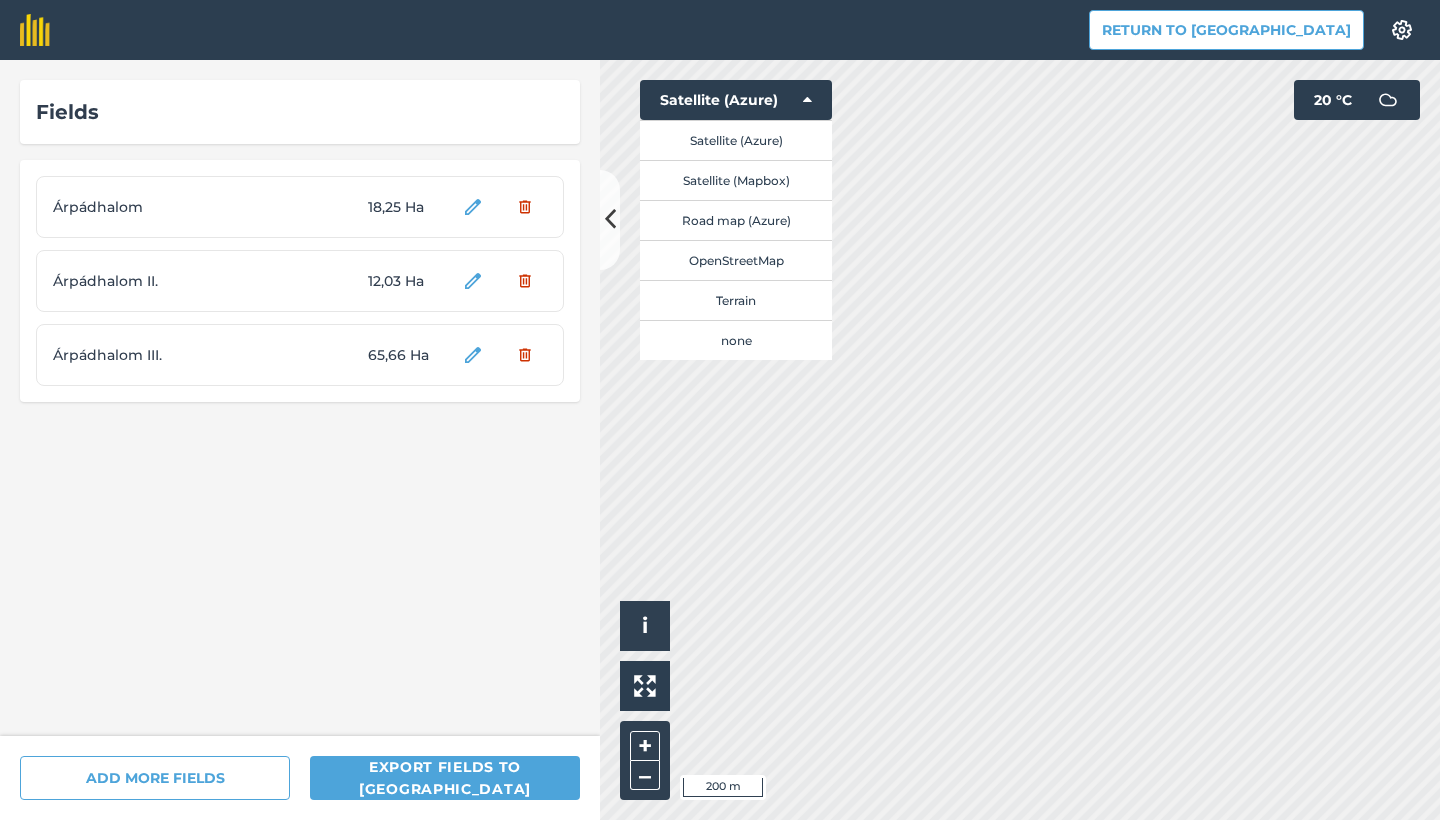 click on "Satellite (Azure)" at bounding box center (736, 140) 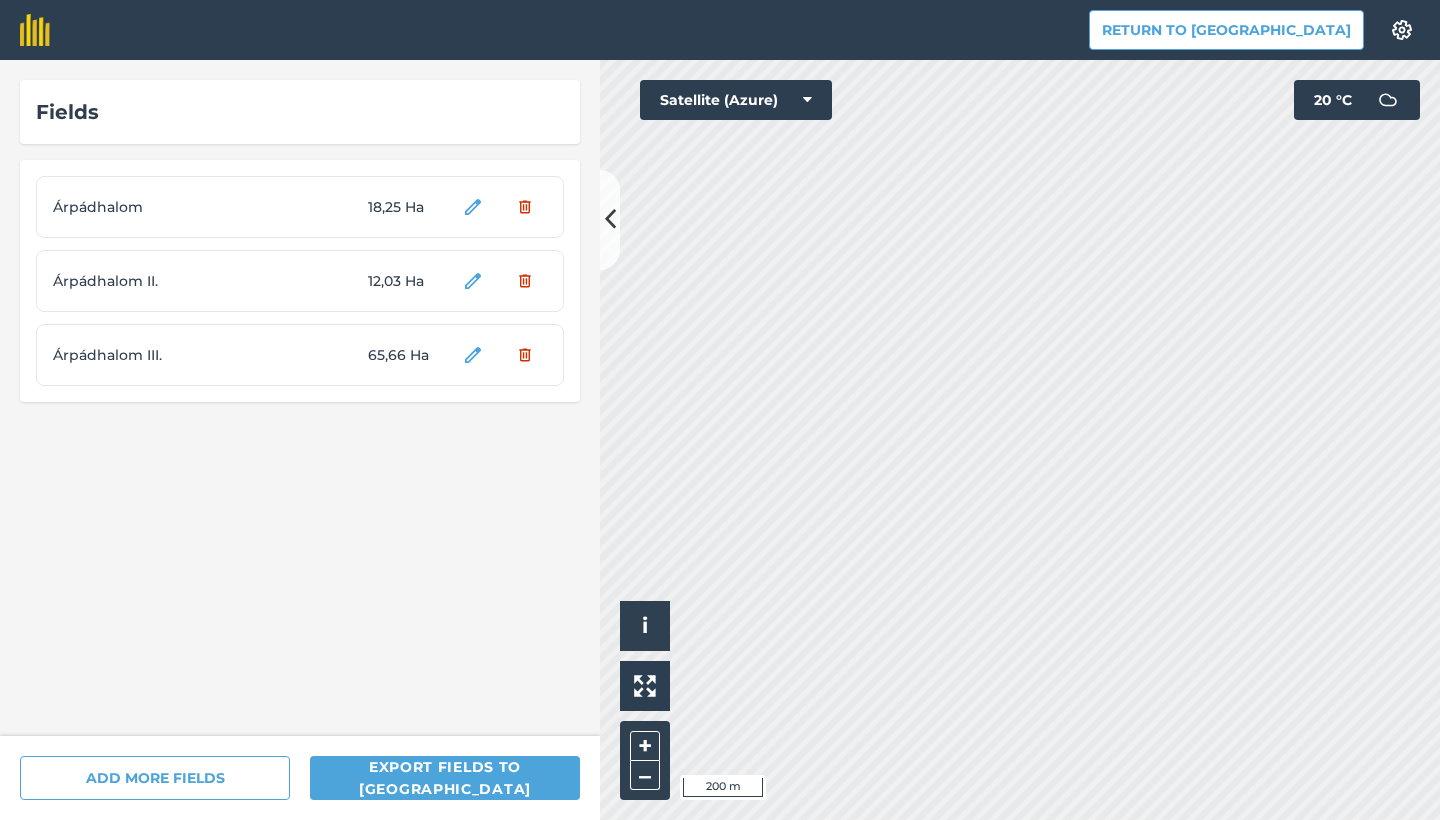 click on "Satellite (Azure)" at bounding box center (736, 100) 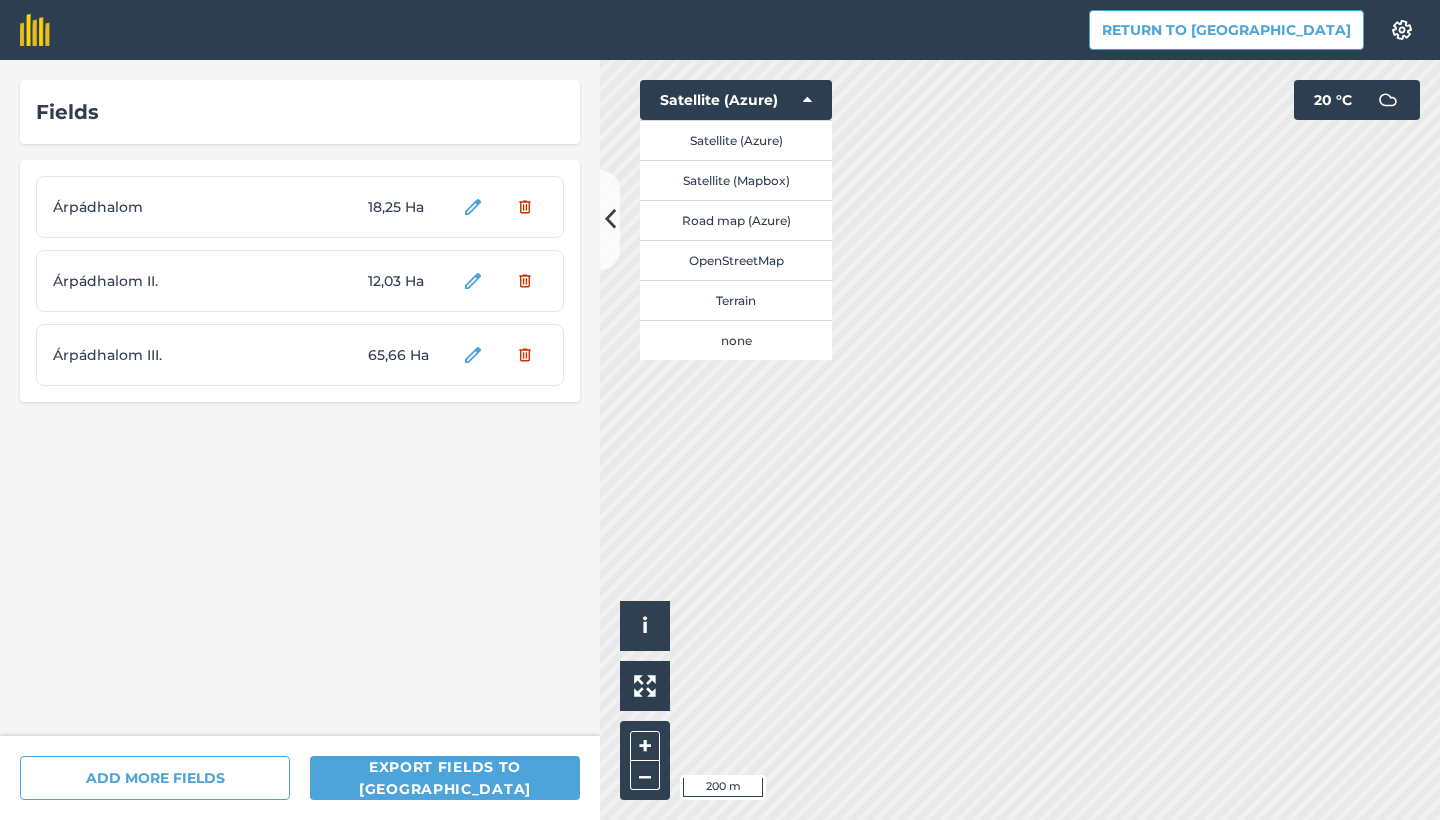 click on "Road map (Azure)" at bounding box center (736, 220) 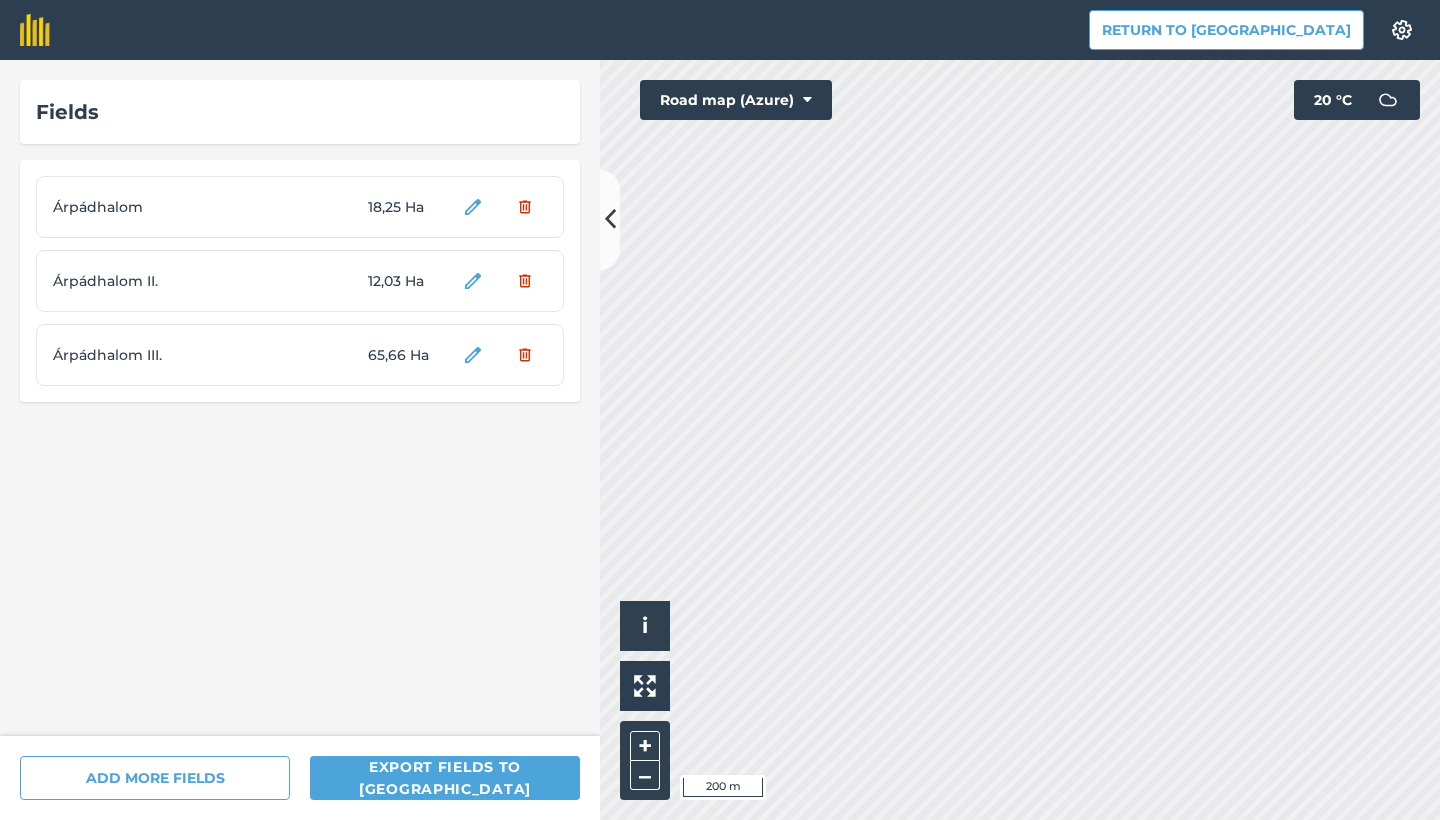 click on "Road map (Azure)" at bounding box center [736, 100] 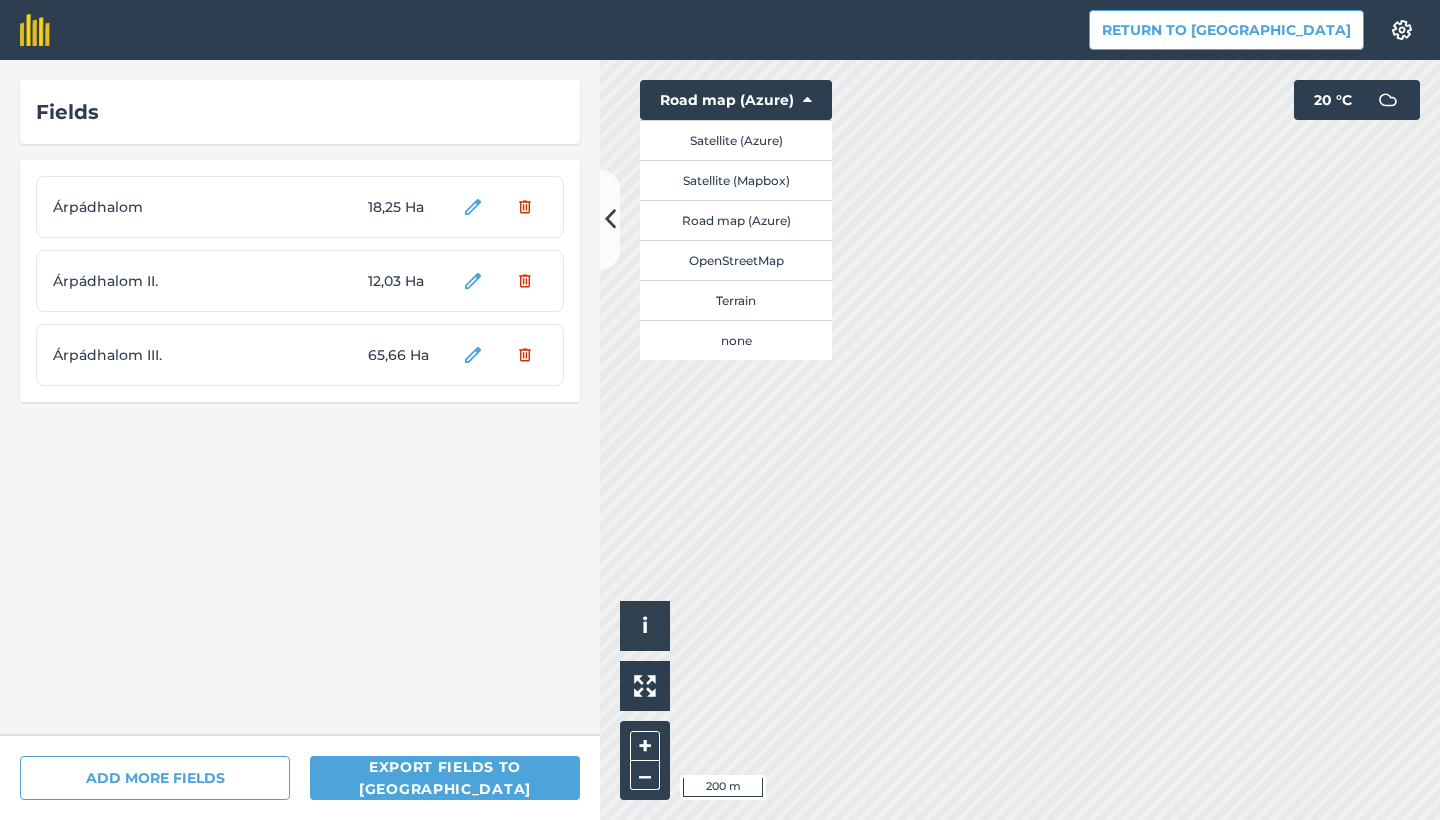 click on "OpenStreetMap" at bounding box center (736, 260) 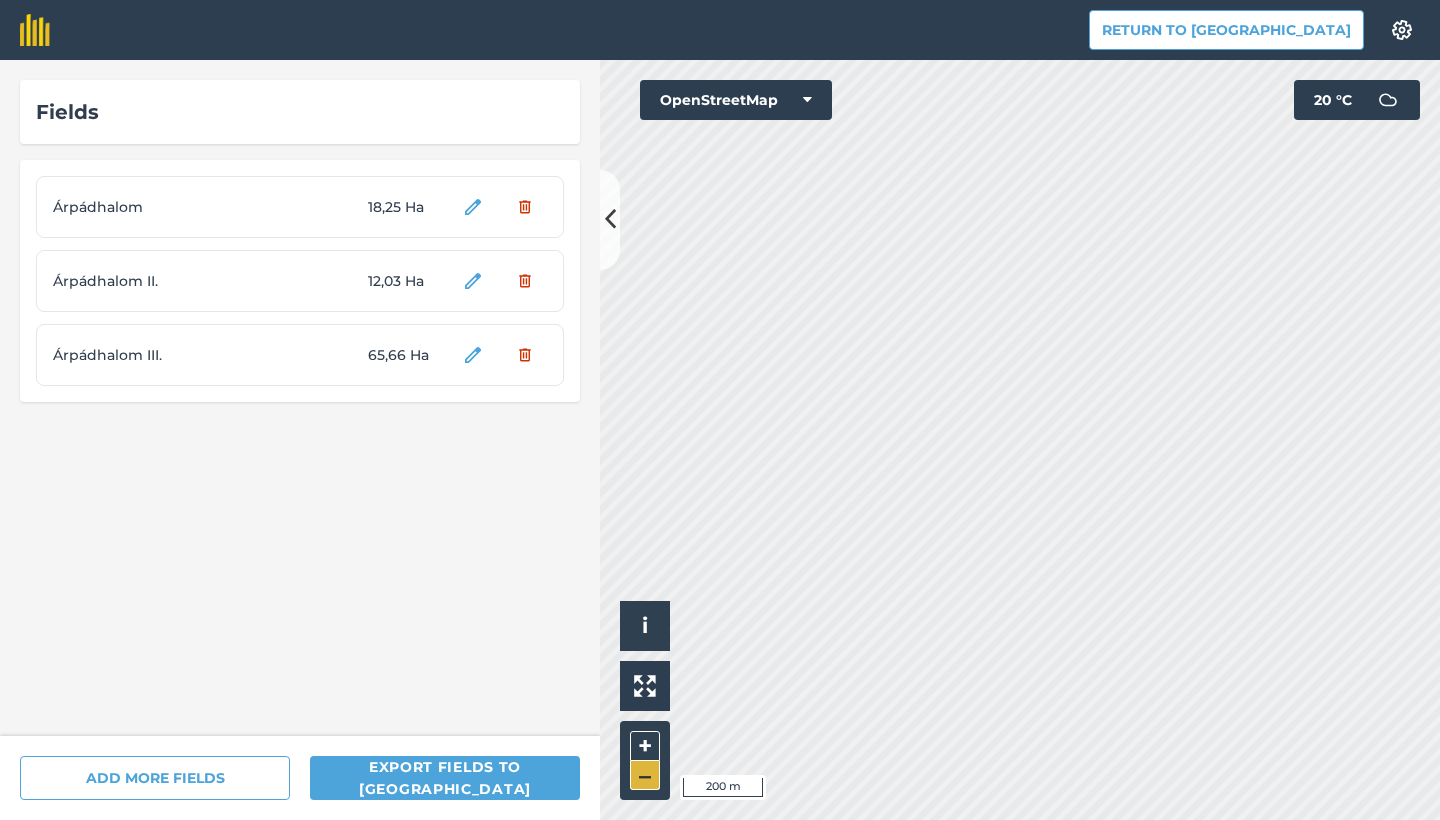 click on "–" at bounding box center [645, 775] 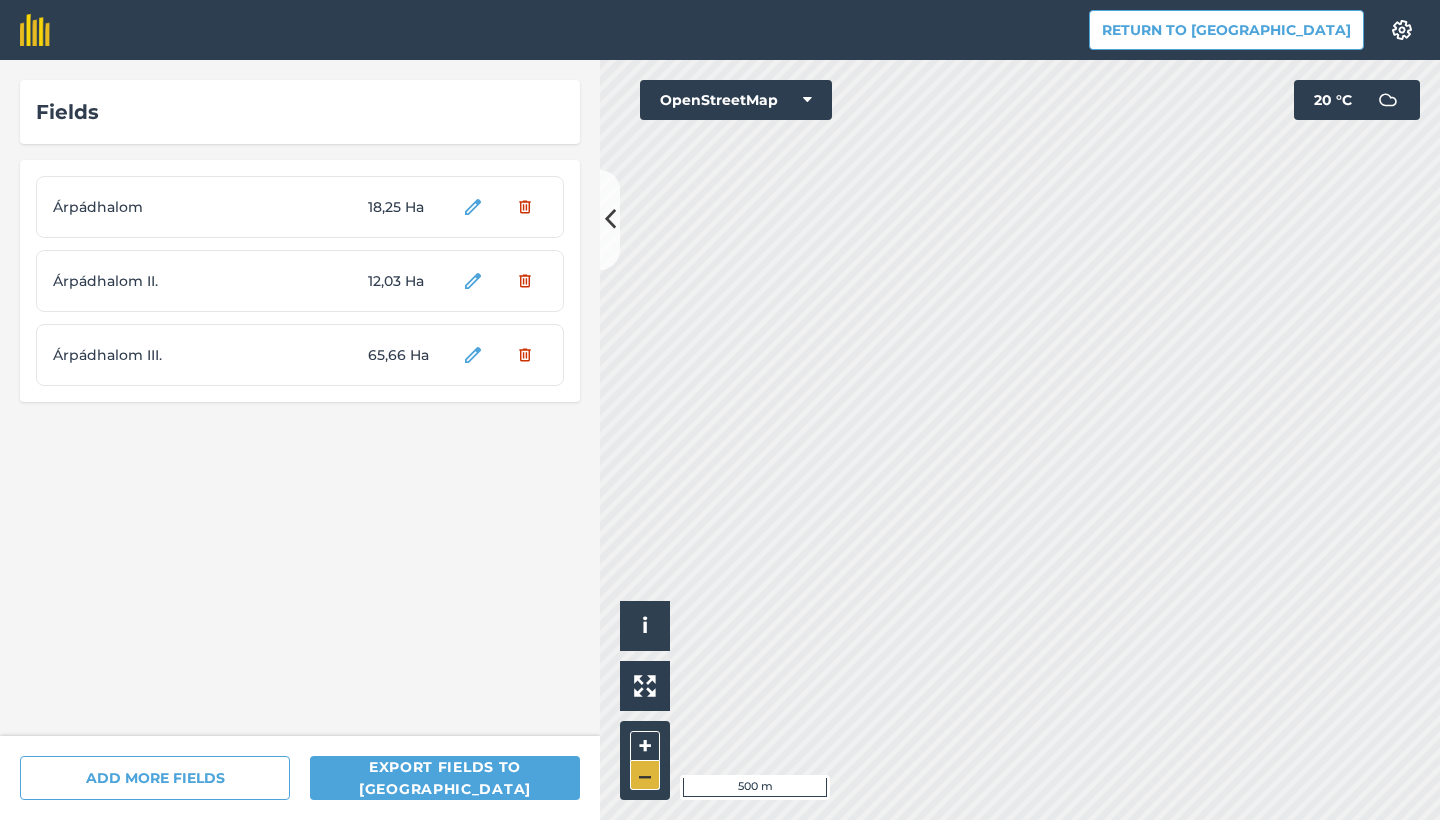 click on "–" at bounding box center [645, 775] 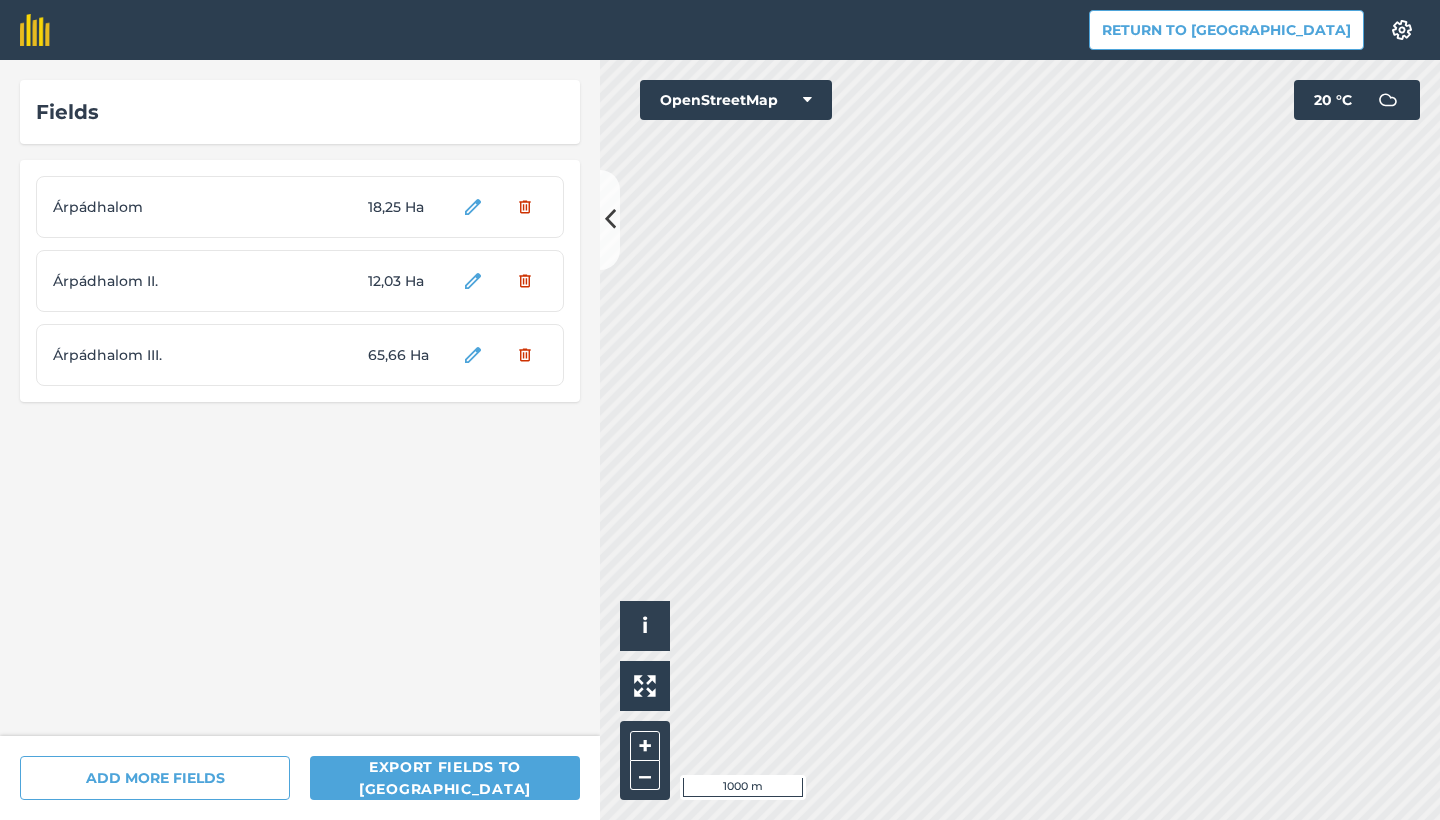drag, startPoint x: 658, startPoint y: 784, endPoint x: 667, endPoint y: 778, distance: 10.816654 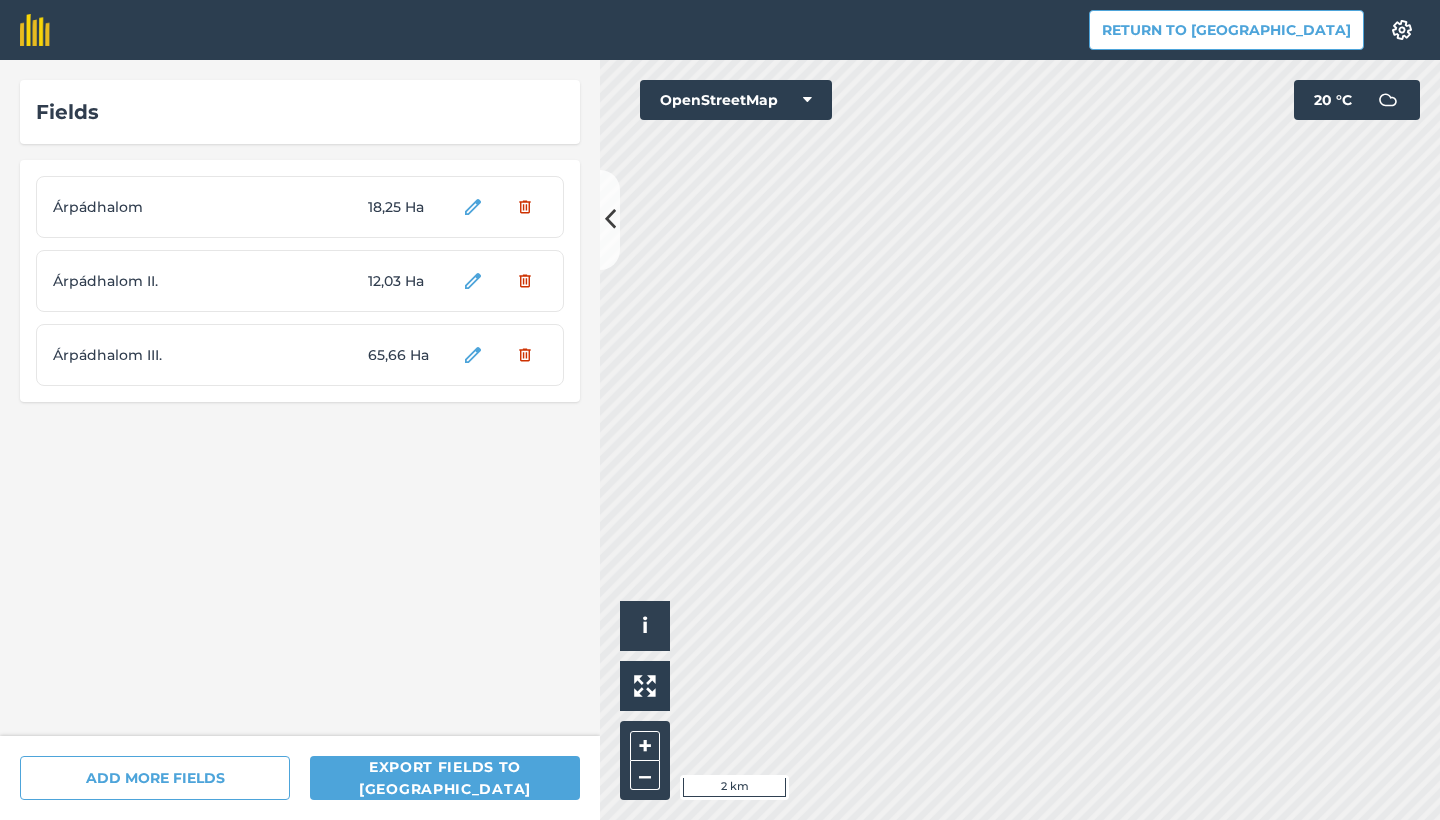 click on "OpenStreetMap" at bounding box center [736, 100] 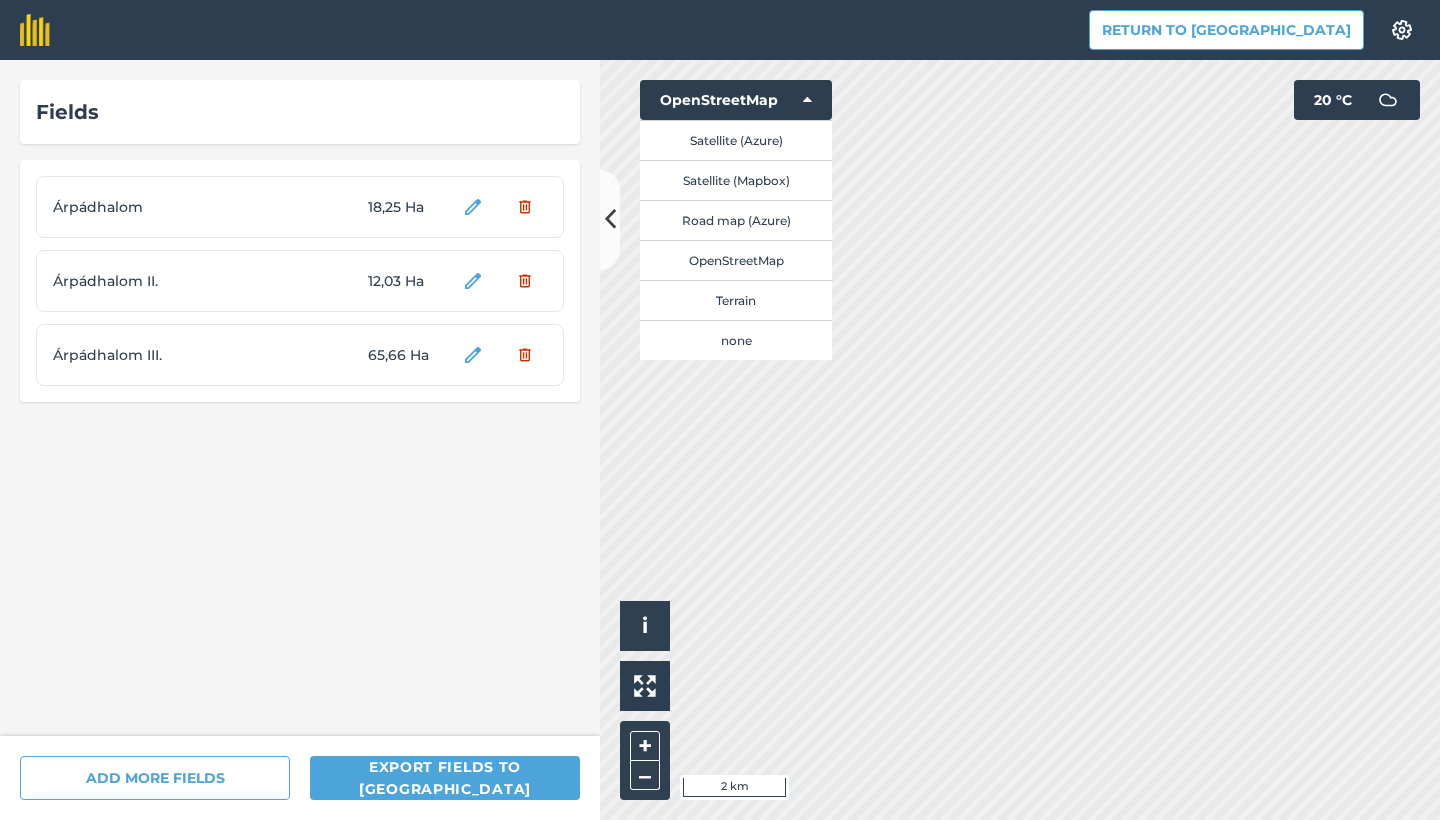 click on "Satellite (Azure)" at bounding box center [736, 140] 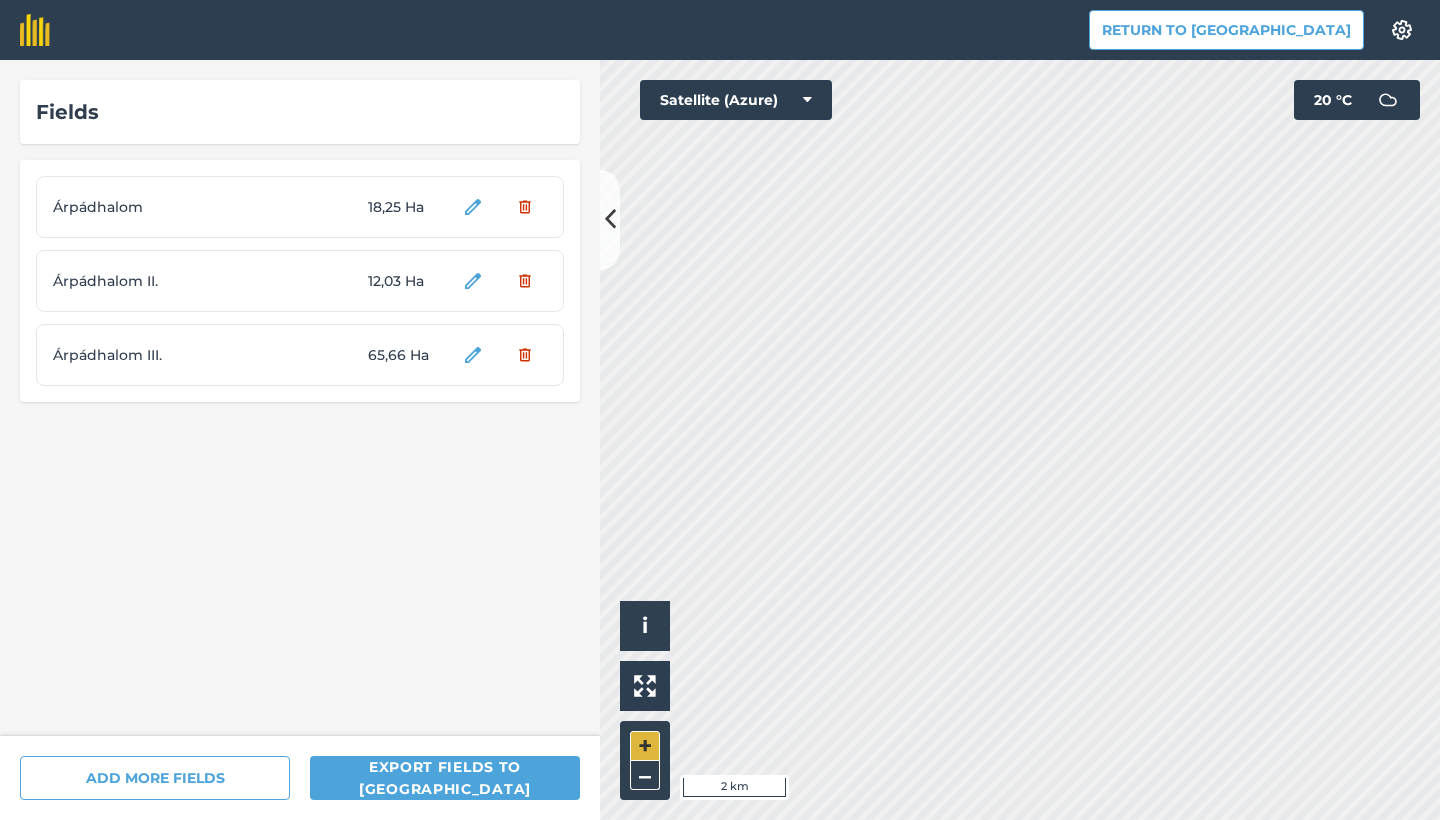click on "+" at bounding box center [645, 746] 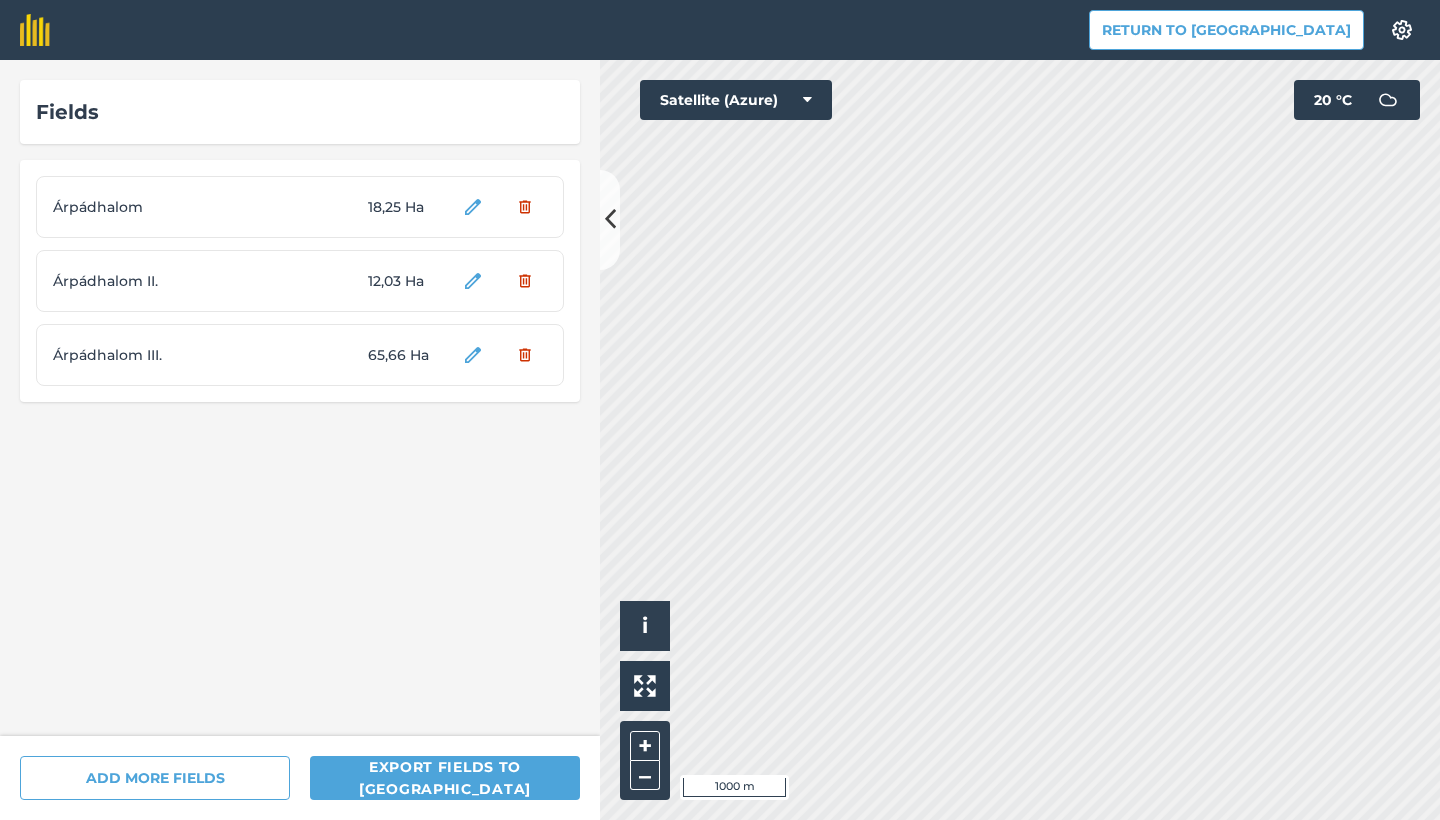click on "Fields Árpádhalom 18,25   Ha Árpádhalom II. 12,03   Ha Árpádhalom III. 65,66   Ha ADD MORE FIELDS Export fields to Agreena Click to start drawing i © 2025 TomTom, Microsoft 1000 m + – Satellite (Azure) 20   ° C" at bounding box center (720, 440) 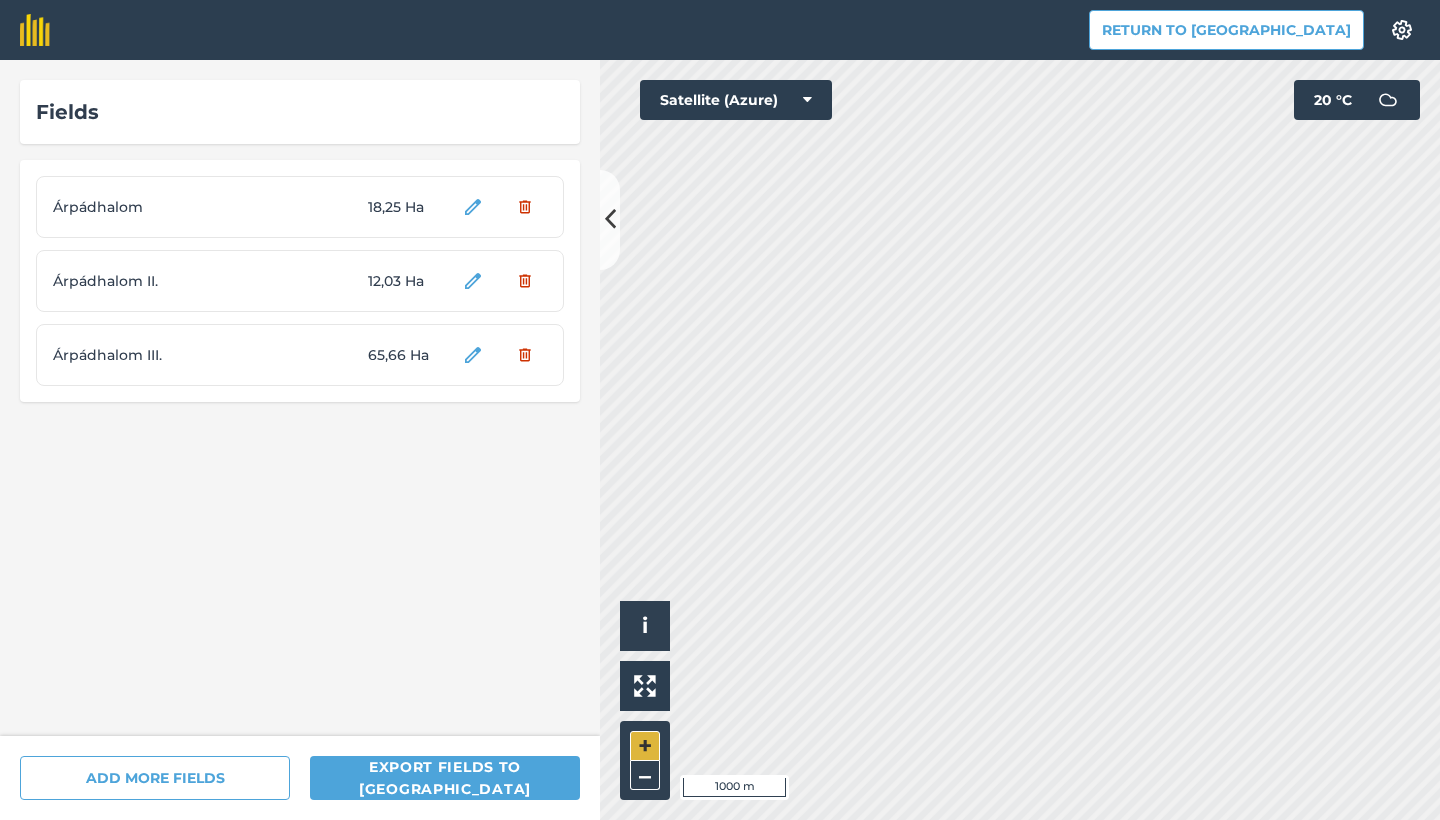 click on "+" at bounding box center [645, 746] 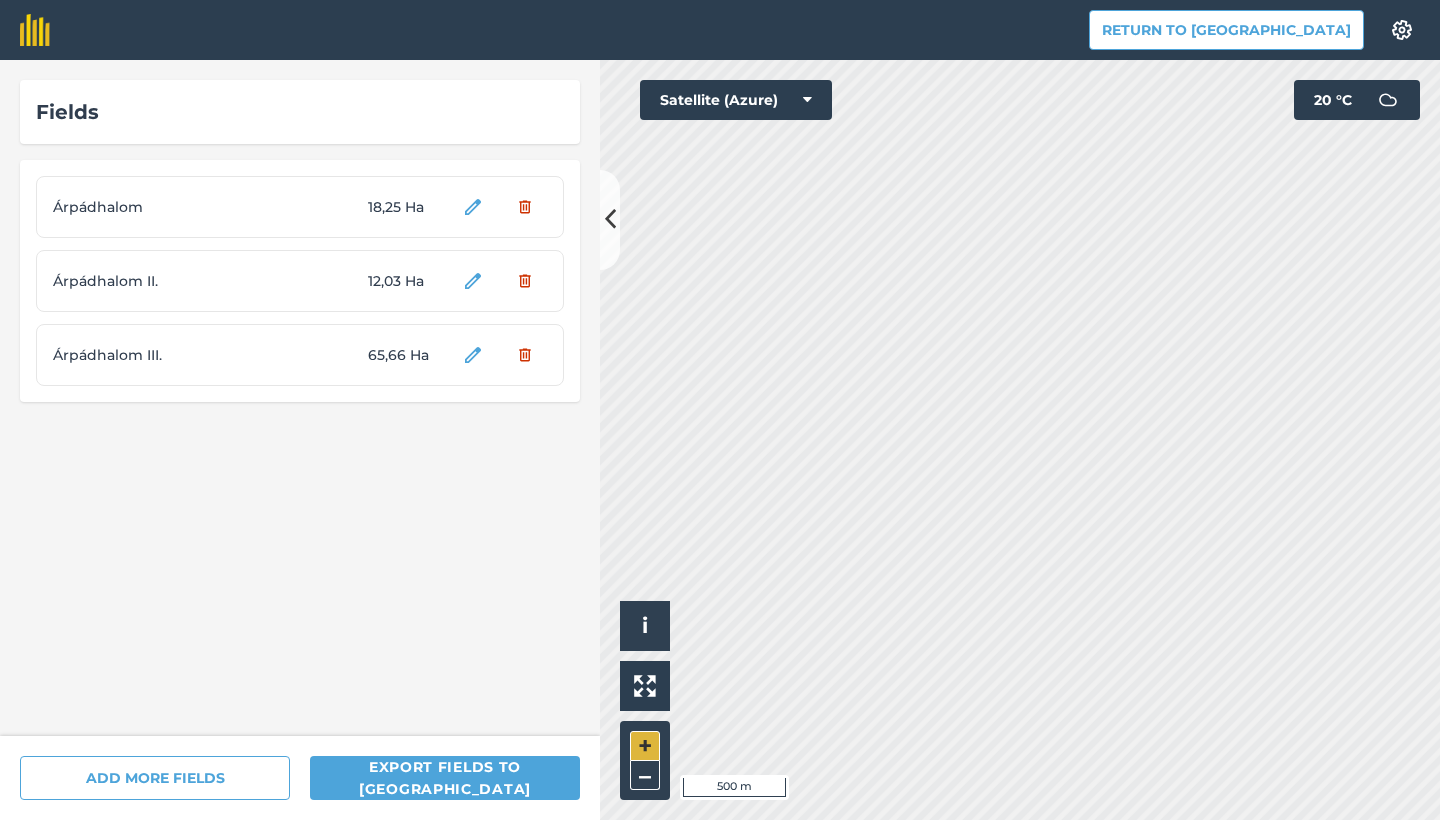 click on "+" at bounding box center (645, 746) 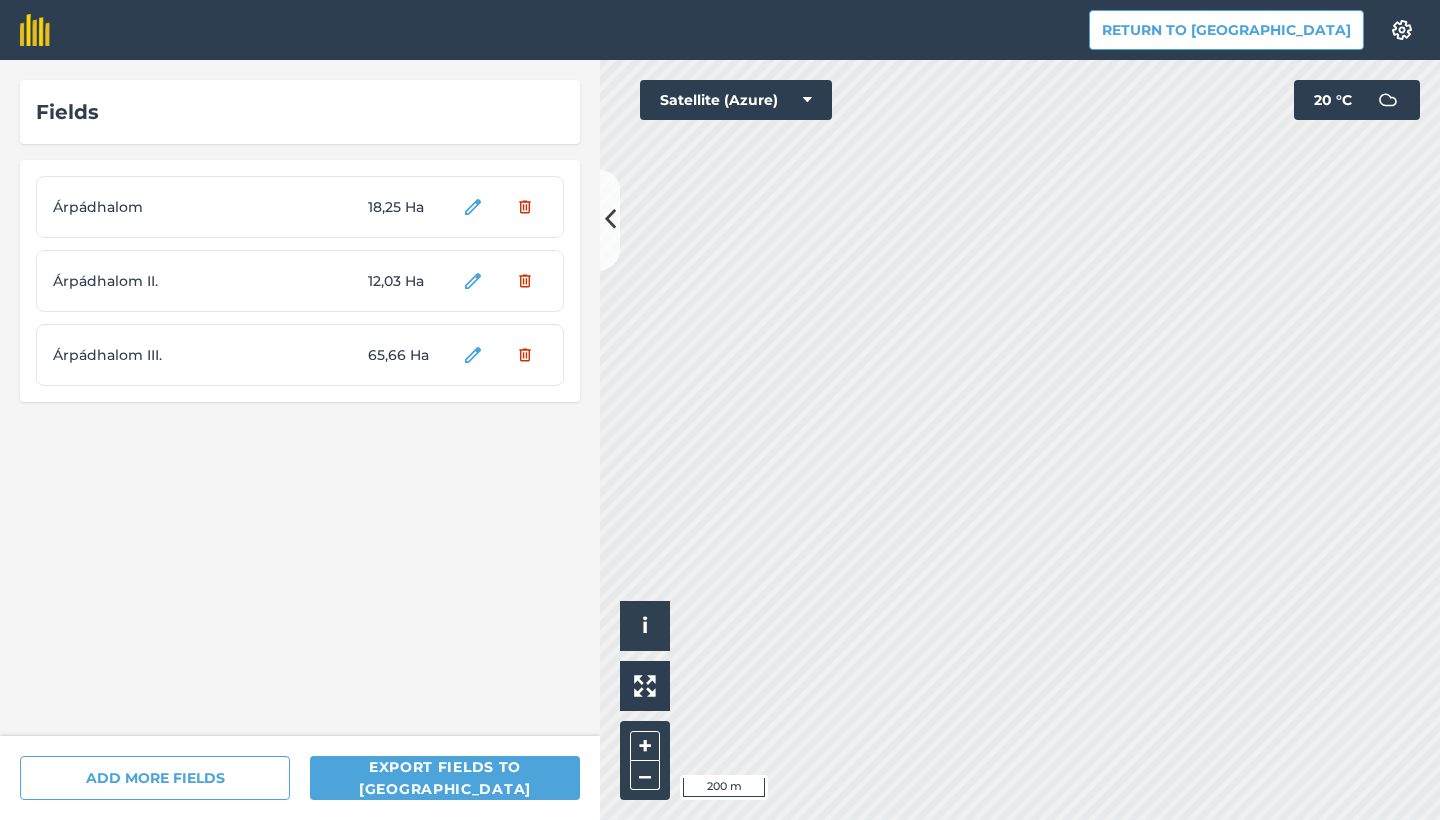 click on "Return to Agreena Settings Map printing is not available on our free plan Please upgrade to our Essentials, Plus or Pro plan to access this feature. Fields Árpádhalom 18,25   Ha Árpádhalom II. 12,03   Ha Árpádhalom III. 65,66   Ha ADD MORE FIELDS Export fields to Agreena Click to start drawing i © 2025 TomTom, Microsoft 200 m + – Satellite (Azure) 20   ° C" at bounding box center [720, 410] 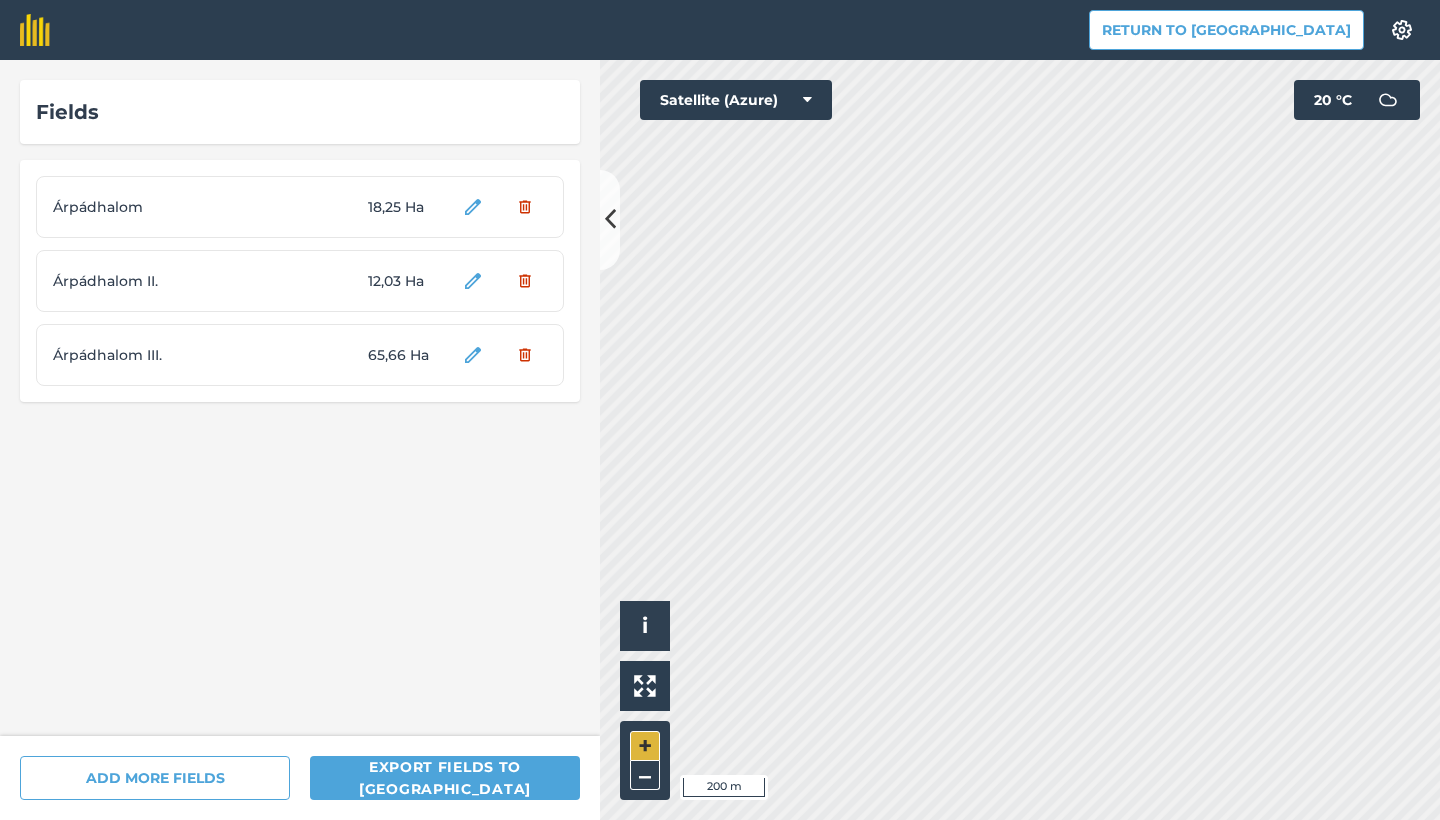 click on "+" at bounding box center (645, 746) 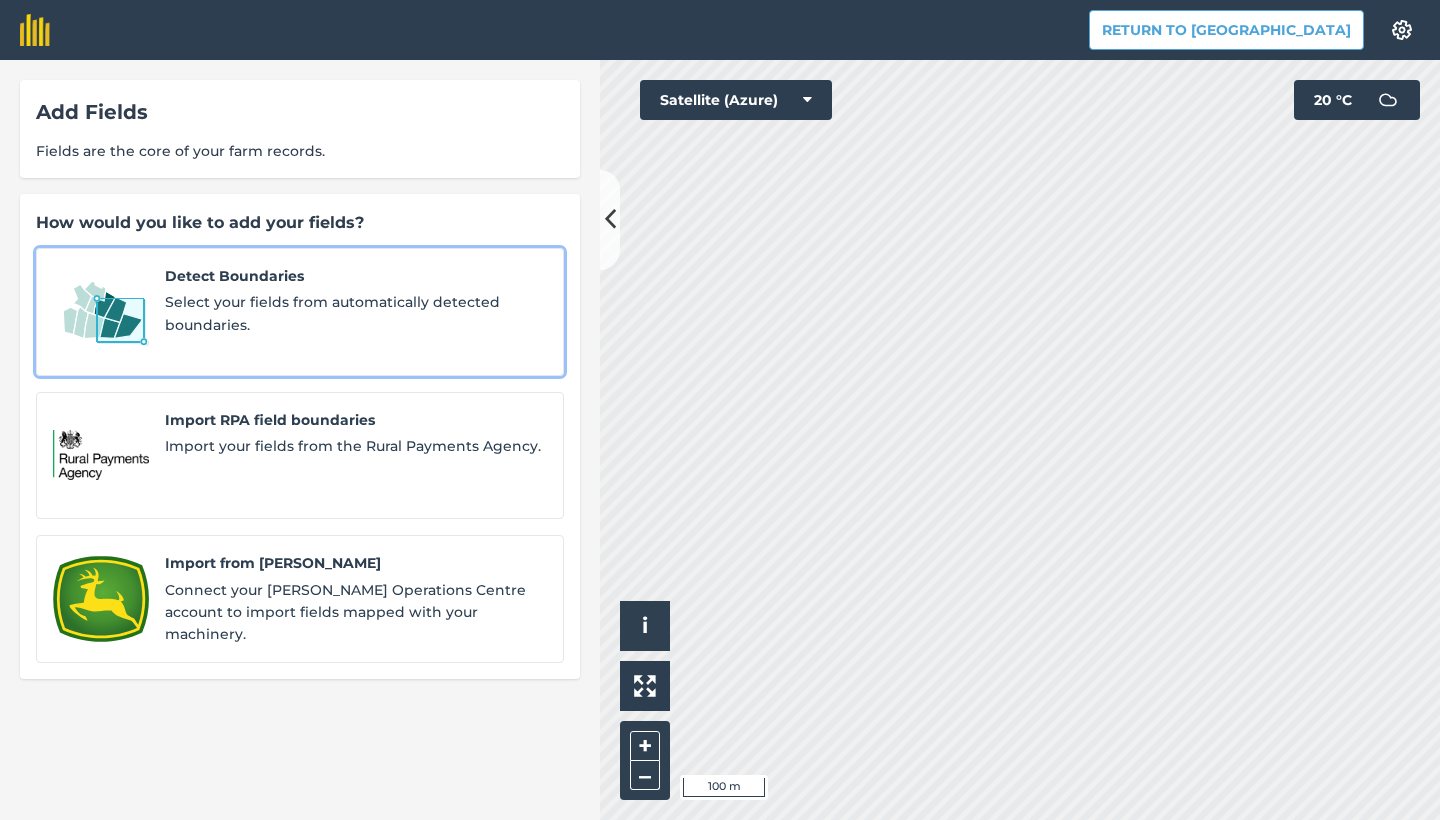 click on "Select your fields from automatically detected boundaries." at bounding box center (356, 313) 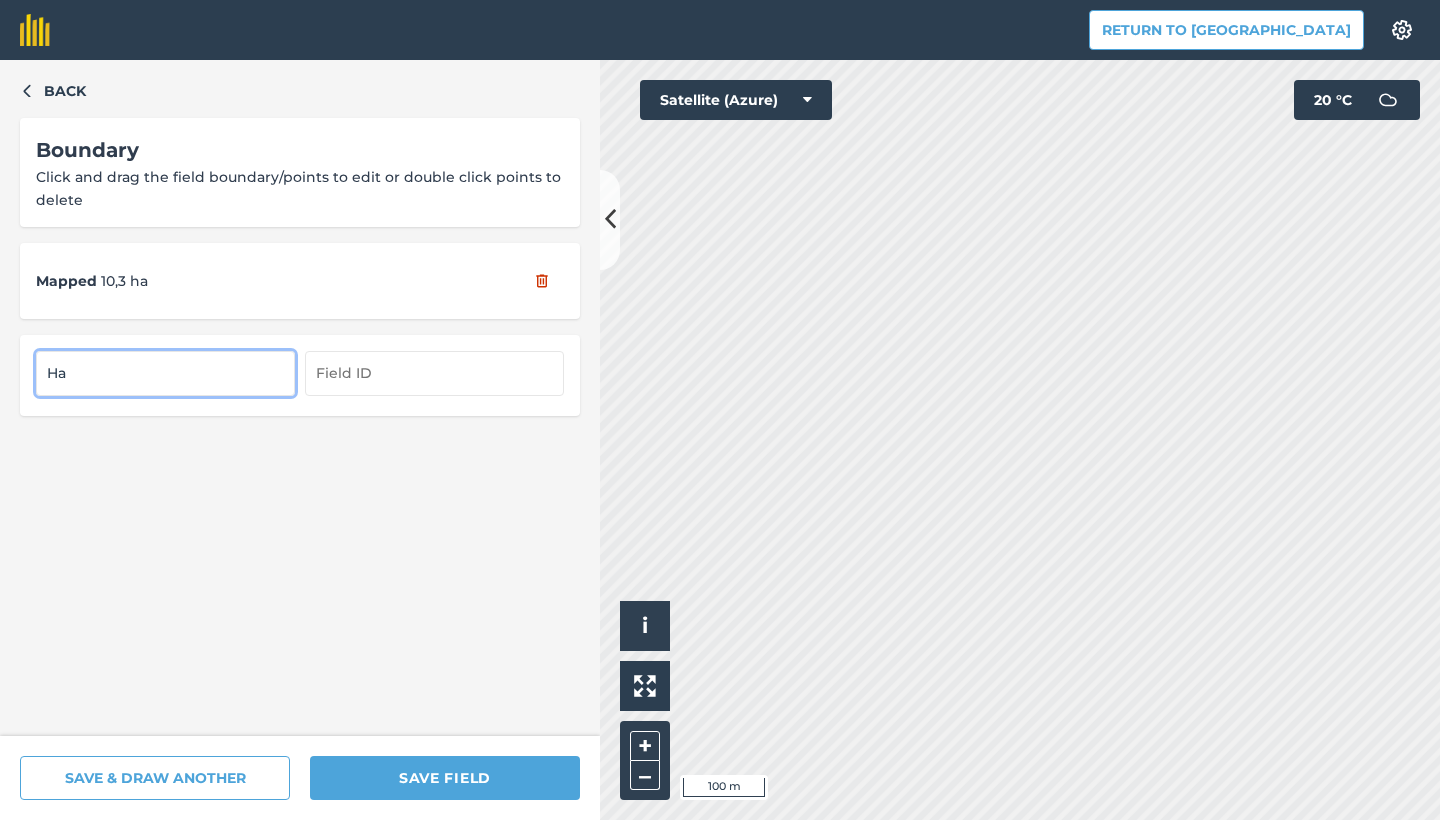 type on "H" 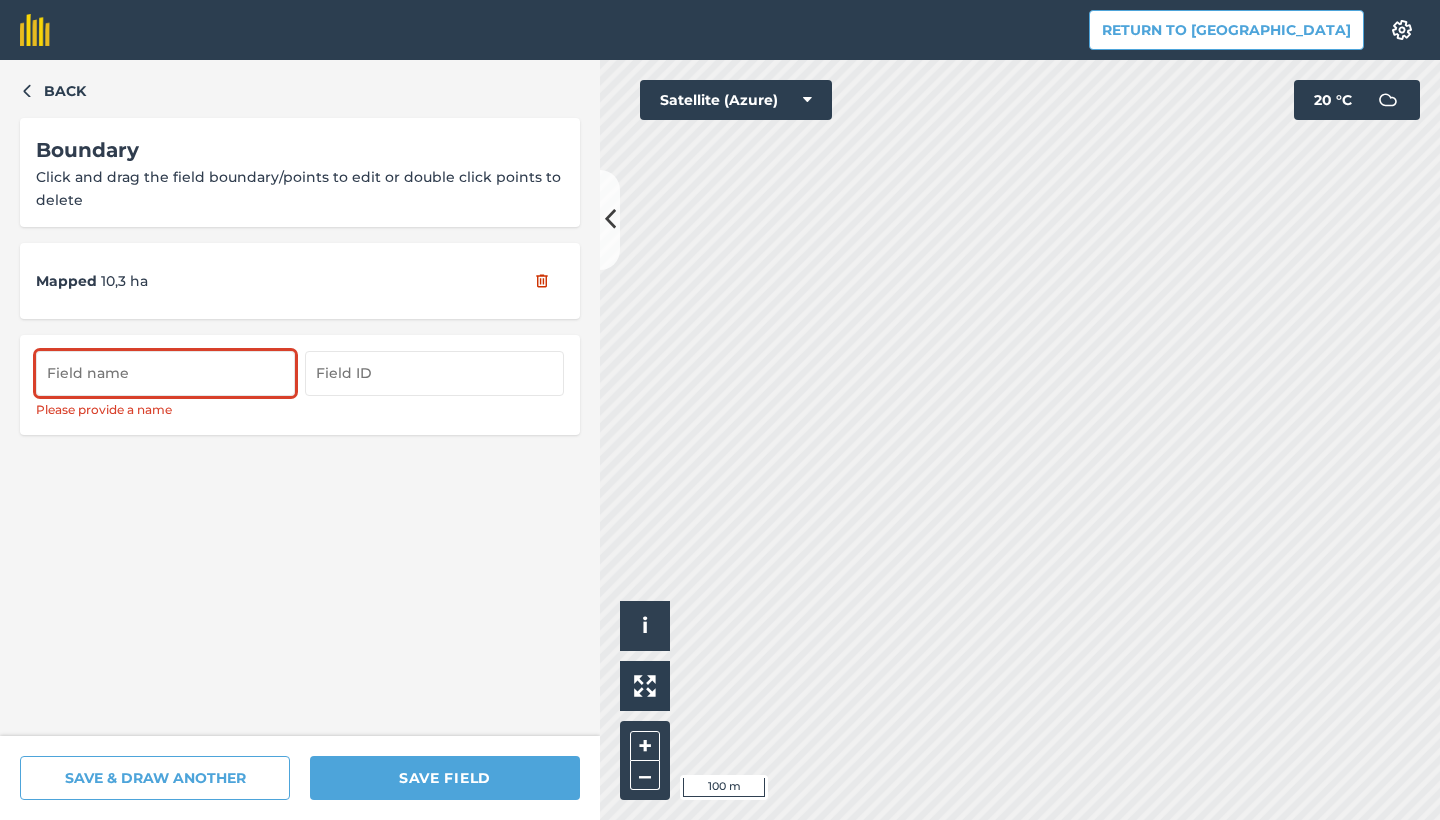 type on "H" 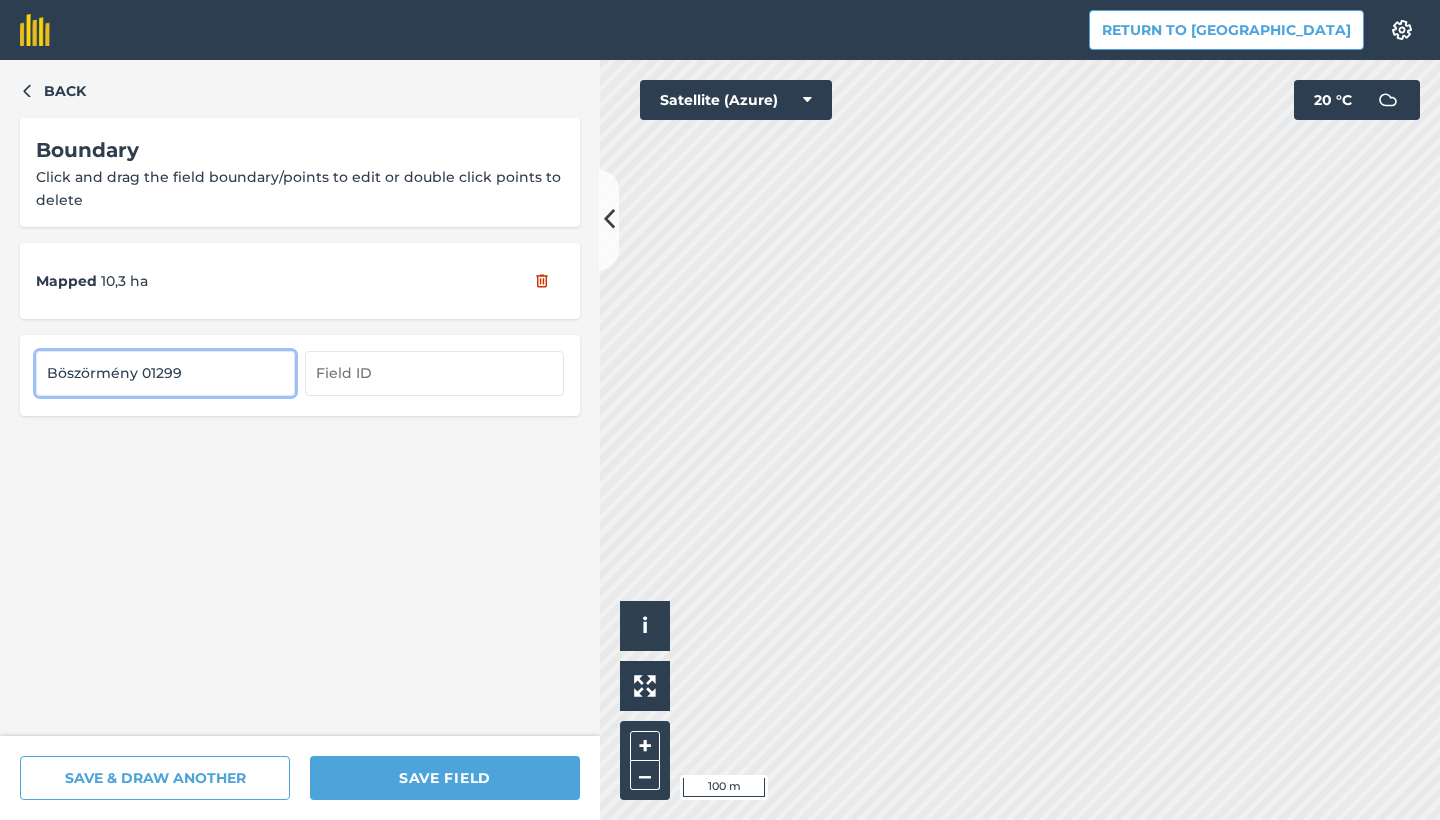 scroll, scrollTop: 0, scrollLeft: 0, axis: both 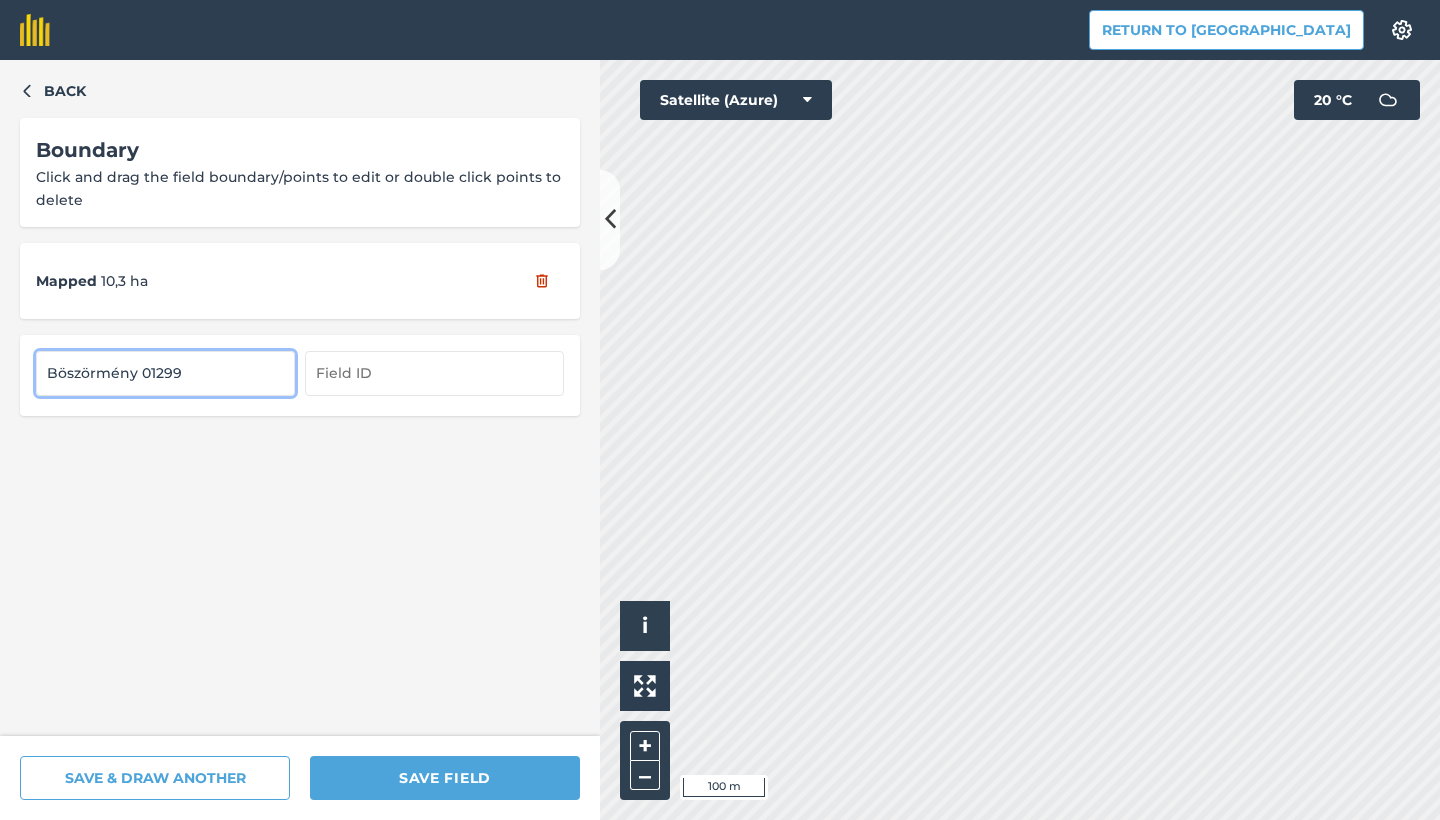 type on "Böszörmény 01299" 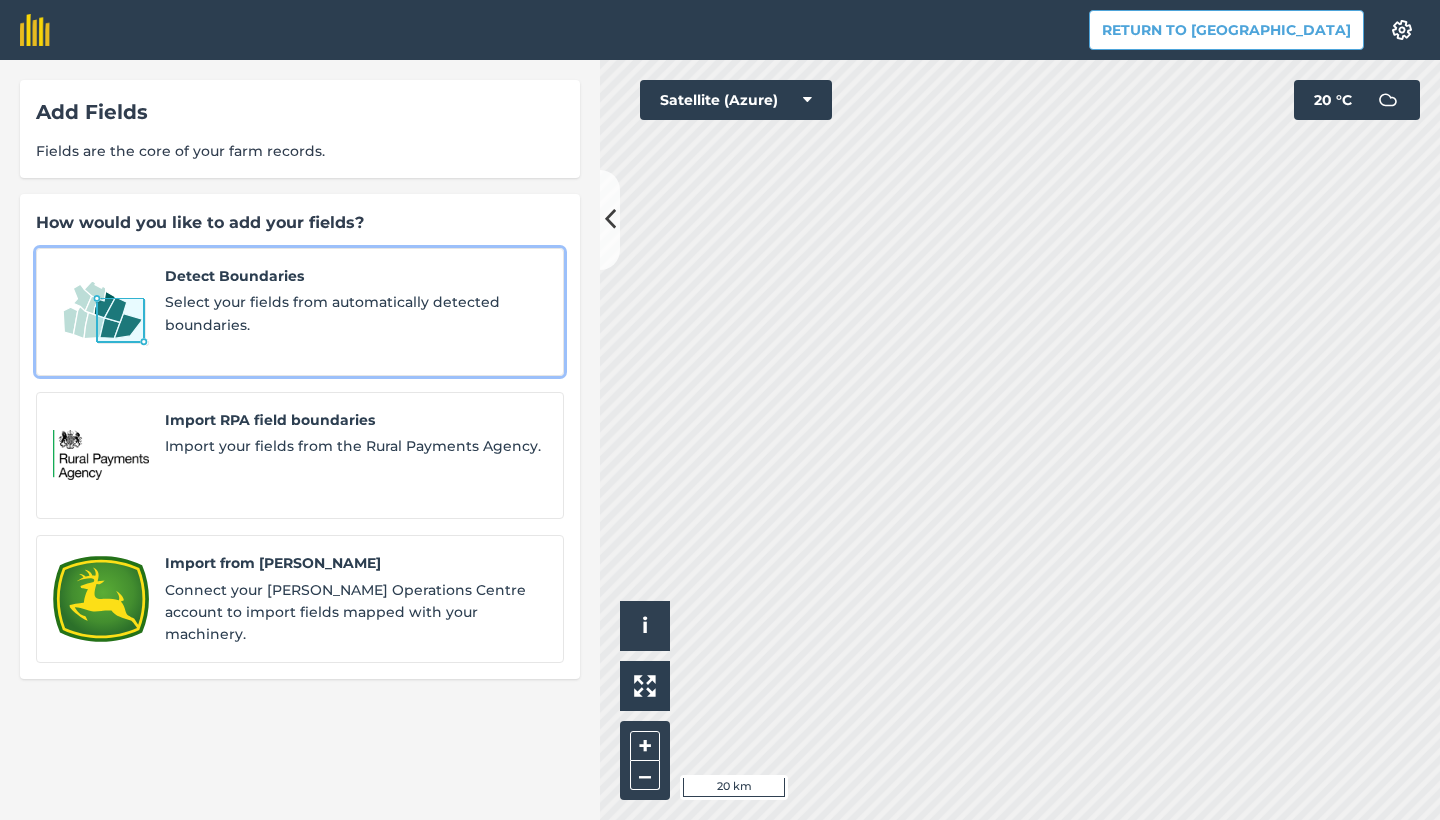 click on "Select your fields from automatically detected boundaries." at bounding box center [356, 313] 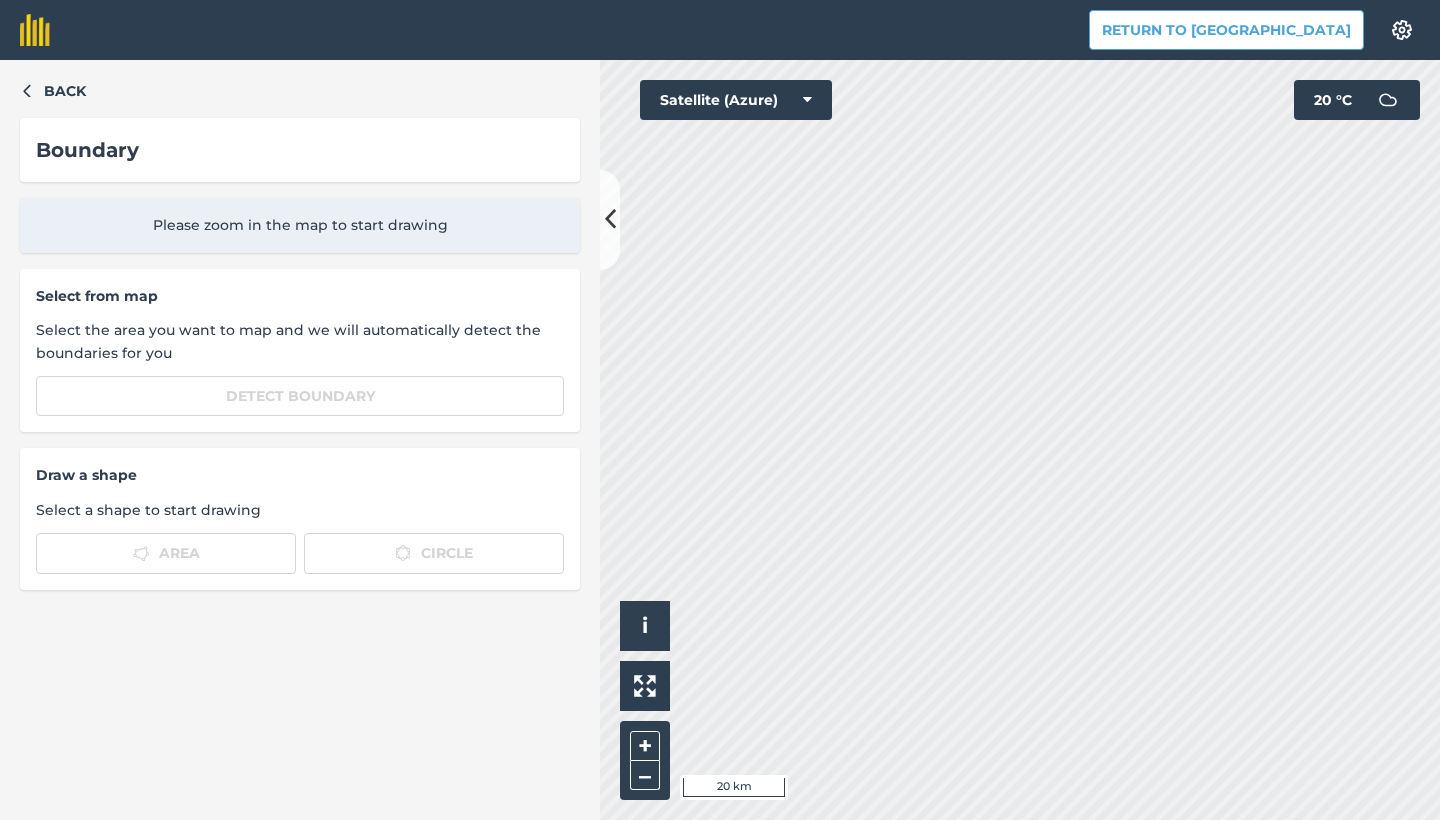 click on "+ –" at bounding box center (645, 760) 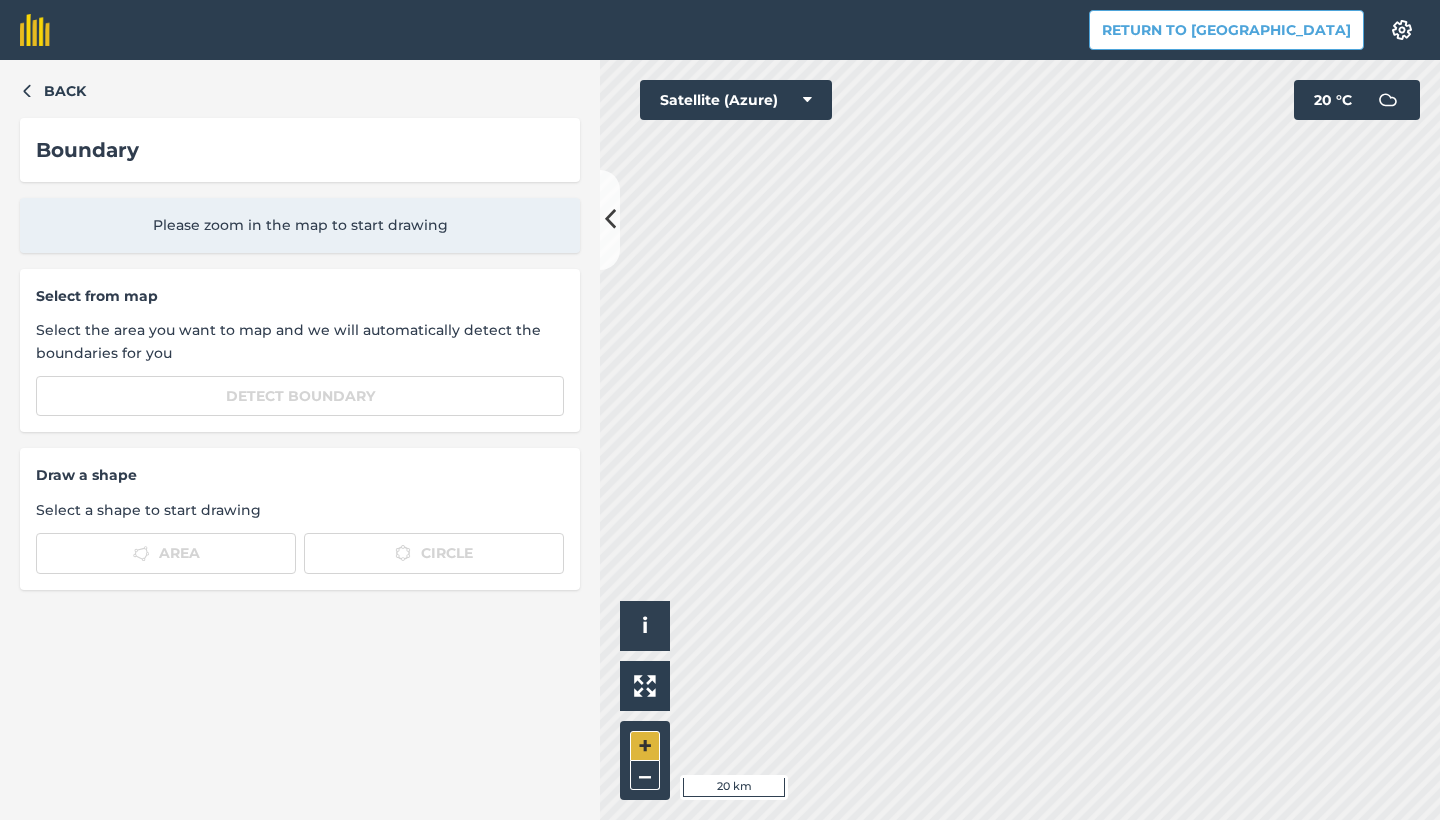 click on "+" at bounding box center [645, 746] 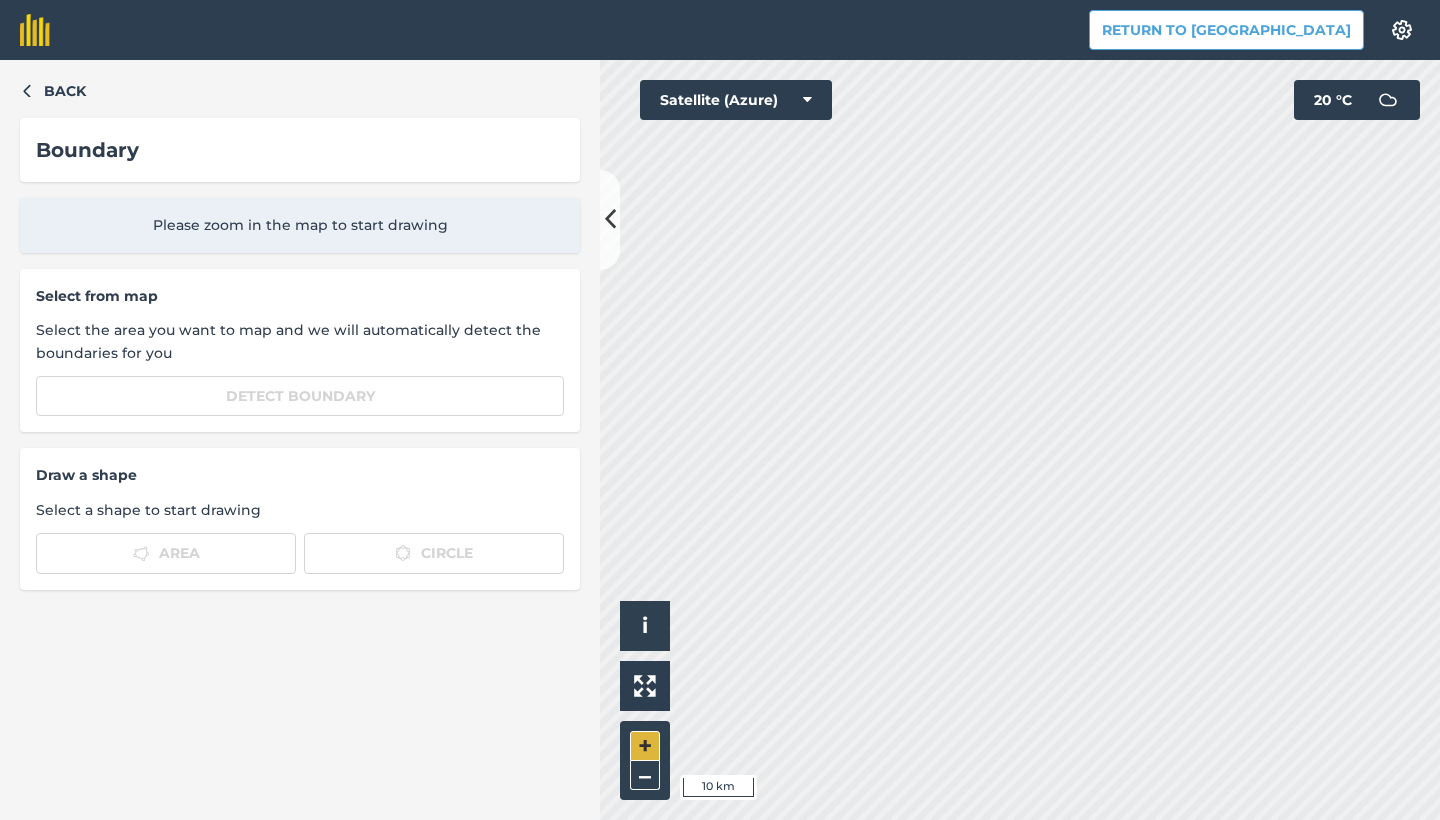 drag, startPoint x: 638, startPoint y: 743, endPoint x: 655, endPoint y: 741, distance: 17.117243 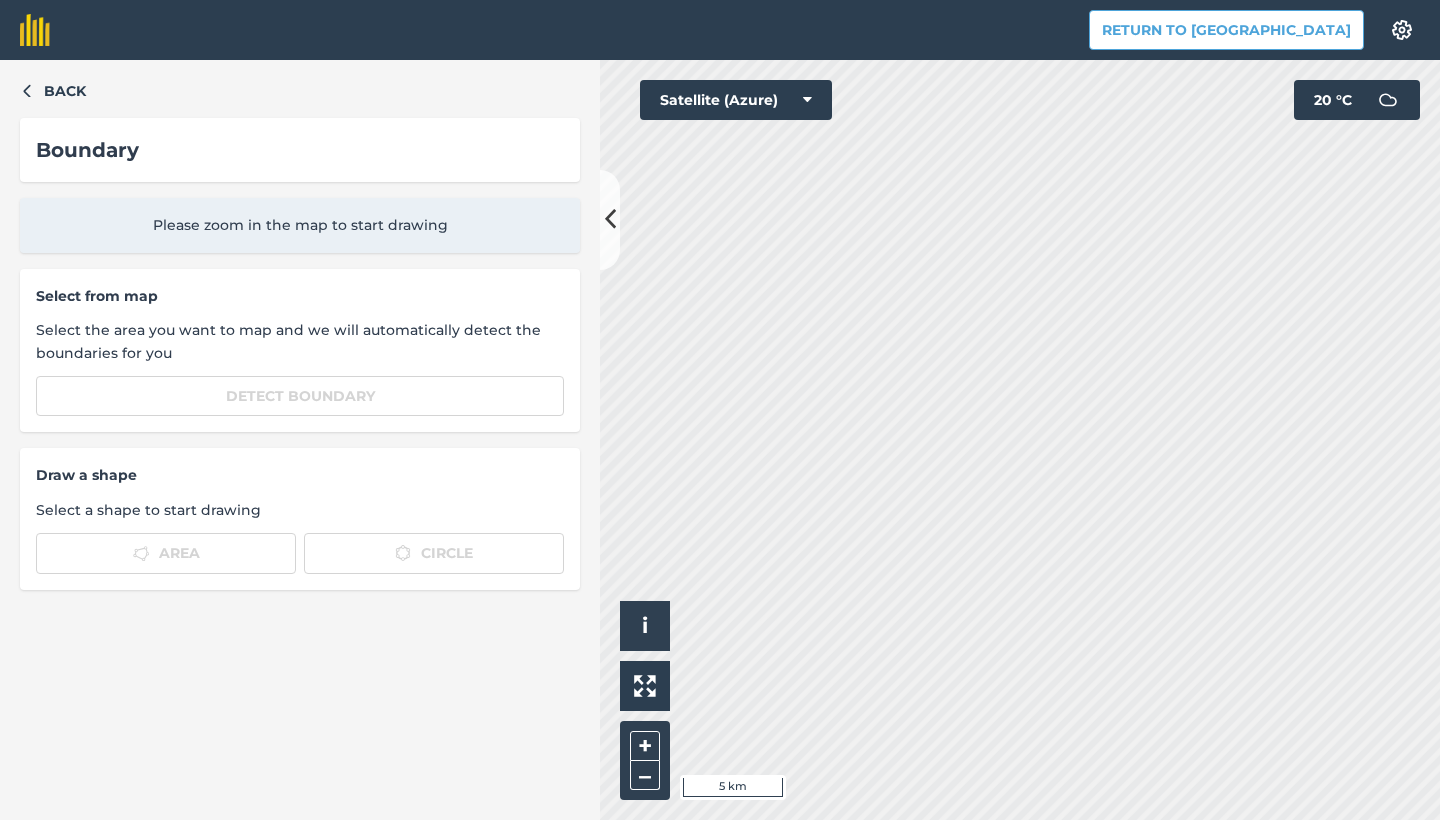 click on "Back Boundary Please zoom in the map to start drawing Select from map Select the area you want to map and we will automatically detect the boundaries for you Detect boundary Draw a shape Select a shape to start drawing Area Circle Click to start drawing i © 2025 TomTom, Microsoft 5 km + – Satellite (Azure) 20   ° C" at bounding box center (720, 440) 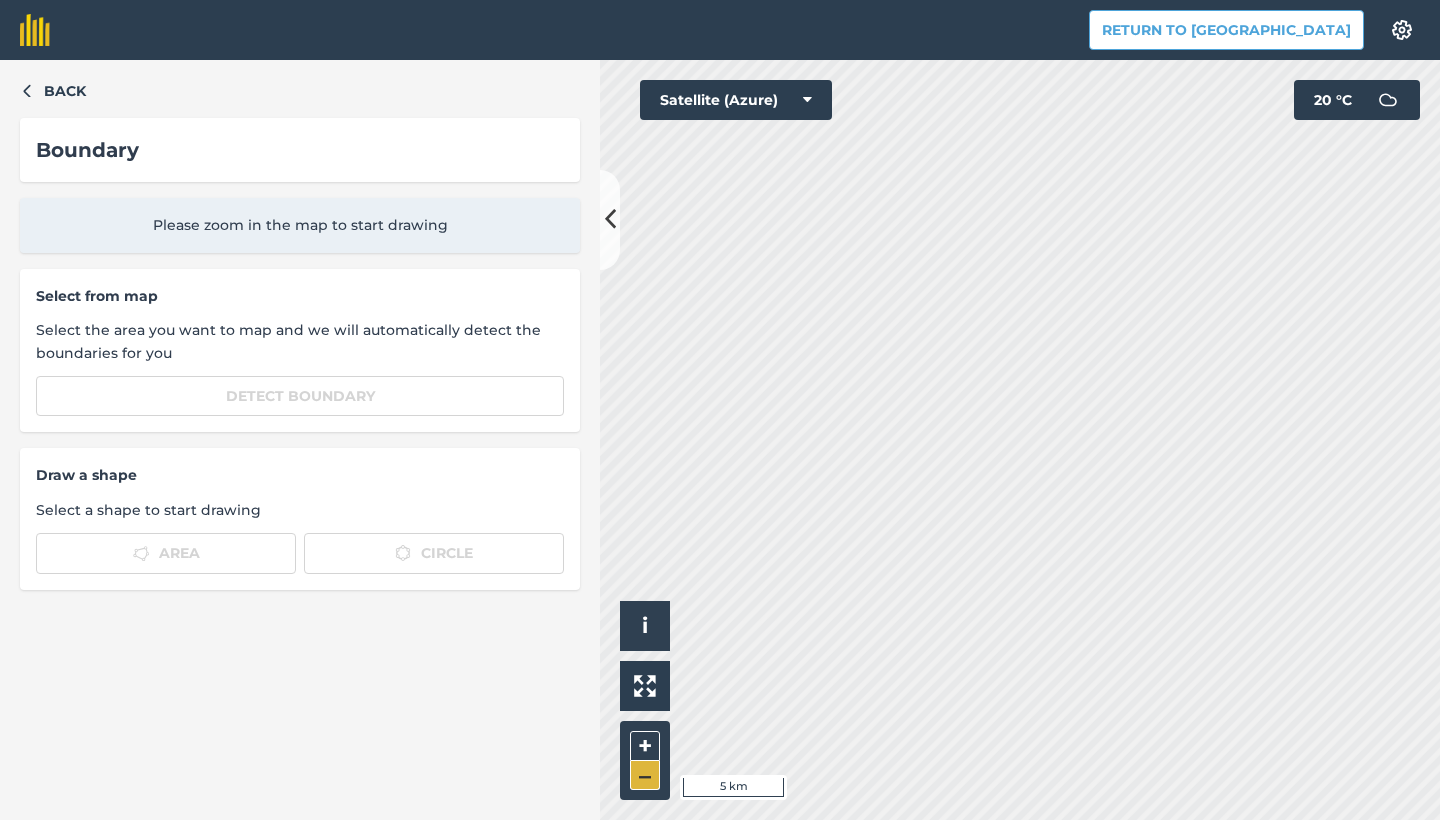 click on "–" at bounding box center [645, 775] 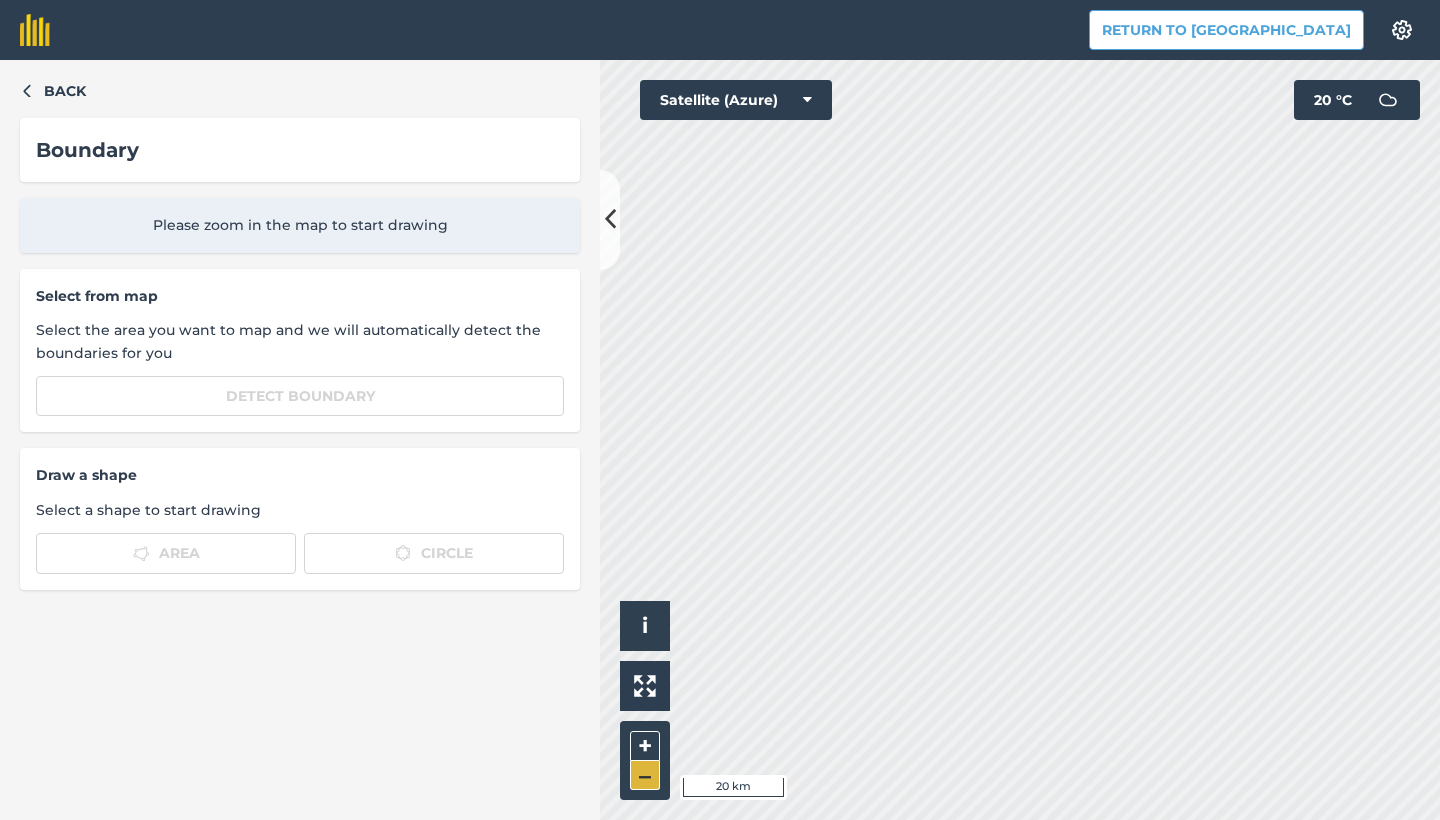 click on "–" at bounding box center (645, 775) 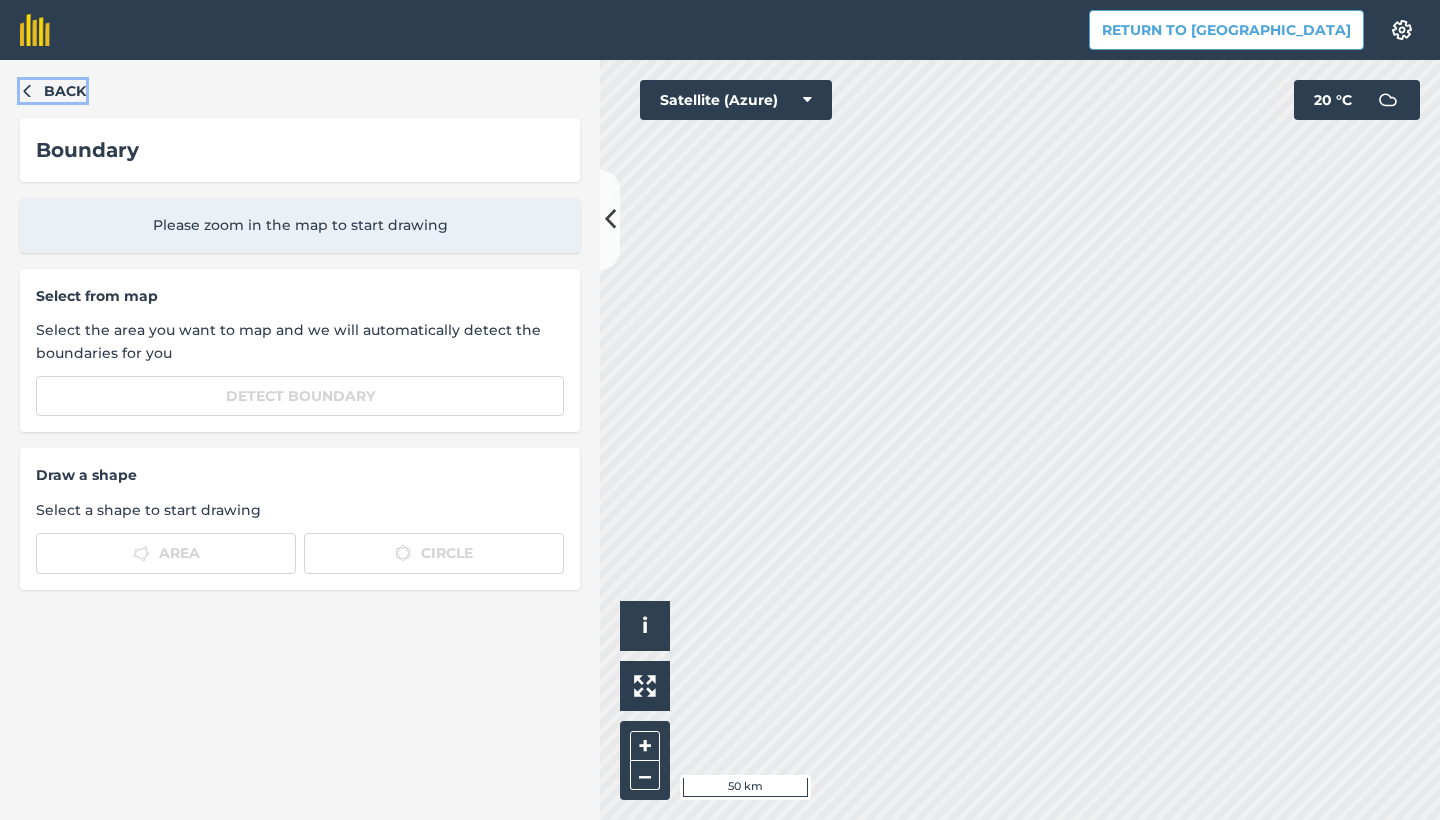 click on "Back" at bounding box center (53, 91) 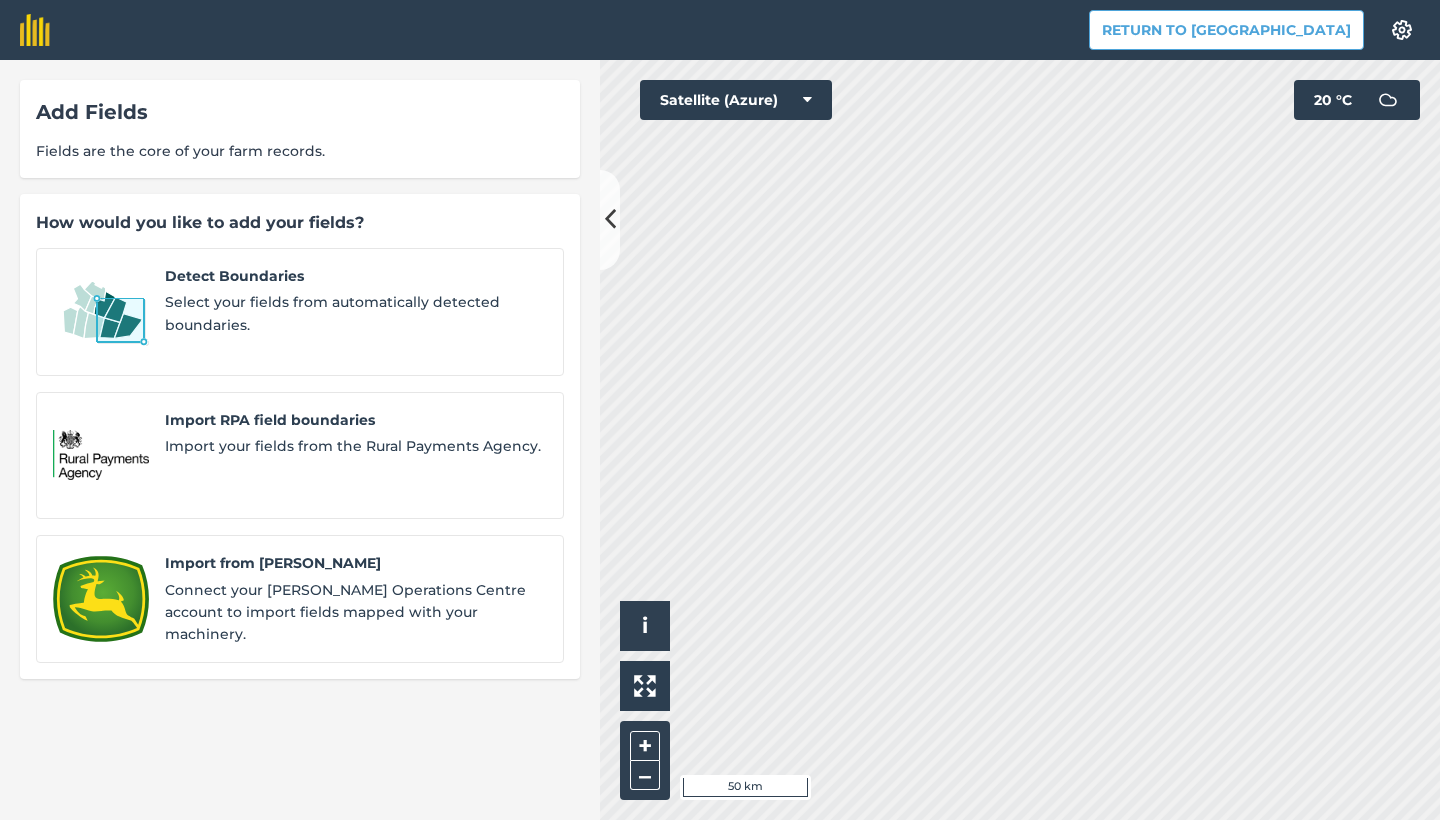 drag, startPoint x: 98, startPoint y: 120, endPoint x: 127, endPoint y: 136, distance: 33.12099 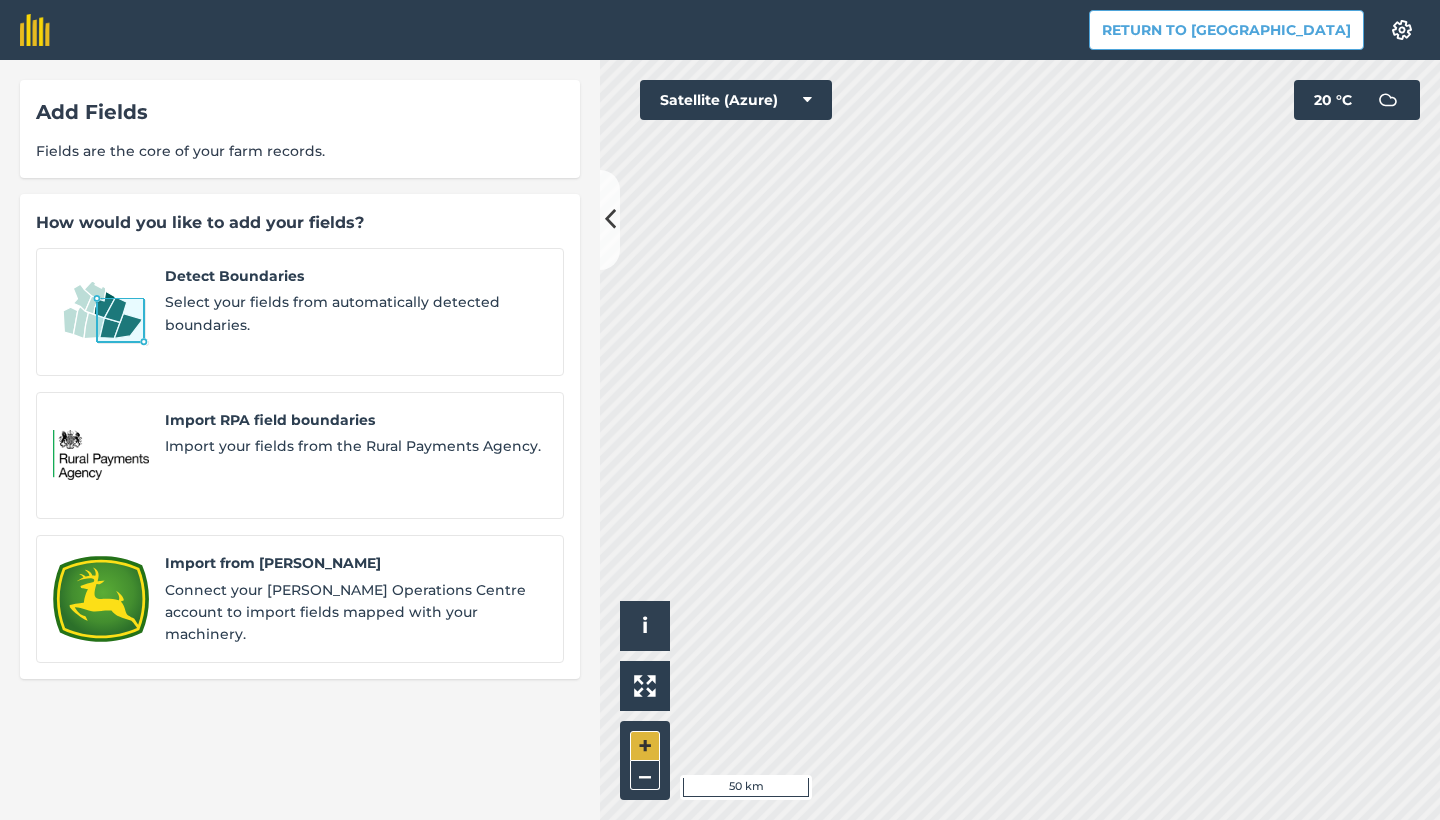 click on "+" at bounding box center (645, 746) 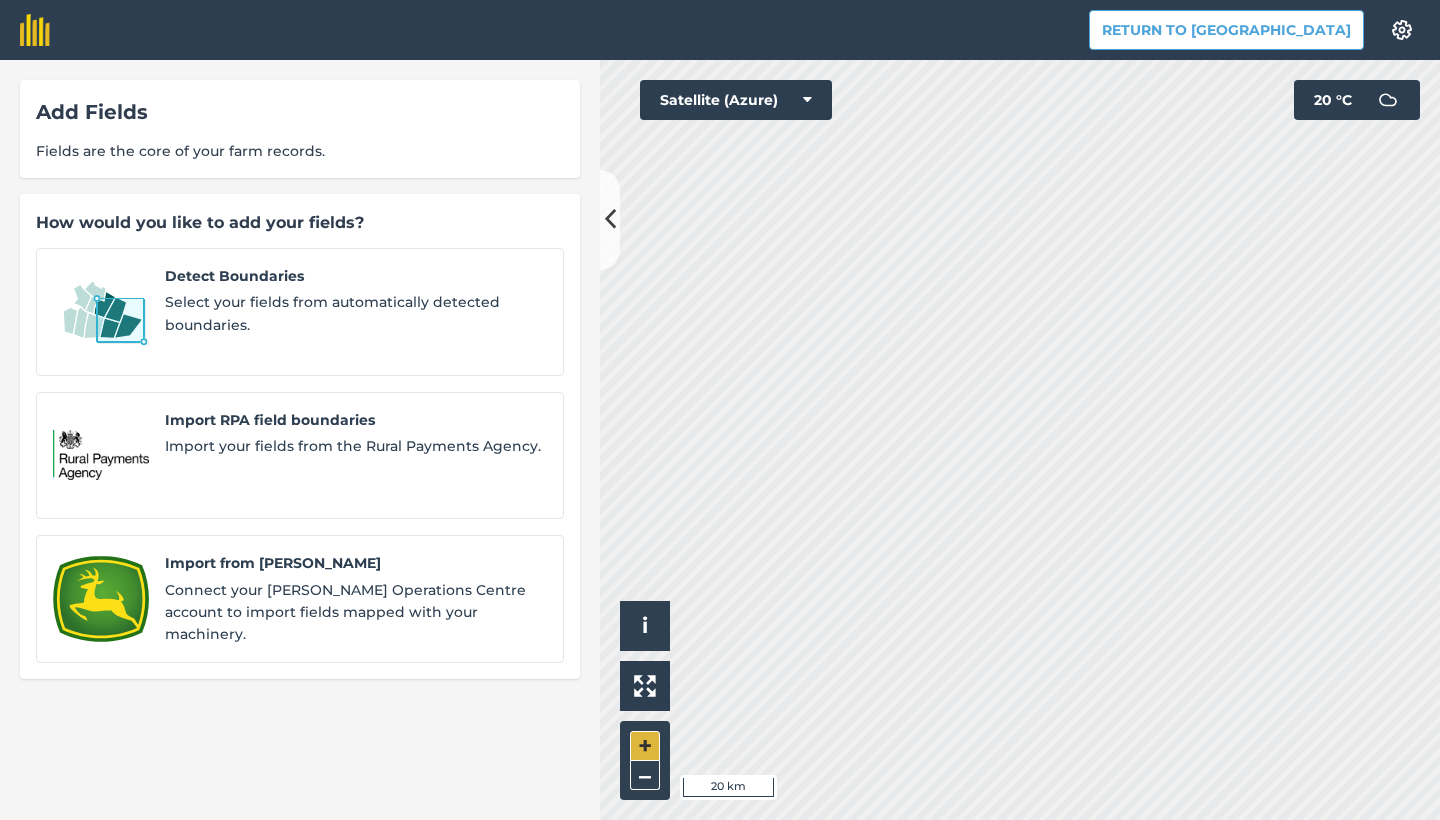 click on "+" at bounding box center (645, 746) 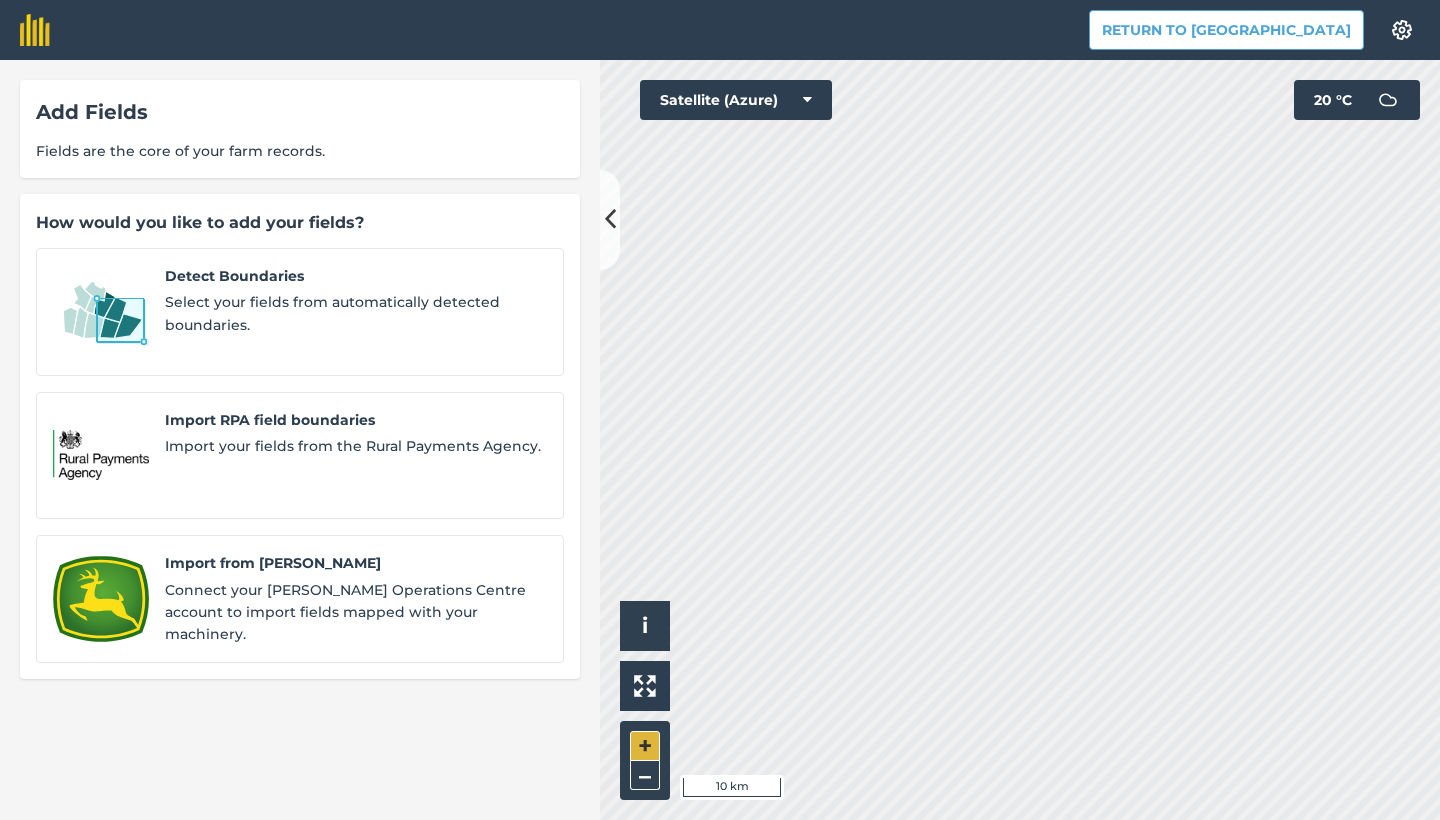 click on "+ –" at bounding box center (645, 760) 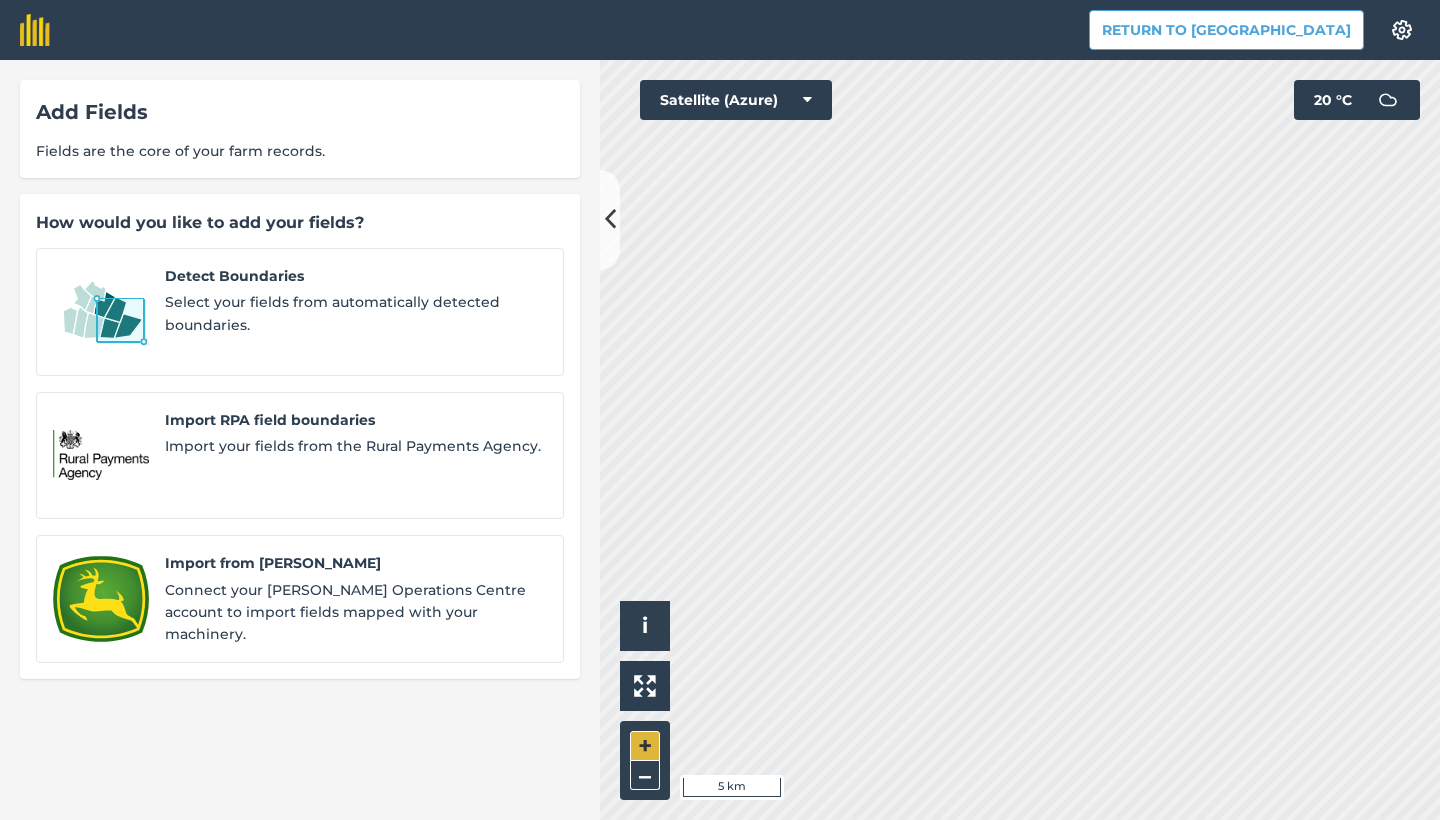 click on "+" at bounding box center (645, 746) 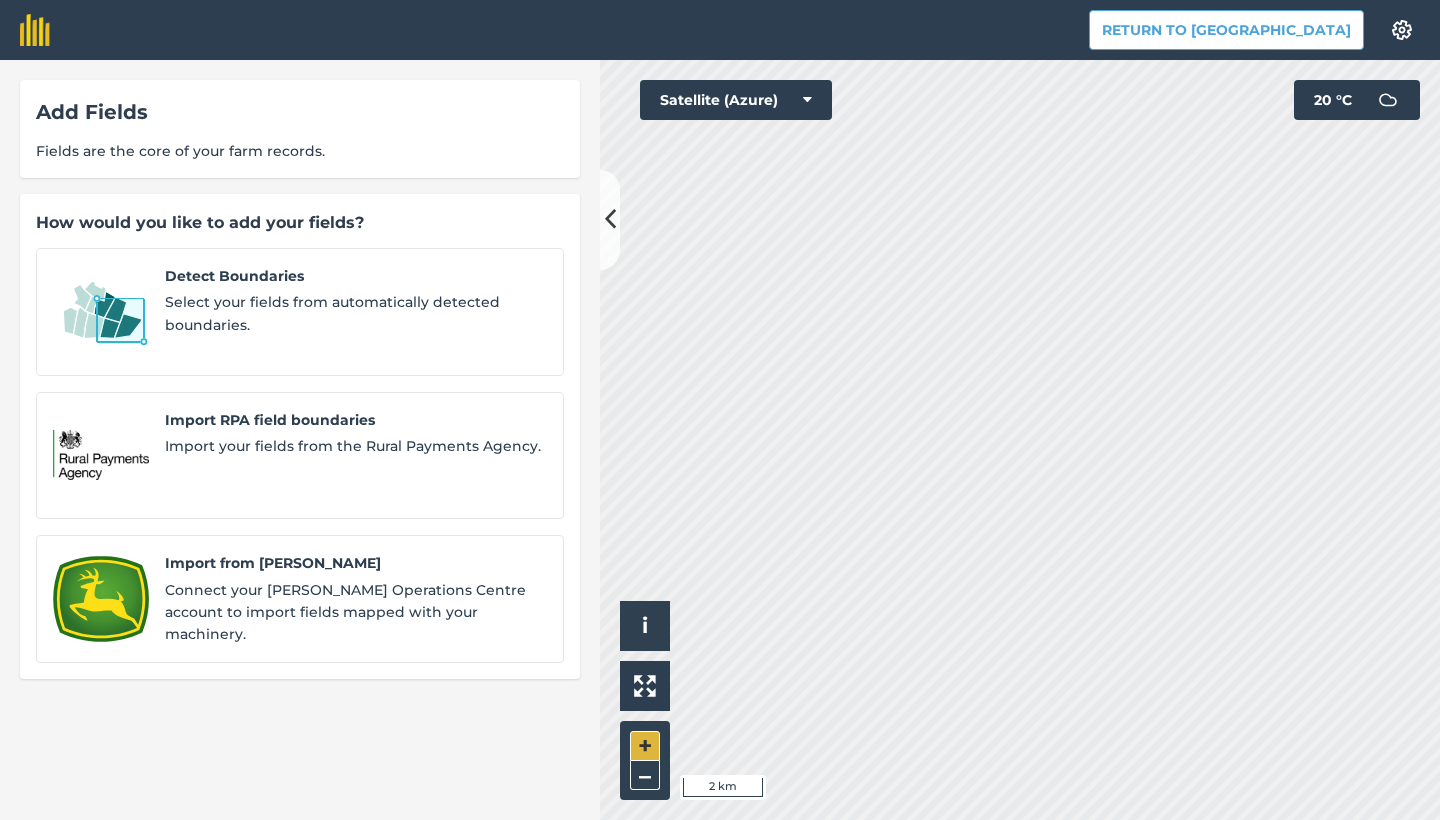 click on "+" at bounding box center (645, 746) 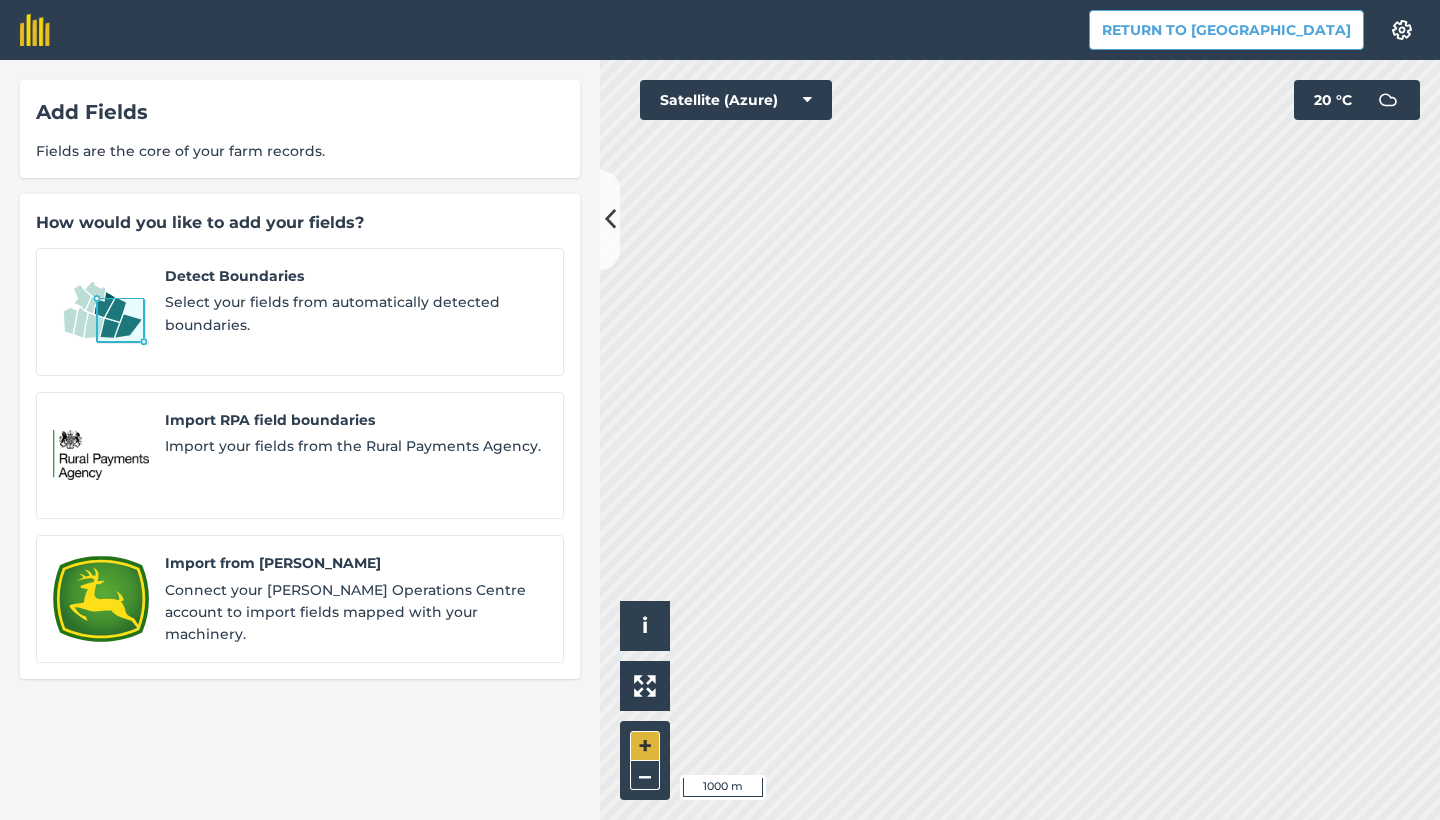 click on "+" at bounding box center (645, 746) 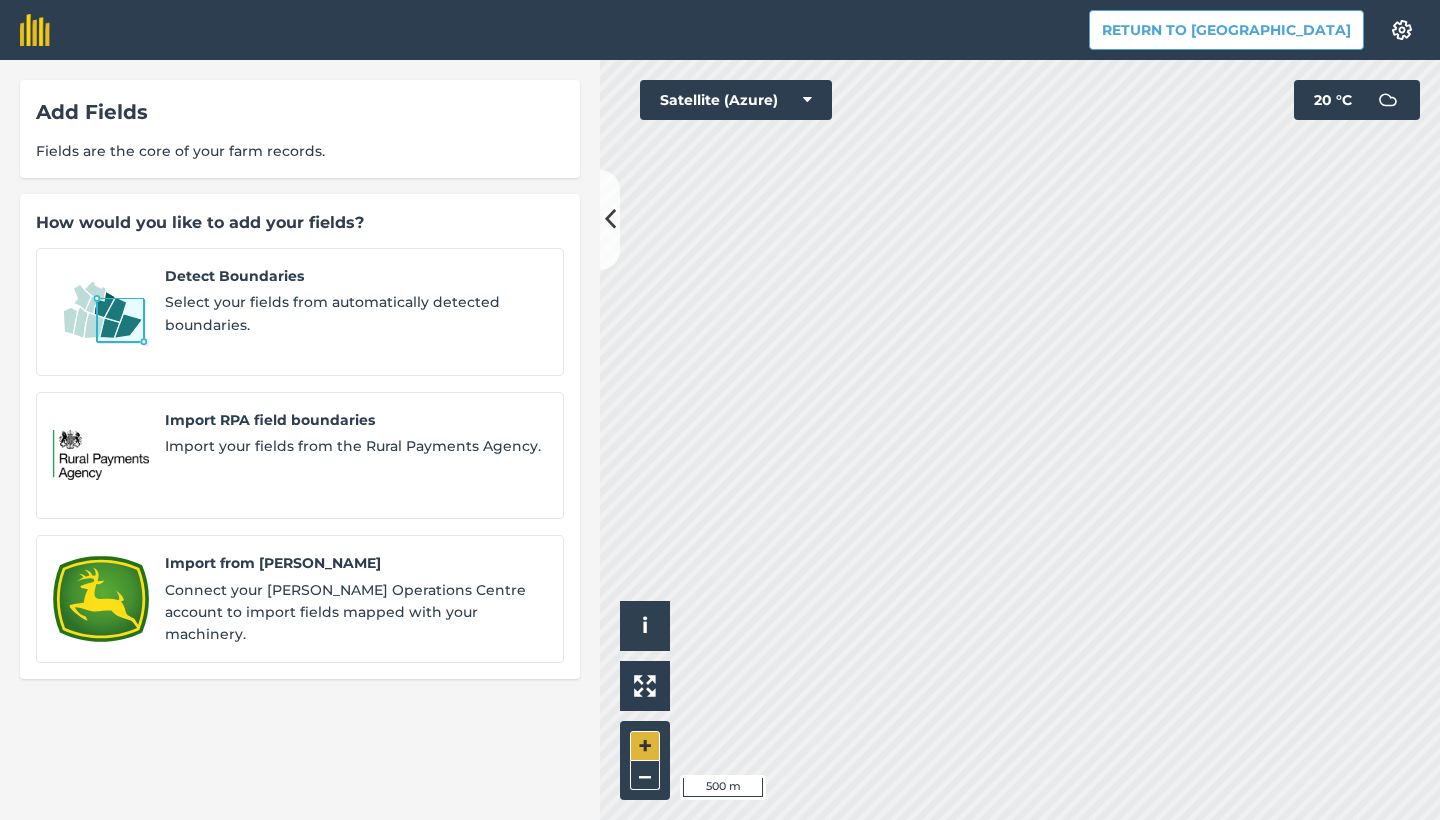 click on "+" at bounding box center [645, 746] 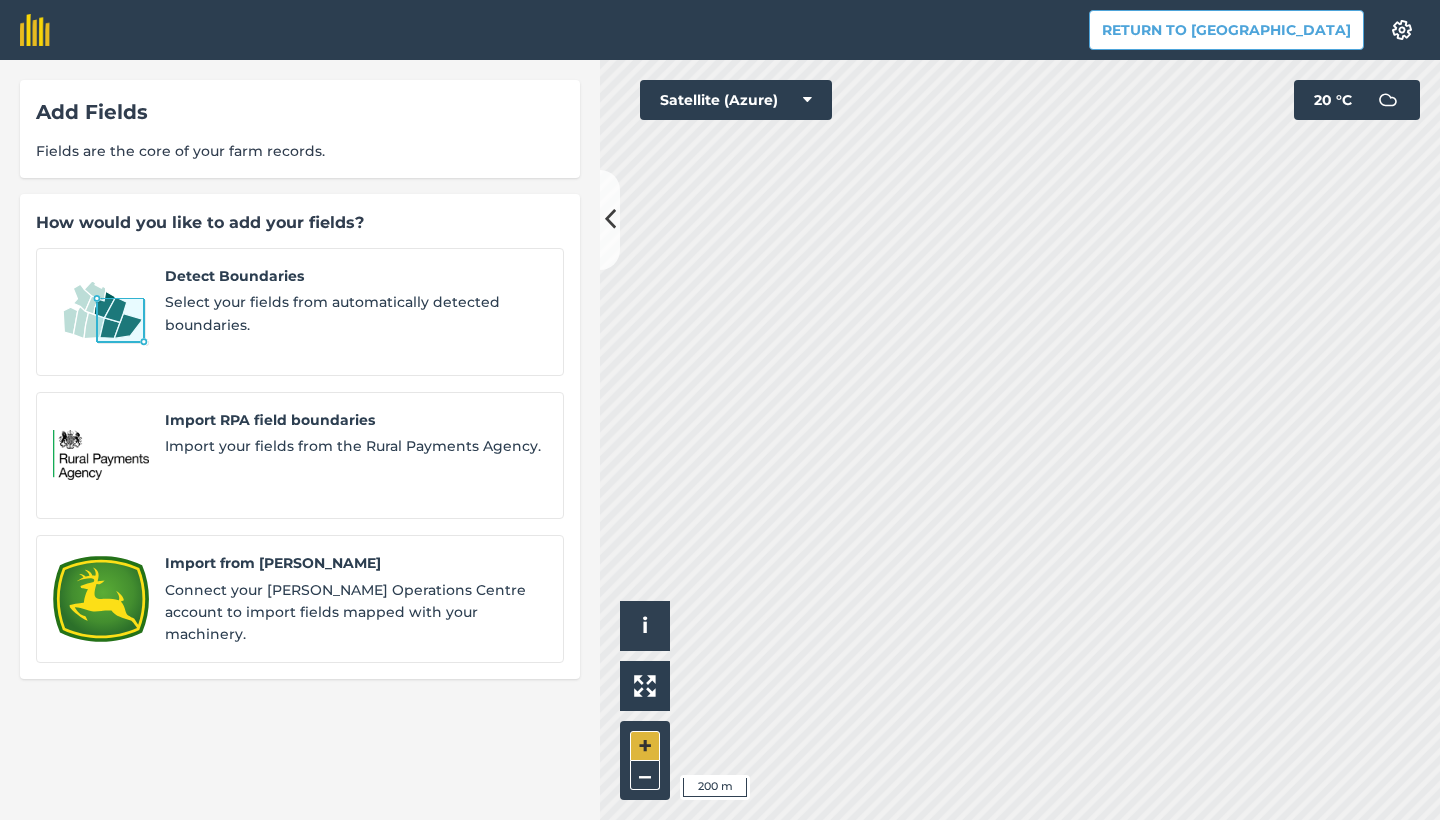 click on "+" at bounding box center [645, 746] 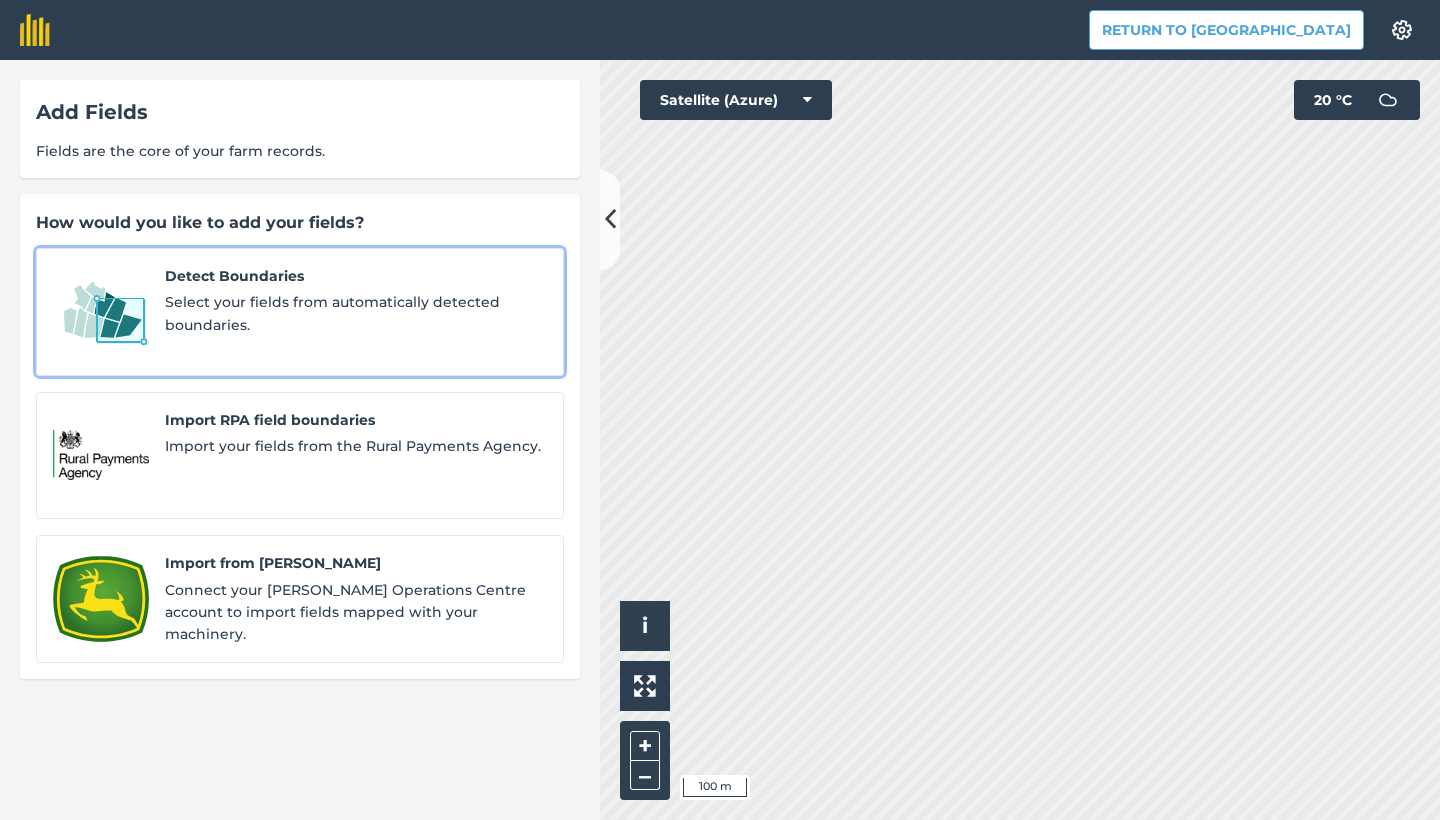 click on "Detect Boundaries Select your fields from automatically detected boundaries." at bounding box center [300, 312] 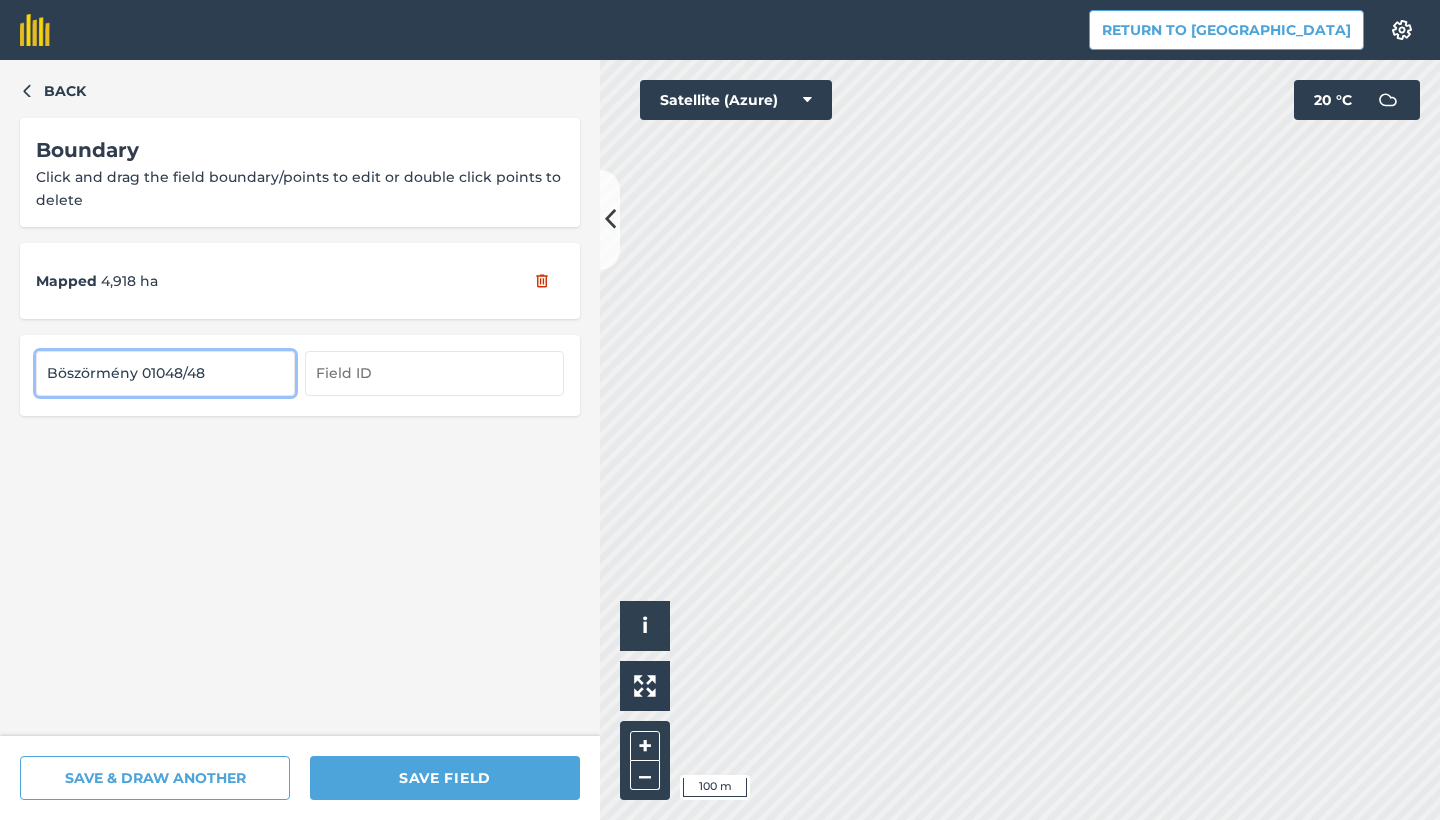type on "Böszörmény 01048/48" 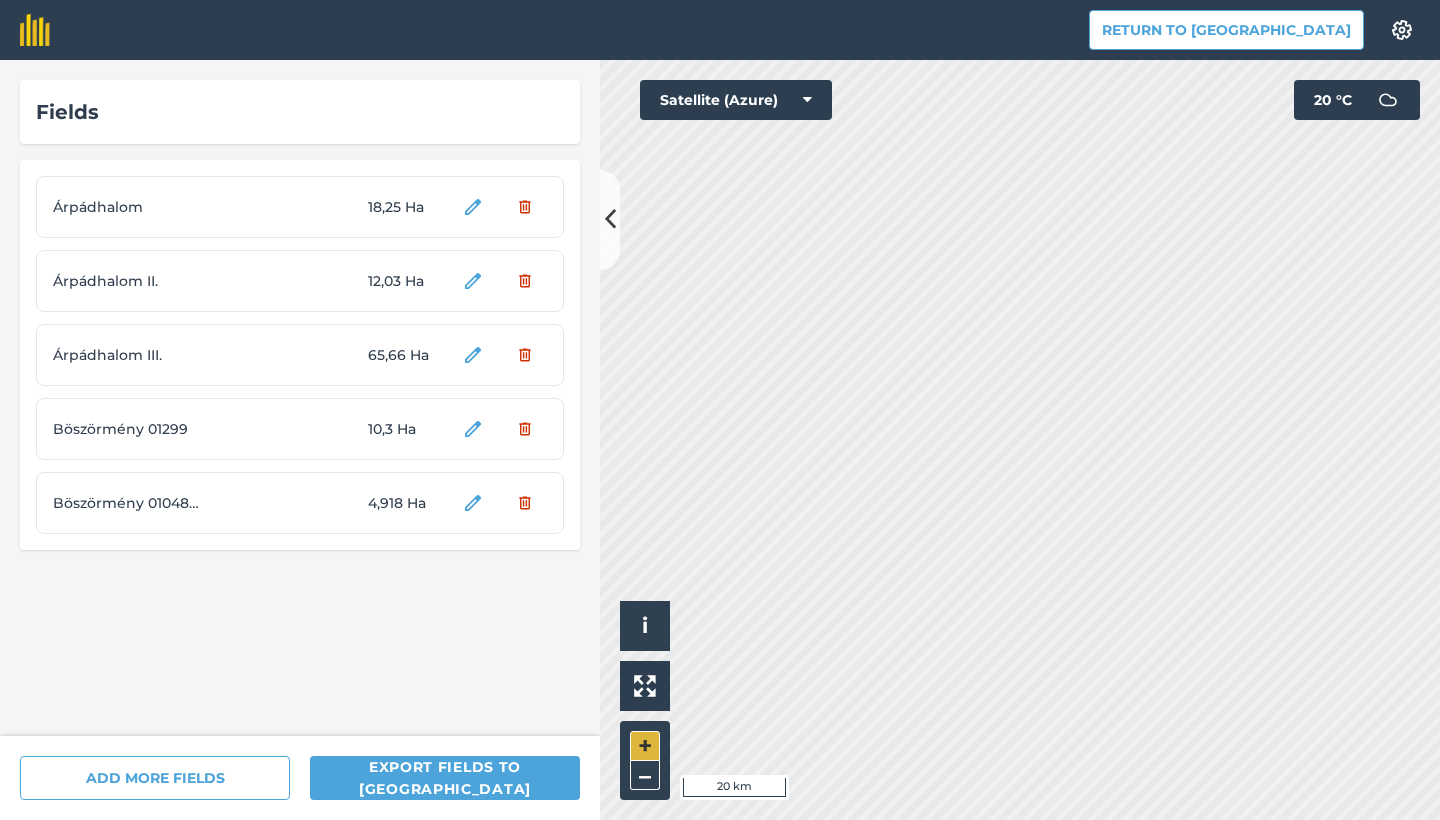 click on "+" at bounding box center (645, 746) 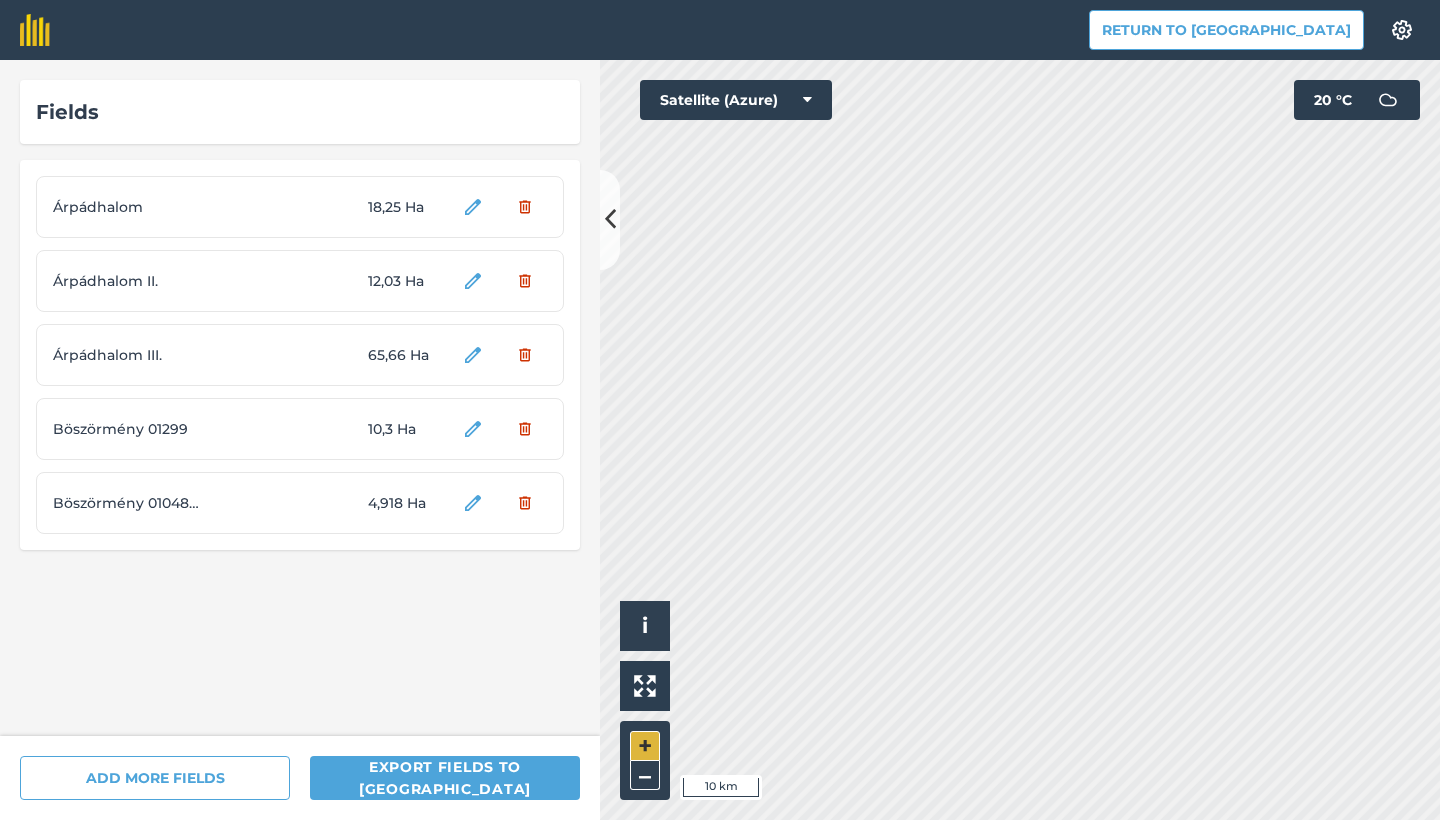 click on "+" at bounding box center [645, 746] 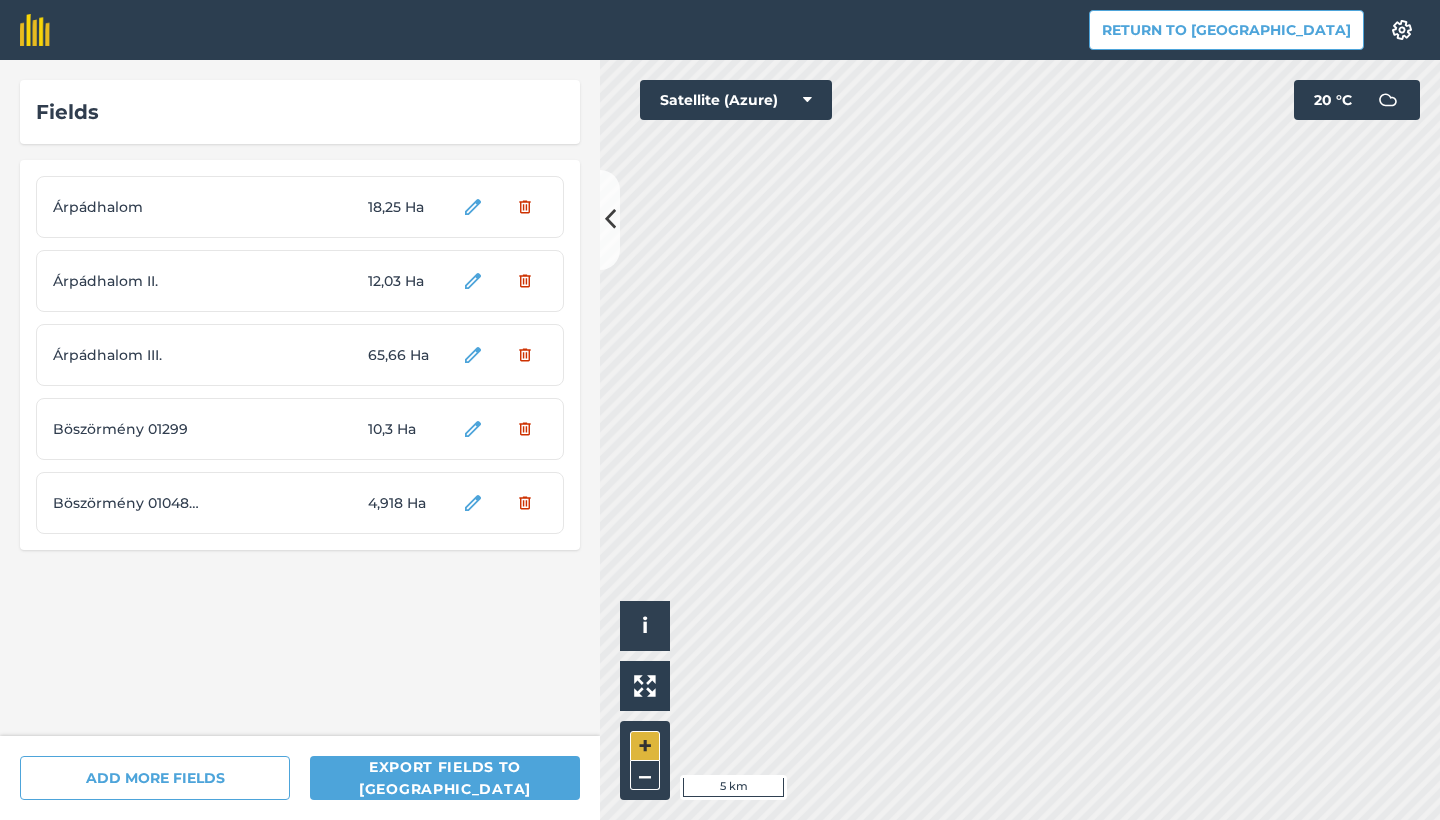 click on "+" at bounding box center (645, 746) 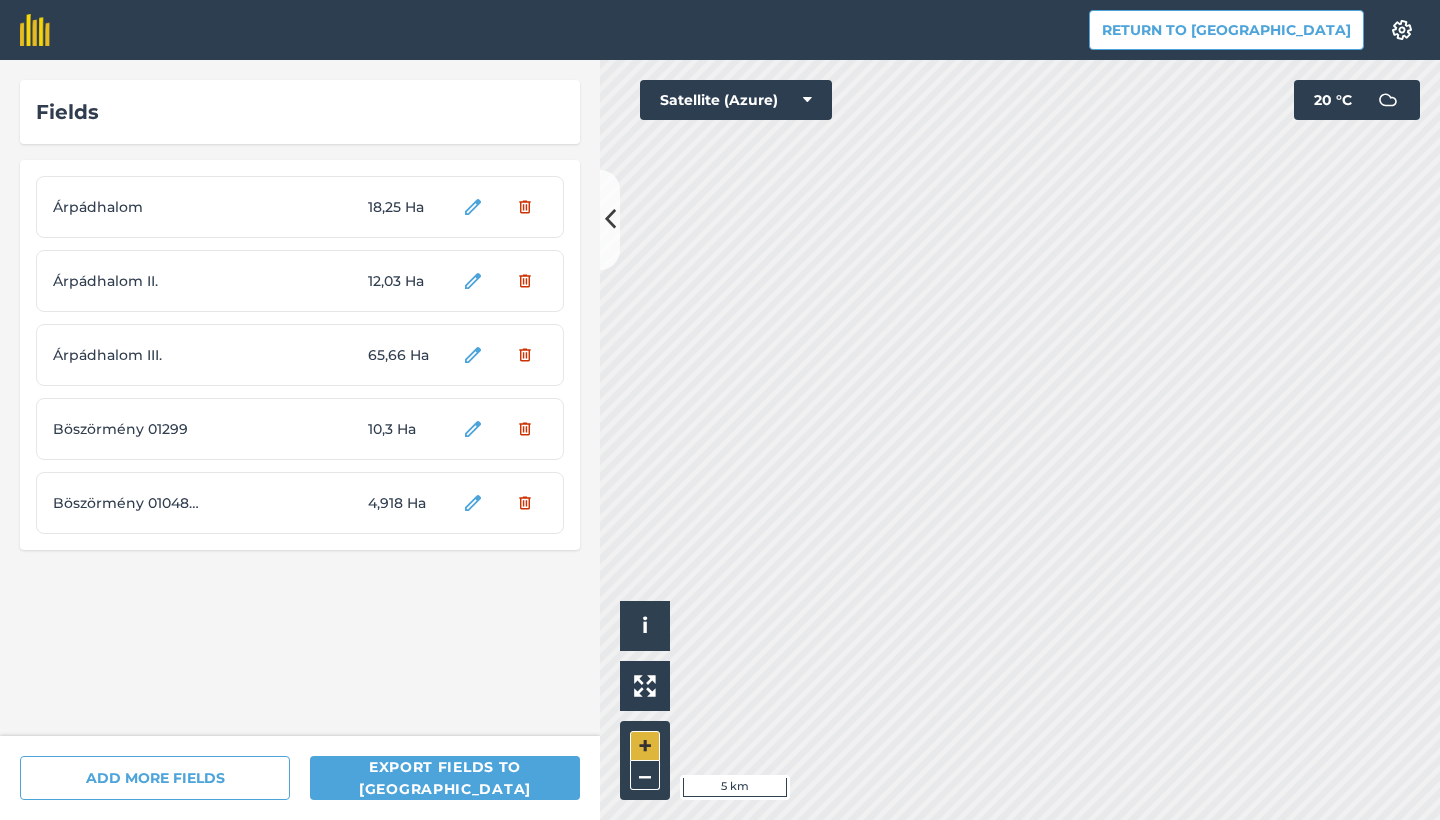click on "+" at bounding box center [645, 746] 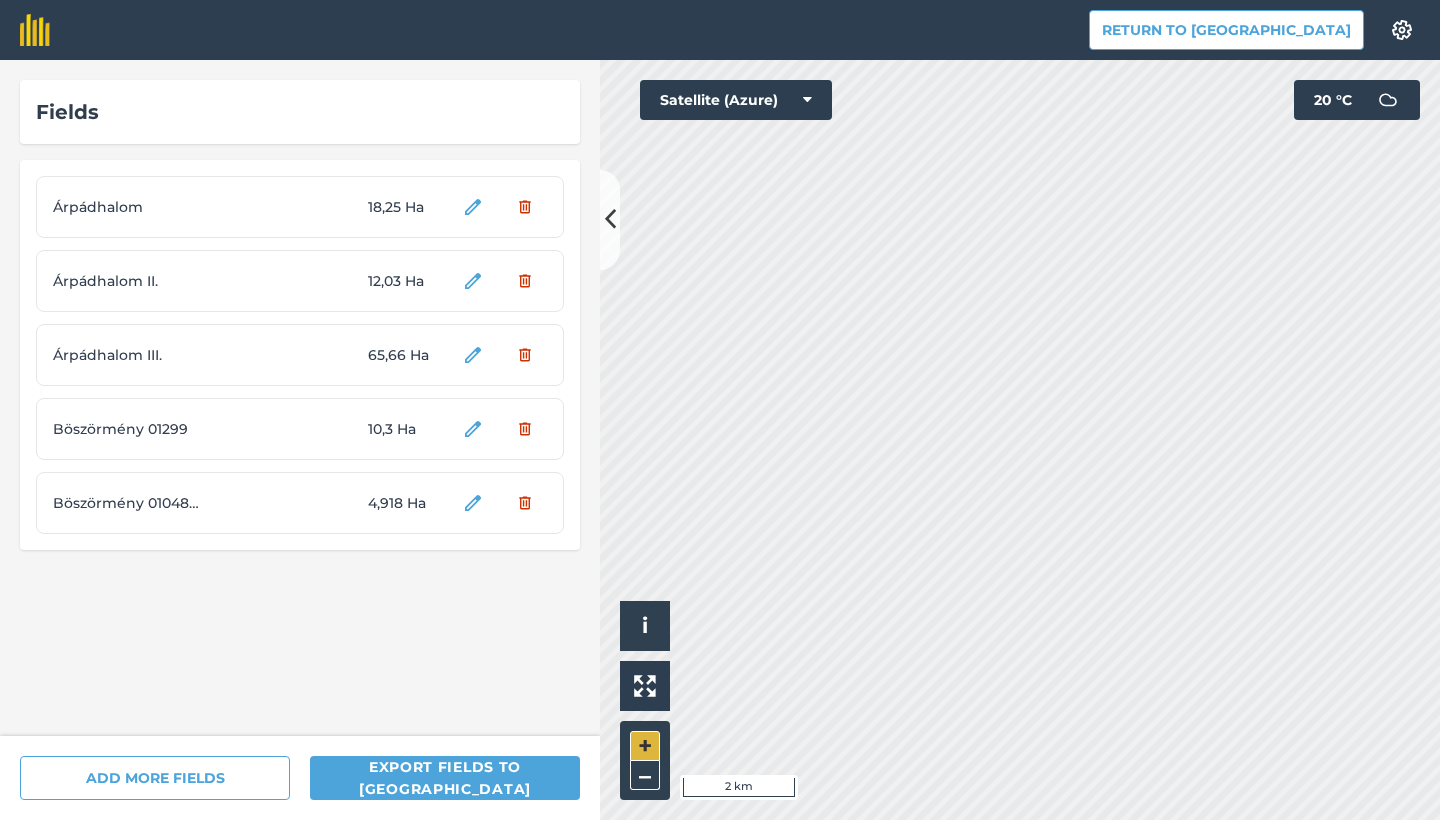 click on "+" at bounding box center (645, 746) 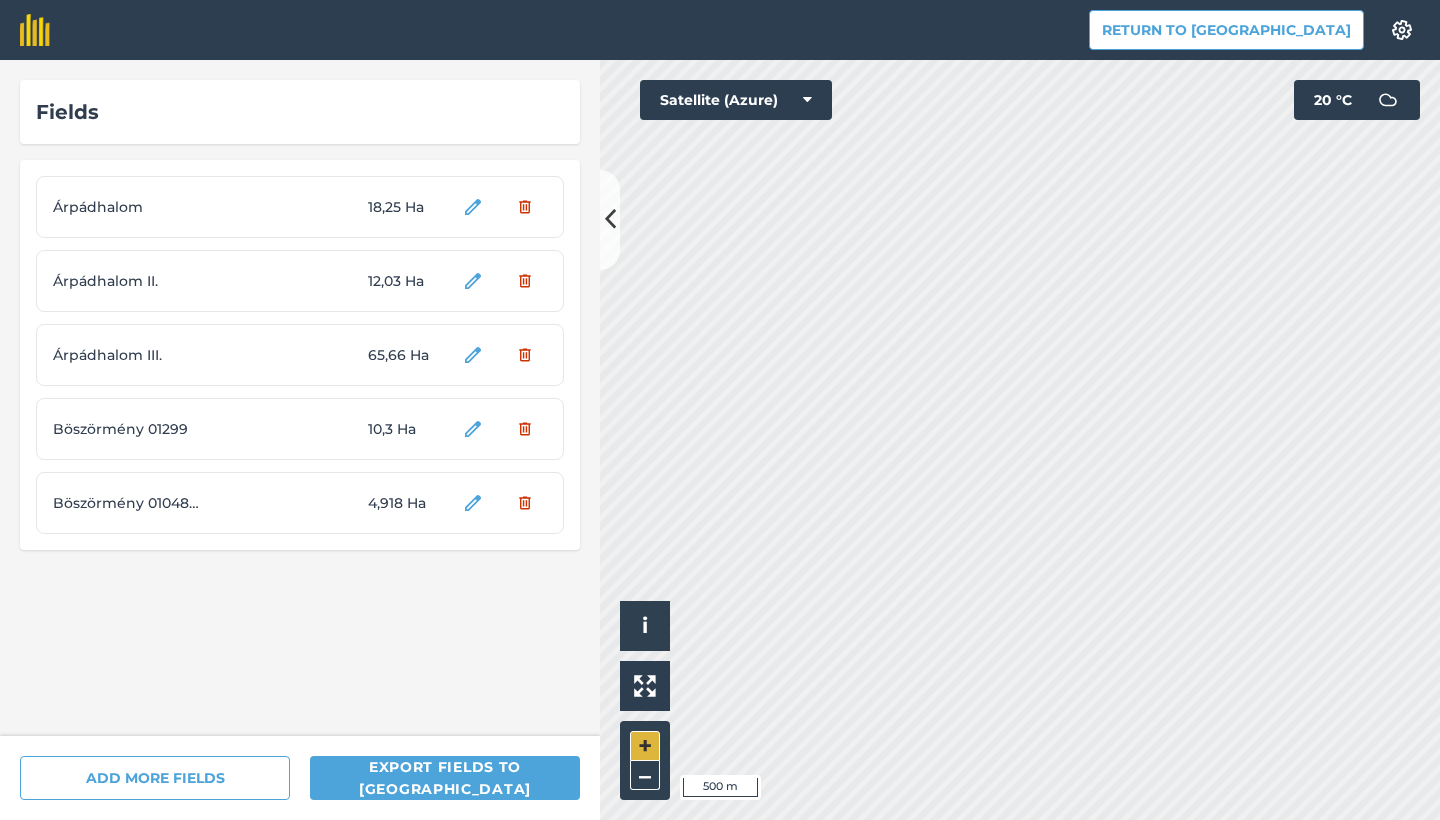 click on "+" at bounding box center (645, 746) 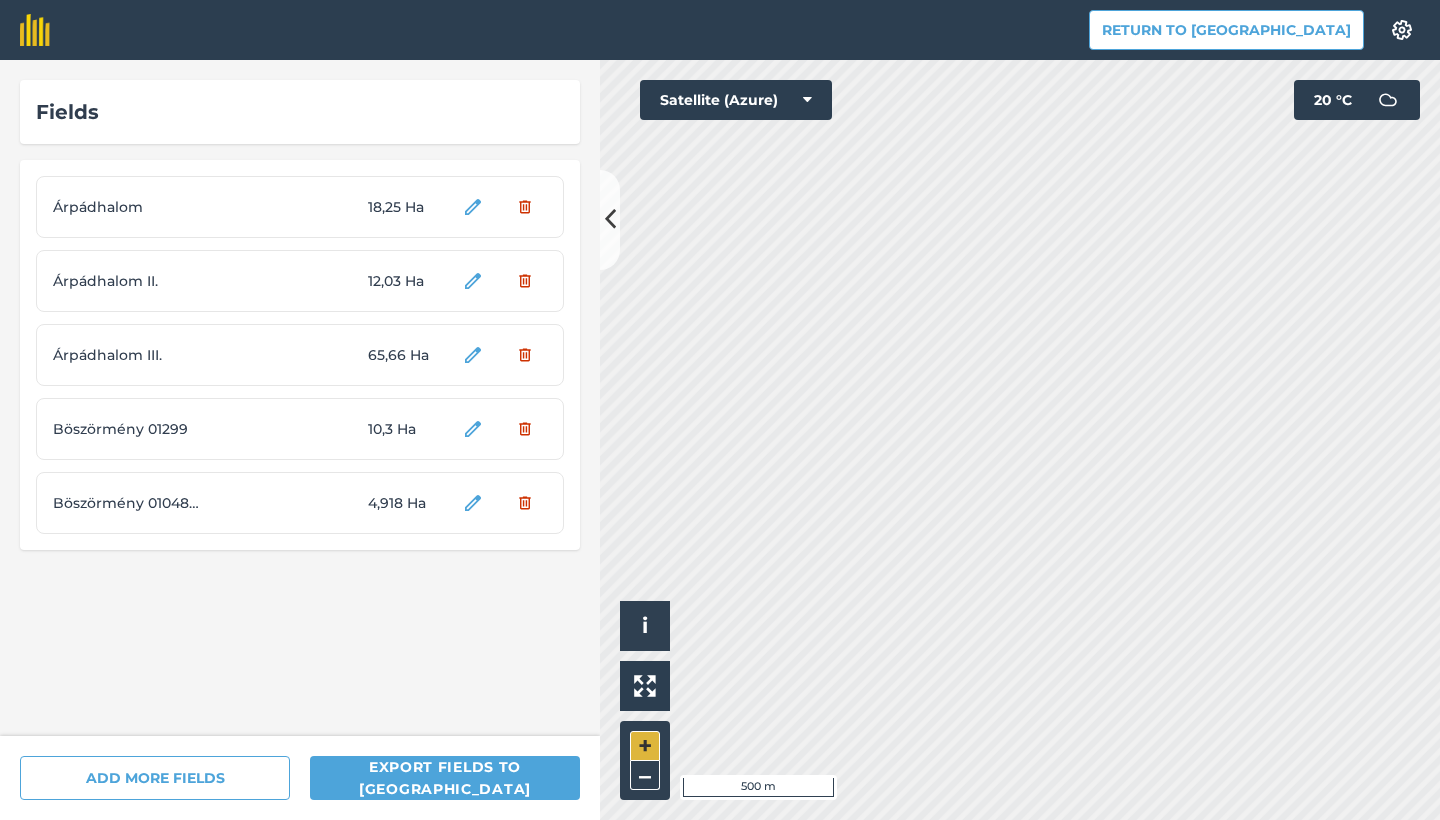 click on "+" at bounding box center (645, 746) 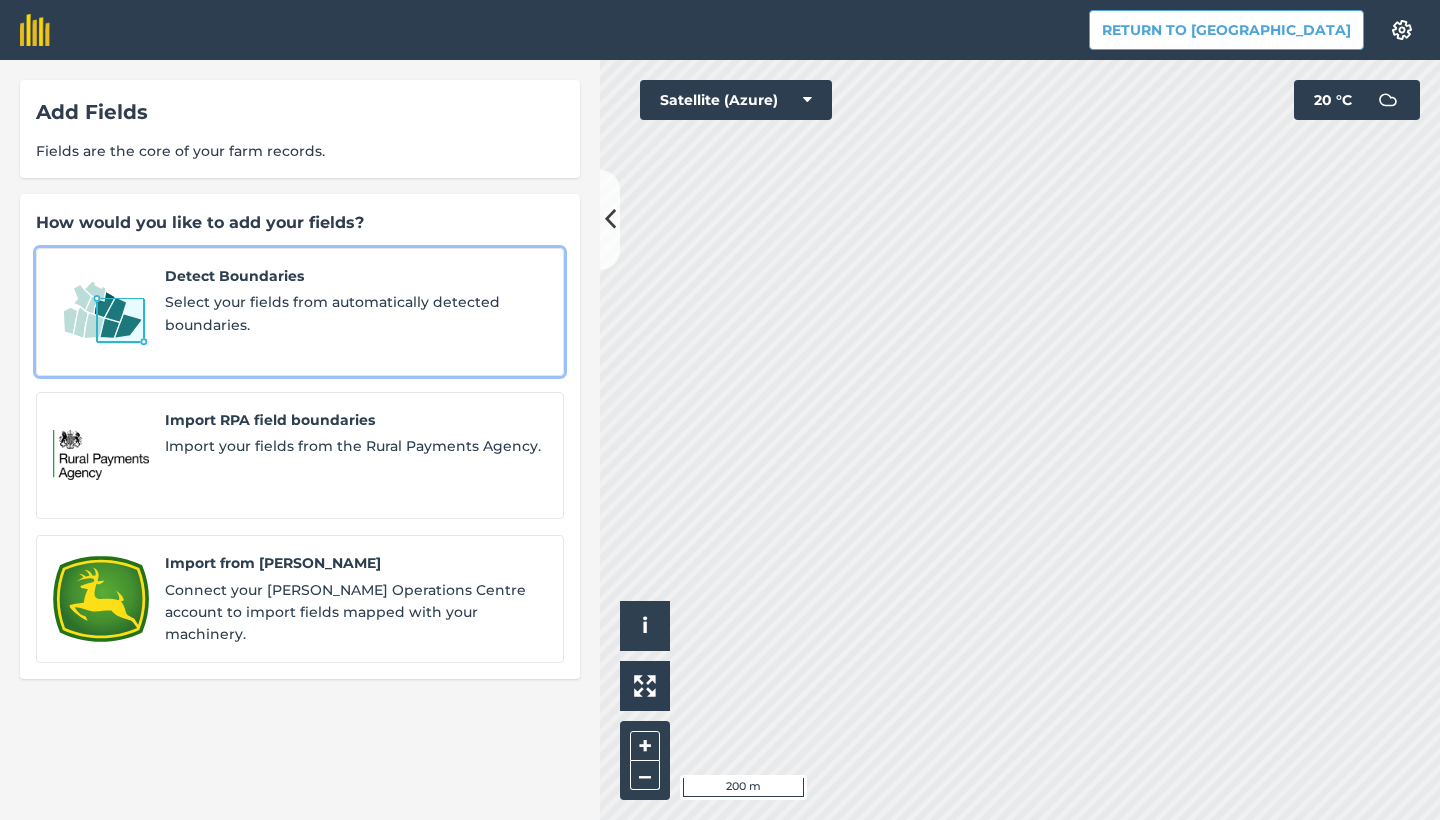 click on "Select your fields from automatically detected boundaries." at bounding box center [356, 313] 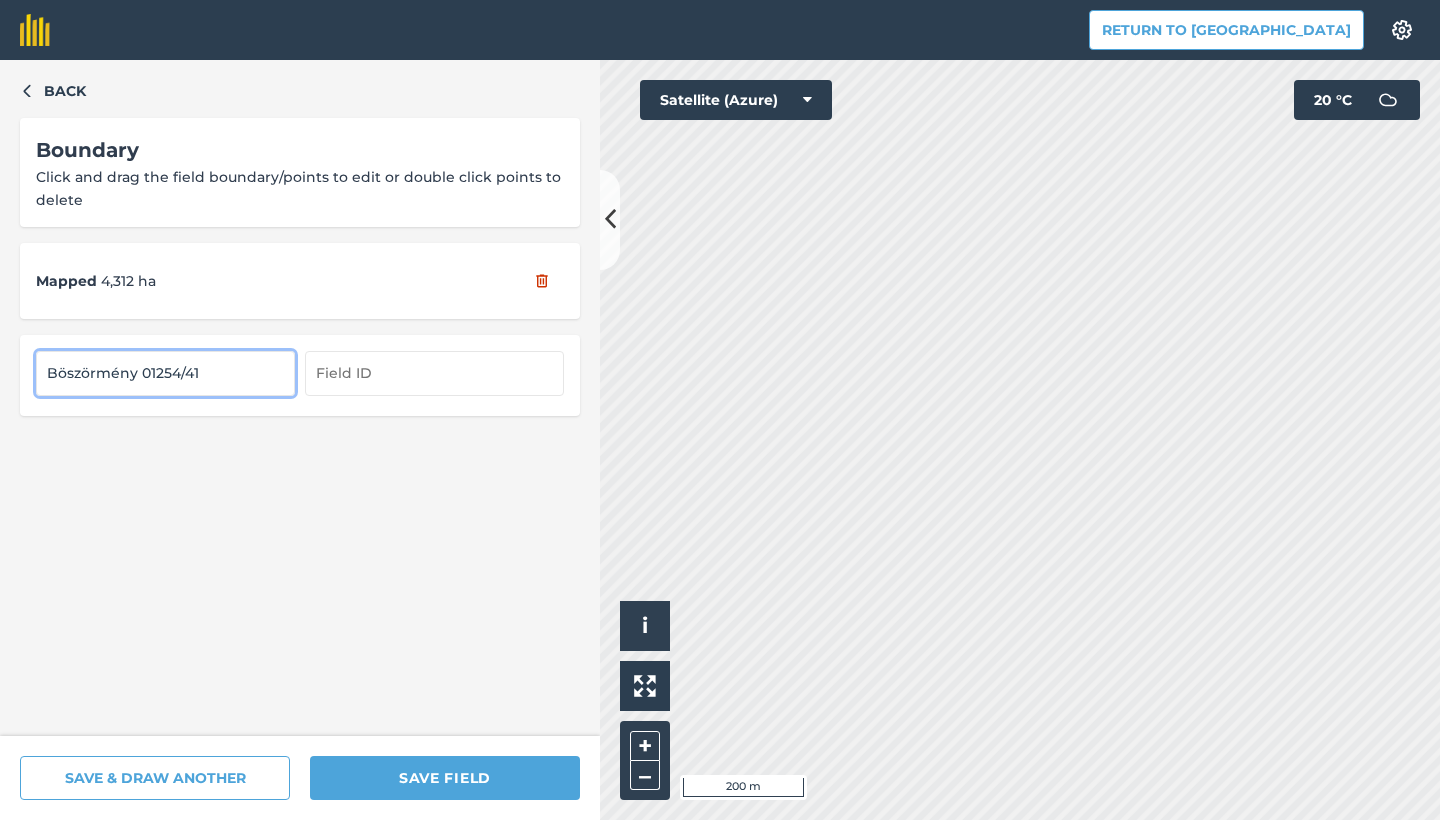 type on "Böszörmény 01254/41" 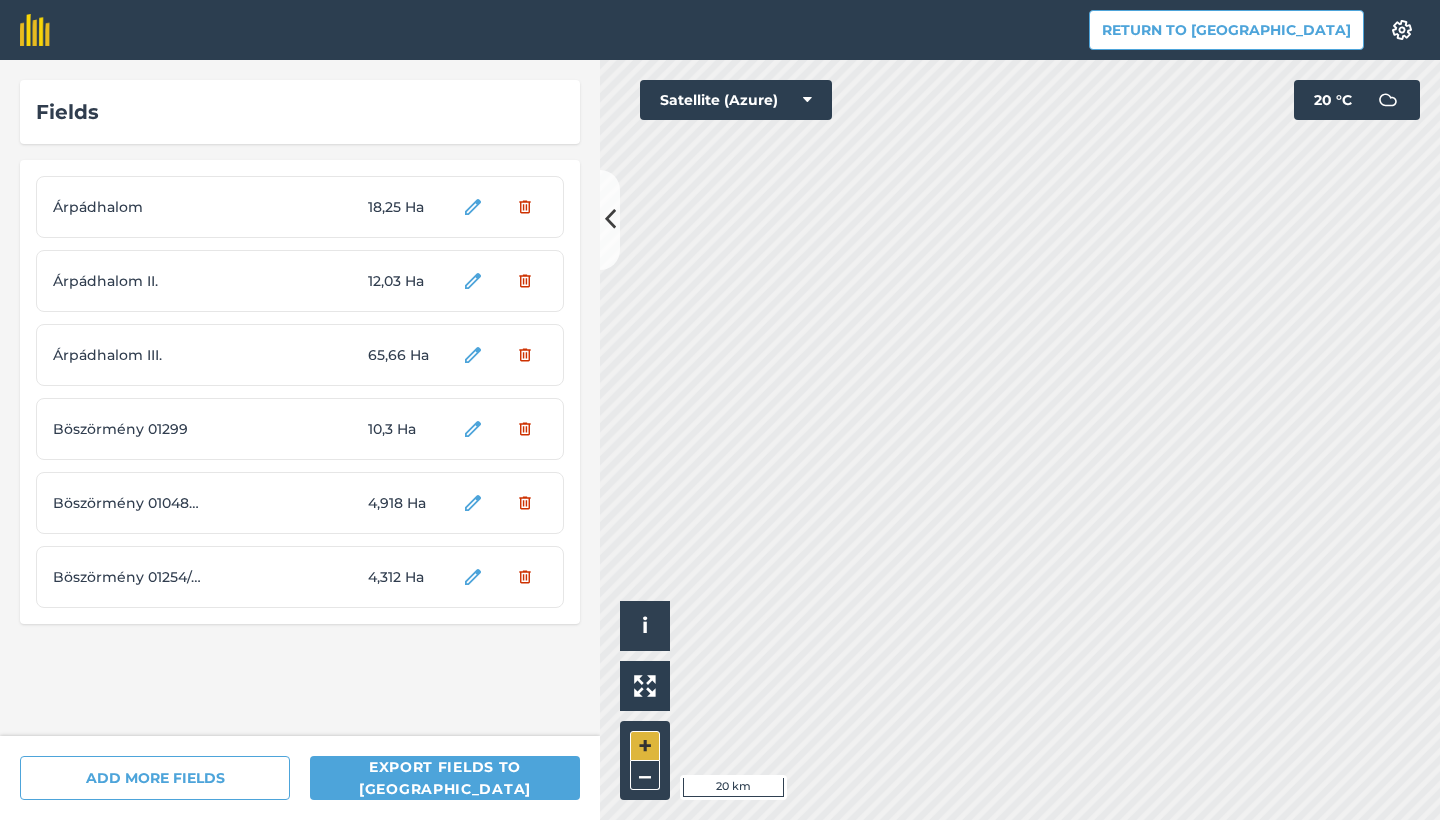 click on "+" at bounding box center [645, 746] 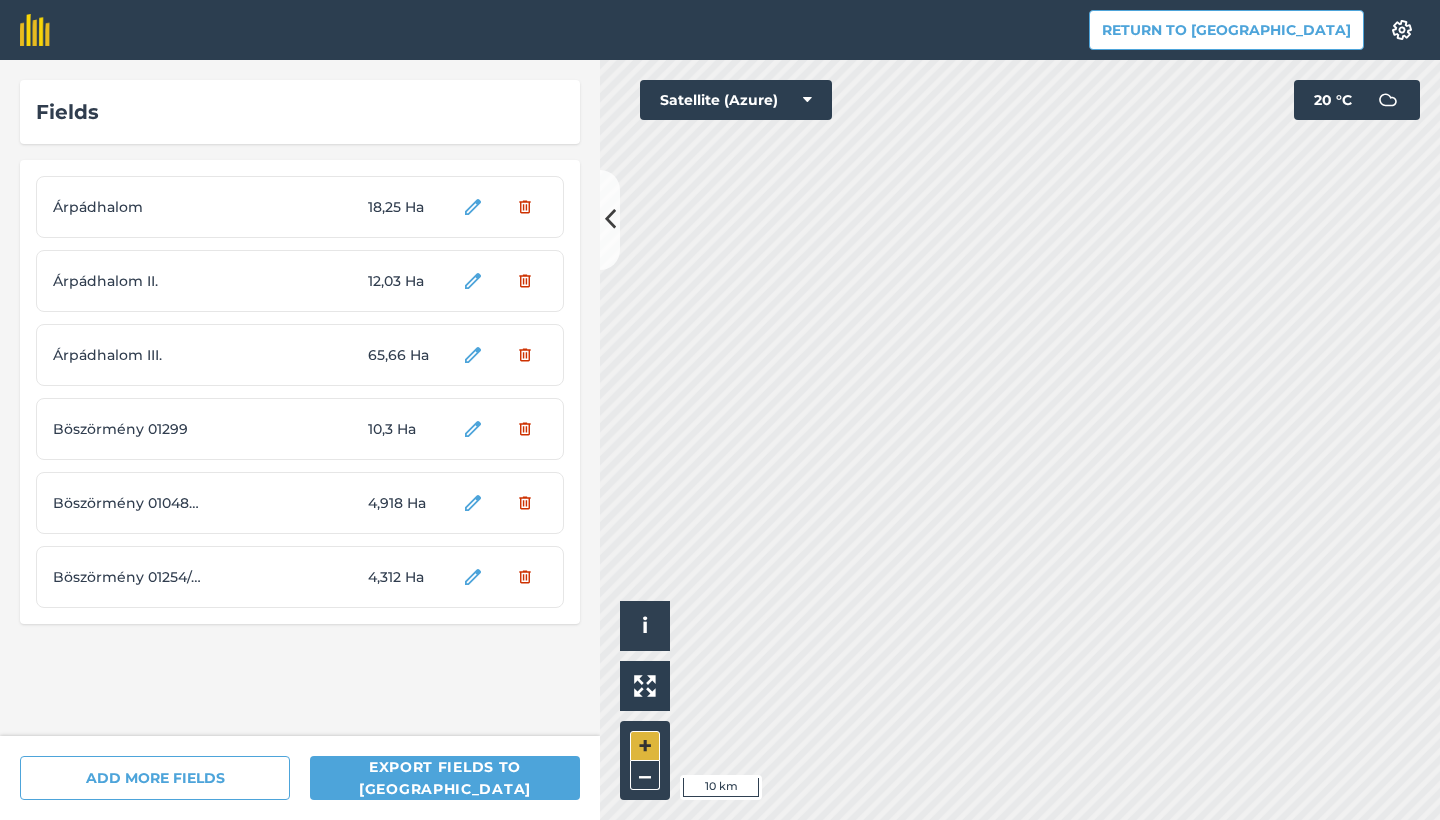 click on "+" at bounding box center (645, 746) 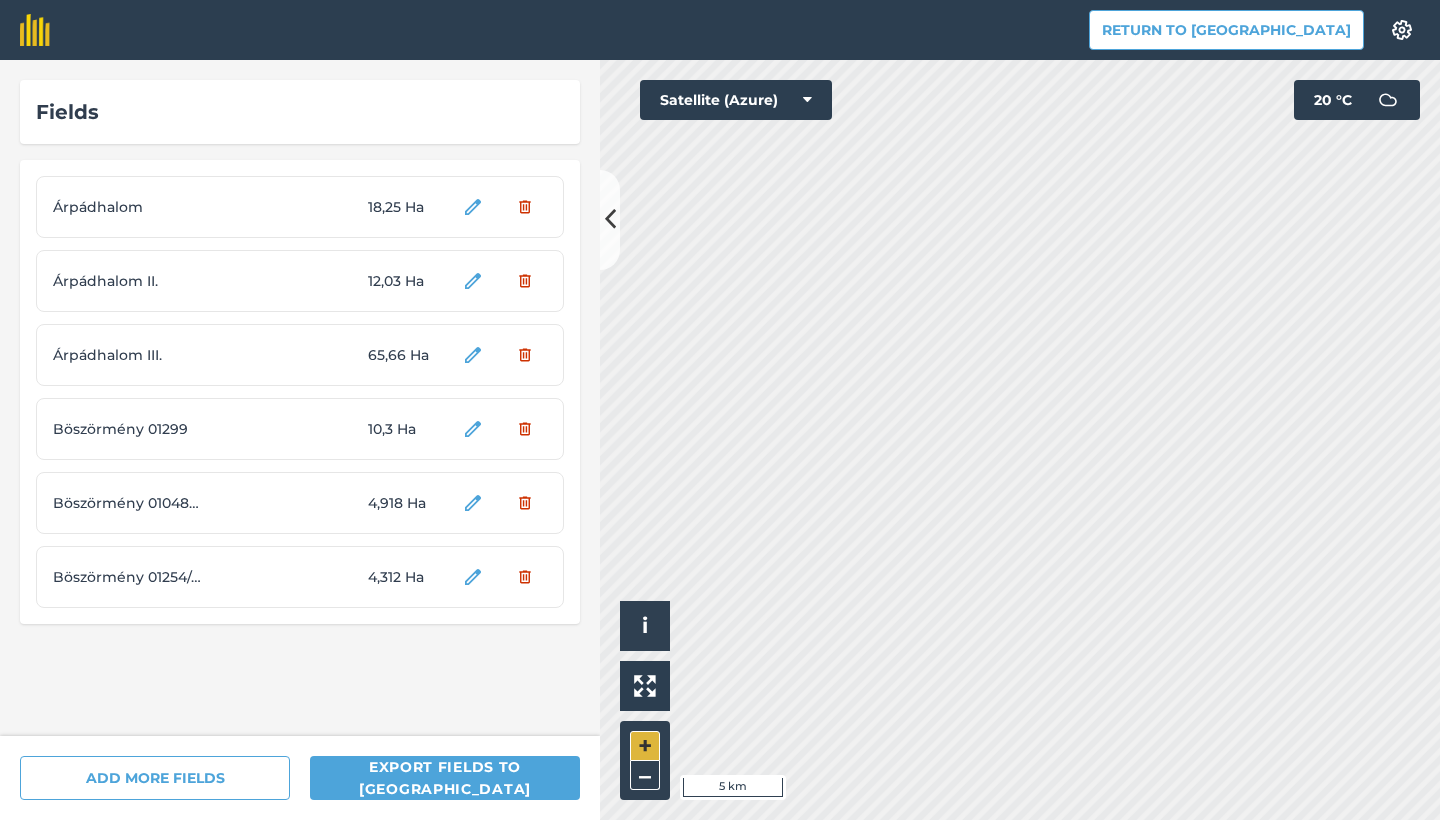 click on "+" at bounding box center (645, 746) 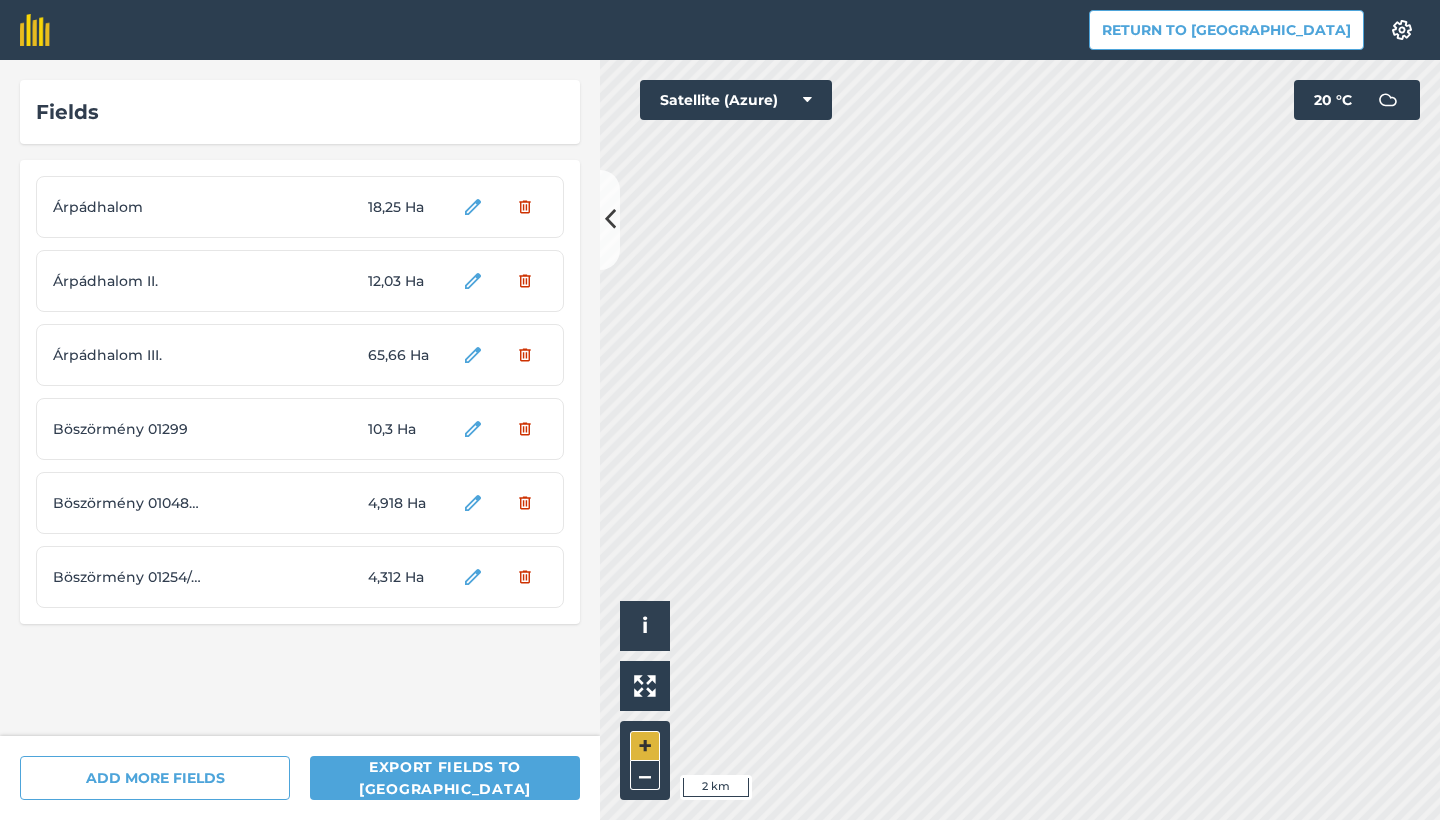 click on "+" at bounding box center [645, 746] 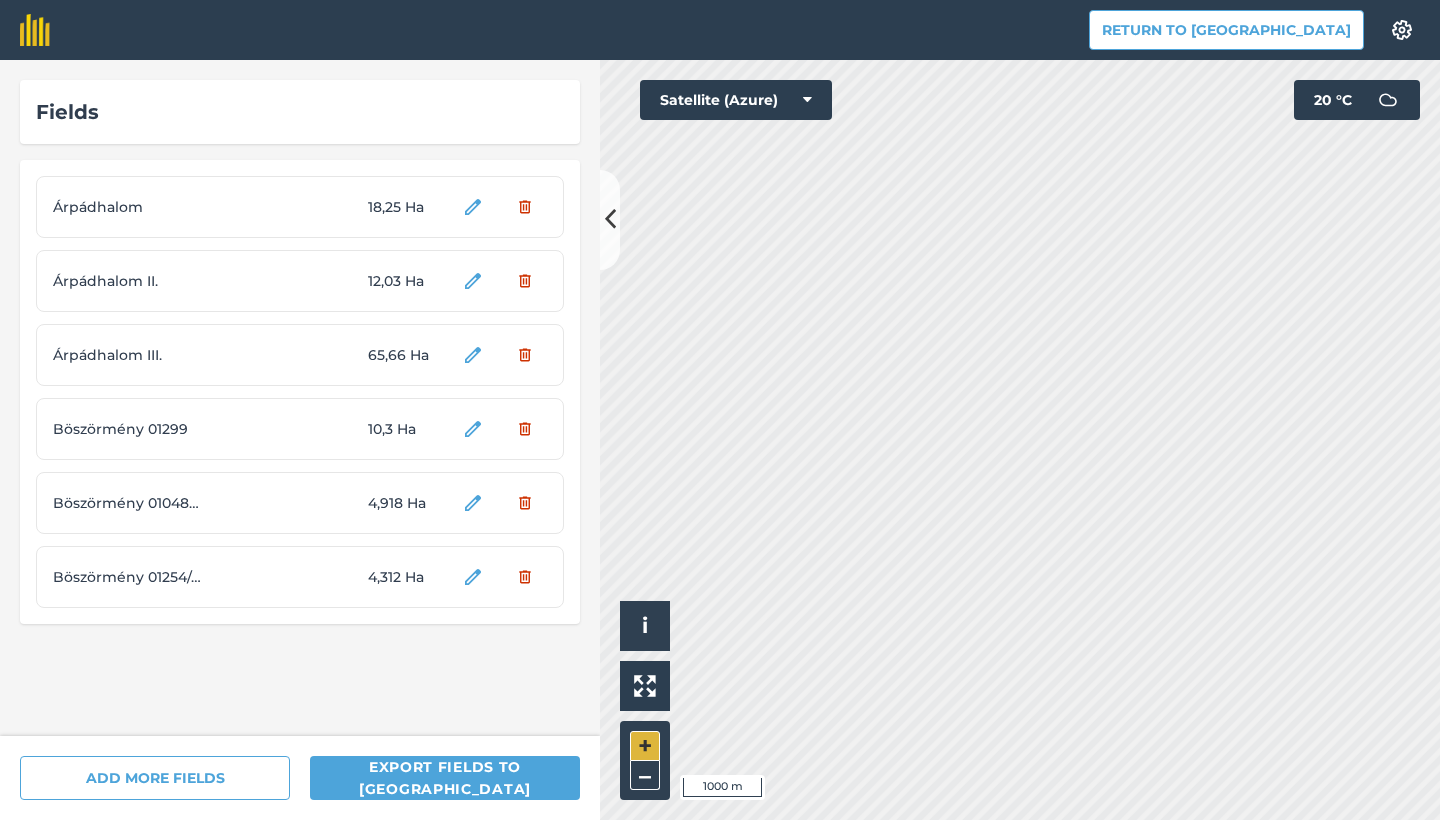 click on "+" at bounding box center (645, 746) 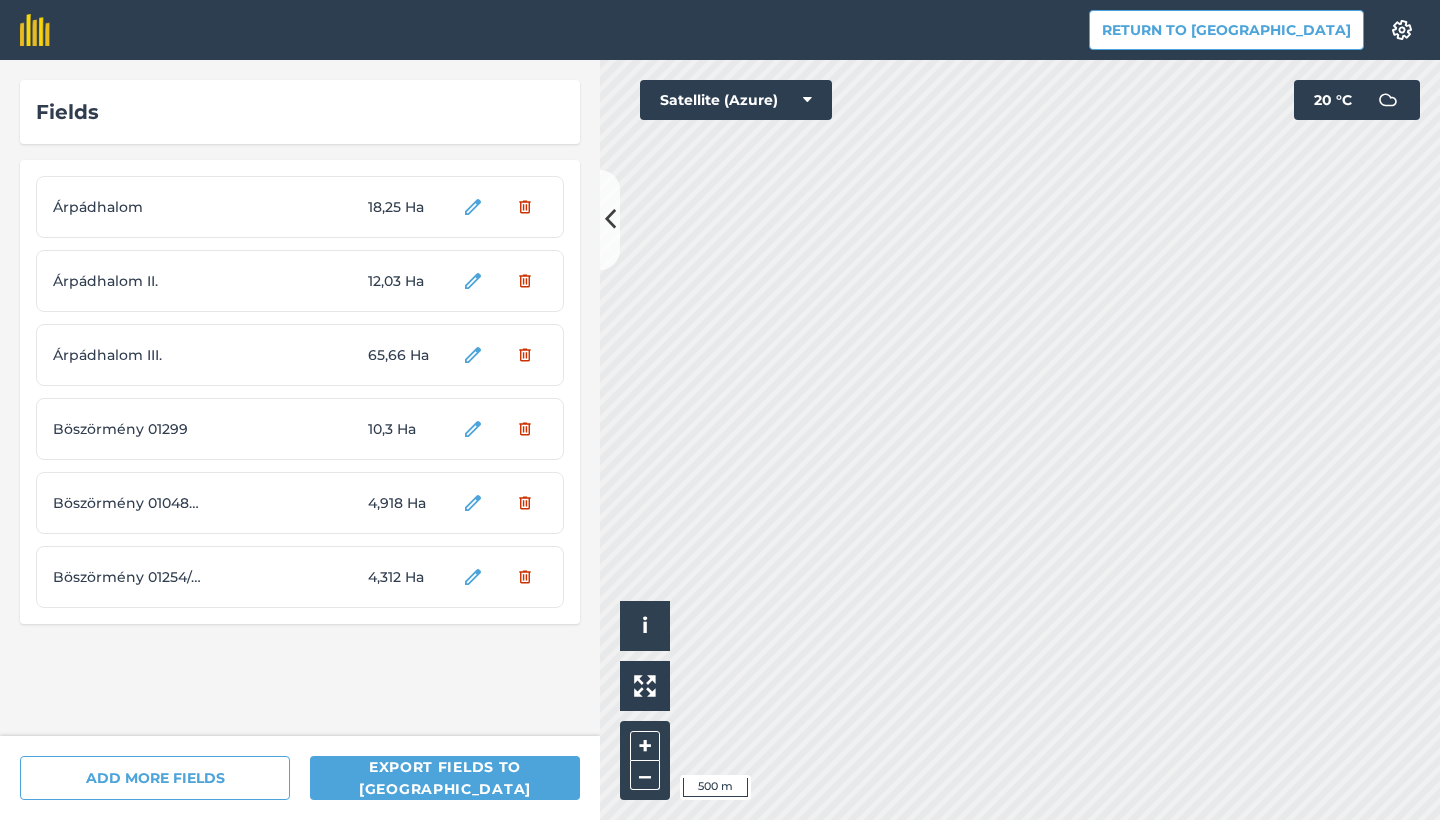 drag, startPoint x: 643, startPoint y: 745, endPoint x: 666, endPoint y: 736, distance: 24.698177 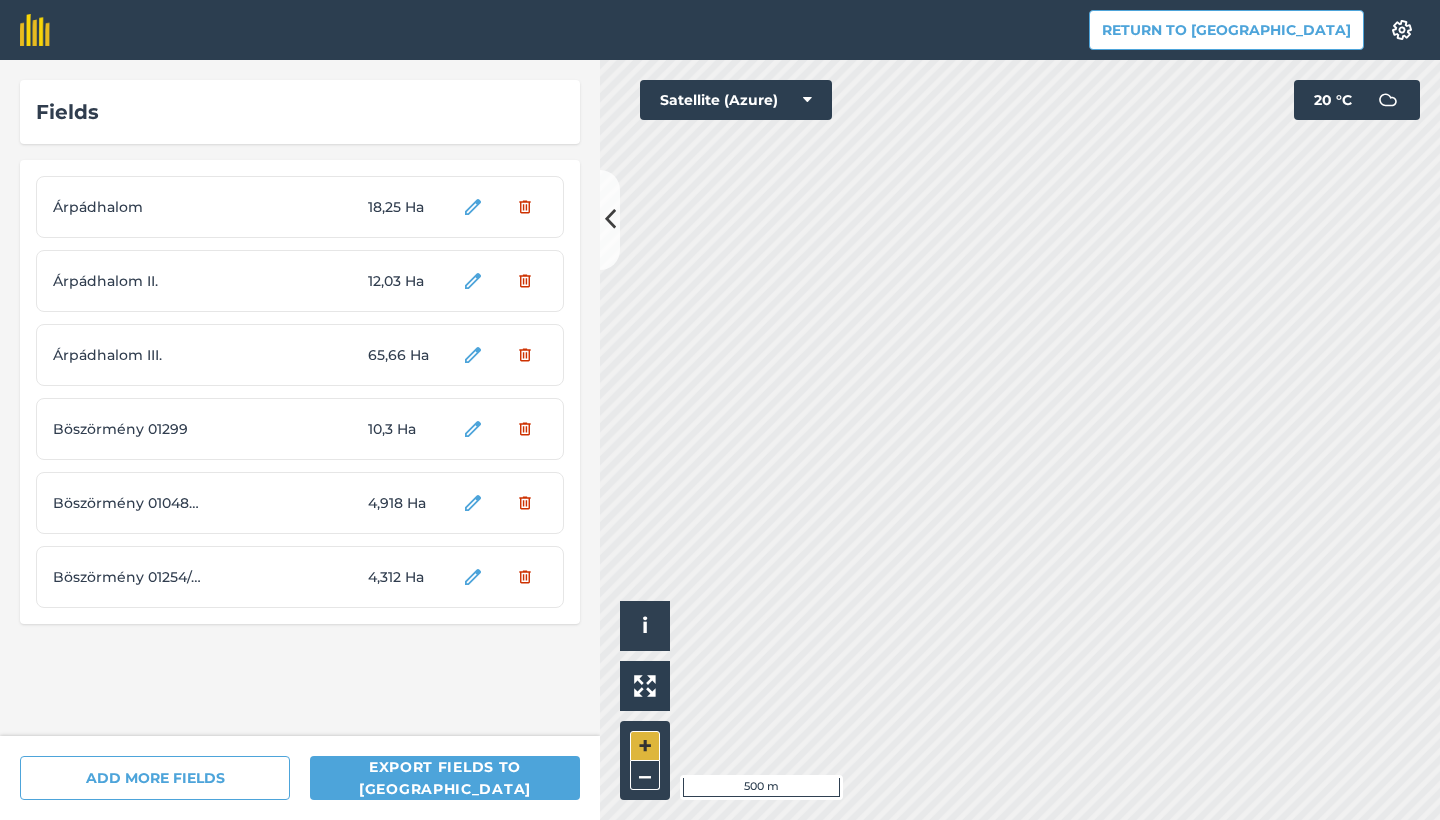 click on "+" at bounding box center [645, 746] 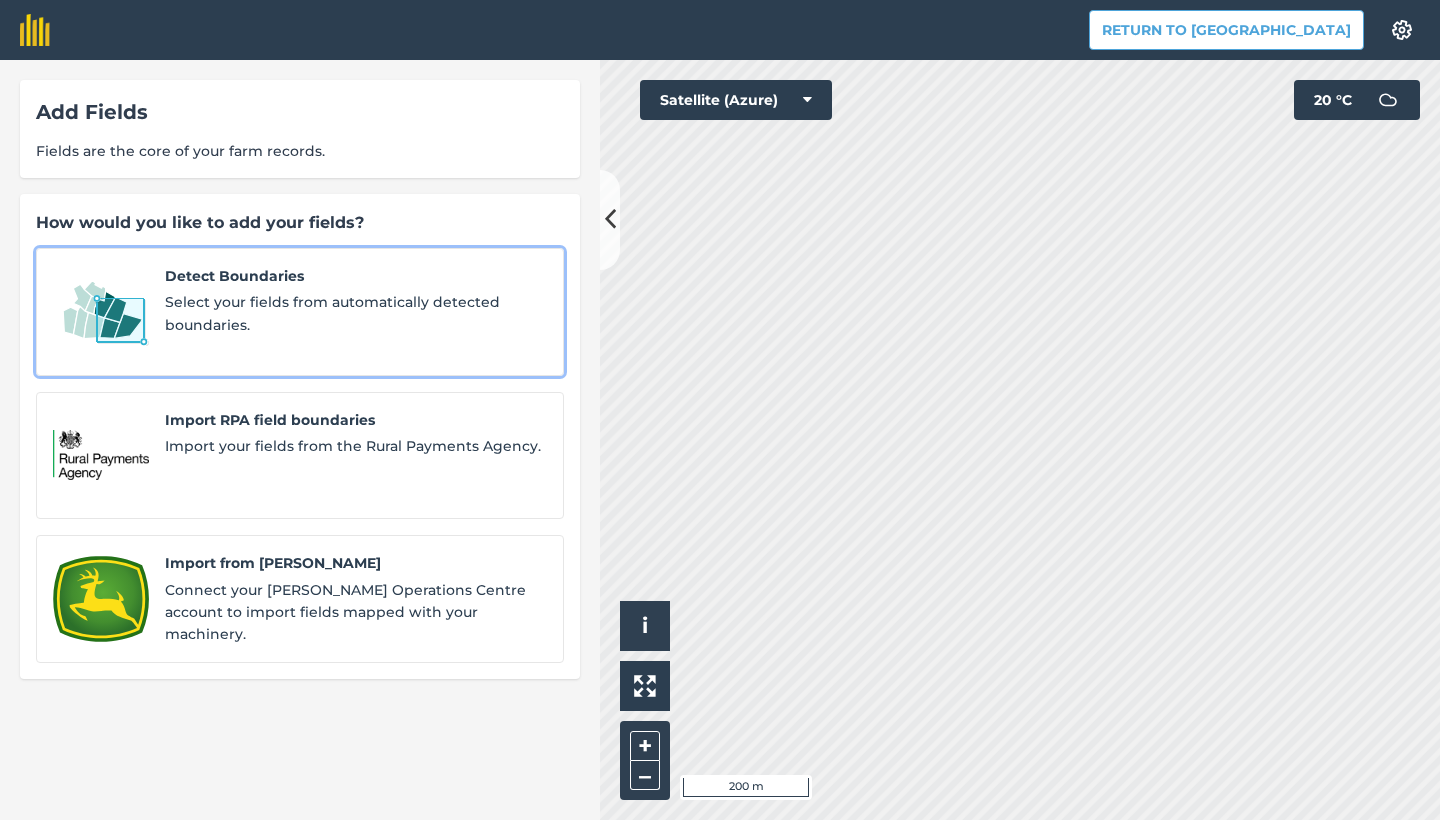 click at bounding box center (101, 312) 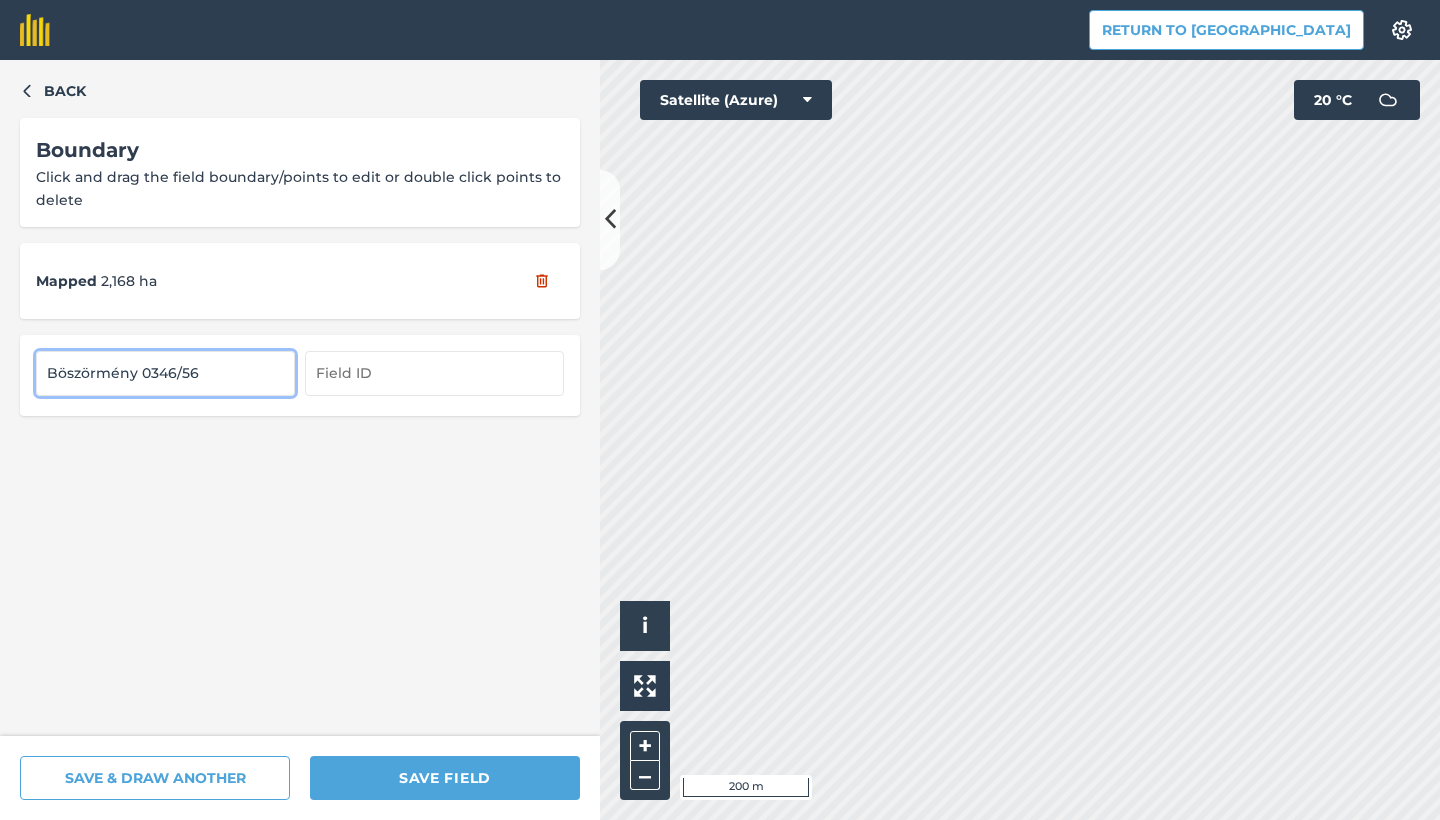 type on "Böszörmény 0346/56" 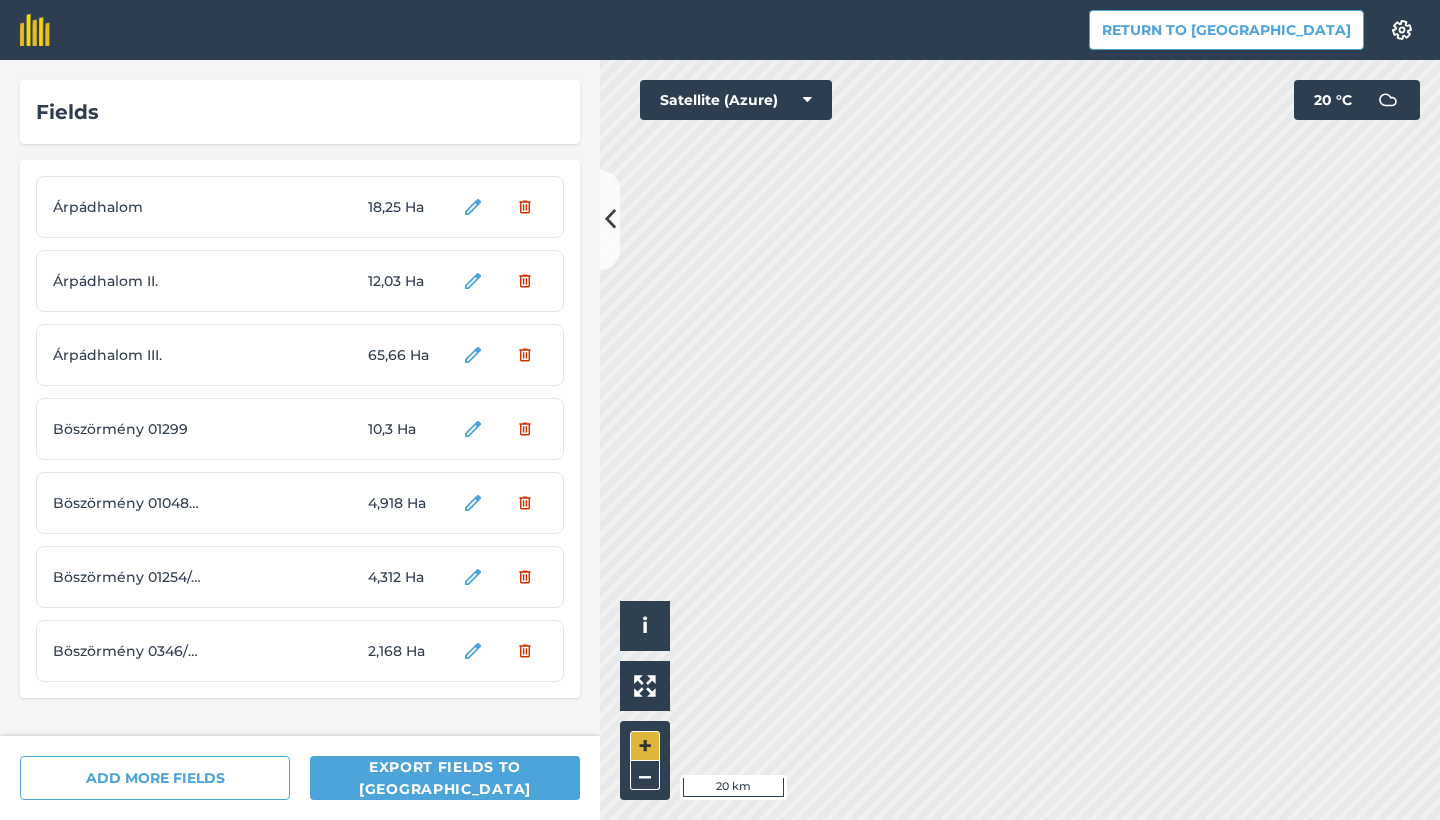 click on "+" at bounding box center [645, 746] 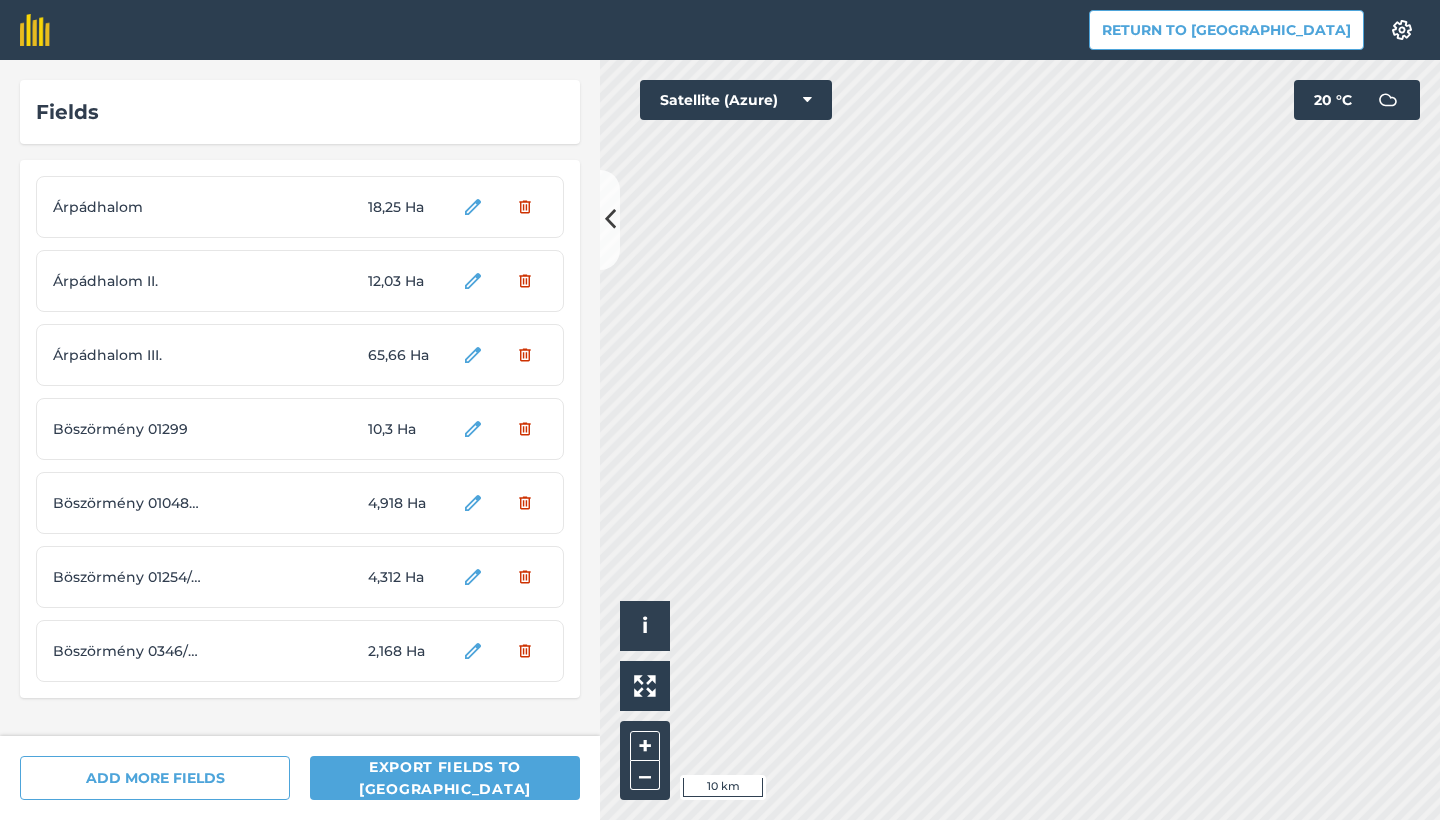 drag, startPoint x: 637, startPoint y: 741, endPoint x: 666, endPoint y: 726, distance: 32.649654 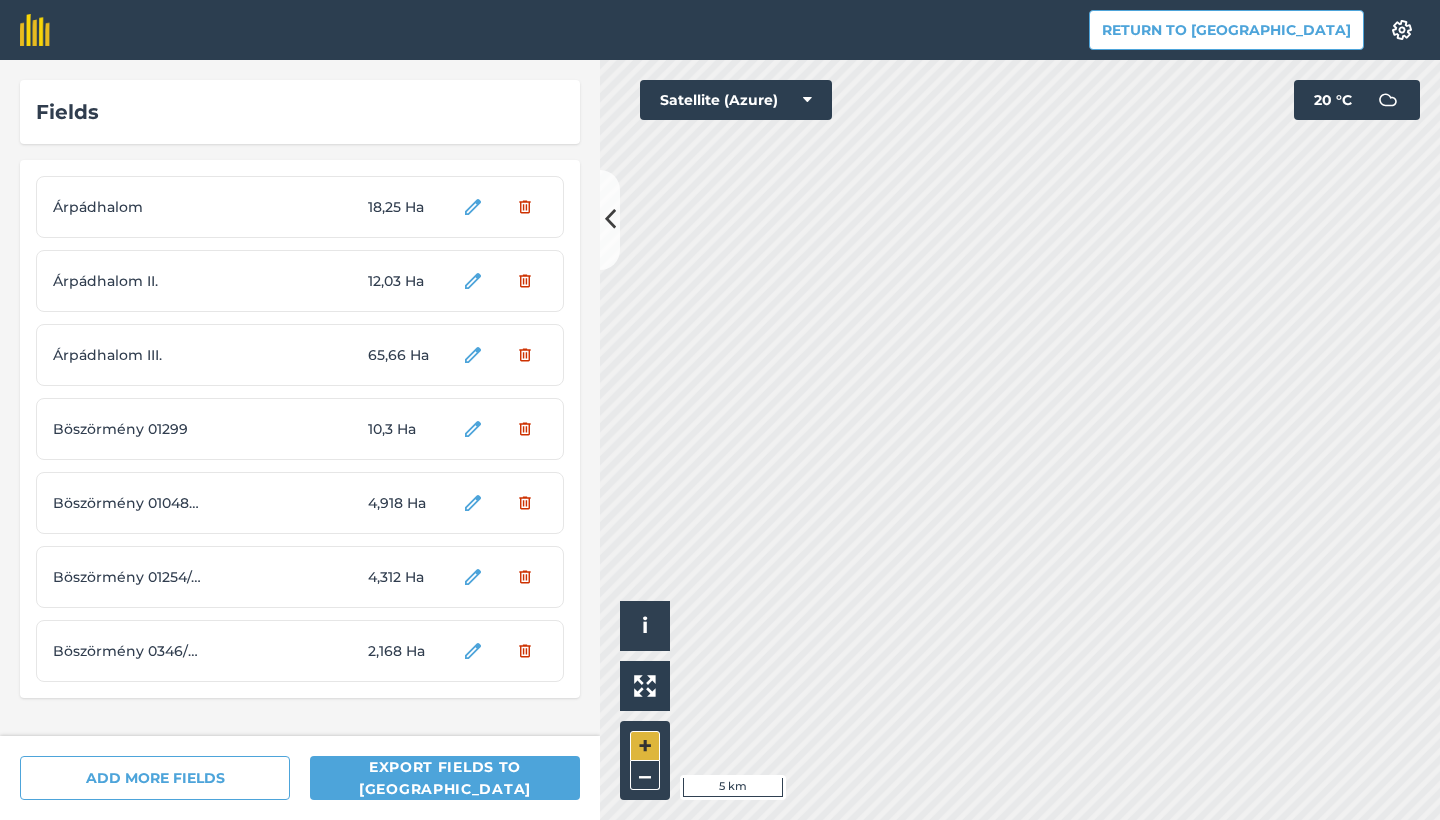 click on "+" at bounding box center (645, 746) 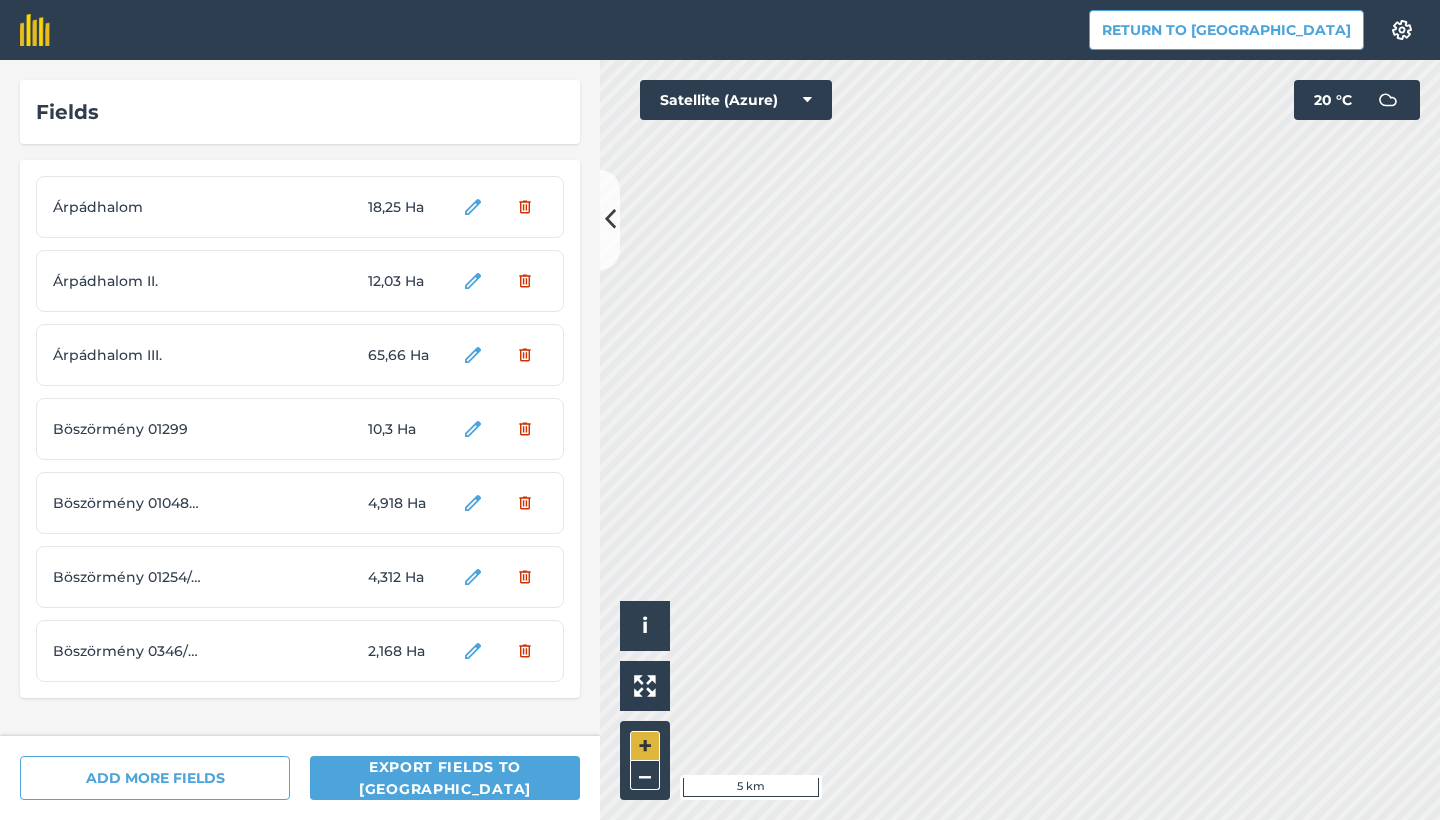 click on "+" at bounding box center [645, 746] 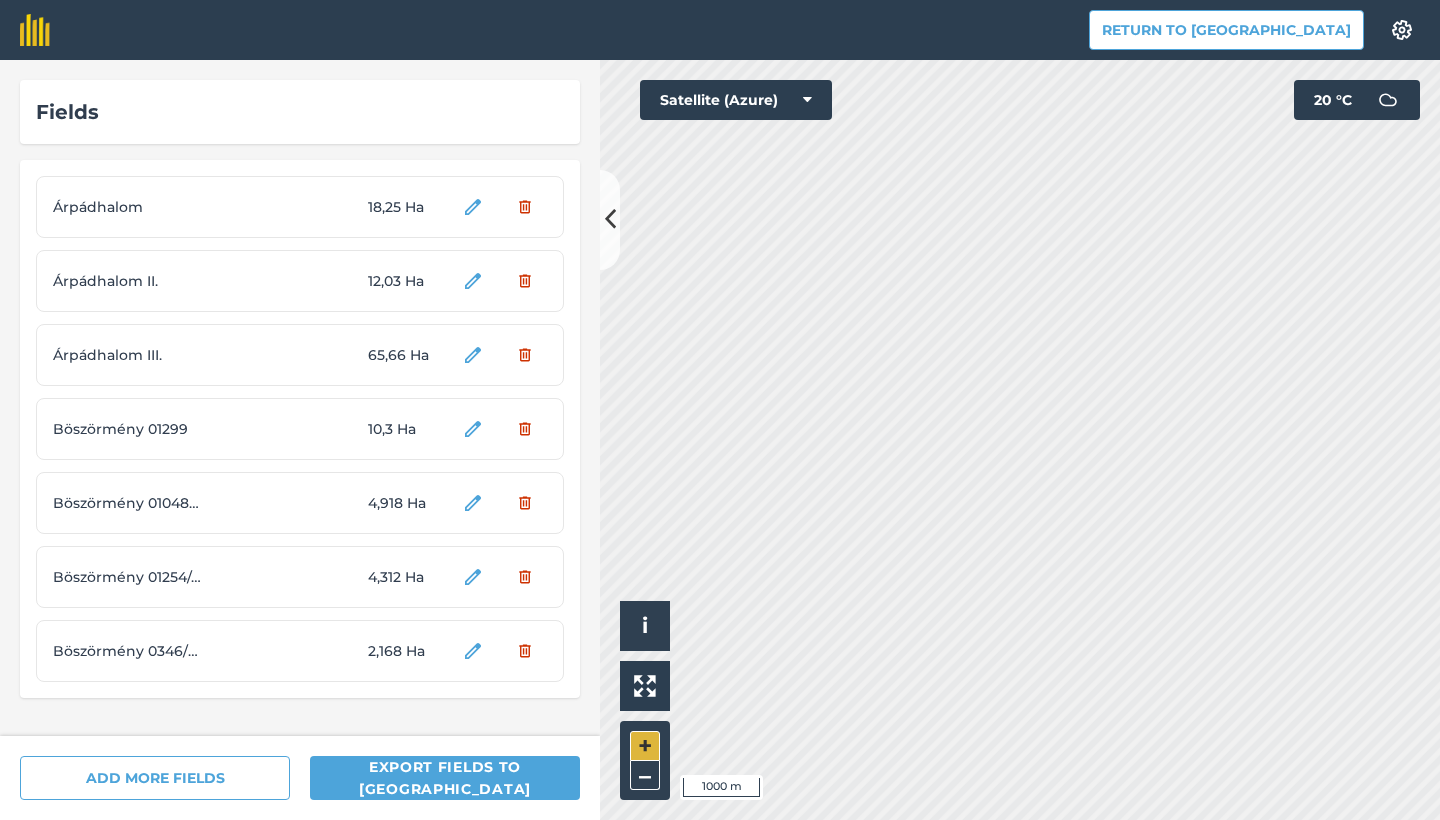 click on "+" at bounding box center [645, 746] 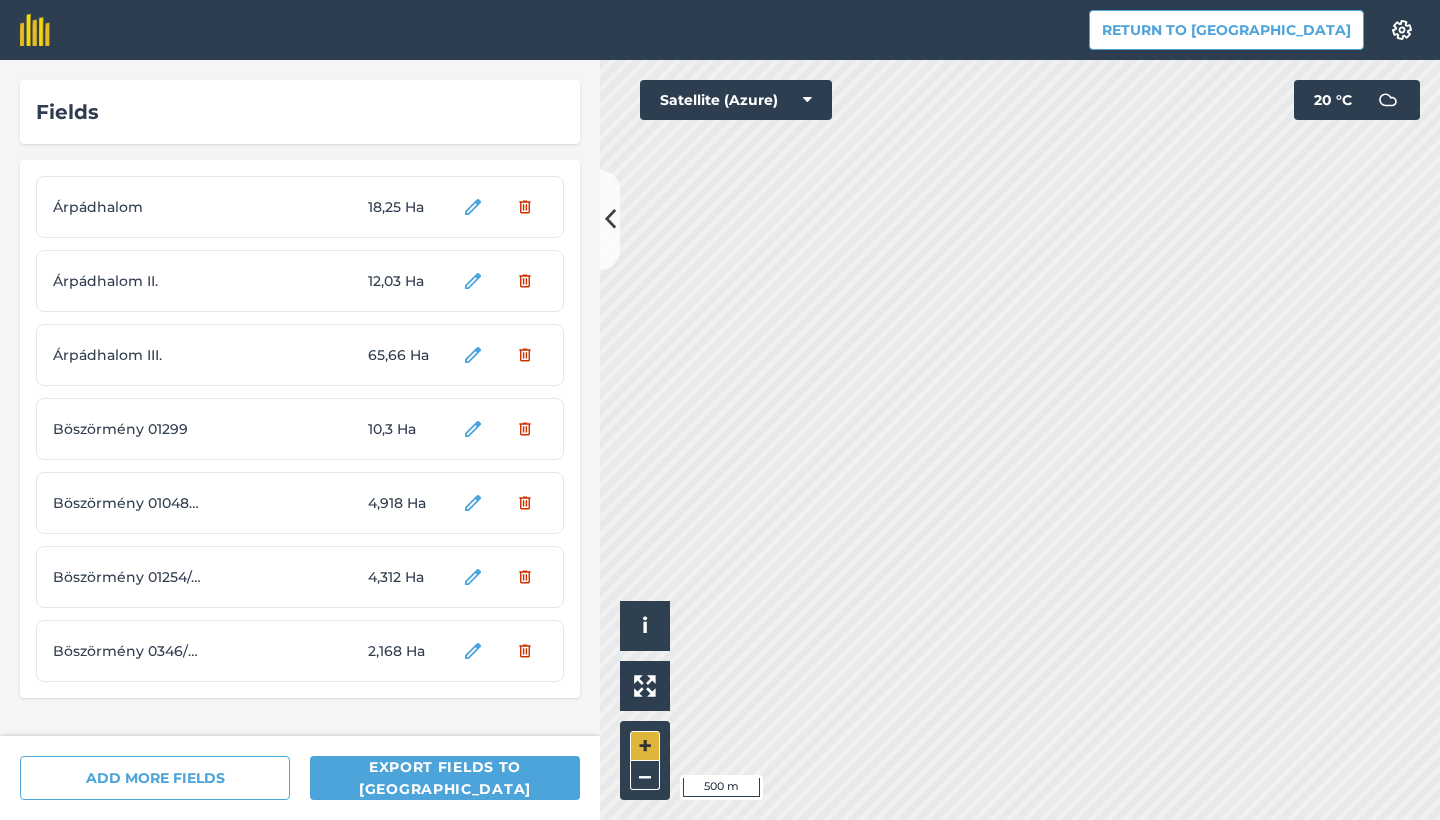 click on "+" at bounding box center (645, 746) 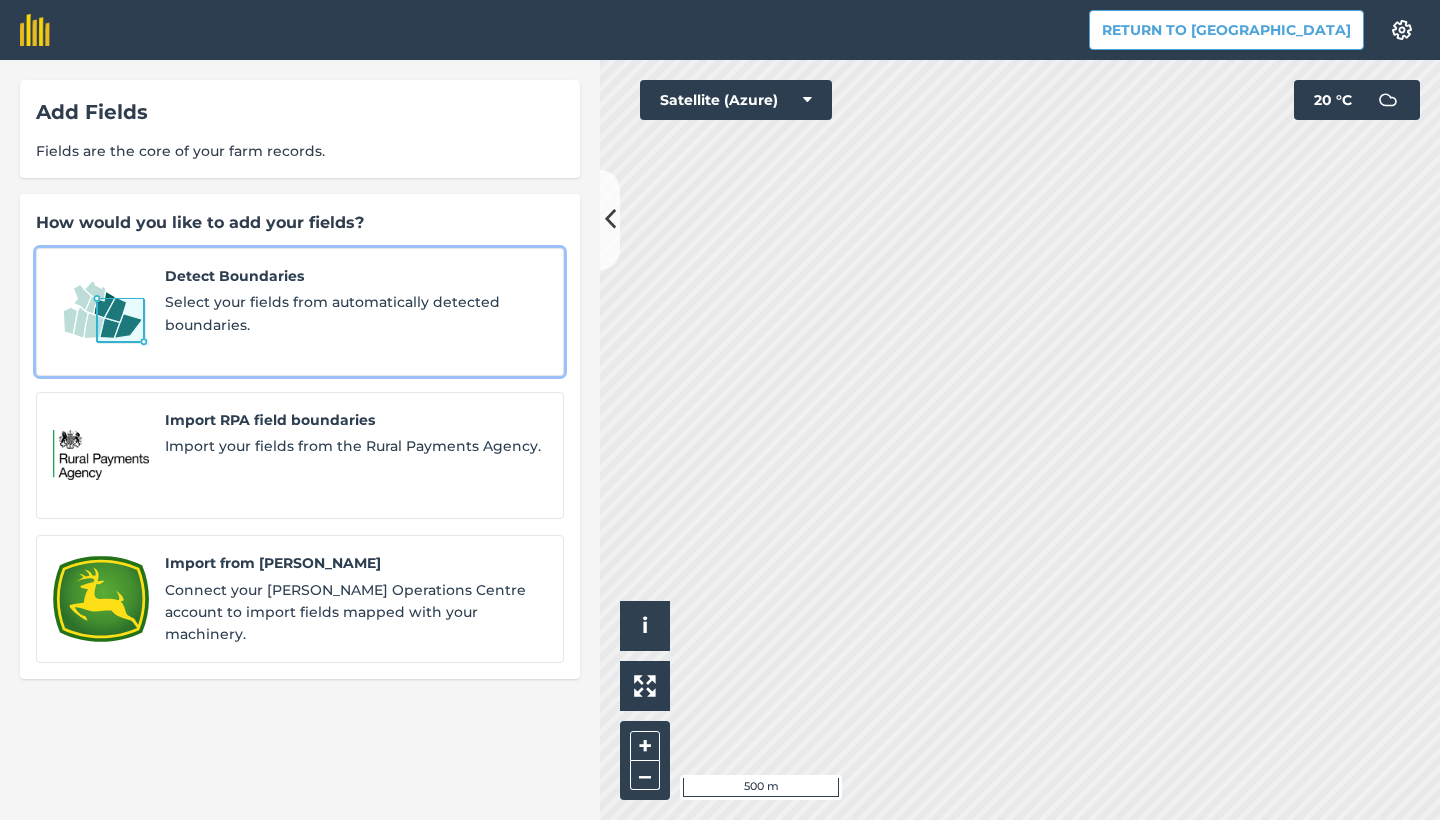 click on "Detect Boundaries" at bounding box center (356, 276) 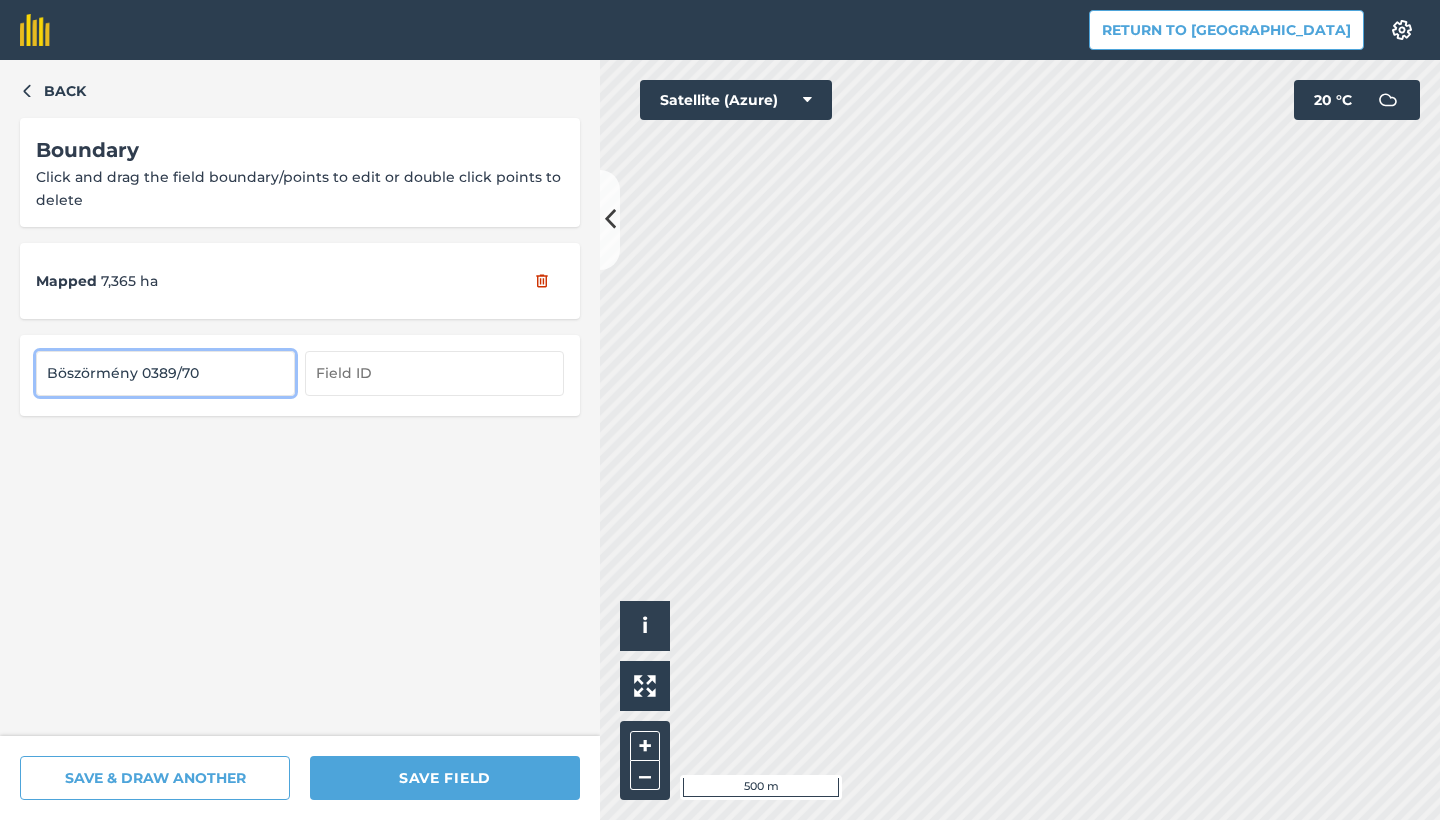 type on "Böszörmény 0389/70" 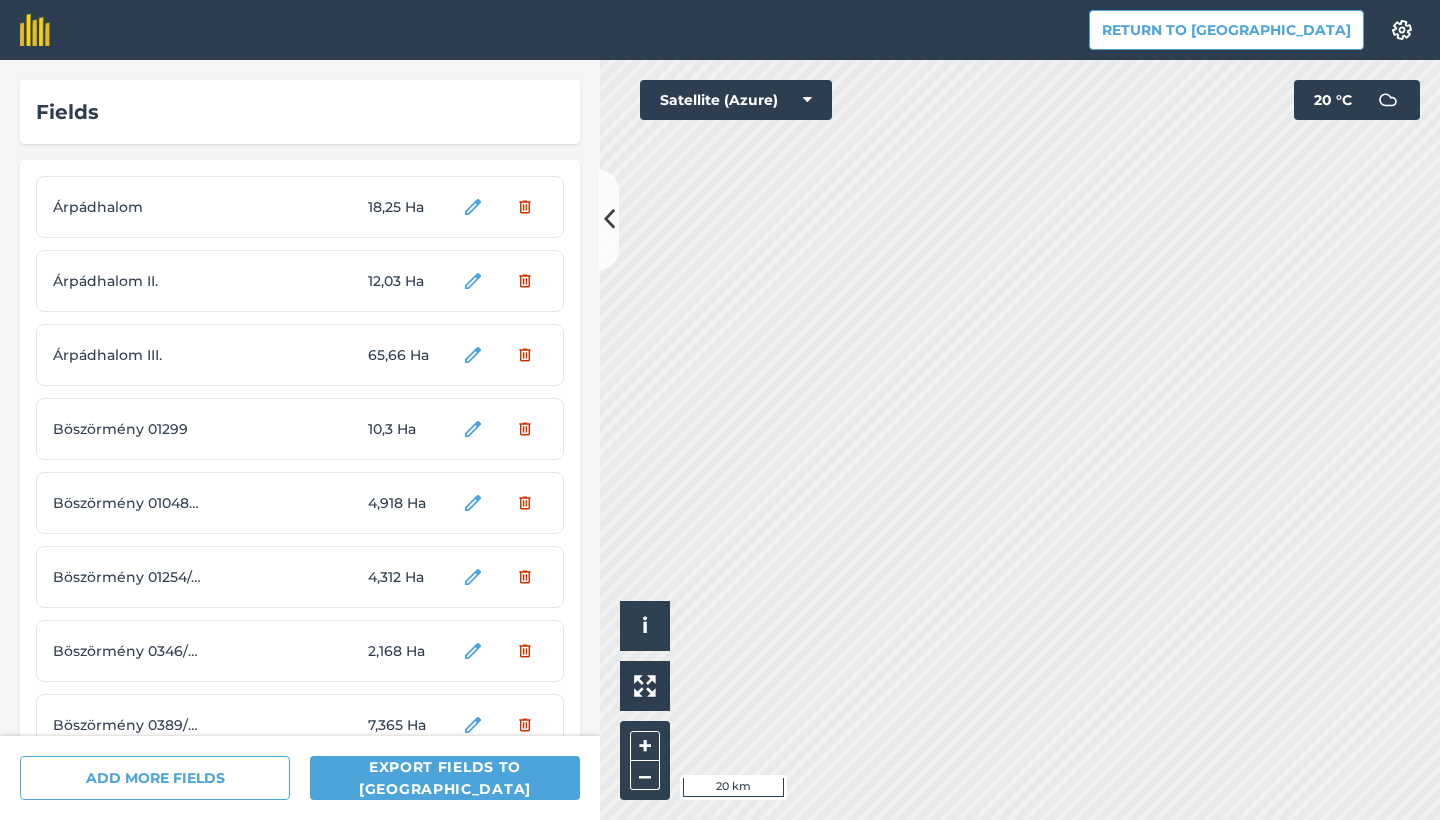 scroll, scrollTop: 0, scrollLeft: 0, axis: both 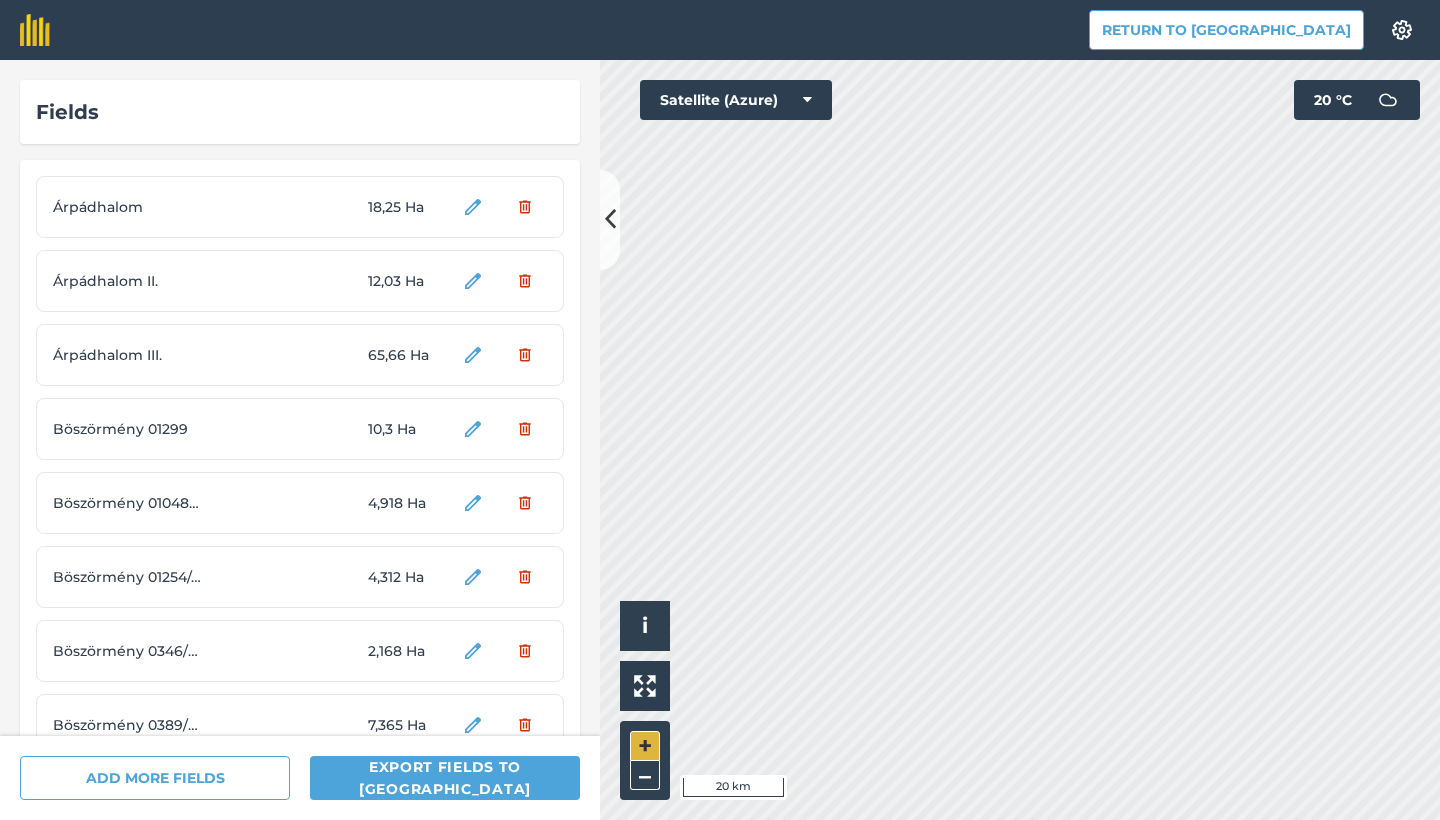 click on "+ –" at bounding box center [645, 760] 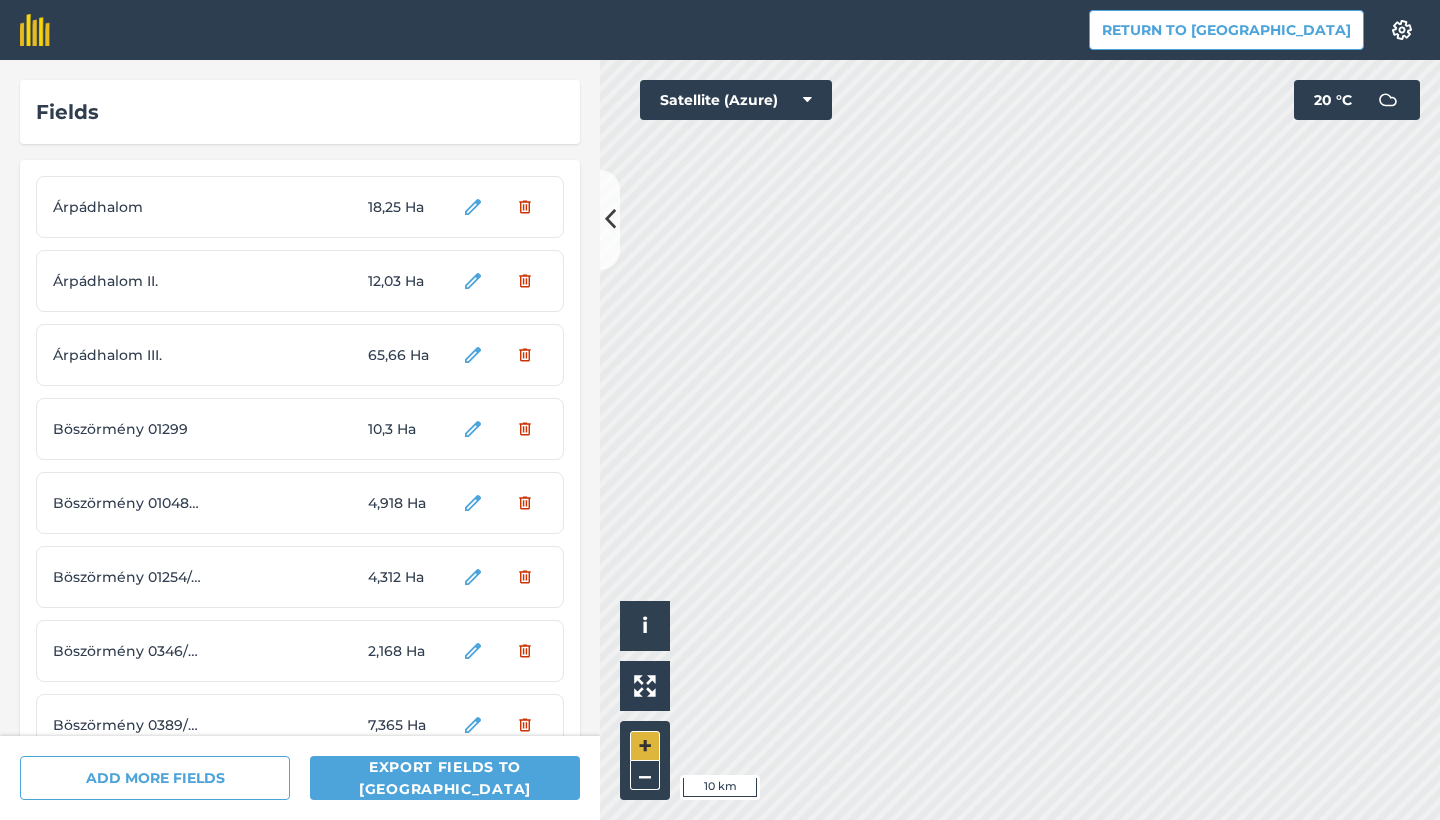 click on "+" at bounding box center (645, 746) 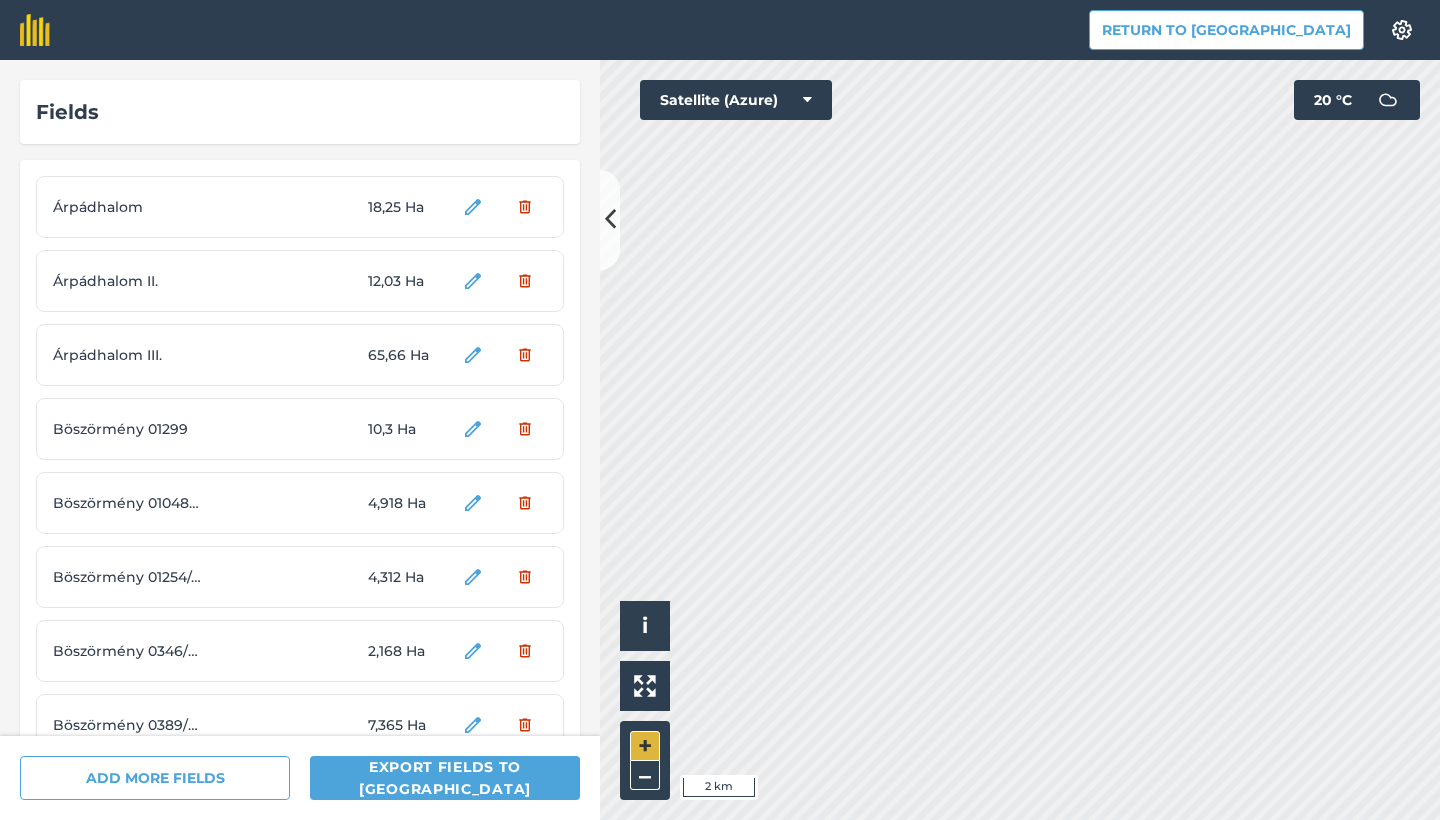 click on "+" at bounding box center (645, 746) 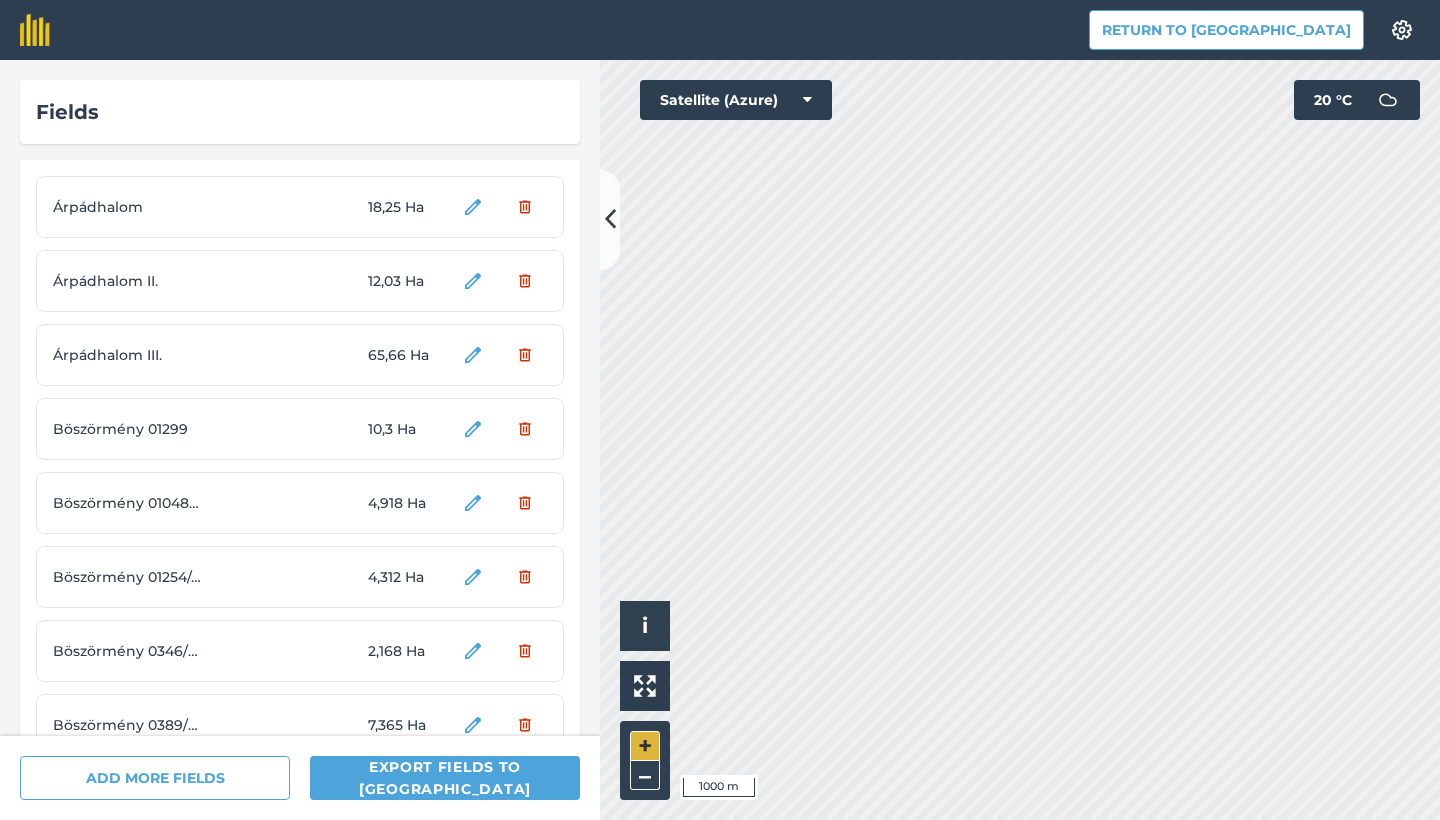 click on "+" at bounding box center (645, 746) 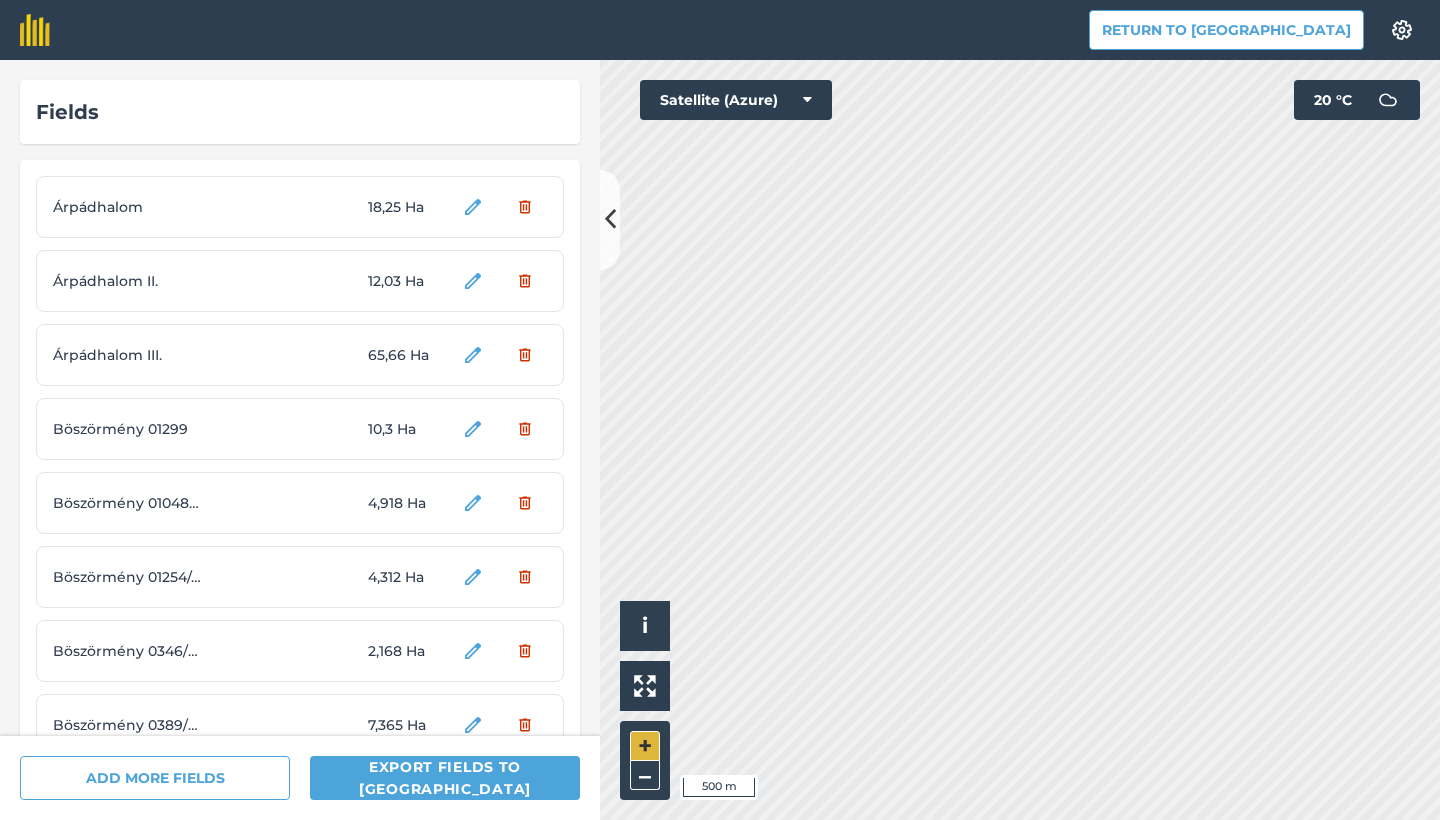 click on "+" at bounding box center [645, 746] 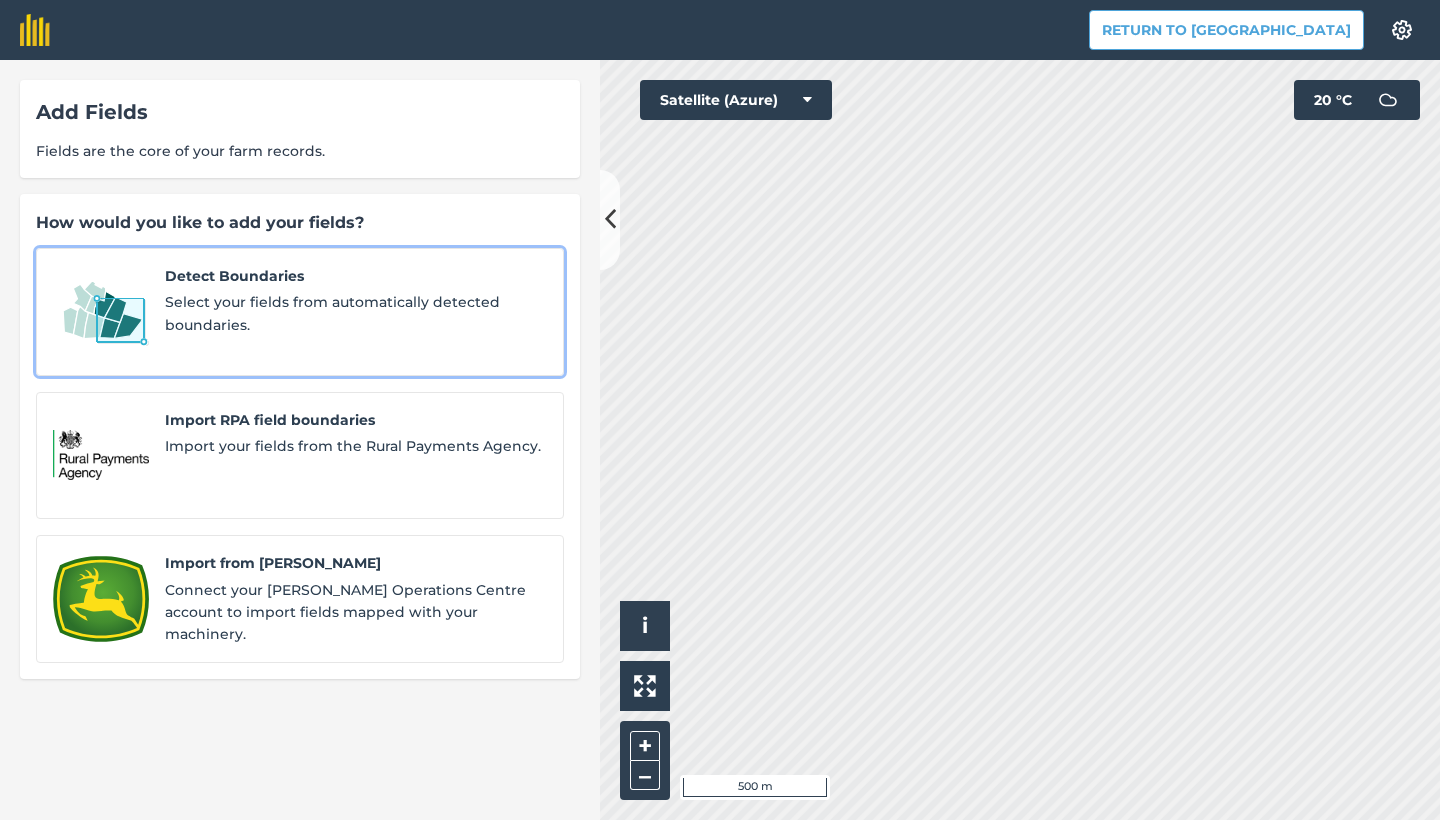 click on "Select your fields from automatically detected boundaries." at bounding box center (356, 313) 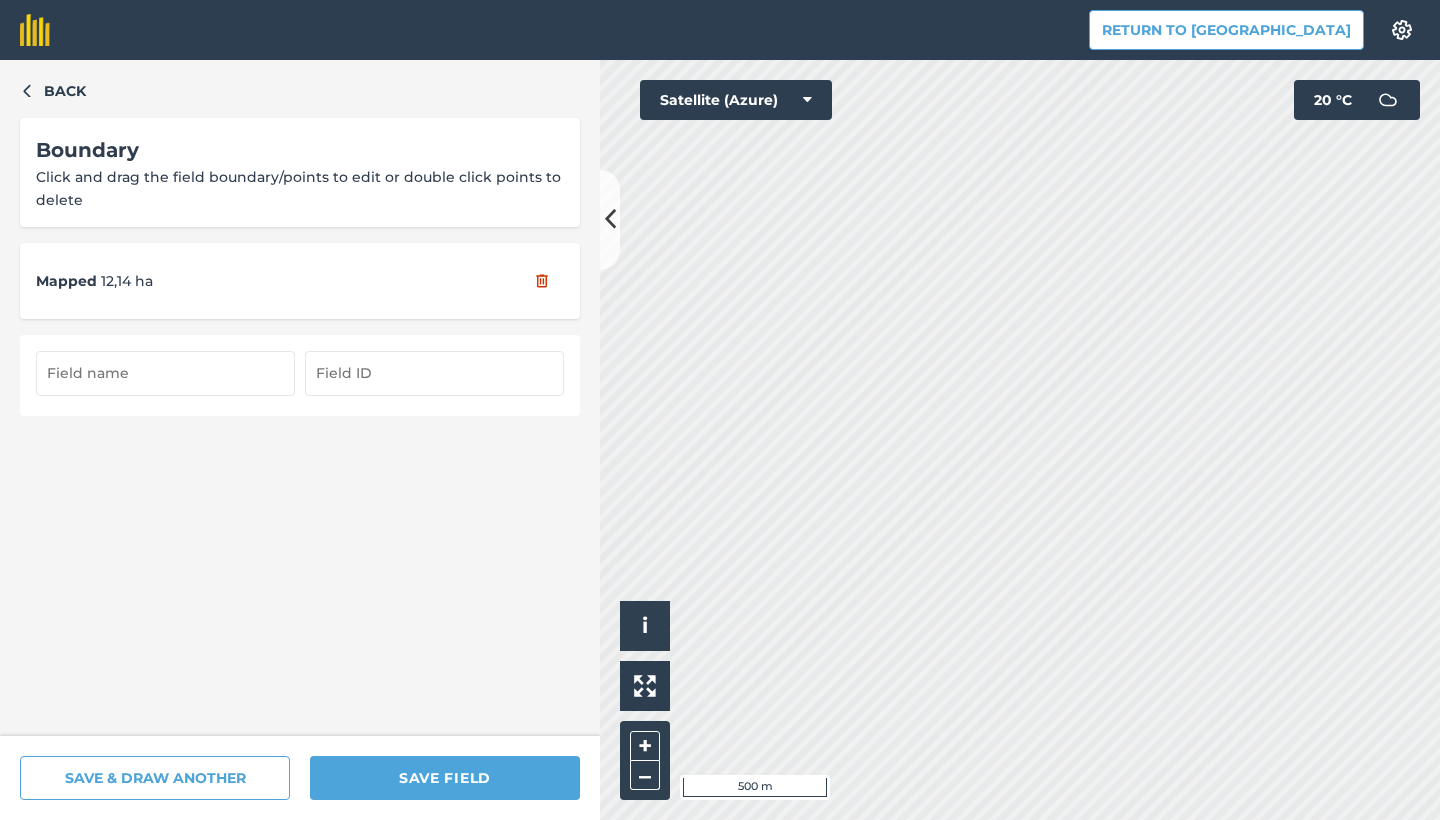 click at bounding box center (165, 373) 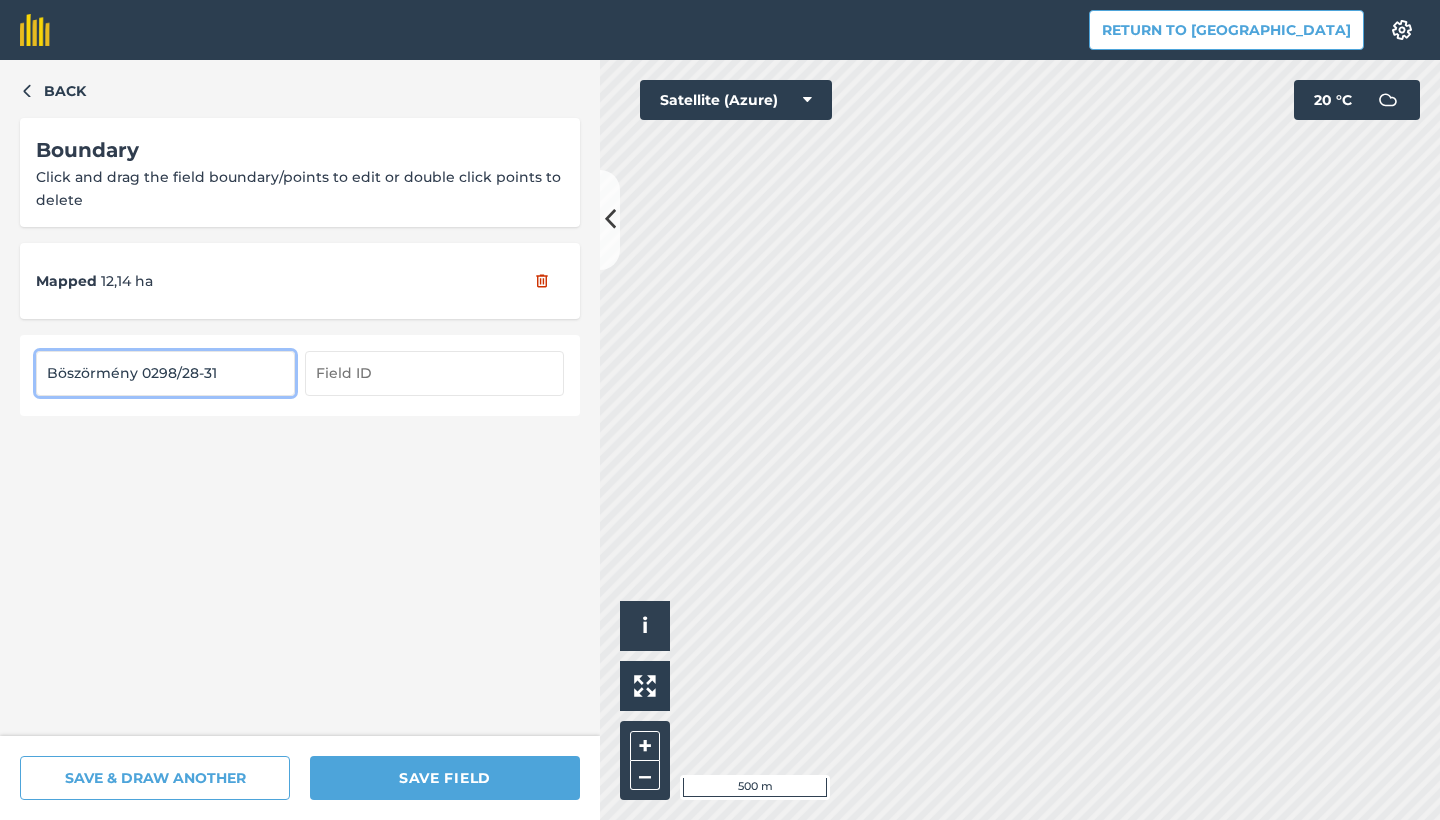 type on "Böszörmény 0298/28-31" 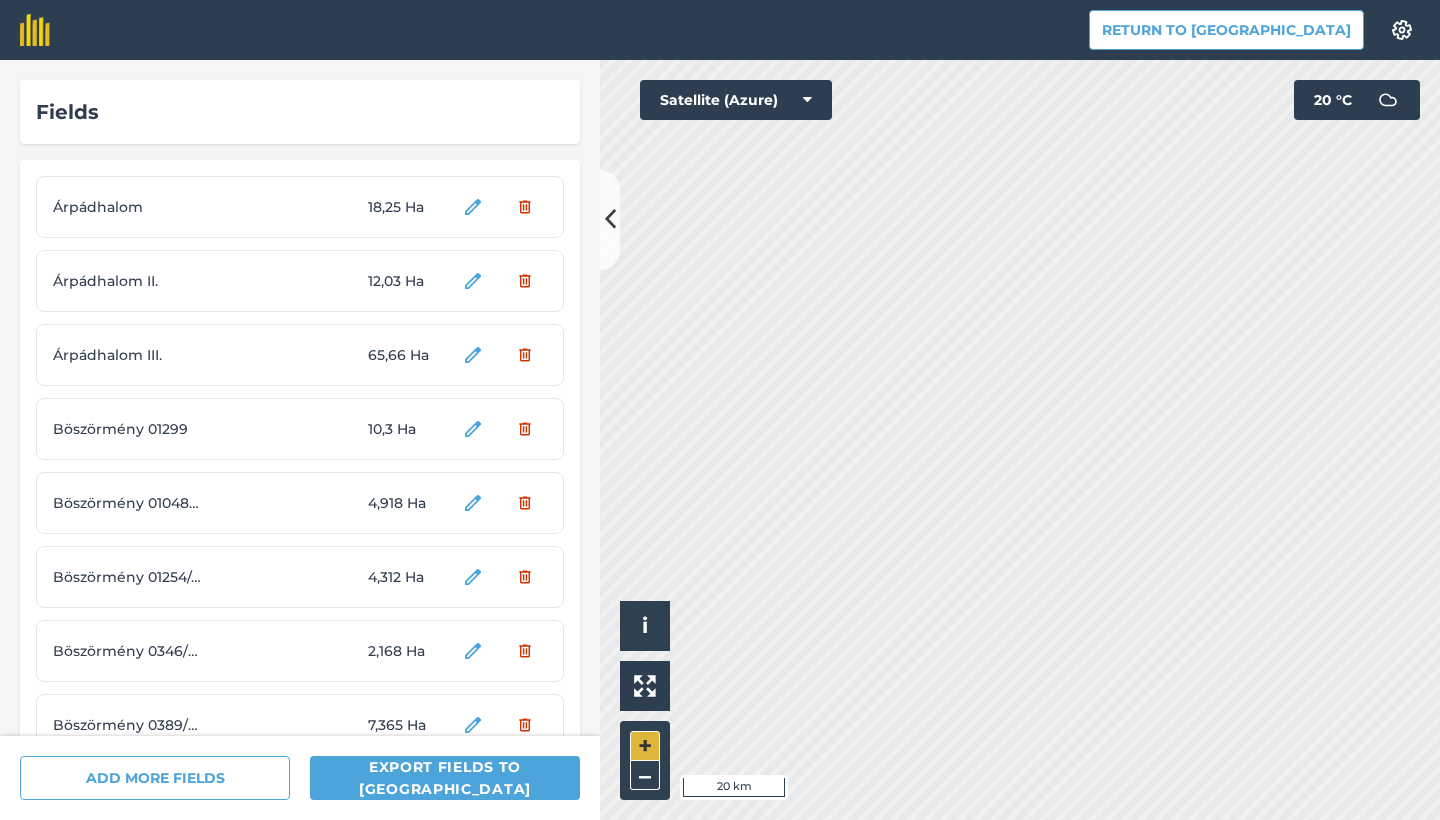 click on "+ –" at bounding box center [645, 760] 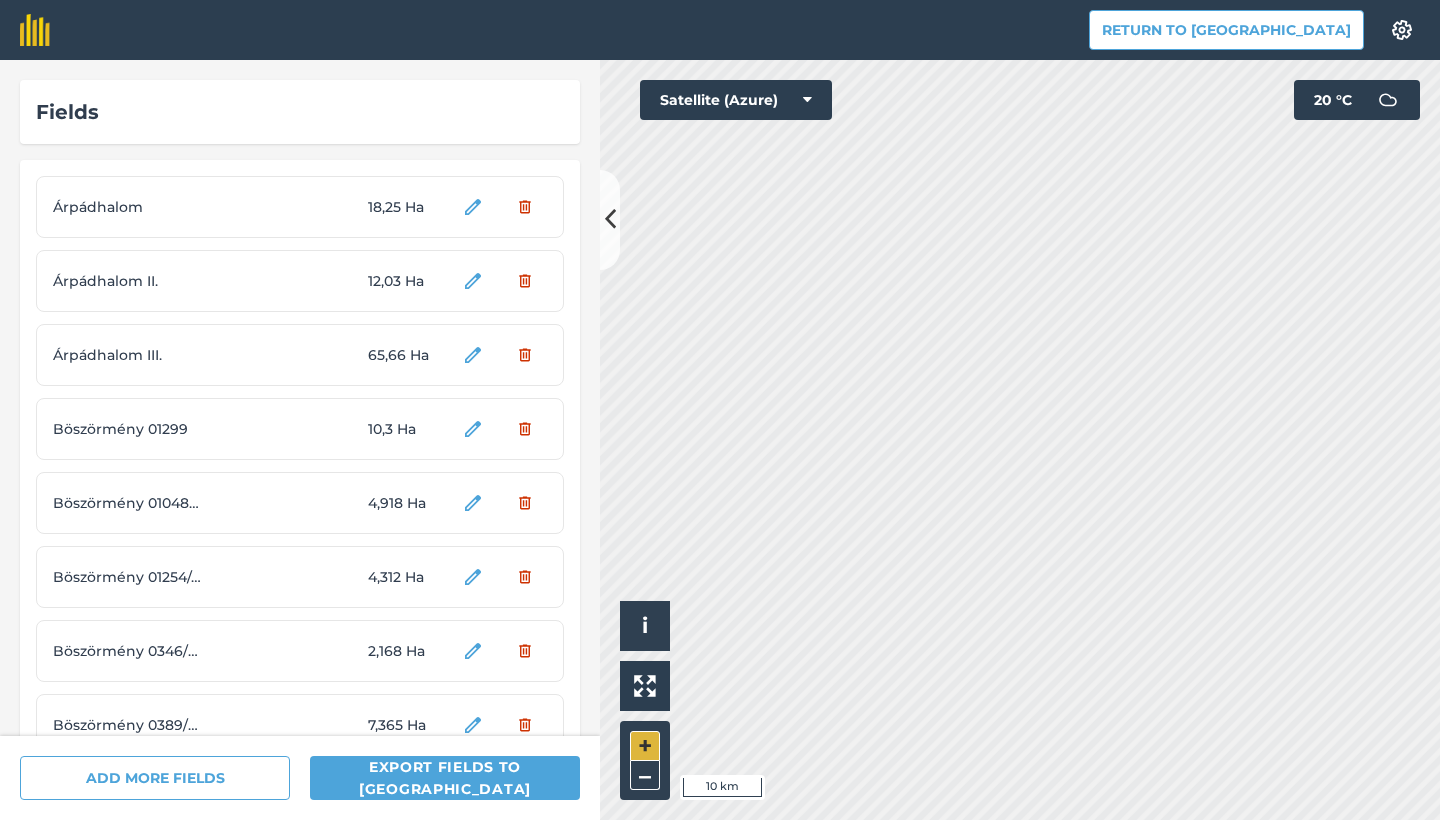 click on "+" at bounding box center [645, 746] 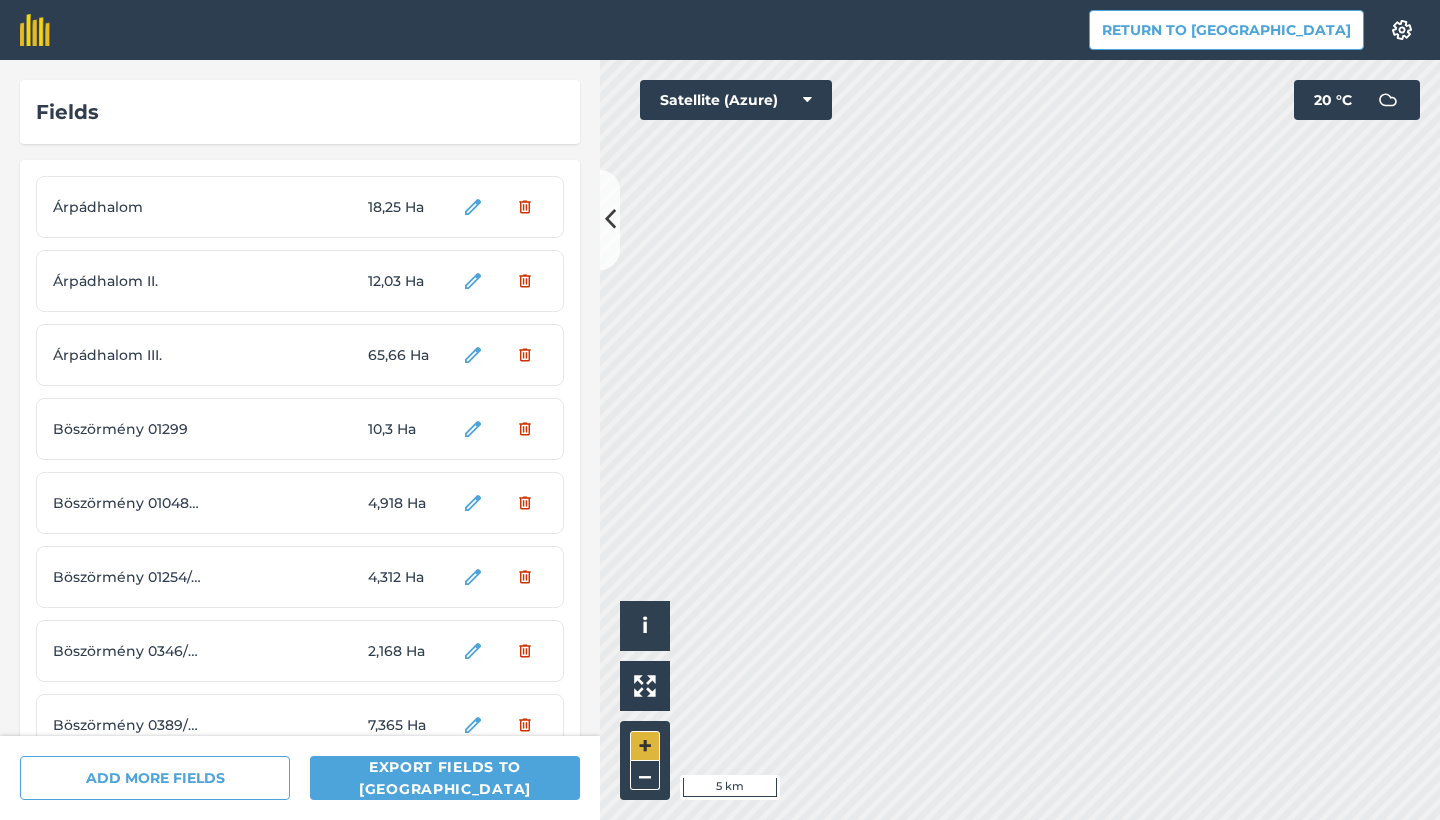 click on "+" at bounding box center (645, 746) 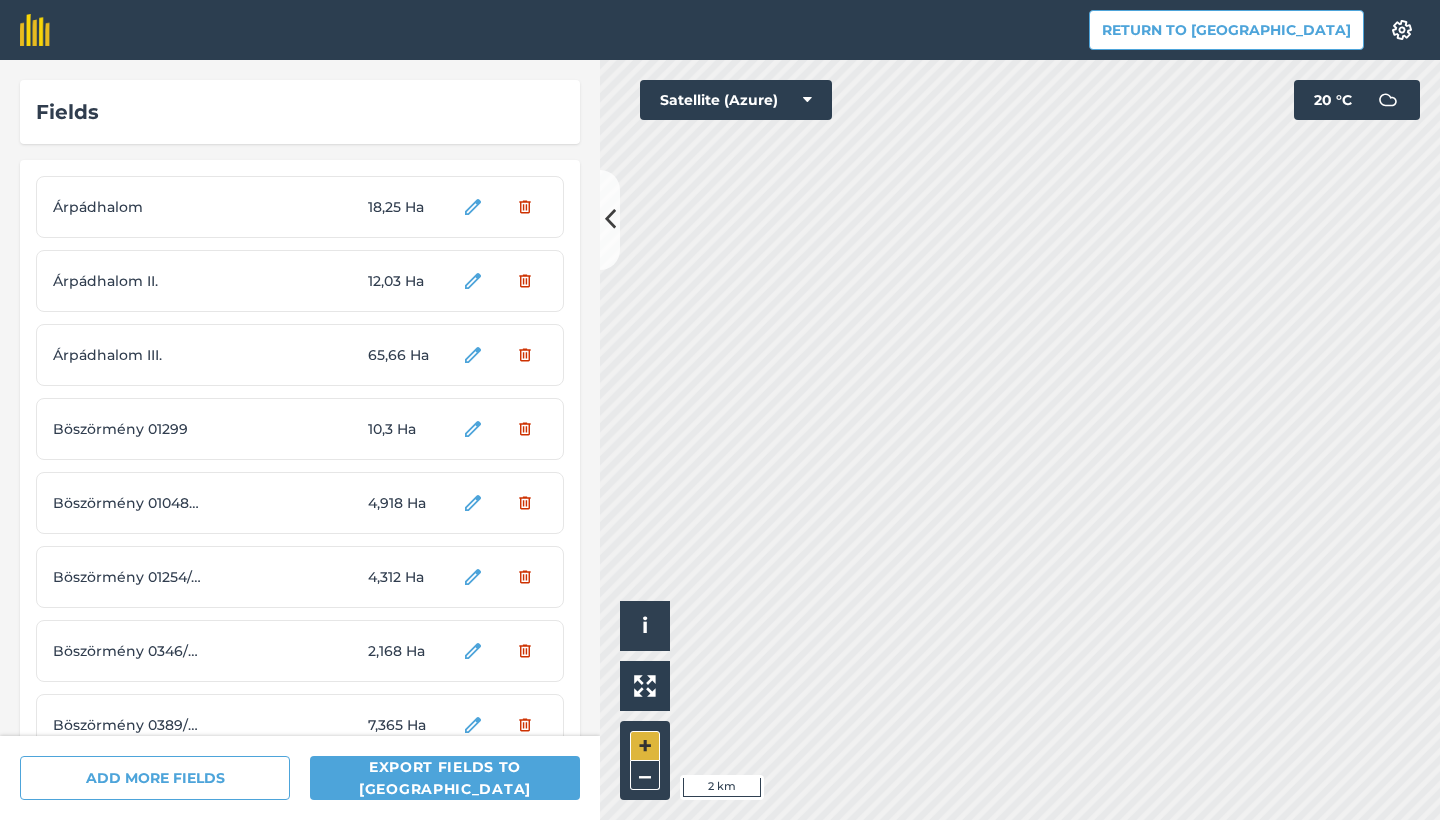 click on "+" at bounding box center (645, 746) 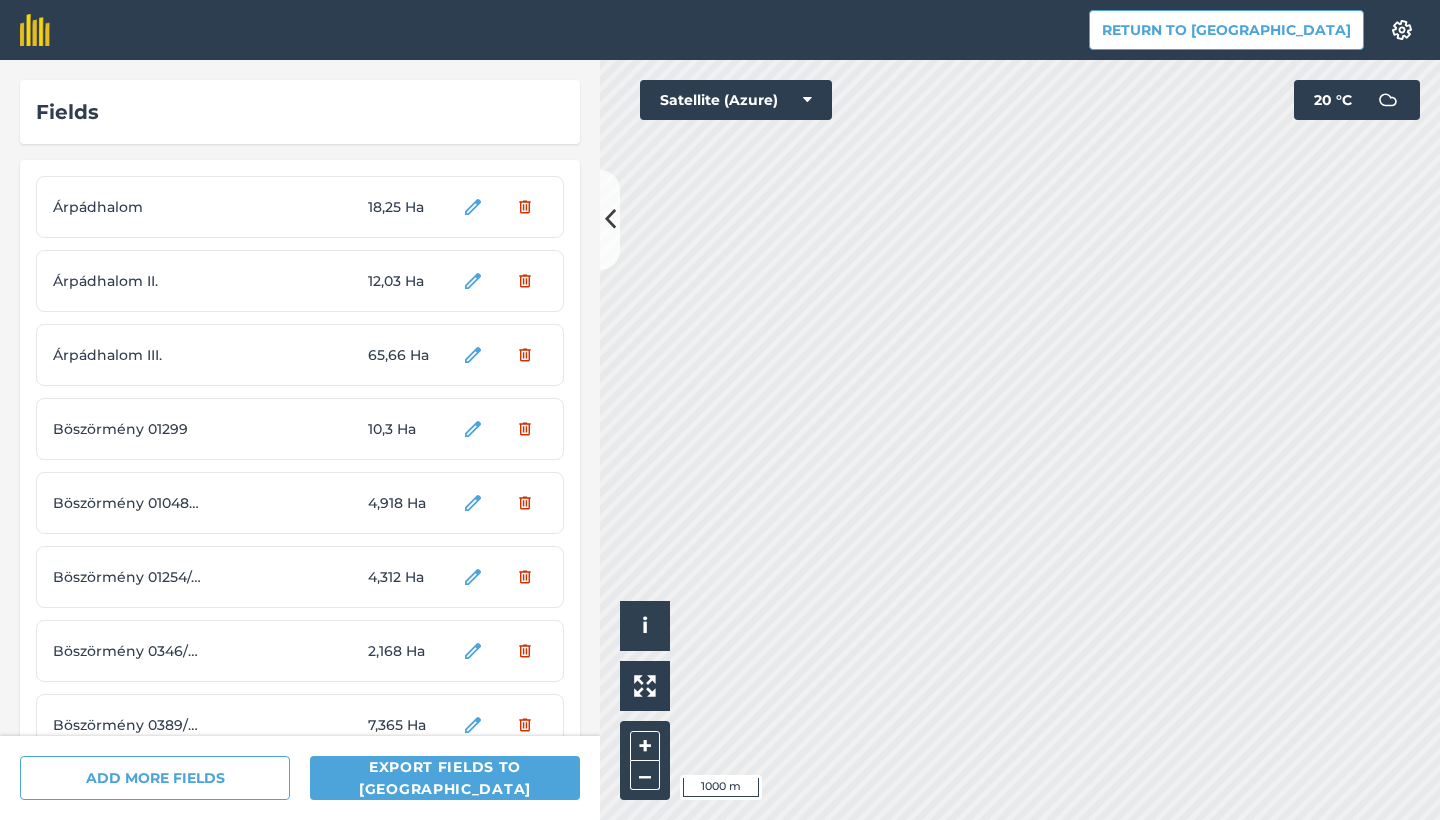 drag, startPoint x: 659, startPoint y: 744, endPoint x: 666, endPoint y: 721, distance: 24.04163 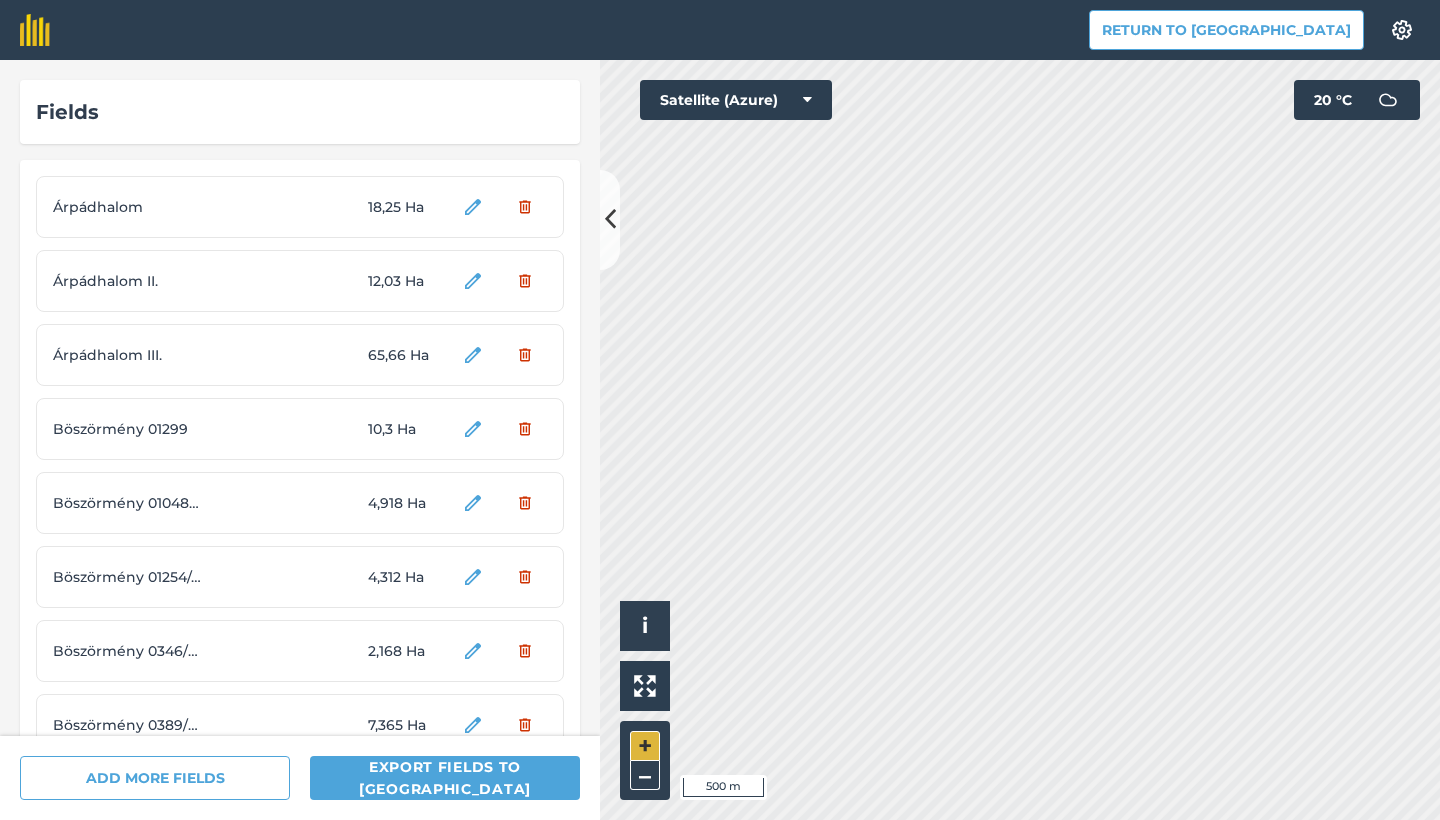 click on "+" at bounding box center (645, 746) 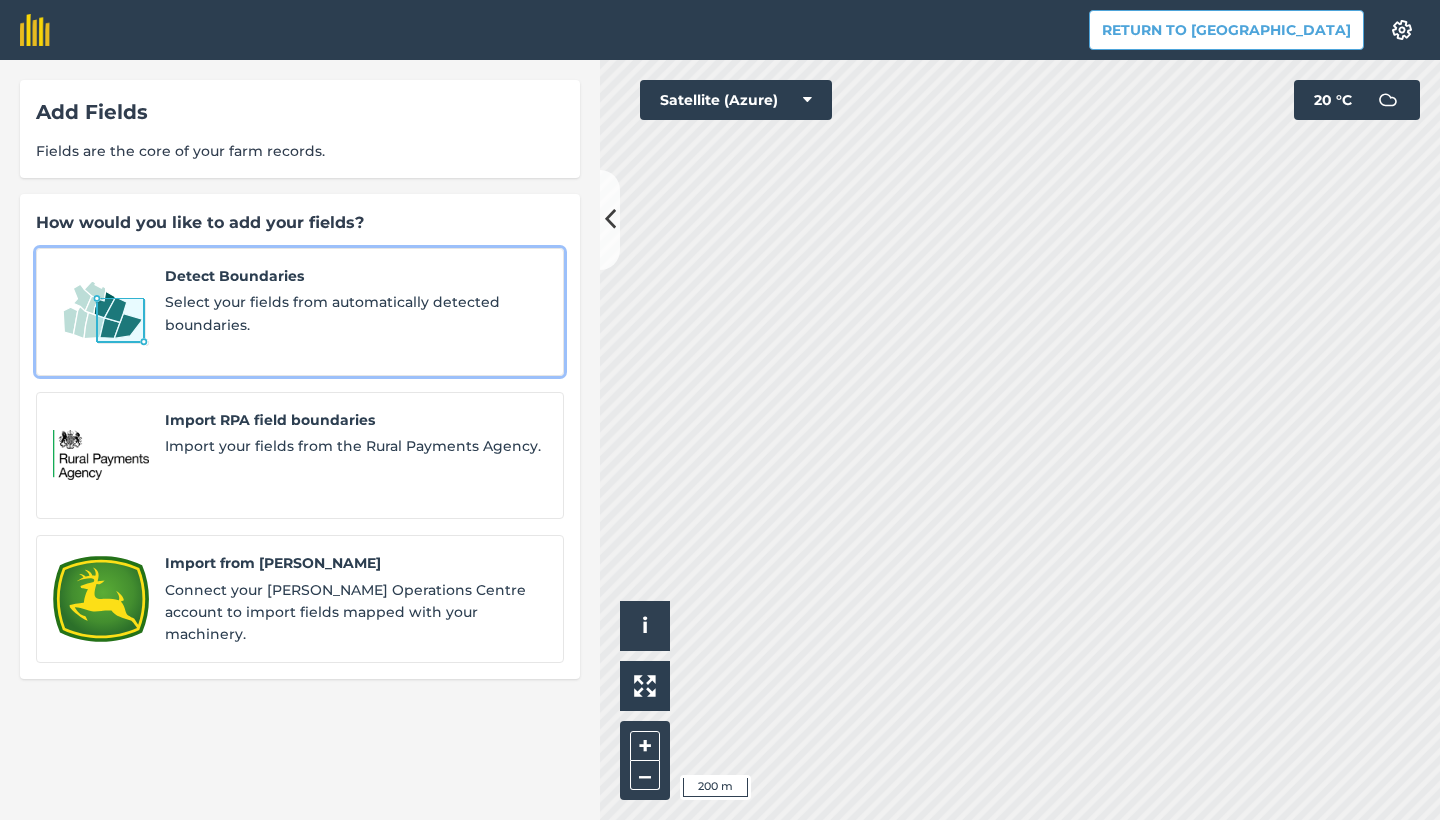 click on "Select your fields from automatically detected boundaries." at bounding box center (356, 313) 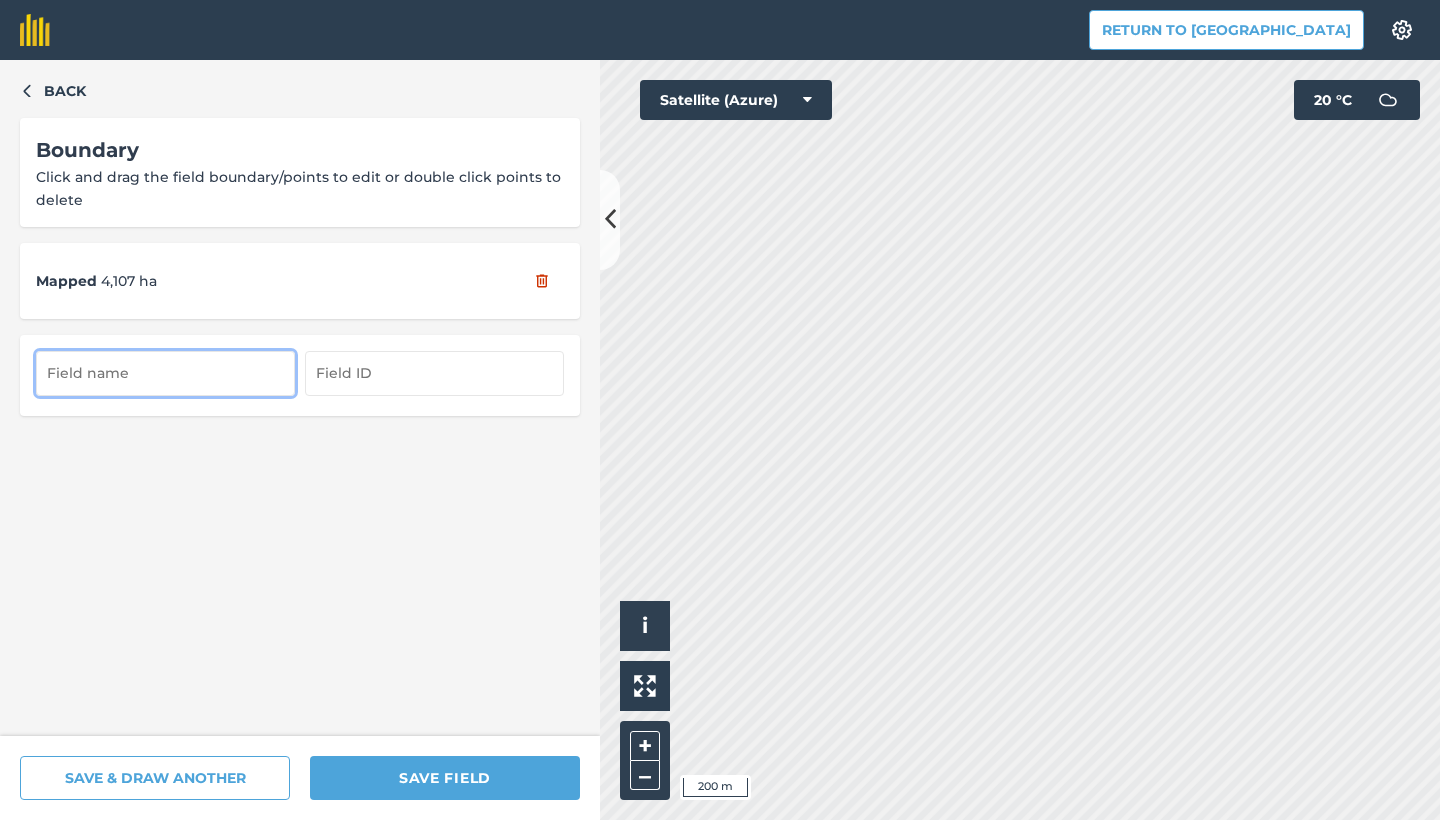 type on "H" 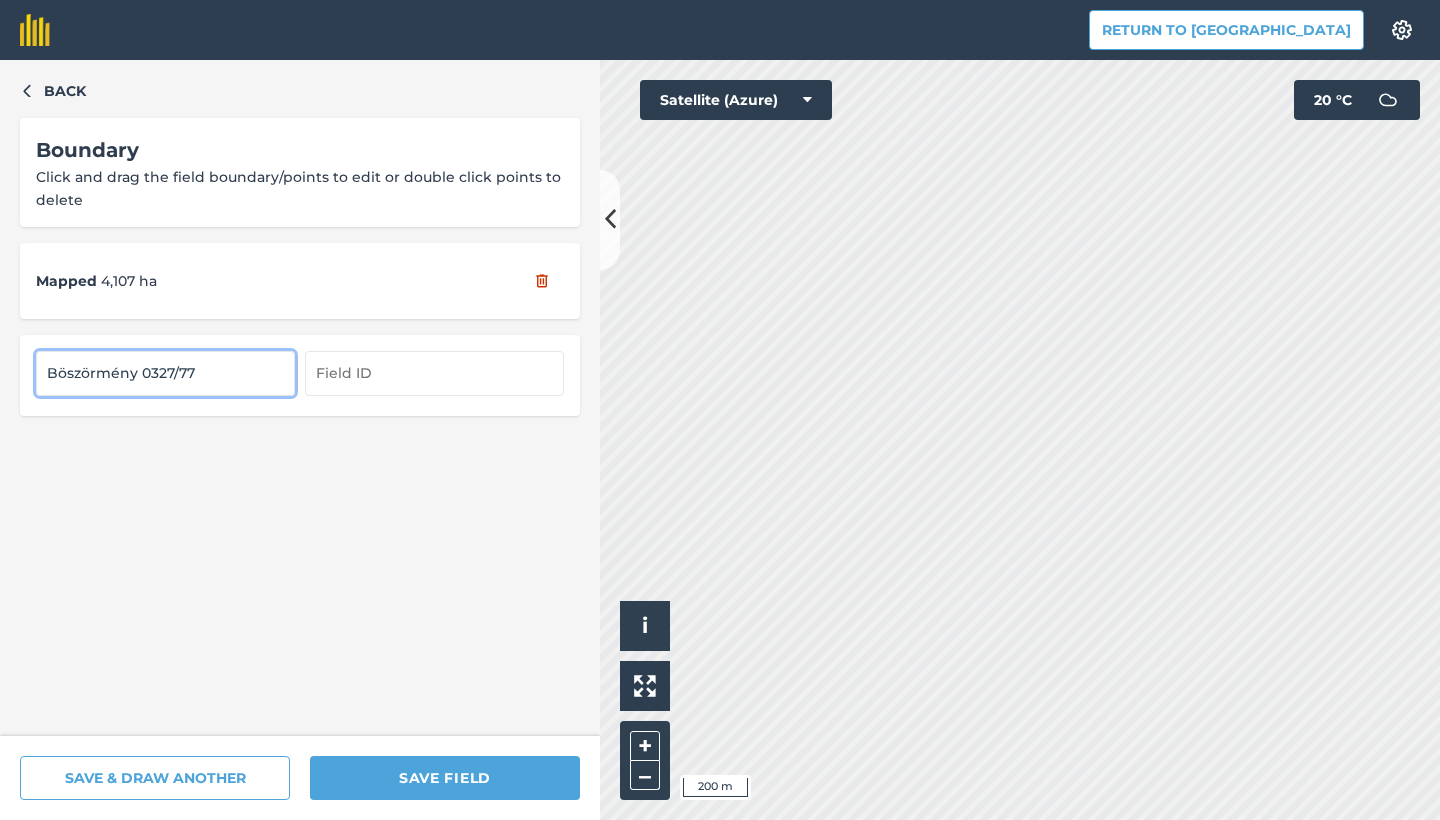 type on "Böszörmény 0327/77" 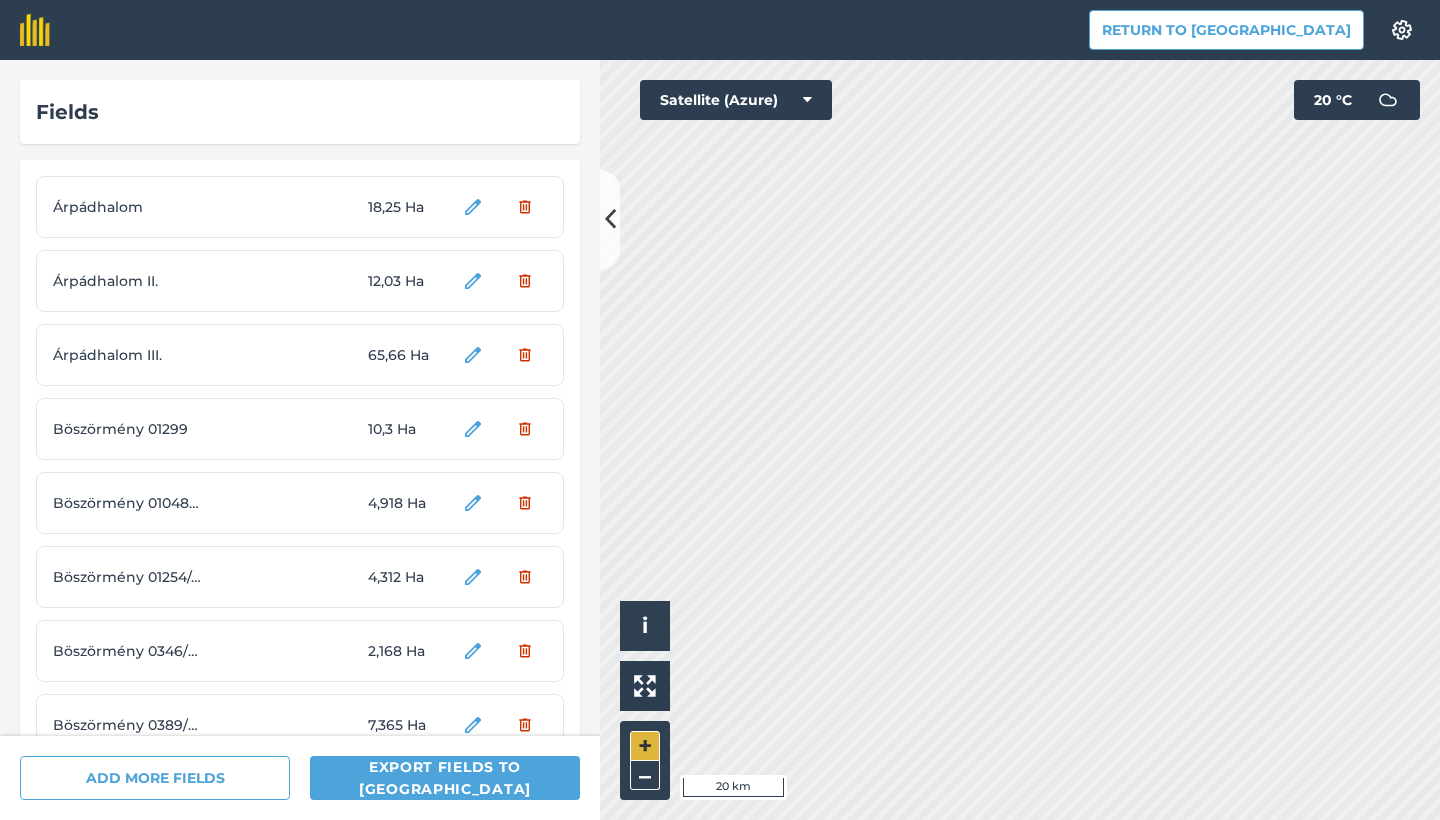 click on "+" at bounding box center [645, 746] 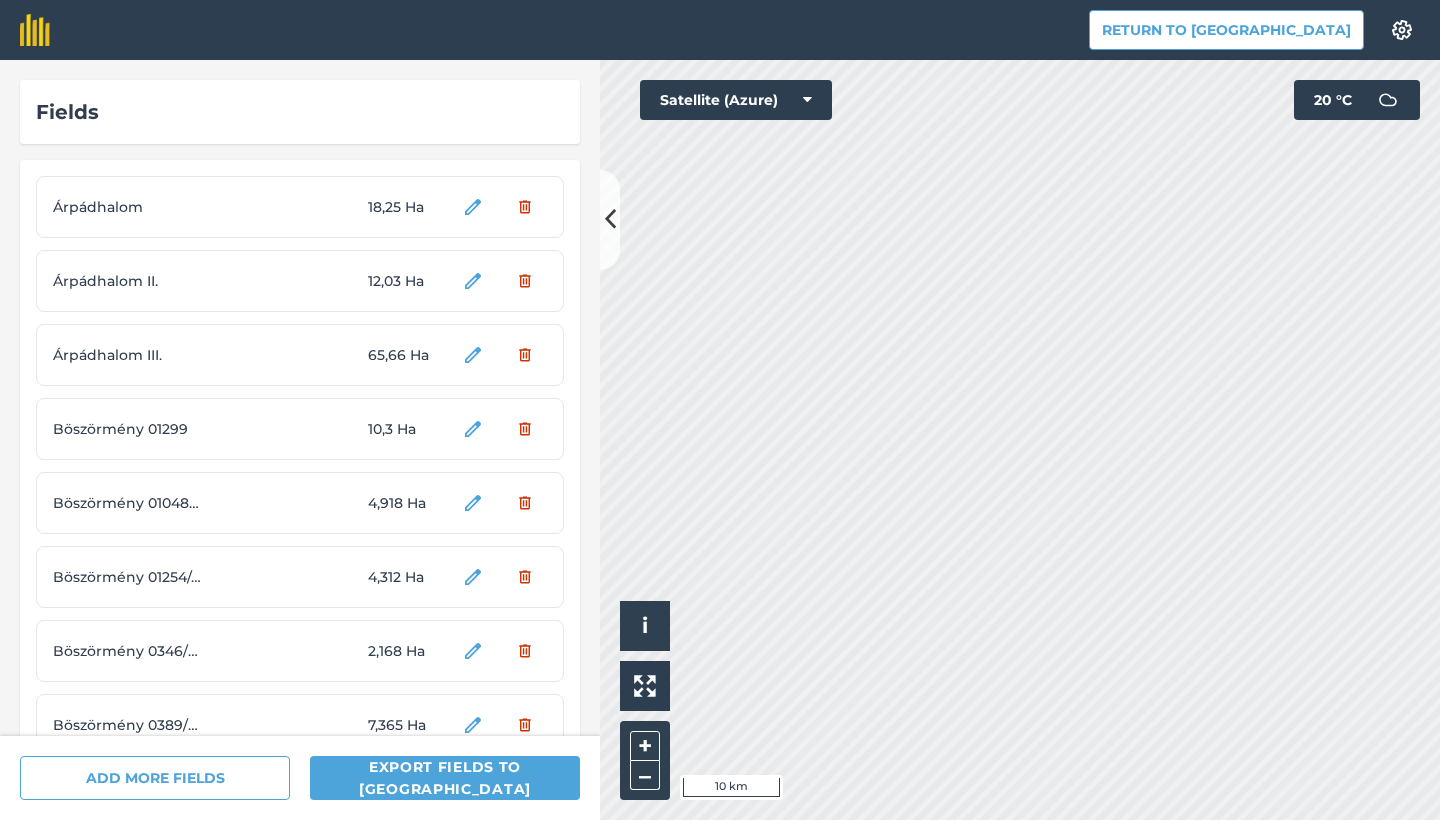 drag, startPoint x: 647, startPoint y: 737, endPoint x: 658, endPoint y: 728, distance: 14.21267 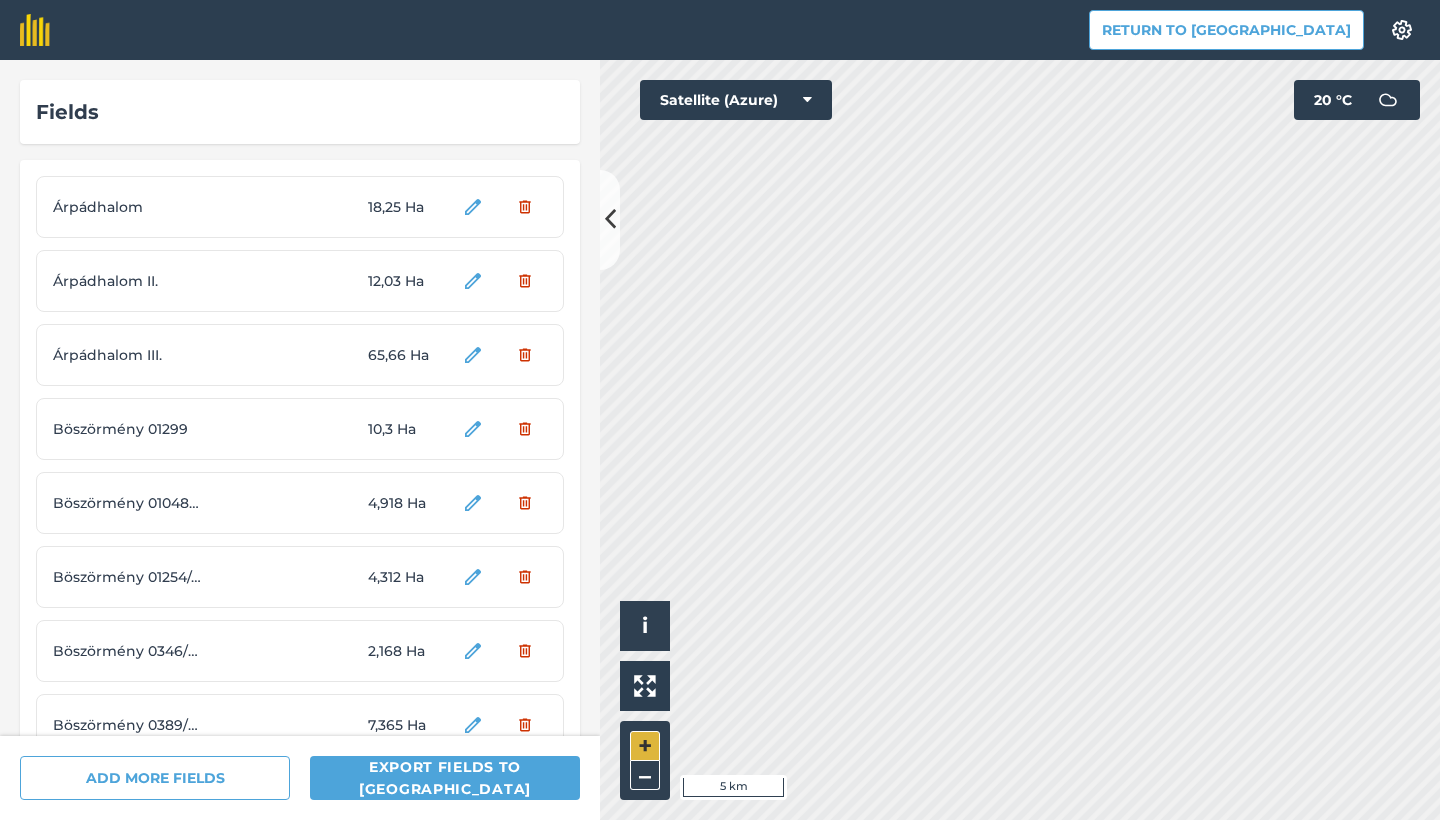 click on "+" at bounding box center [645, 746] 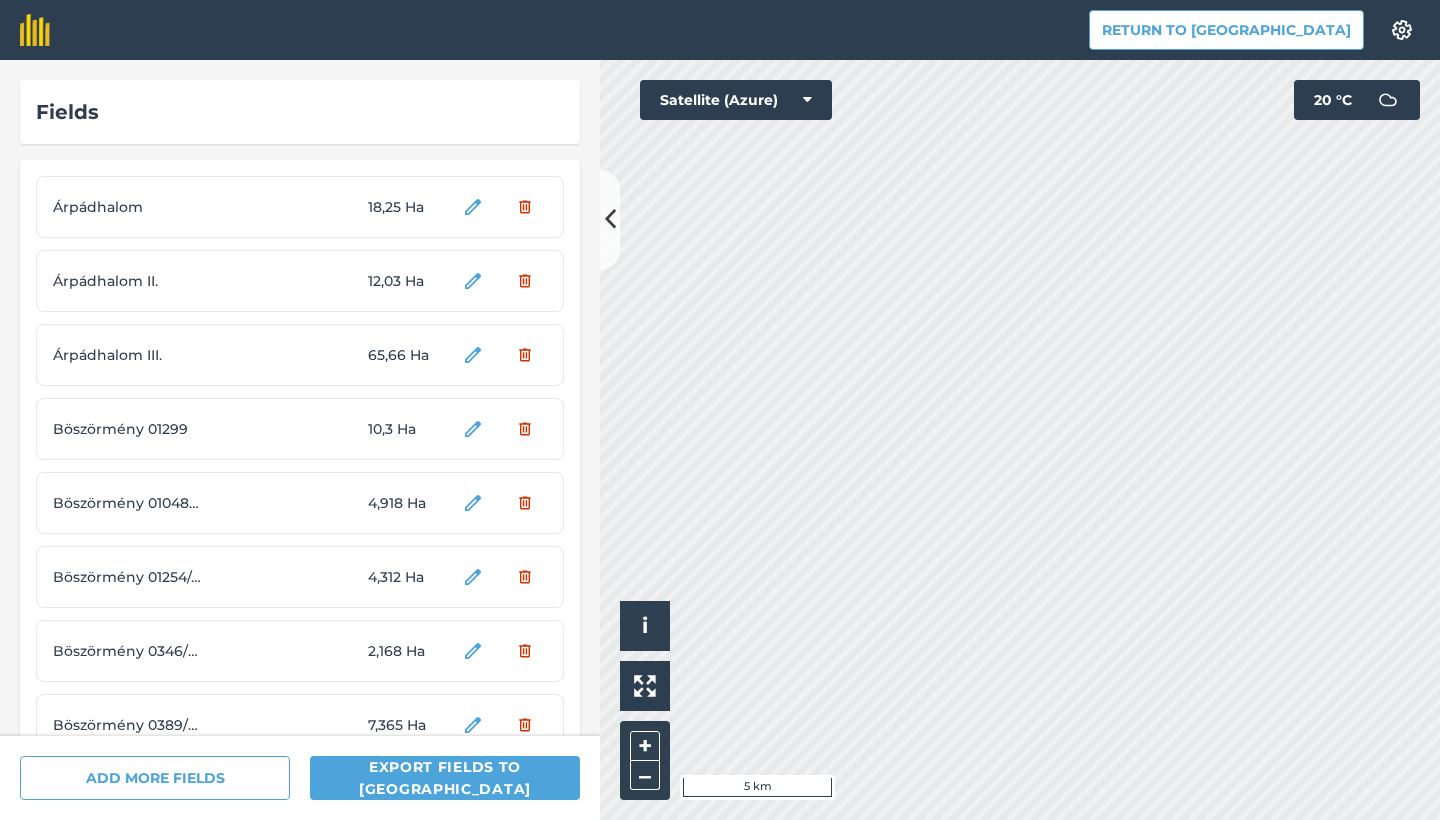 drag, startPoint x: 636, startPoint y: 742, endPoint x: 656, endPoint y: 730, distance: 23.323807 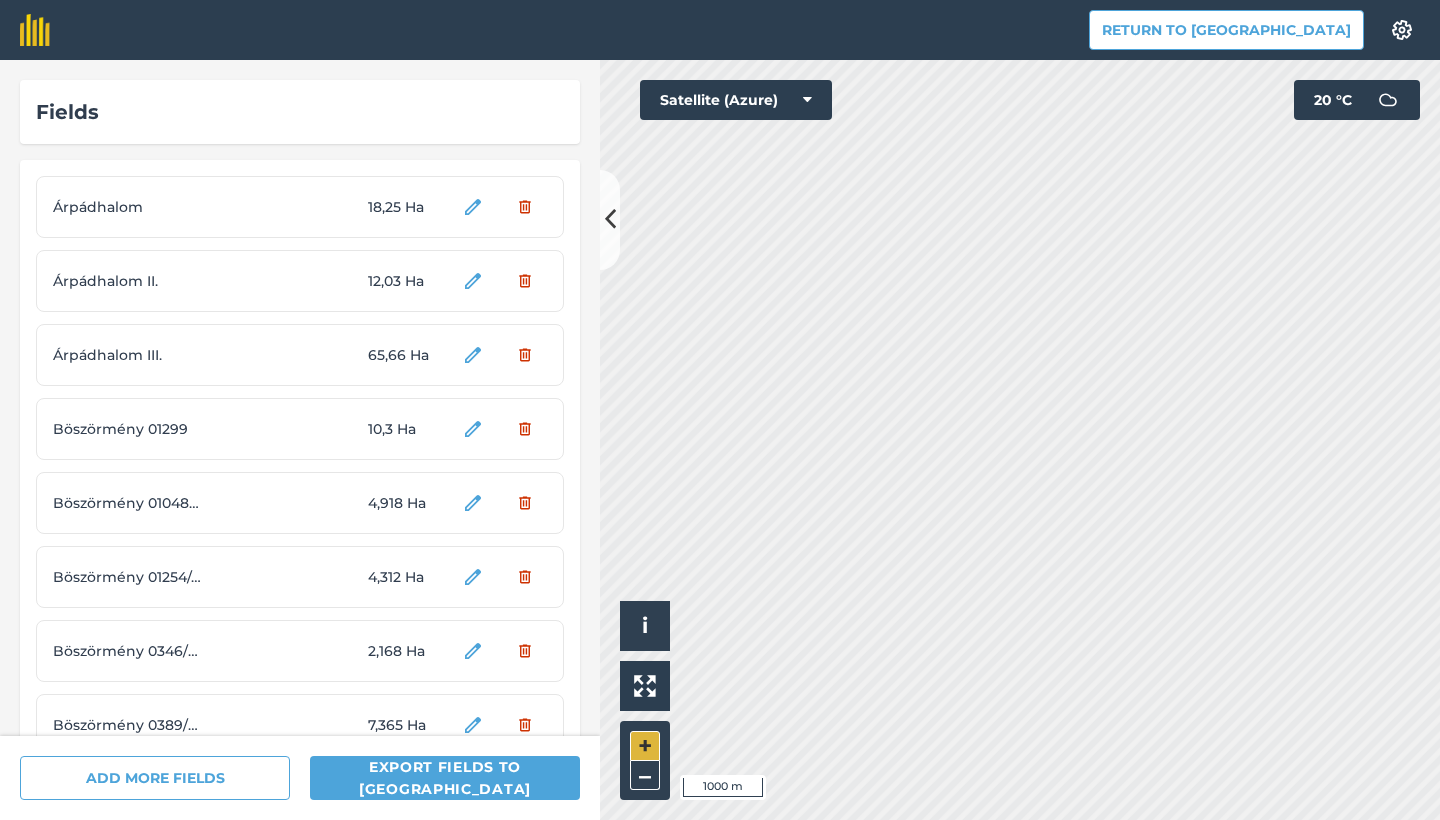 click on "+" at bounding box center (645, 746) 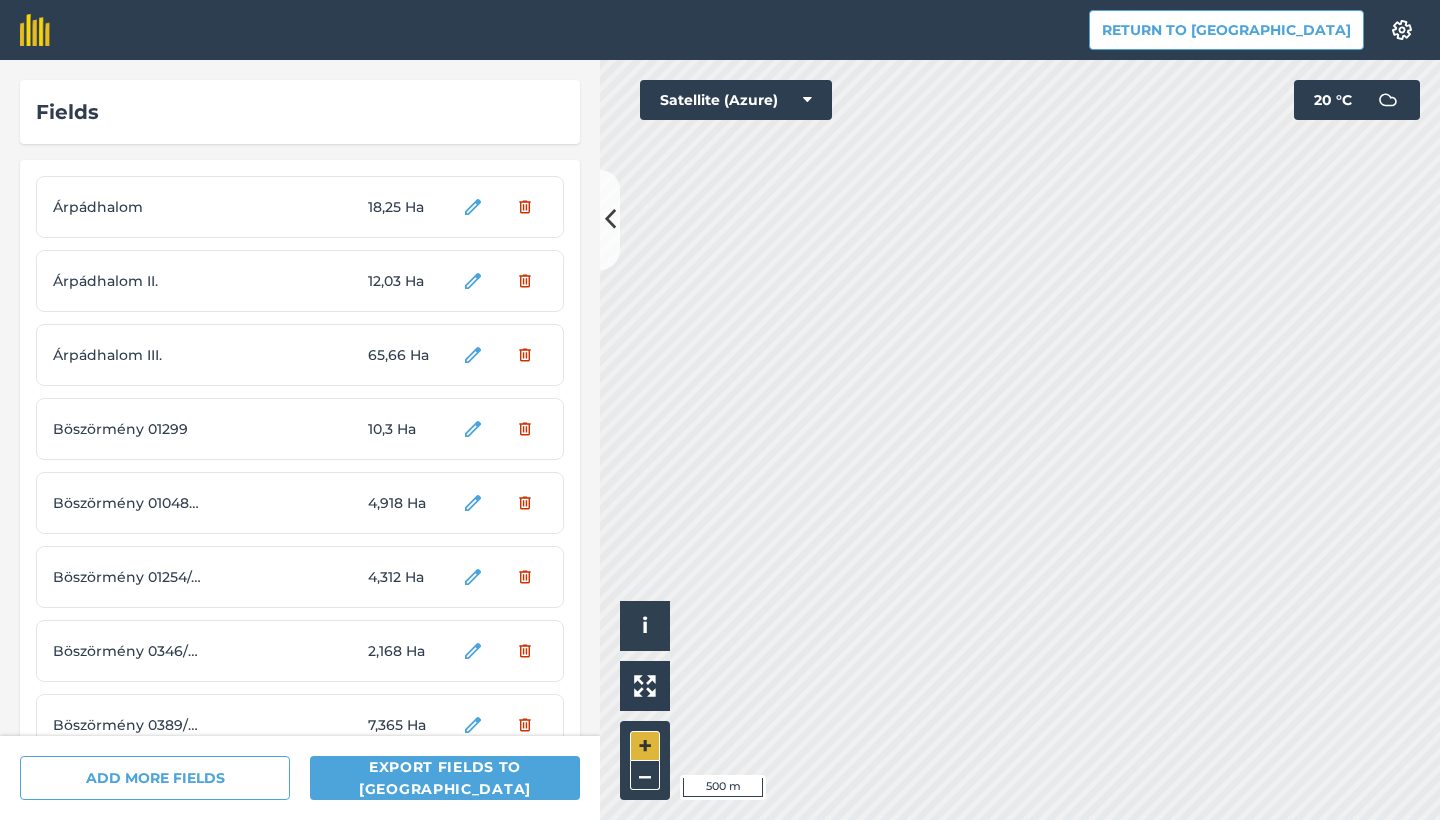 click on "+" at bounding box center (645, 746) 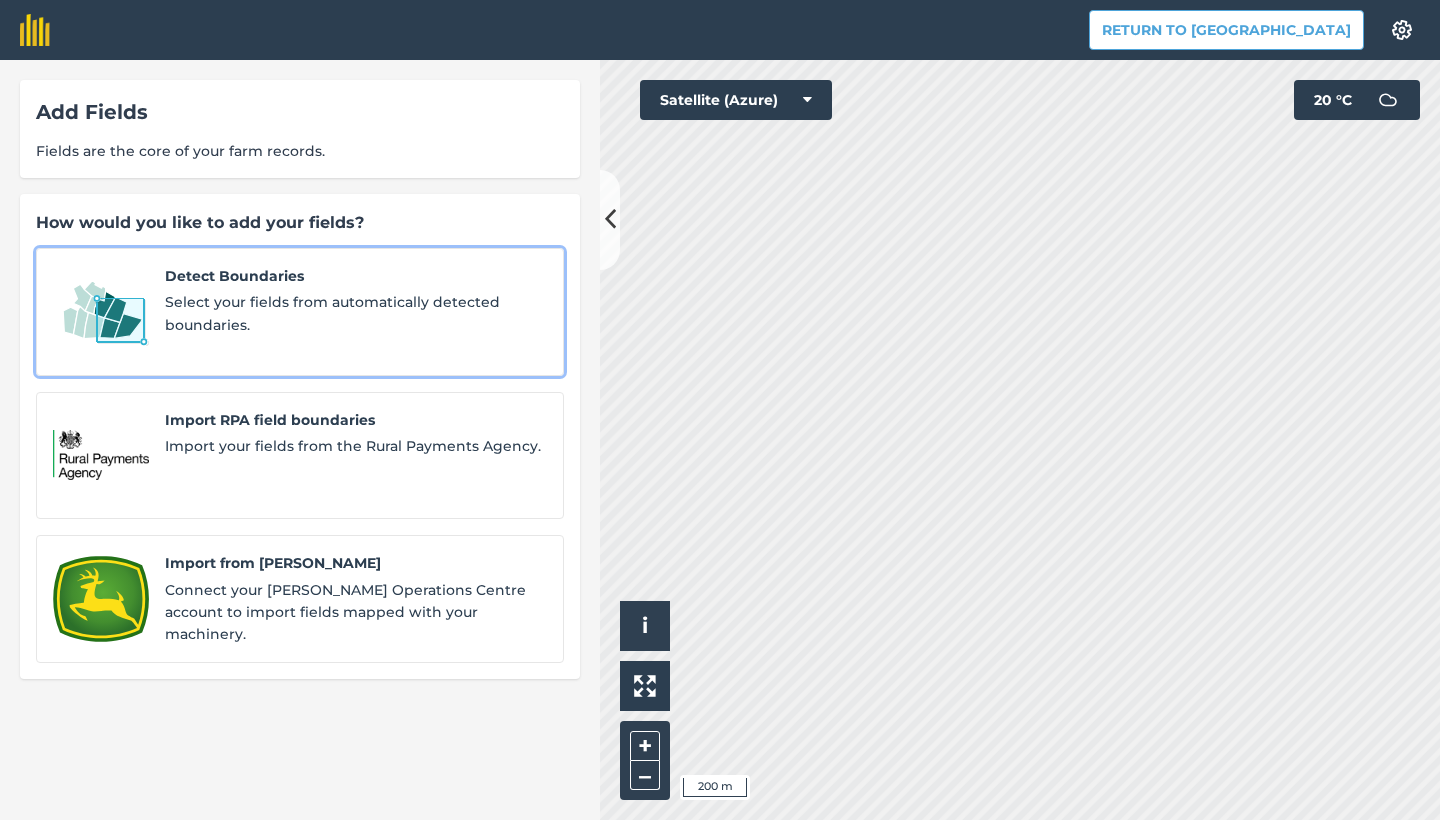 click on "Select your fields from automatically detected boundaries." at bounding box center [356, 313] 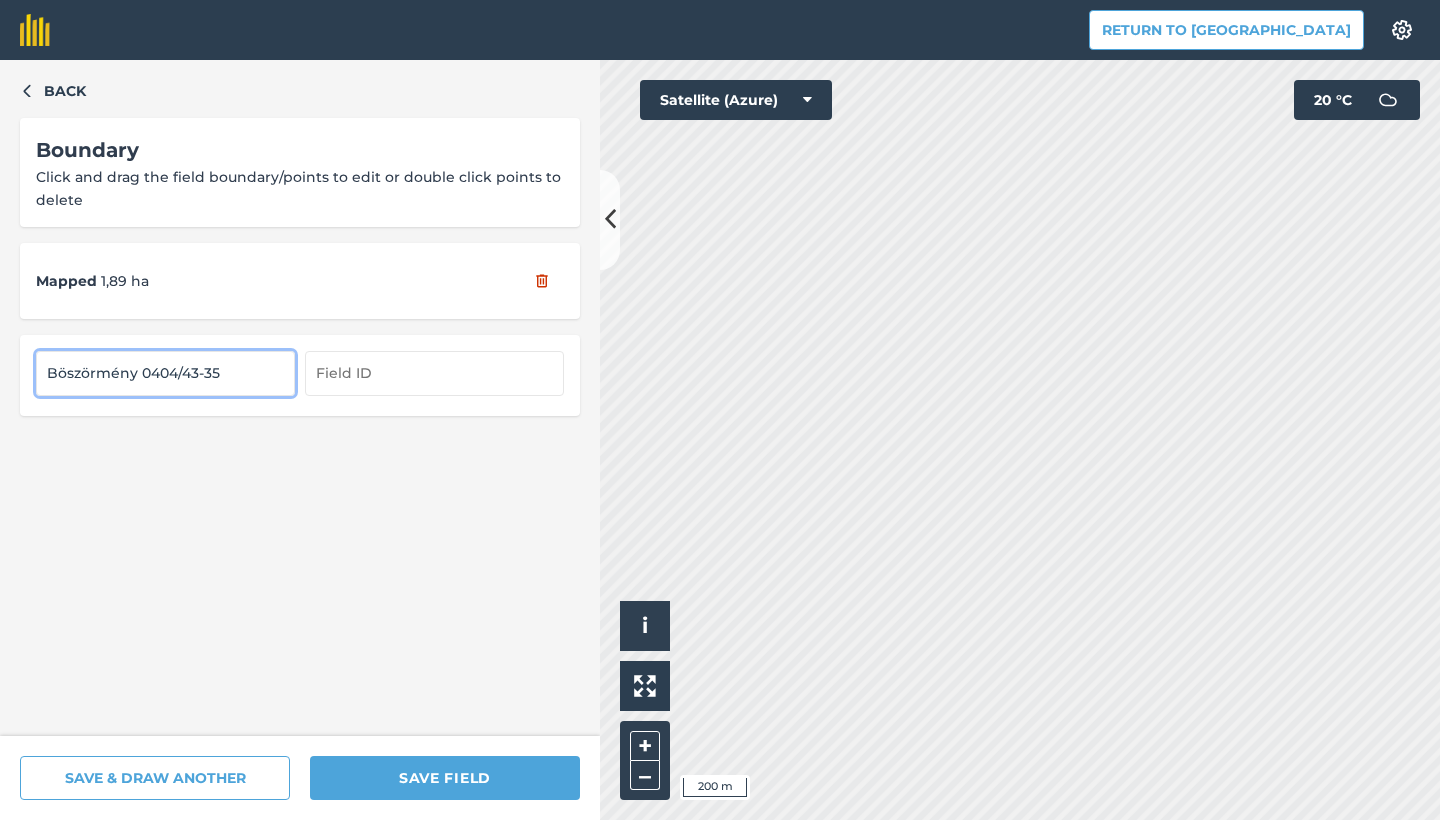type on "Böszörmény 0404/43-35" 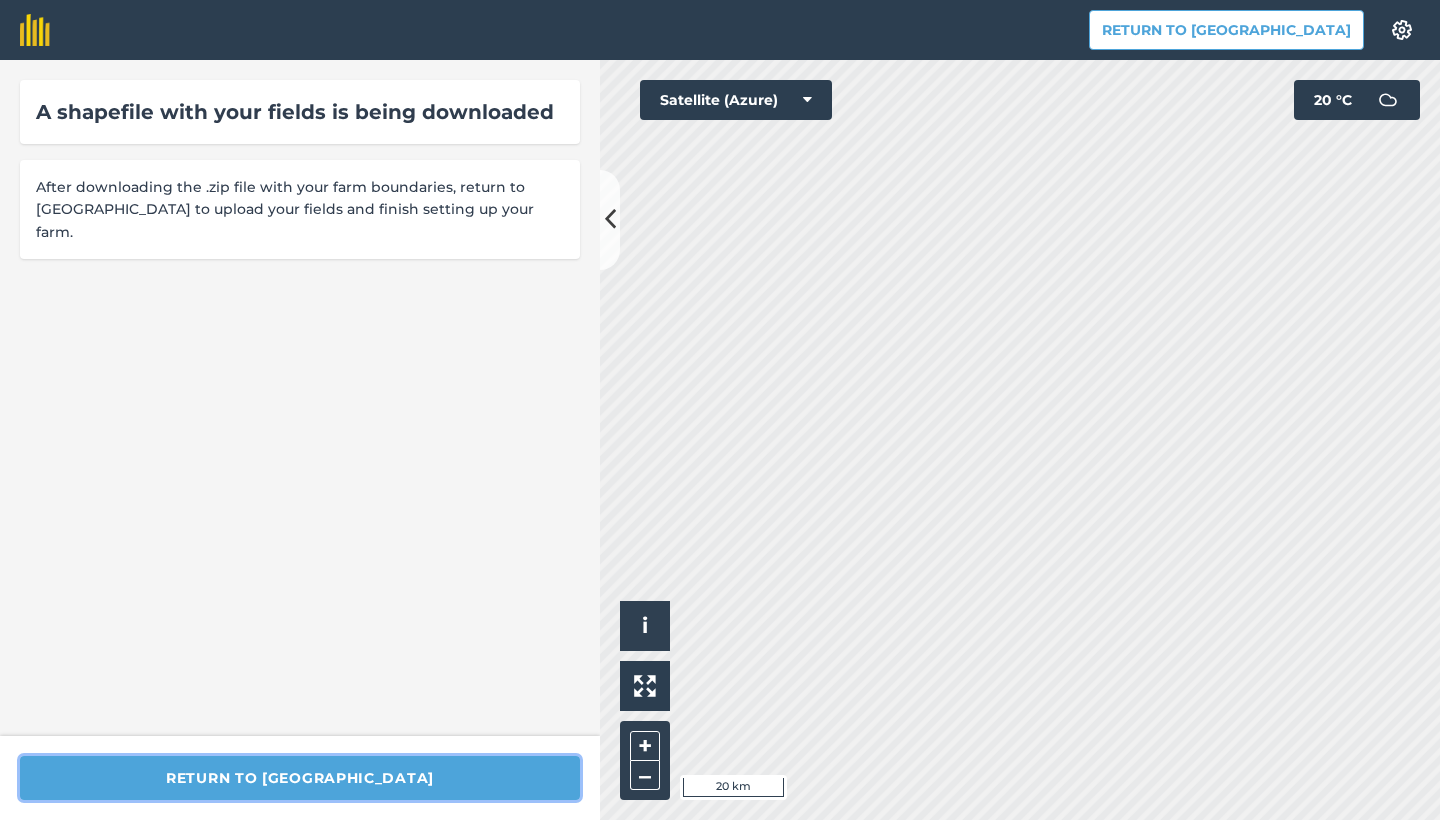 click on "Return to [GEOGRAPHIC_DATA]" at bounding box center [300, 778] 